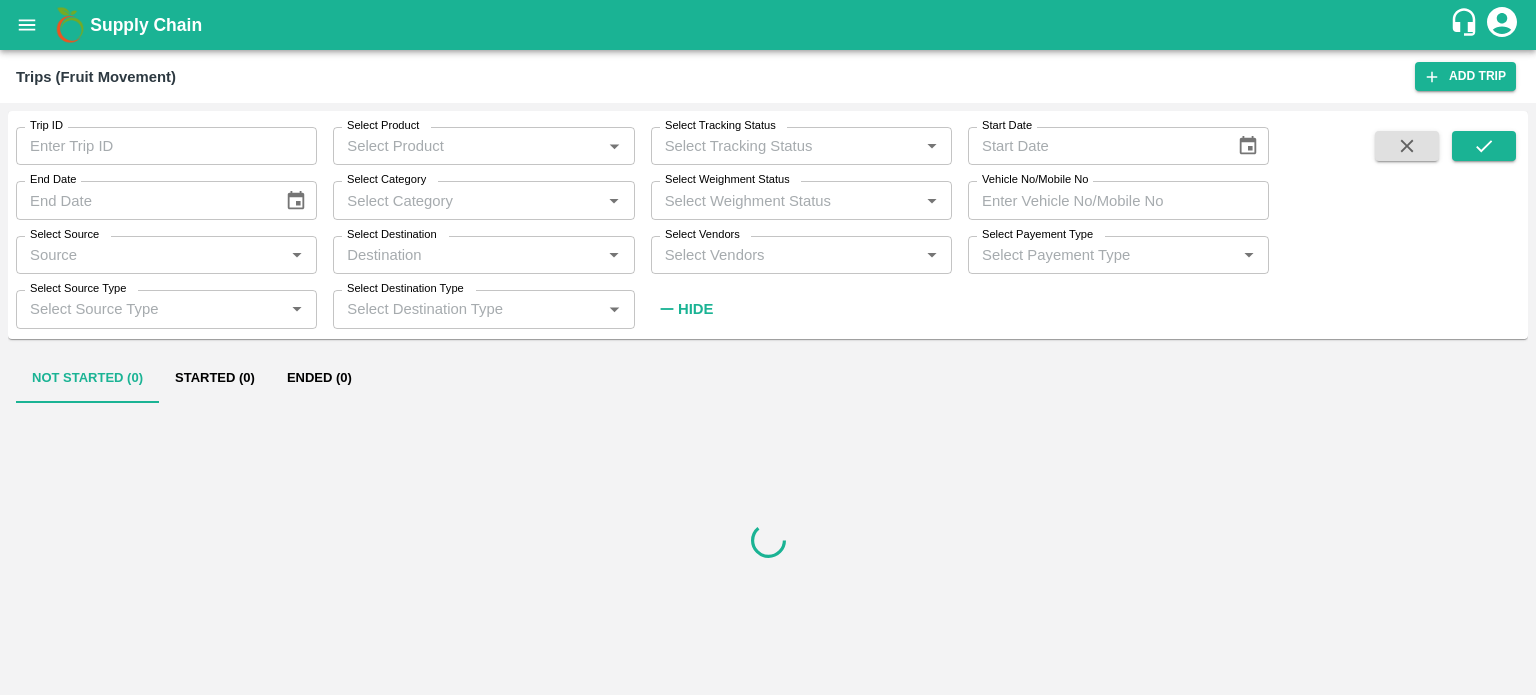 scroll, scrollTop: 0, scrollLeft: 0, axis: both 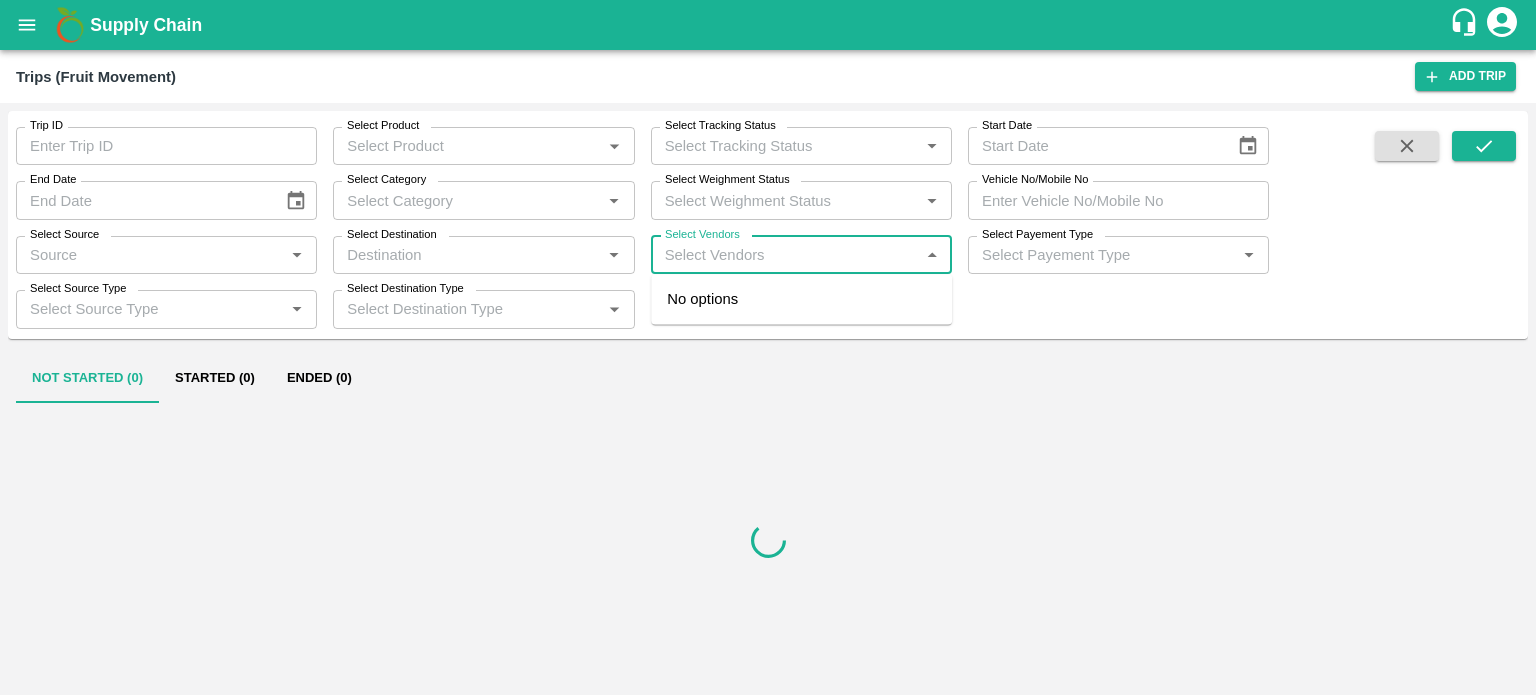 click on "Select Vendors" at bounding box center (785, 255) 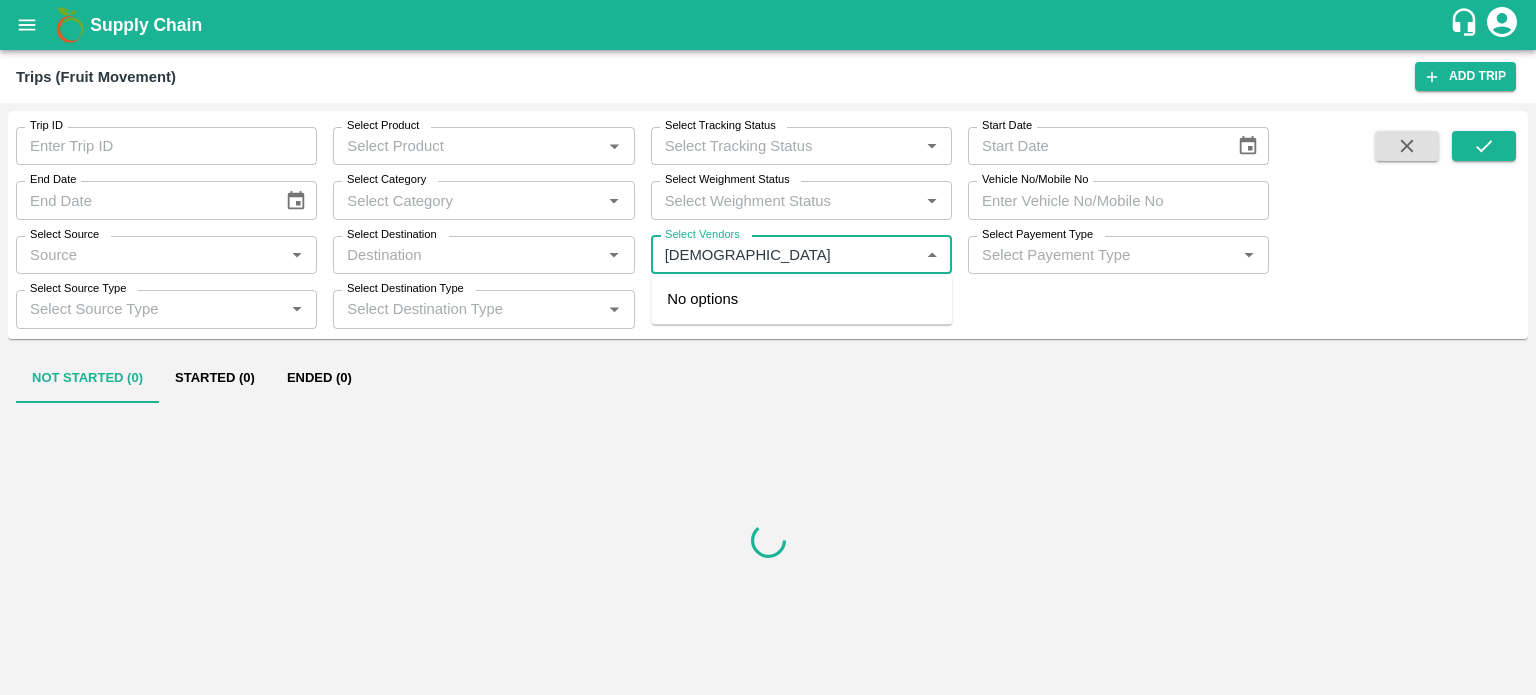 type on "hindus" 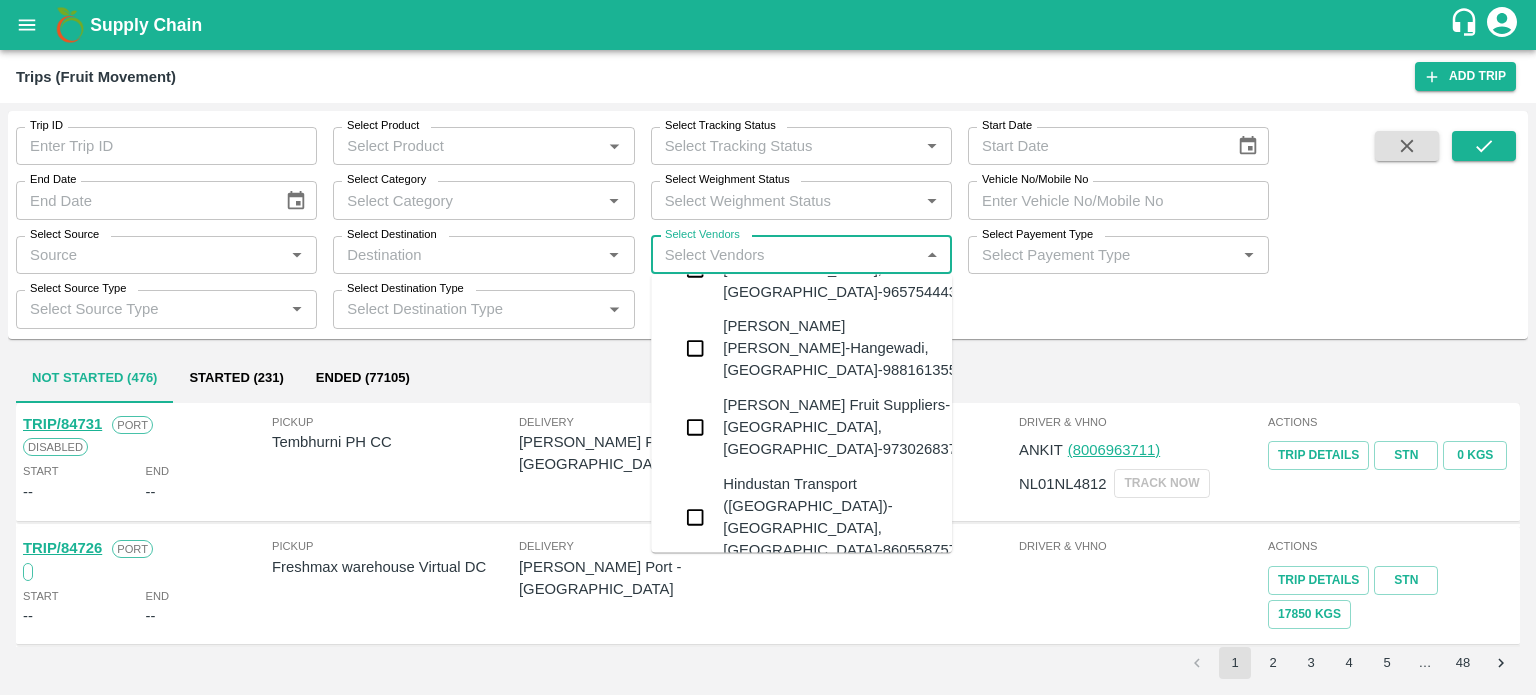 scroll, scrollTop: 304, scrollLeft: 0, axis: vertical 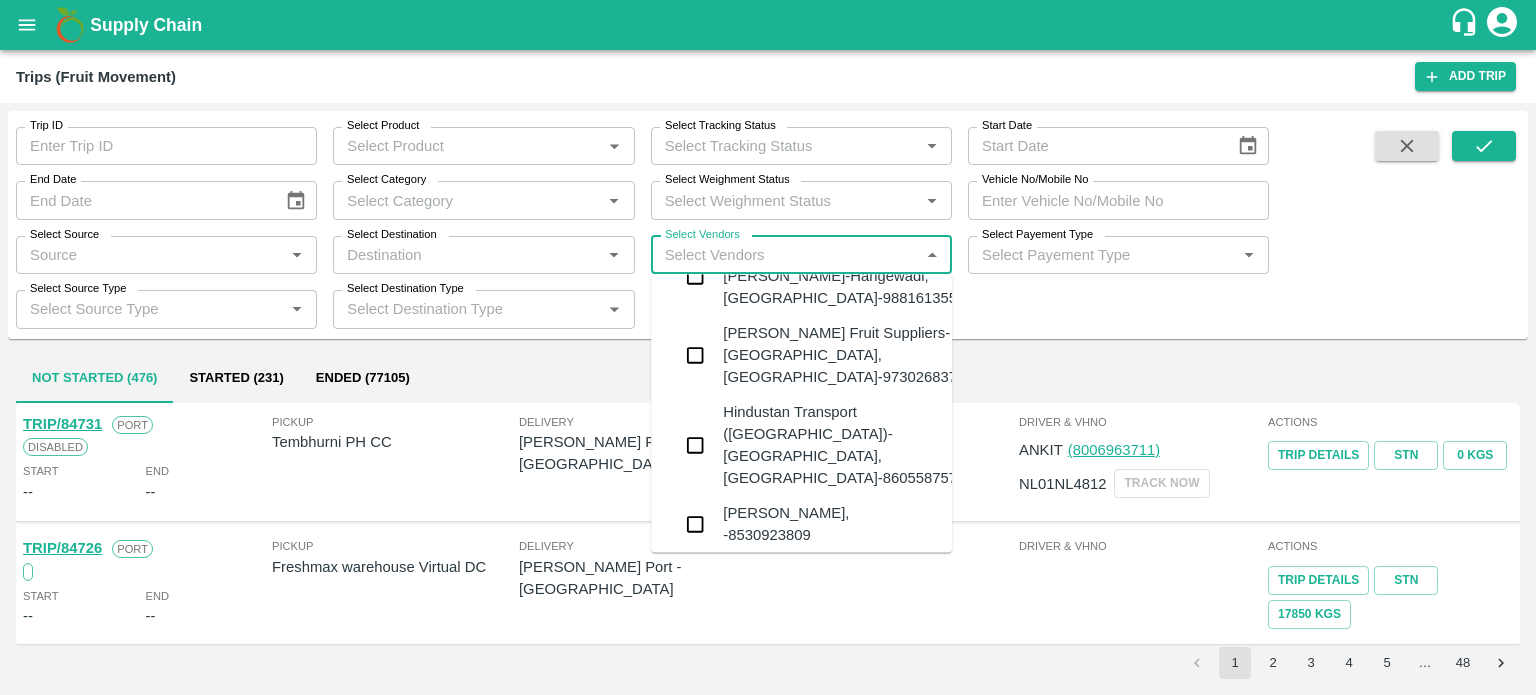 click on "Hindustan Transport (Ahmednagar)-Sarjepura, Ahmednagar-8605587575" at bounding box center [844, 445] 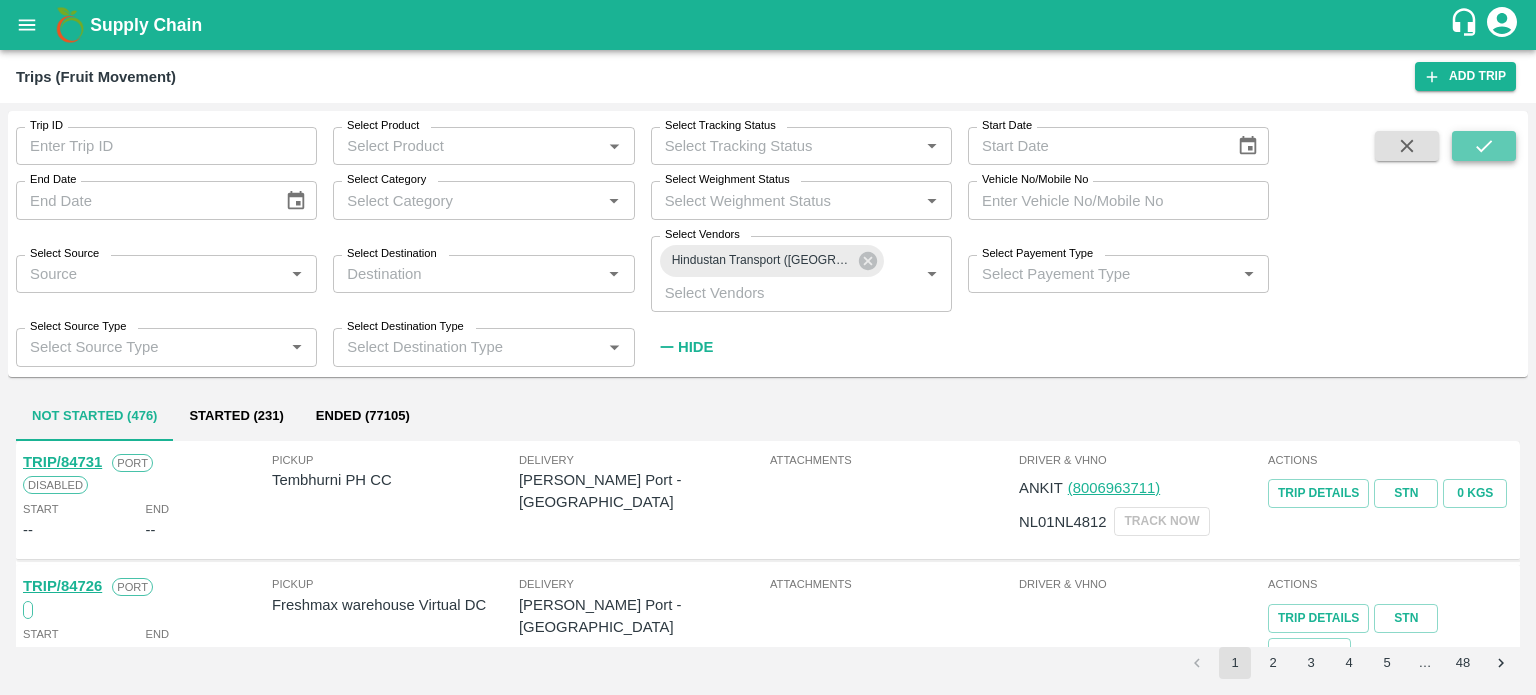 click 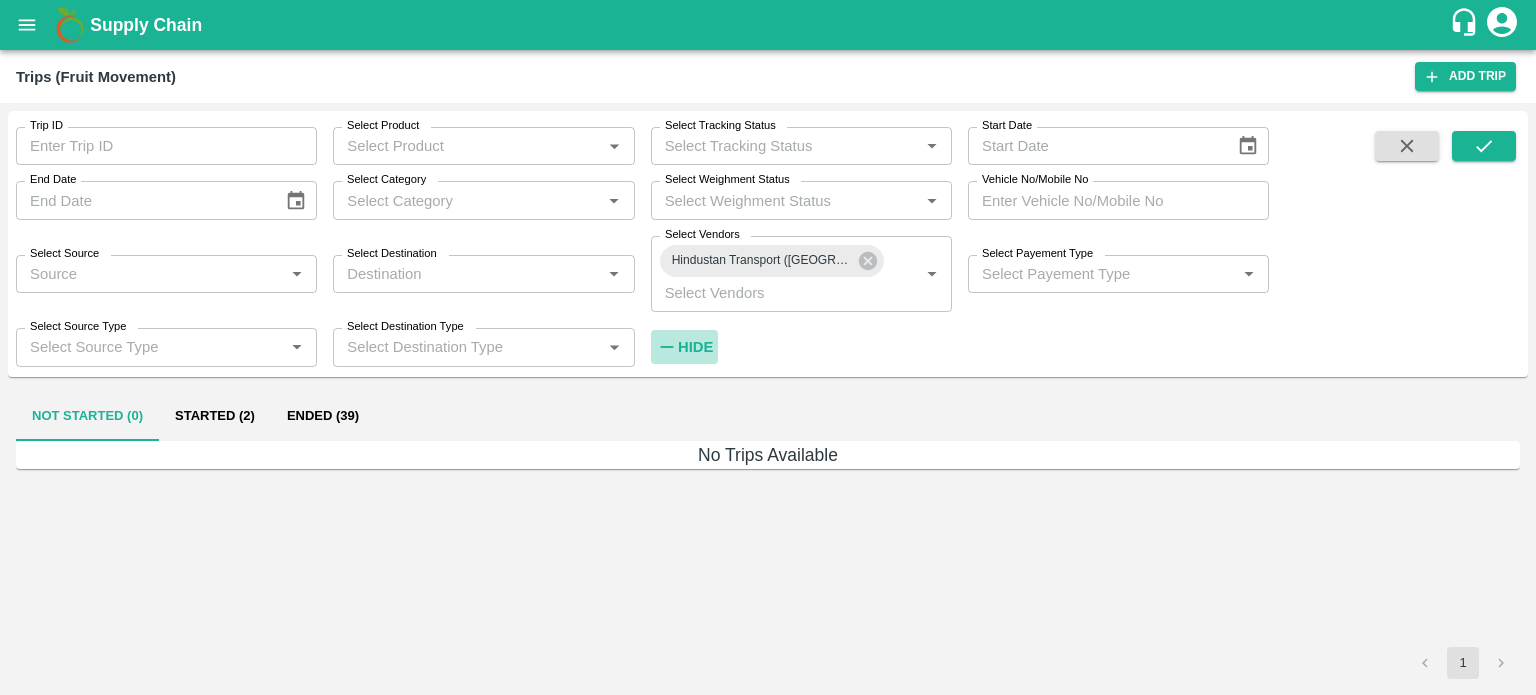 click on "Hide" at bounding box center [695, 347] 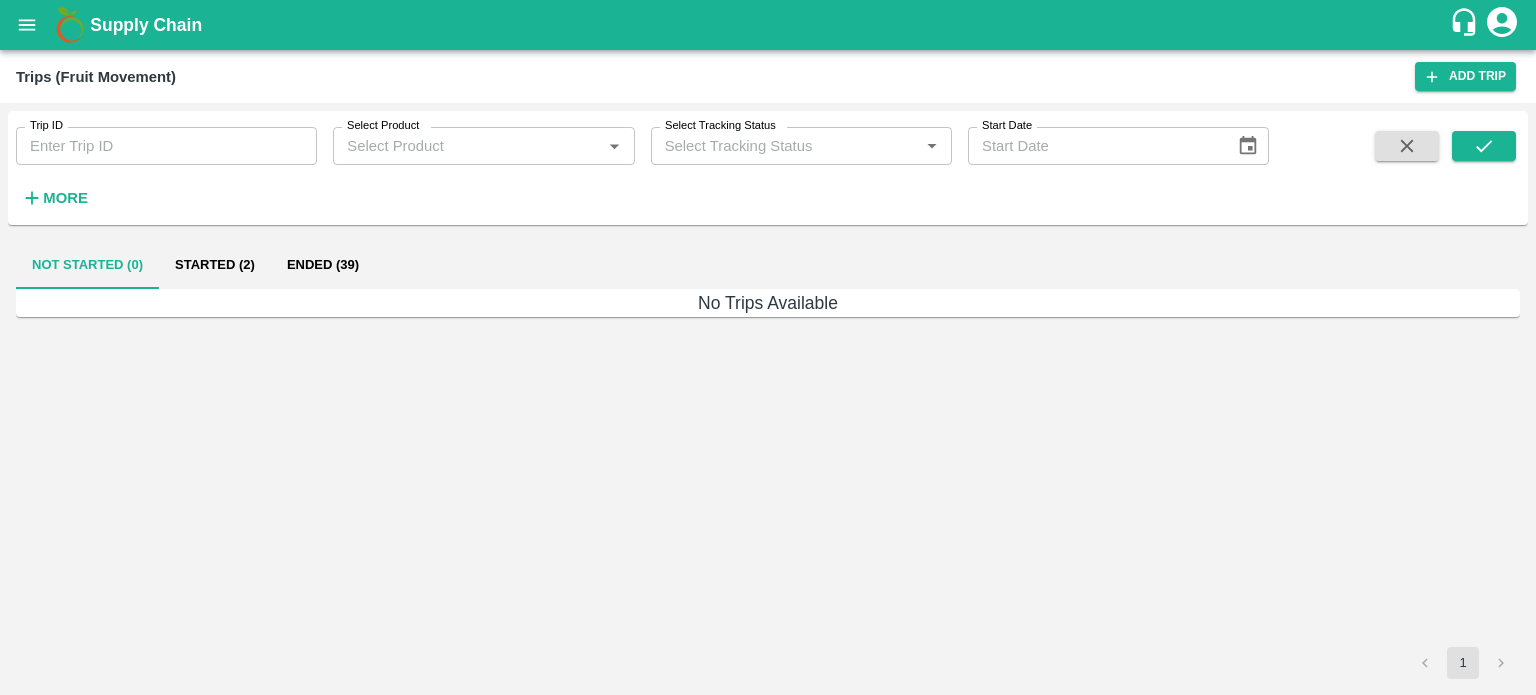 click on "Started (2)" at bounding box center [215, 265] 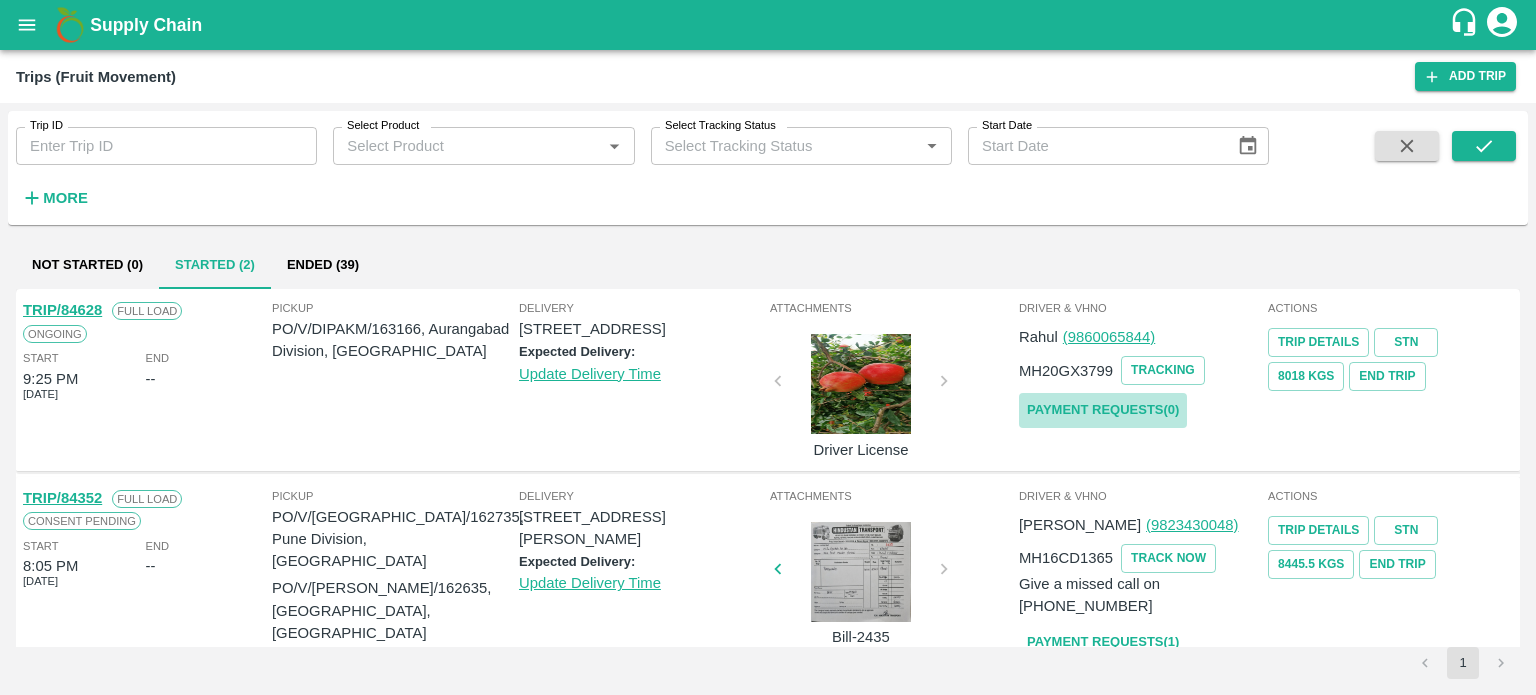 click on "Payment Requests( 0 )" at bounding box center (1103, 410) 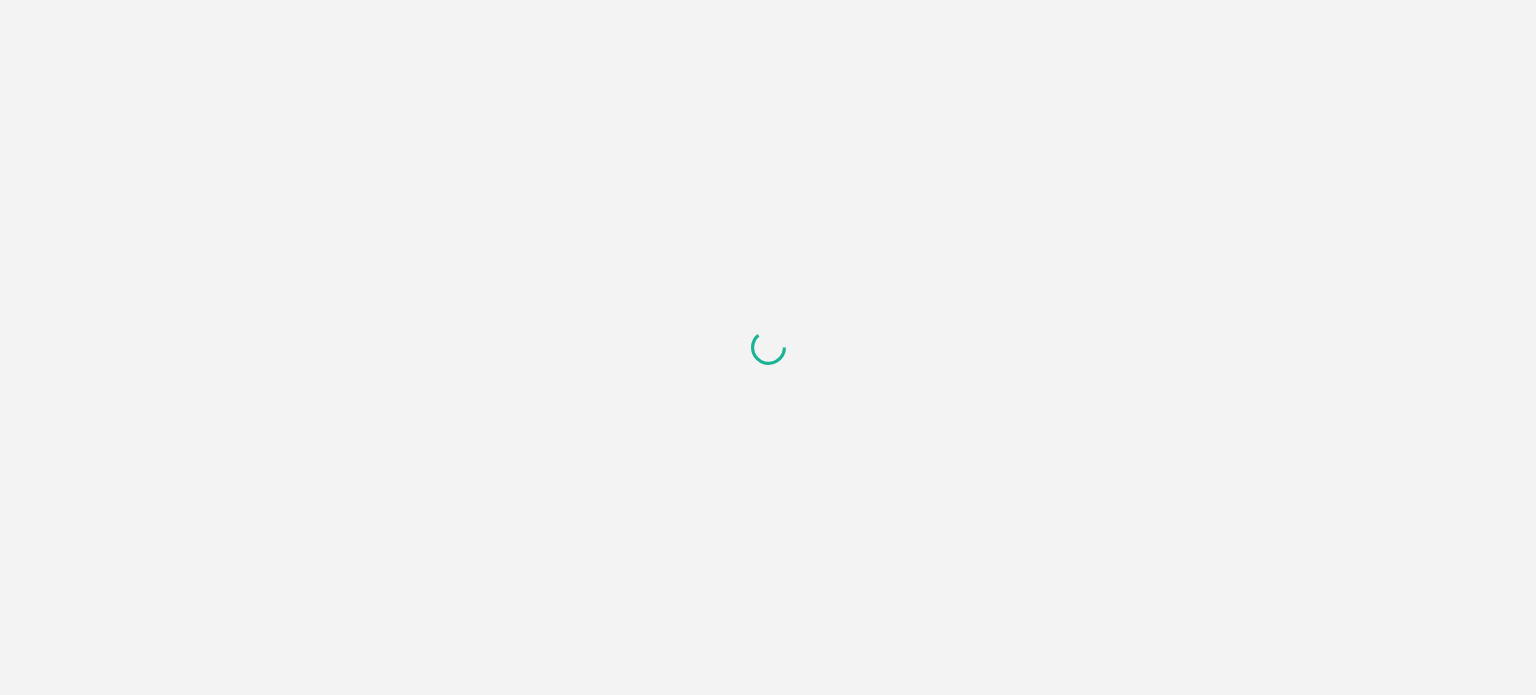 scroll, scrollTop: 0, scrollLeft: 0, axis: both 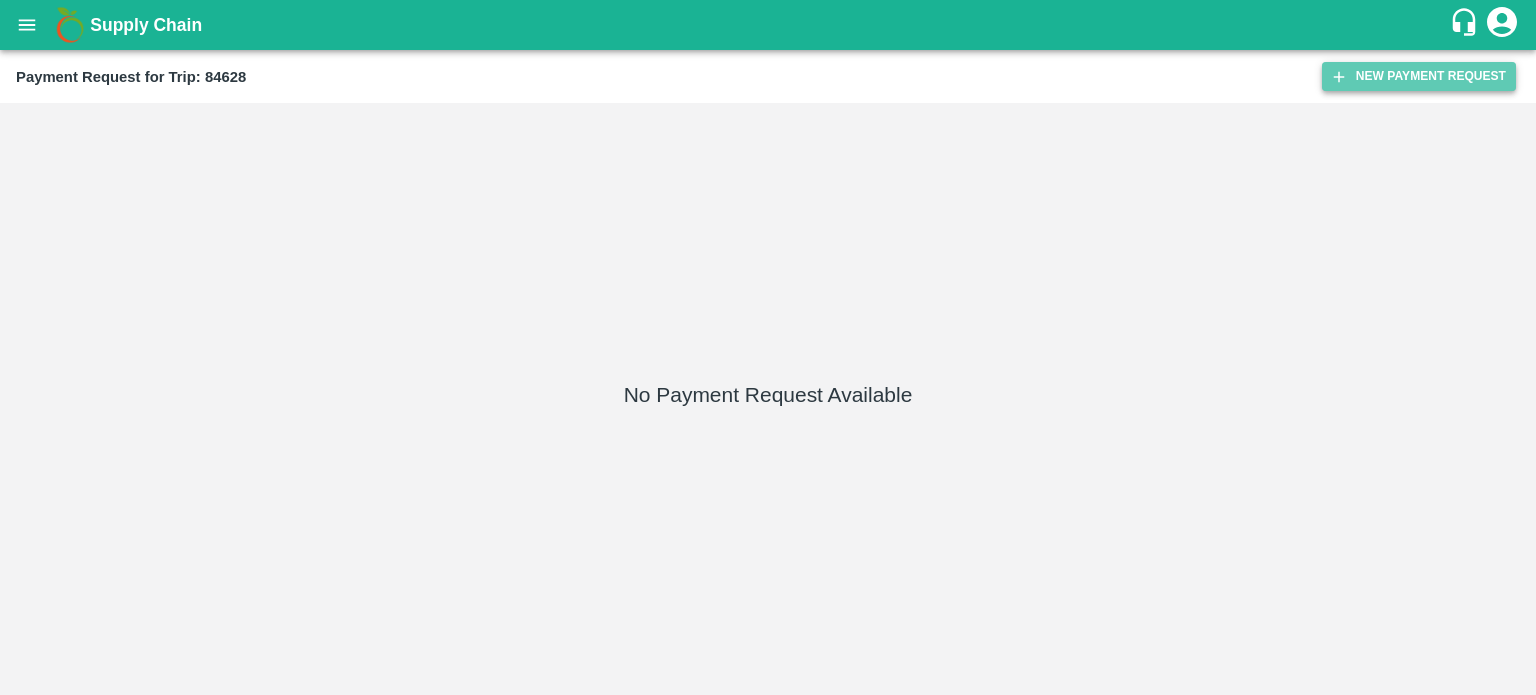 click on "New Payment Request" at bounding box center [1419, 76] 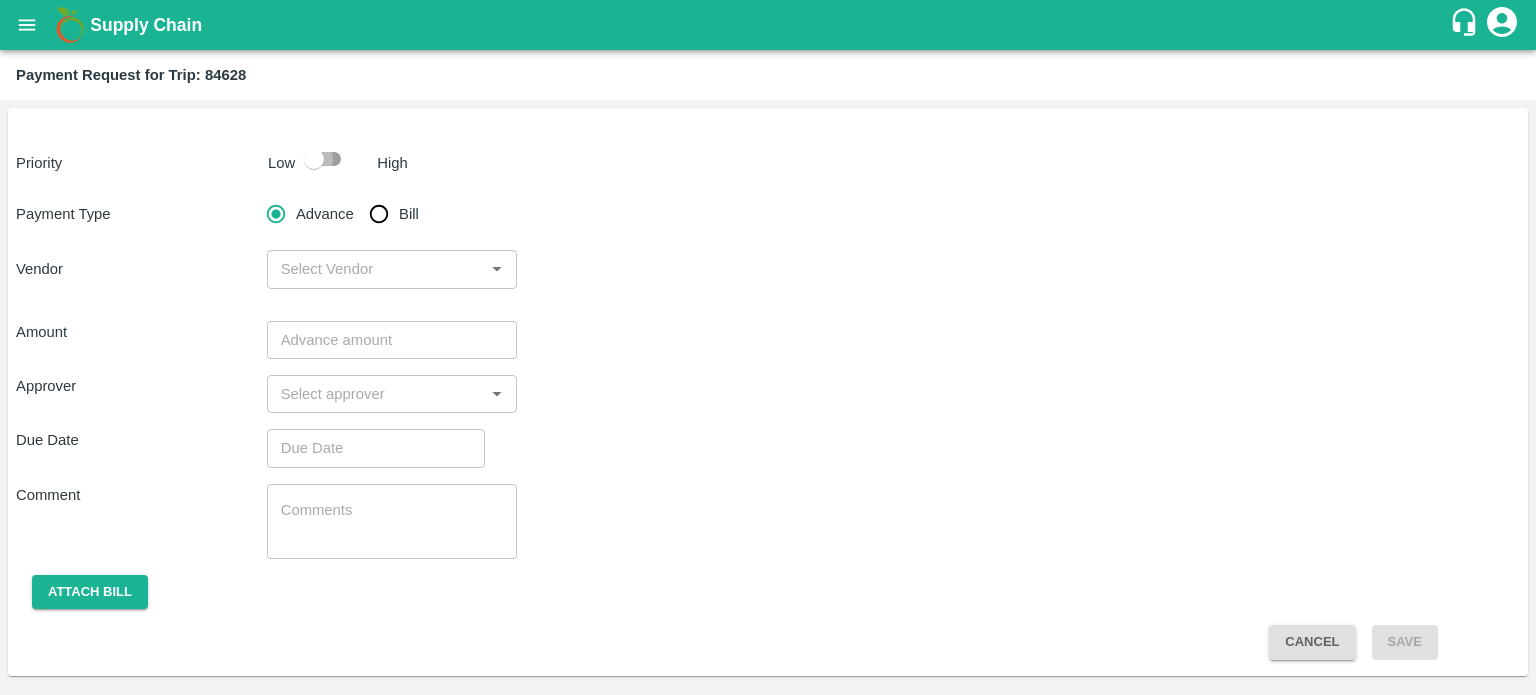 click at bounding box center (314, 159) 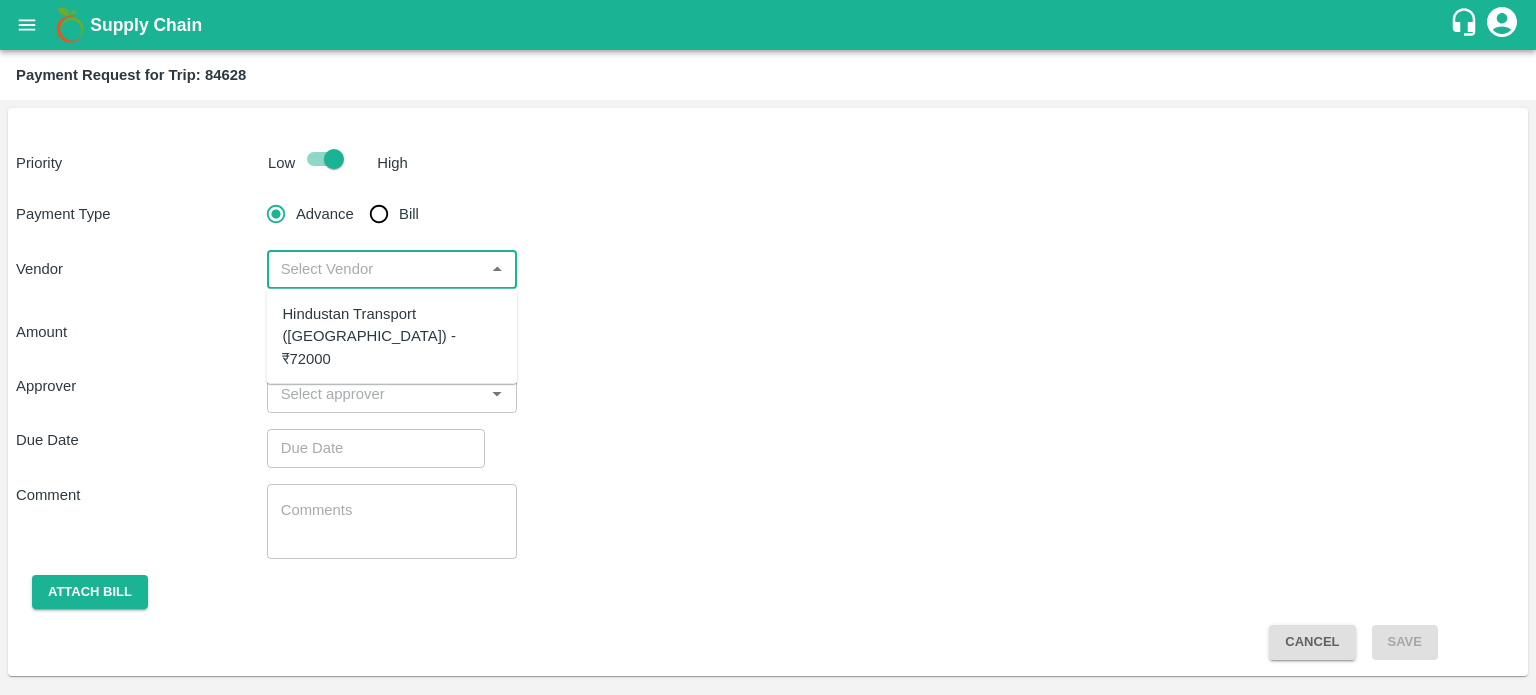 click at bounding box center (376, 269) 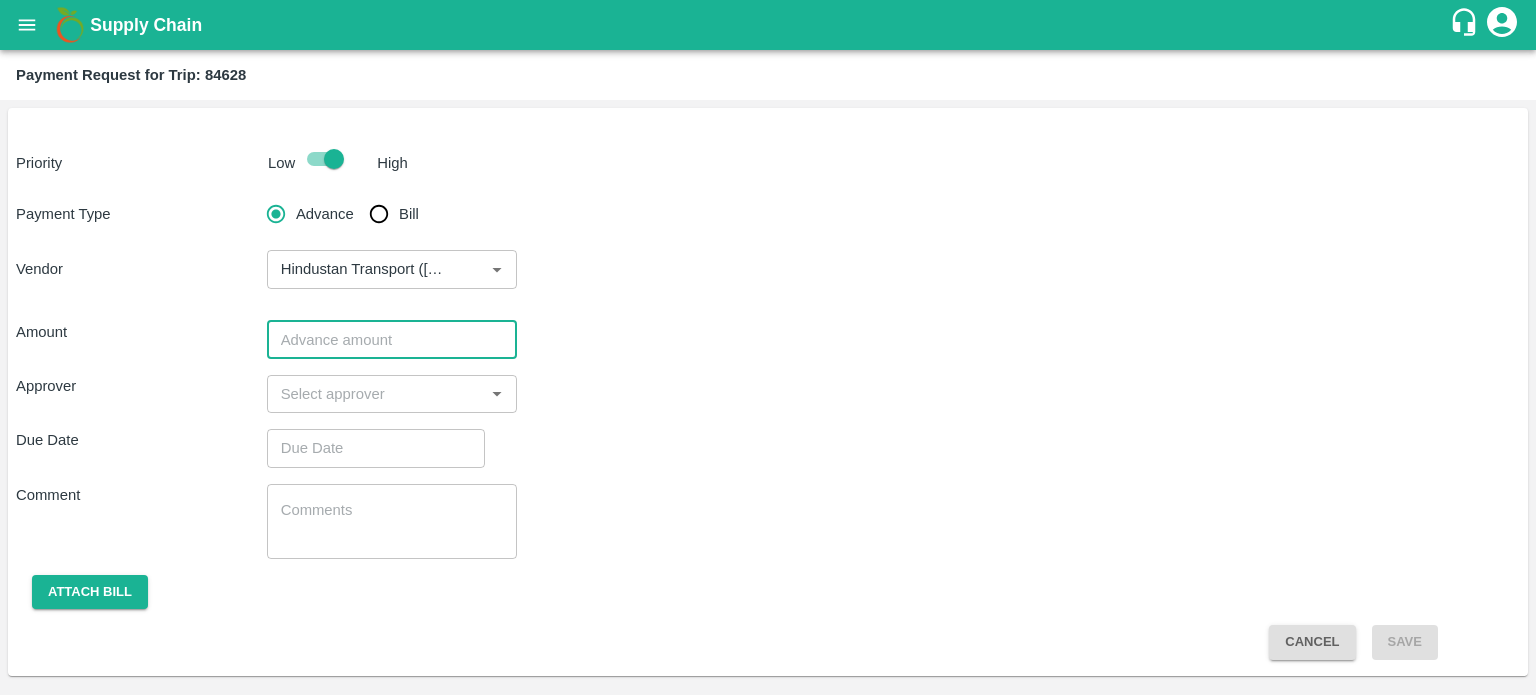 click at bounding box center (392, 340) 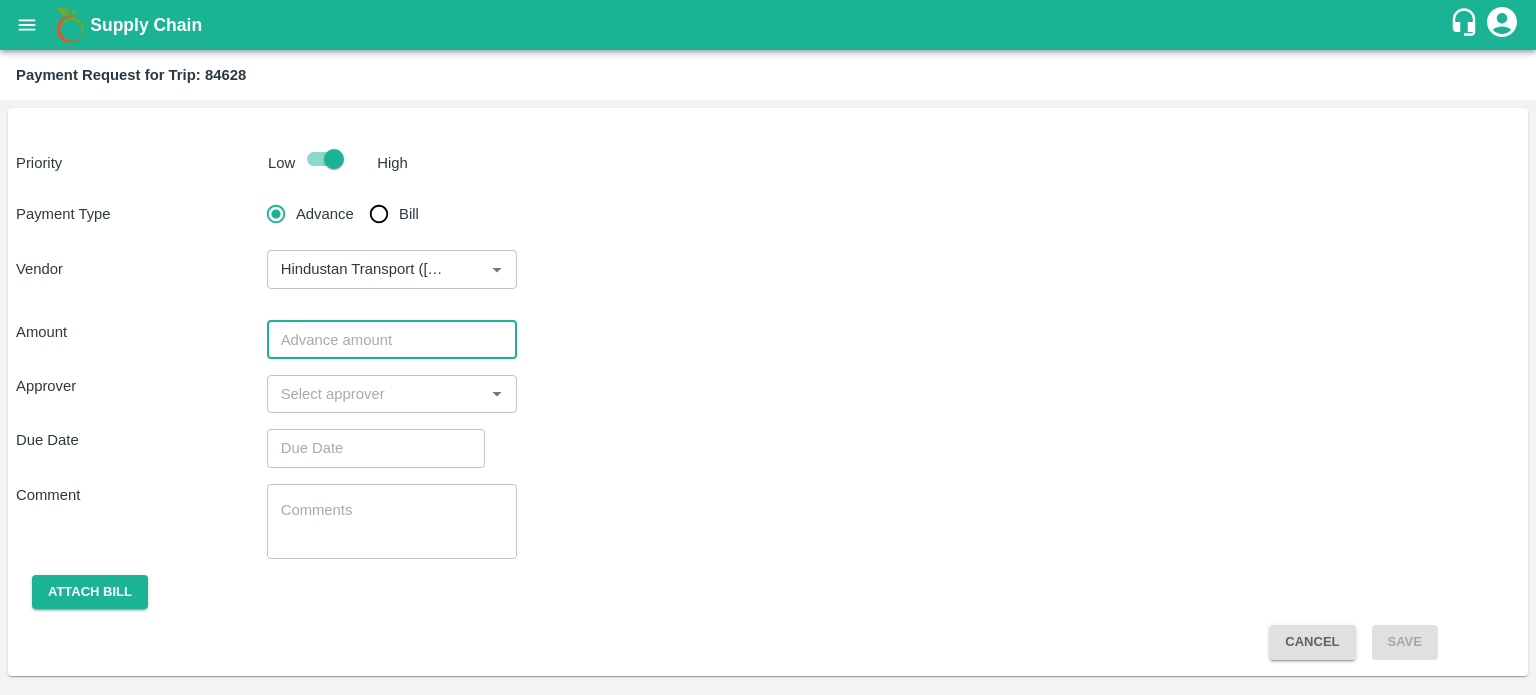 click at bounding box center (392, 340) 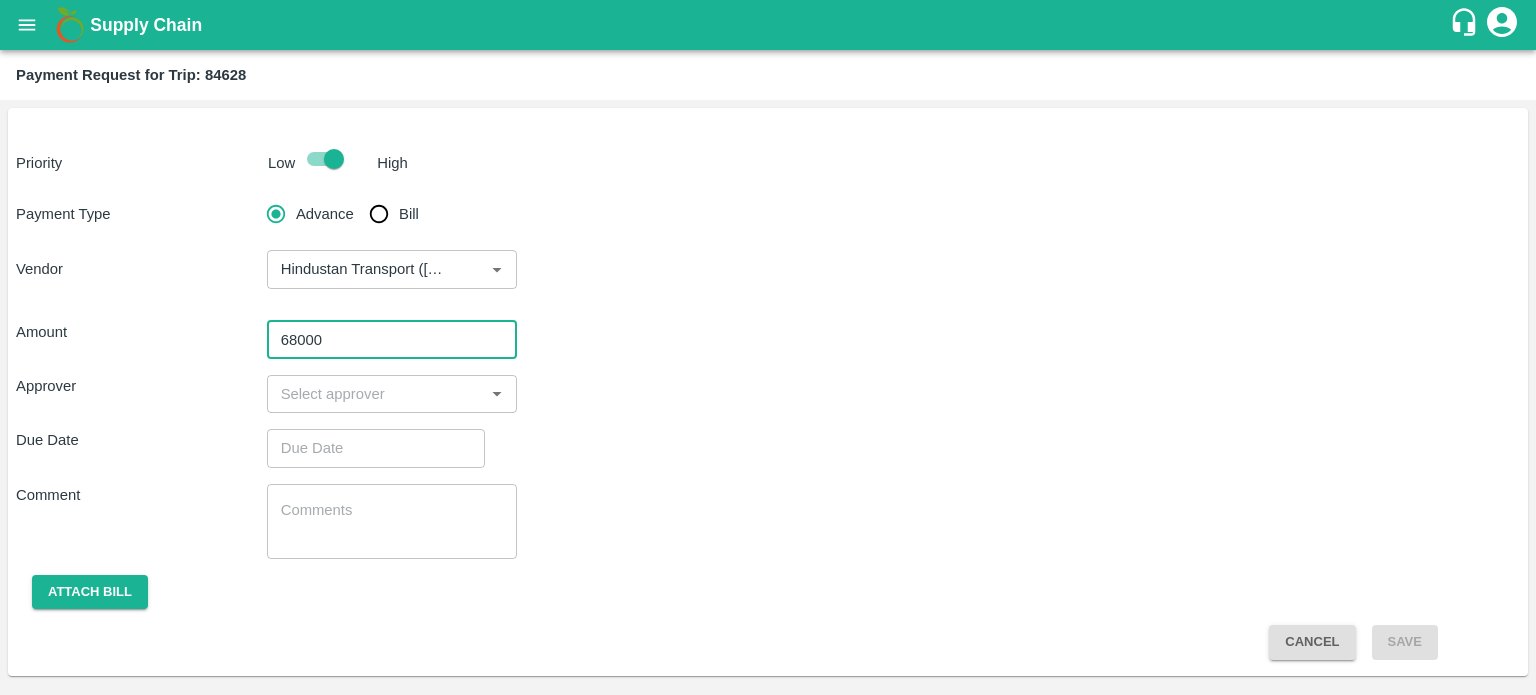 type on "68000" 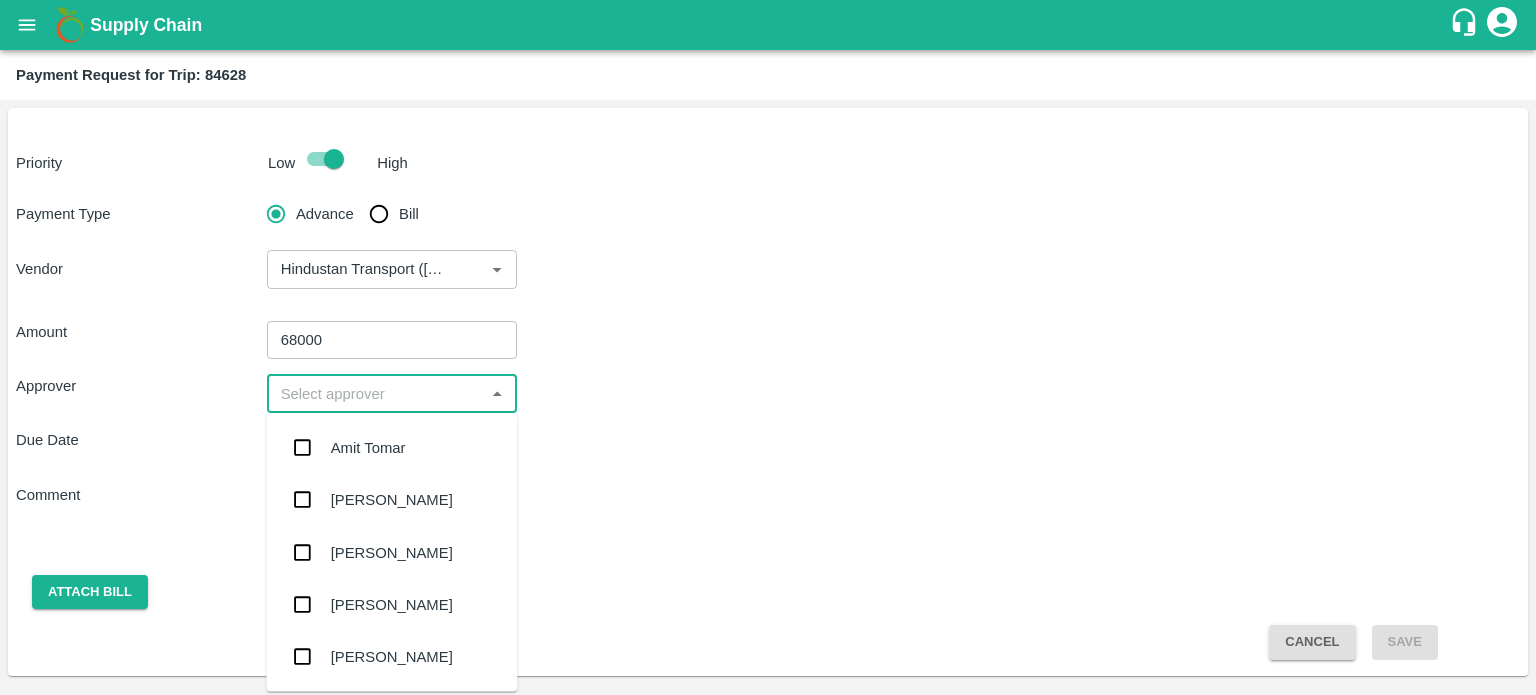 click at bounding box center [376, 394] 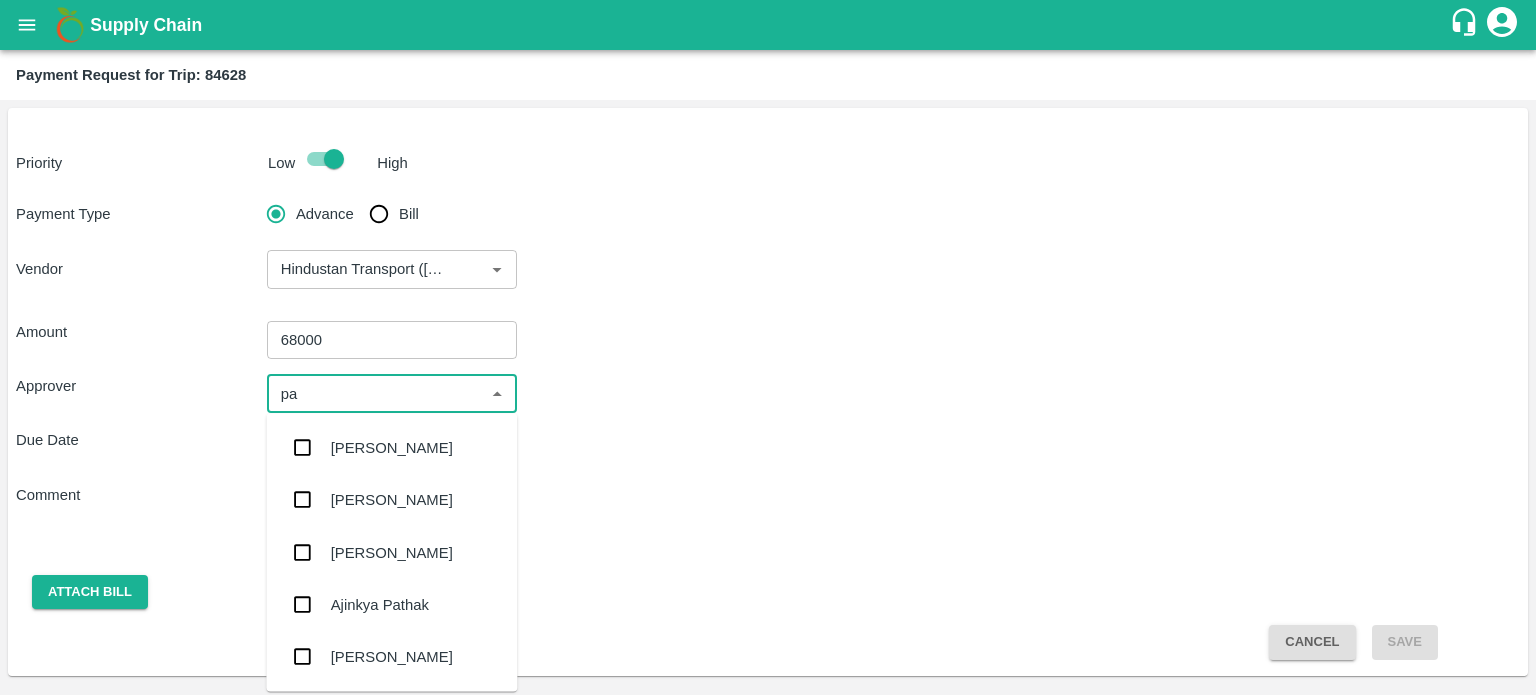 type on "pal" 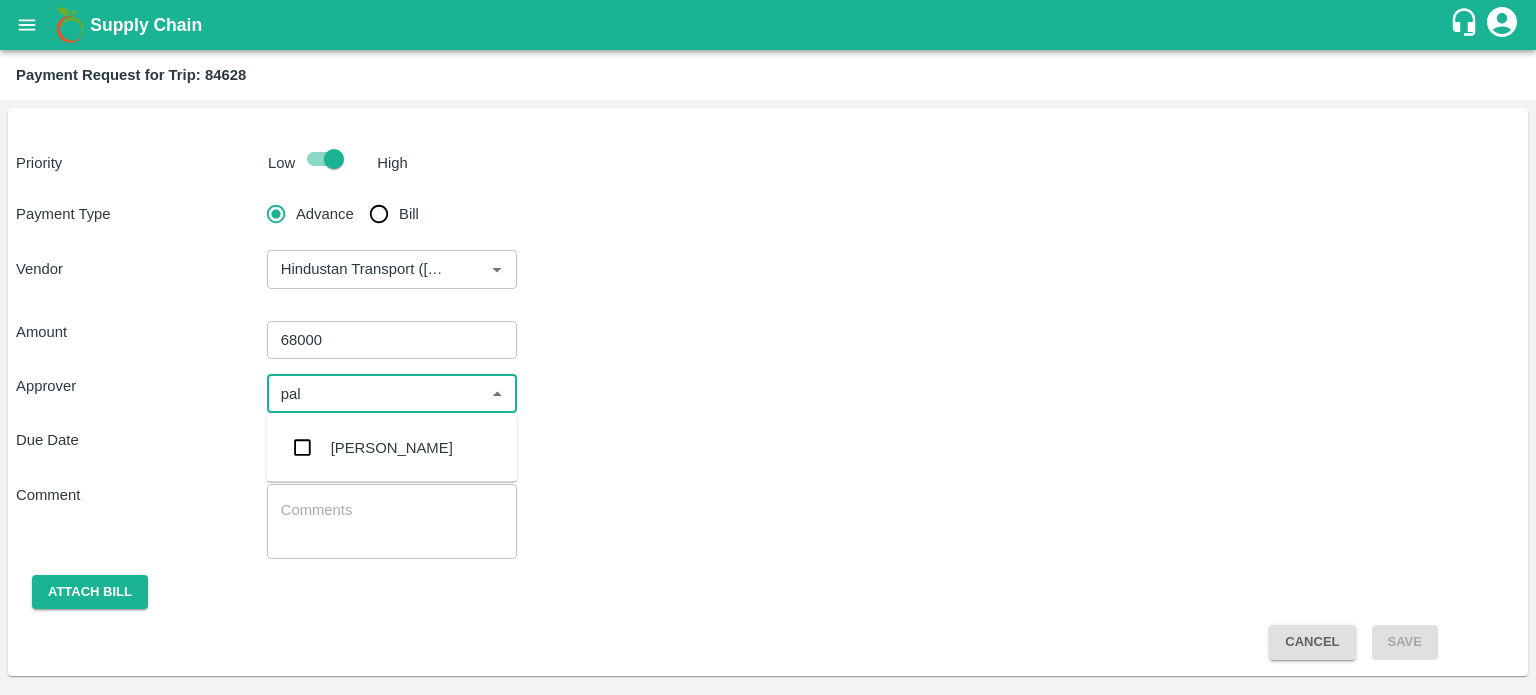 click on "Palwinder Singh" at bounding box center [392, 448] 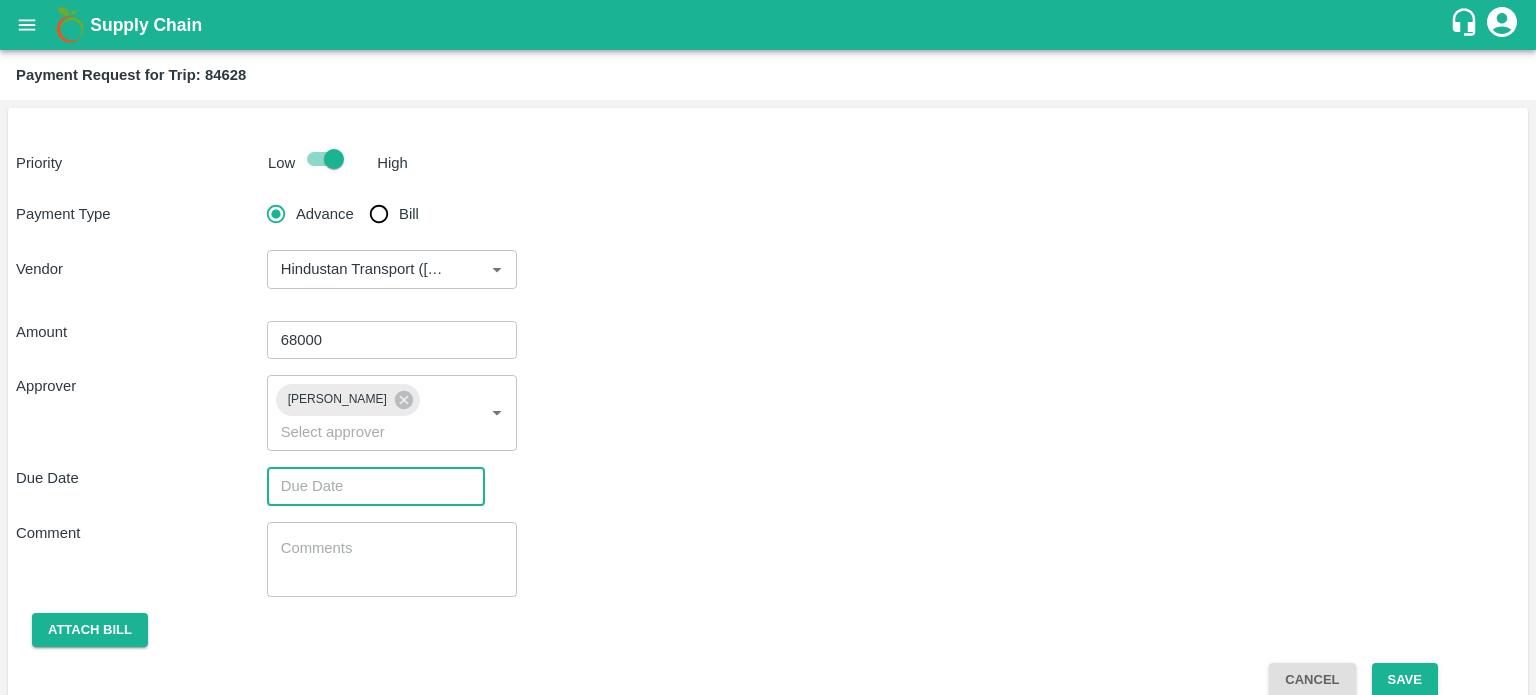 type on "DD/MM/YYYY hh:mm aa" 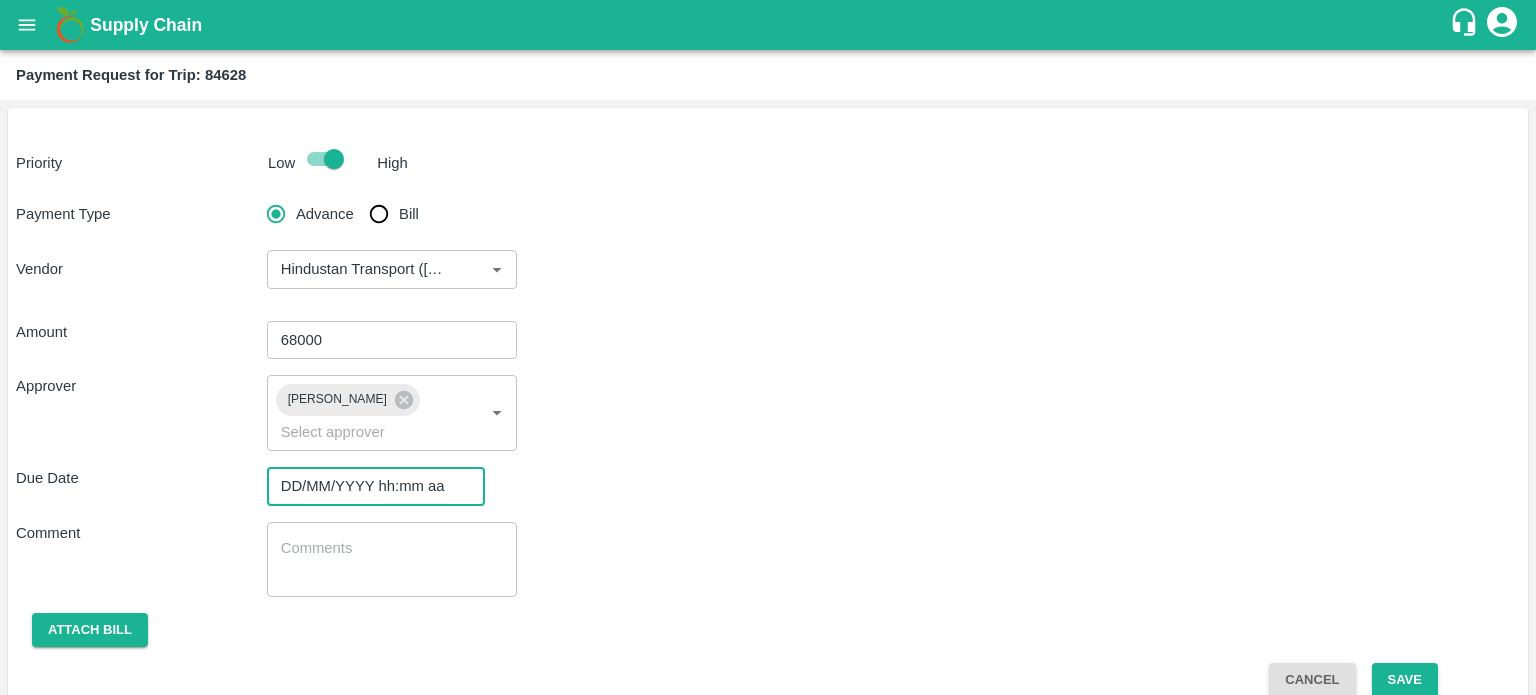 click on "DD/MM/YYYY hh:mm aa" at bounding box center [369, 486] 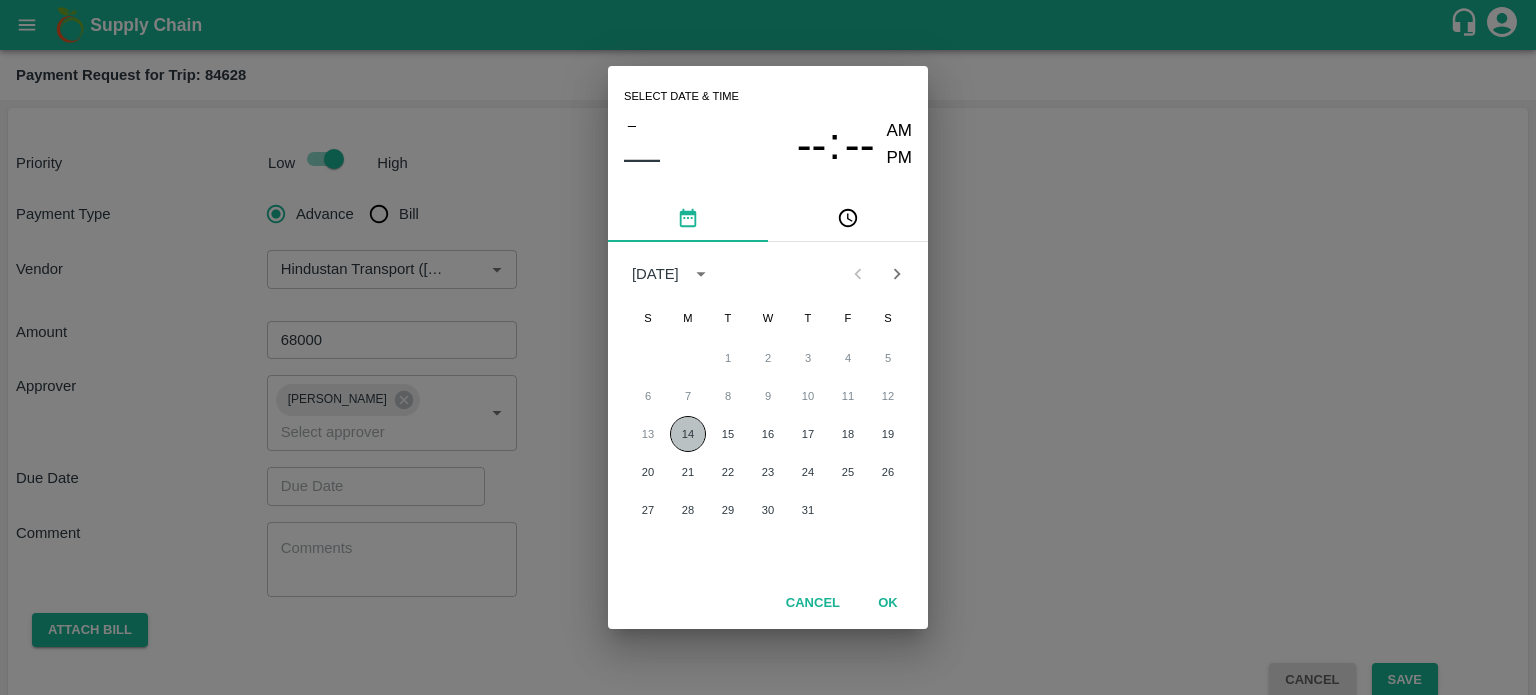 click on "14" at bounding box center [688, 434] 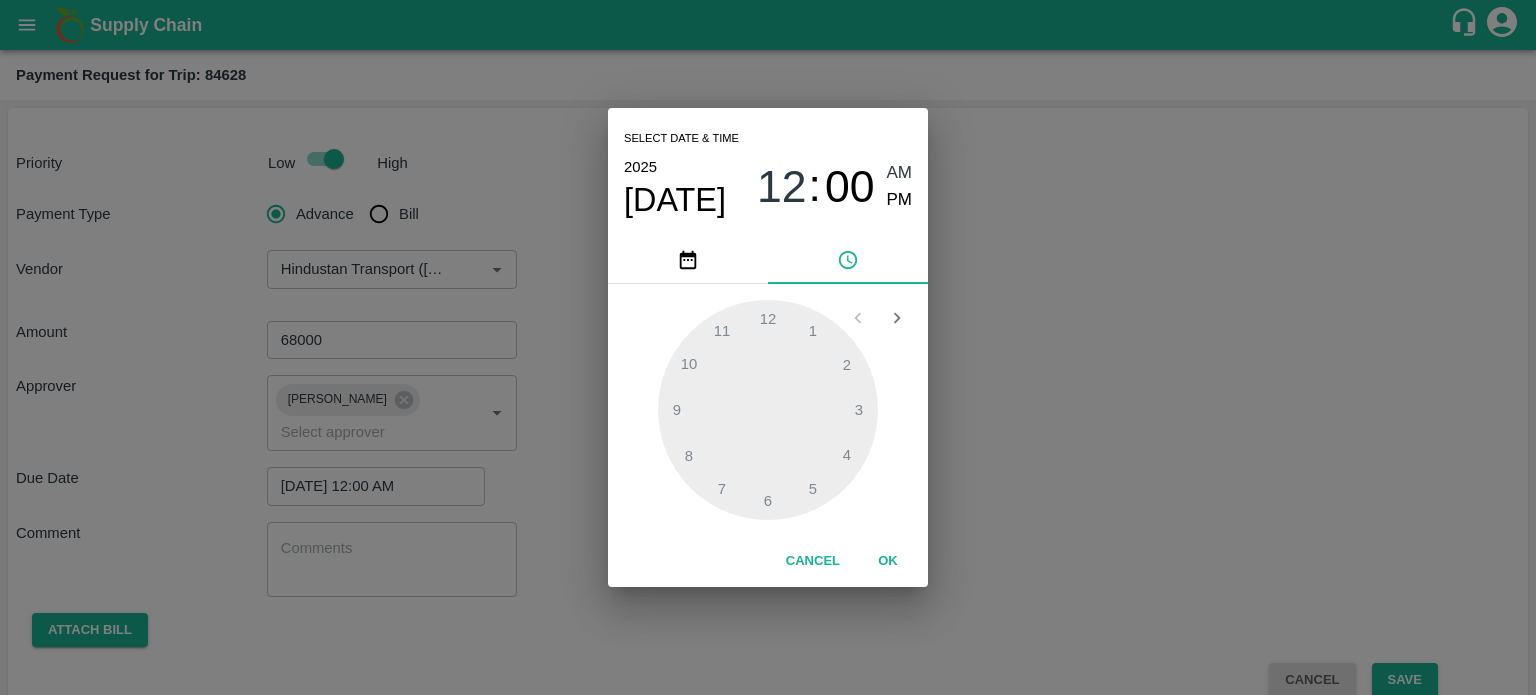 click on "OK" at bounding box center (888, 561) 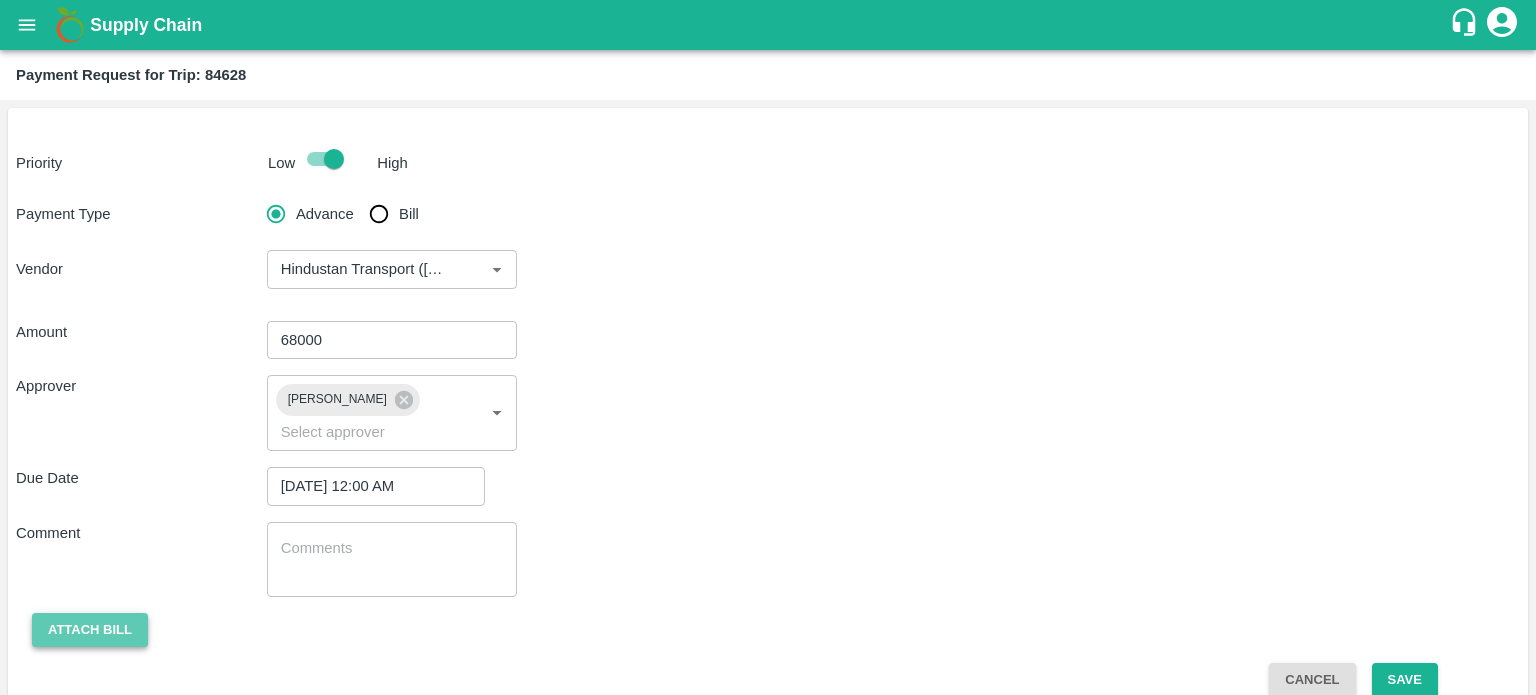 click on "Attach bill" at bounding box center [90, 630] 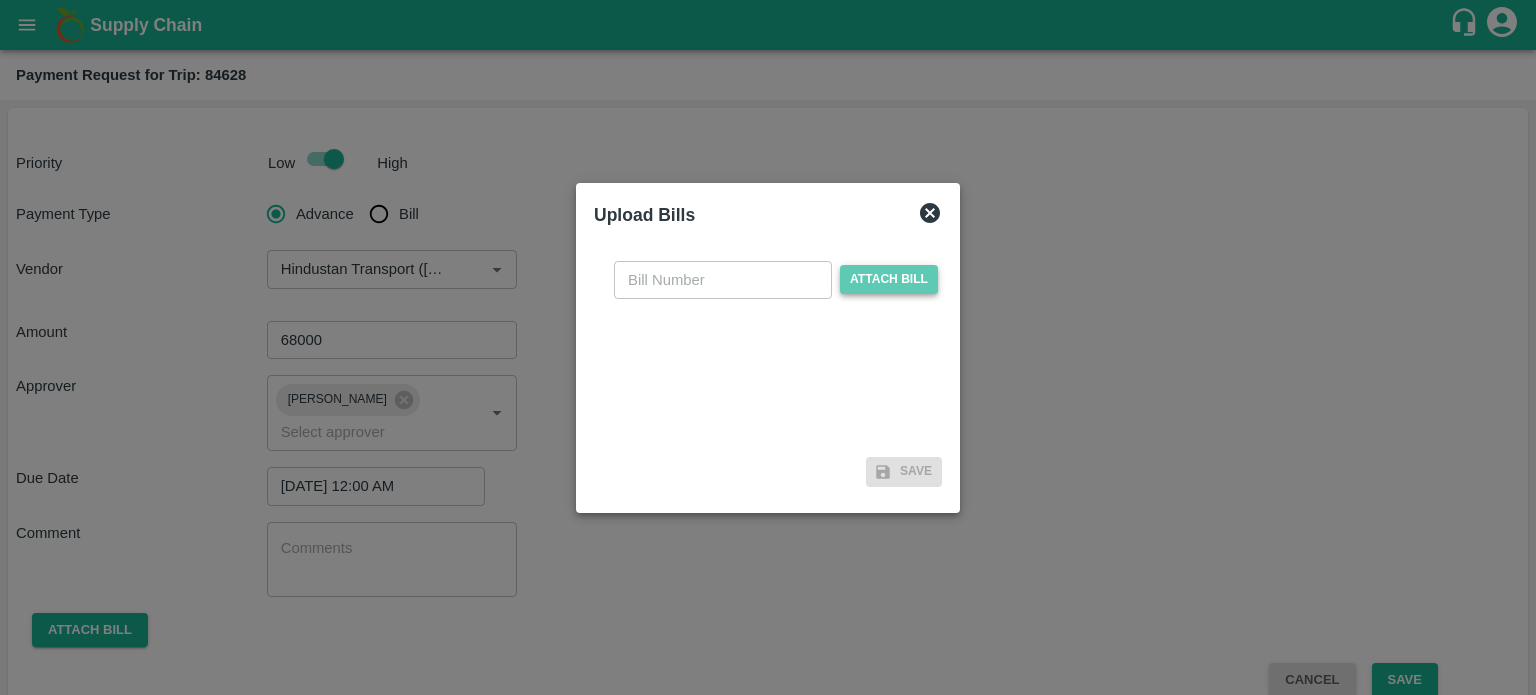 click on "Attach bill" at bounding box center (889, 279) 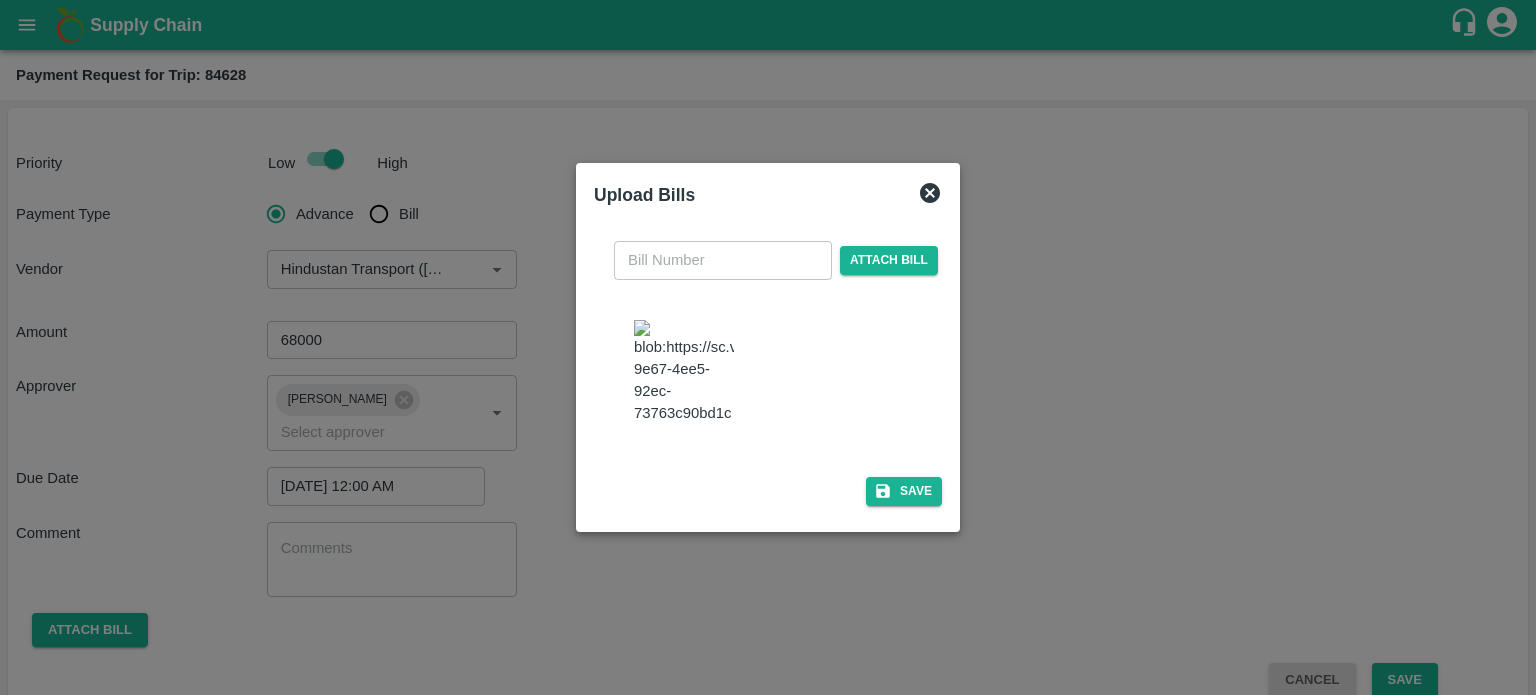 click at bounding box center (684, 372) 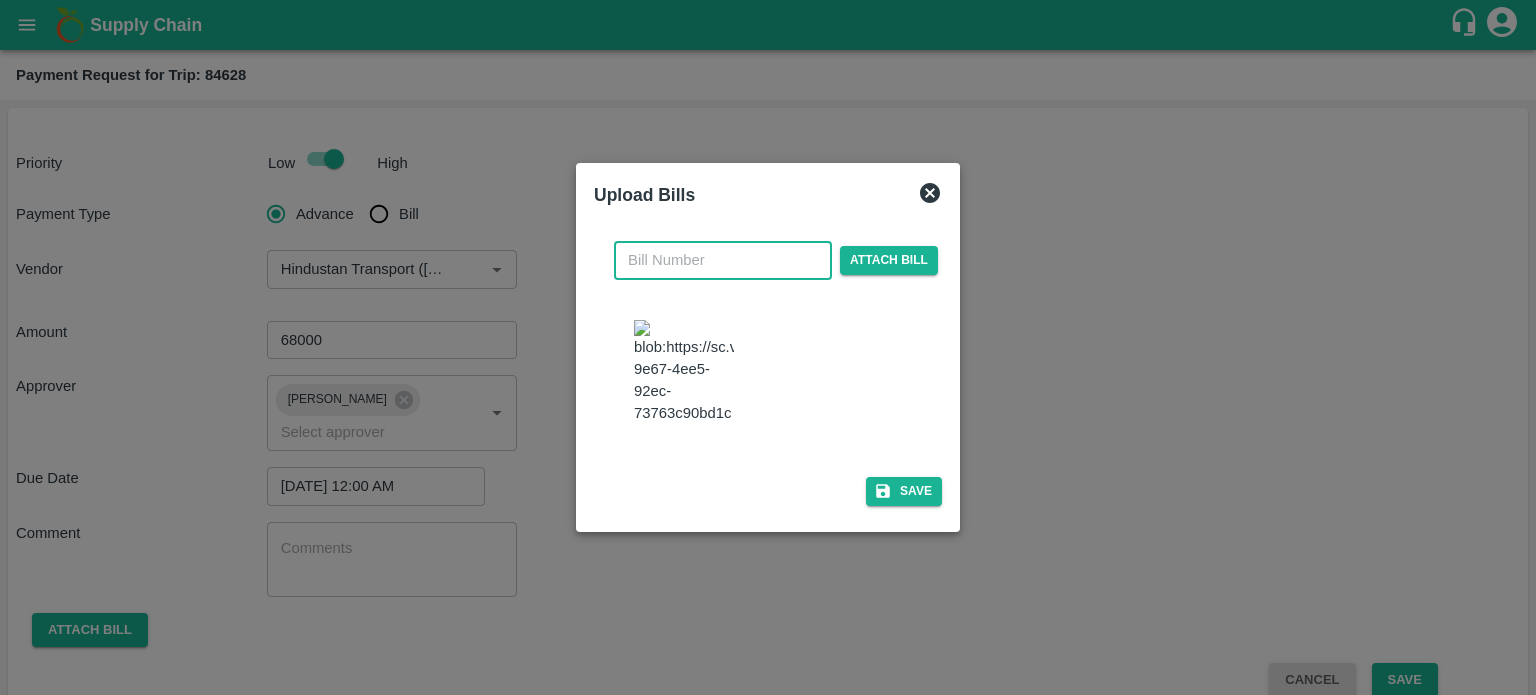 click at bounding box center (723, 260) 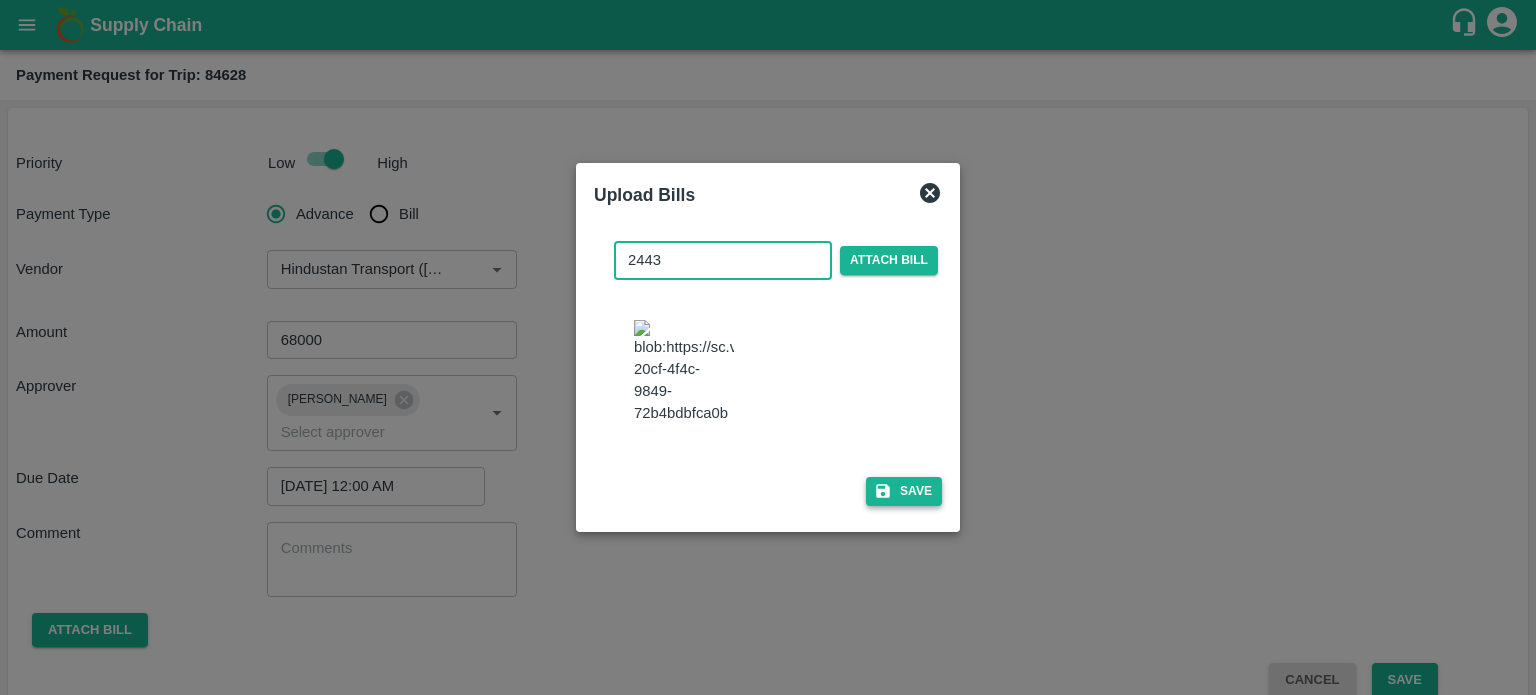 type on "2443" 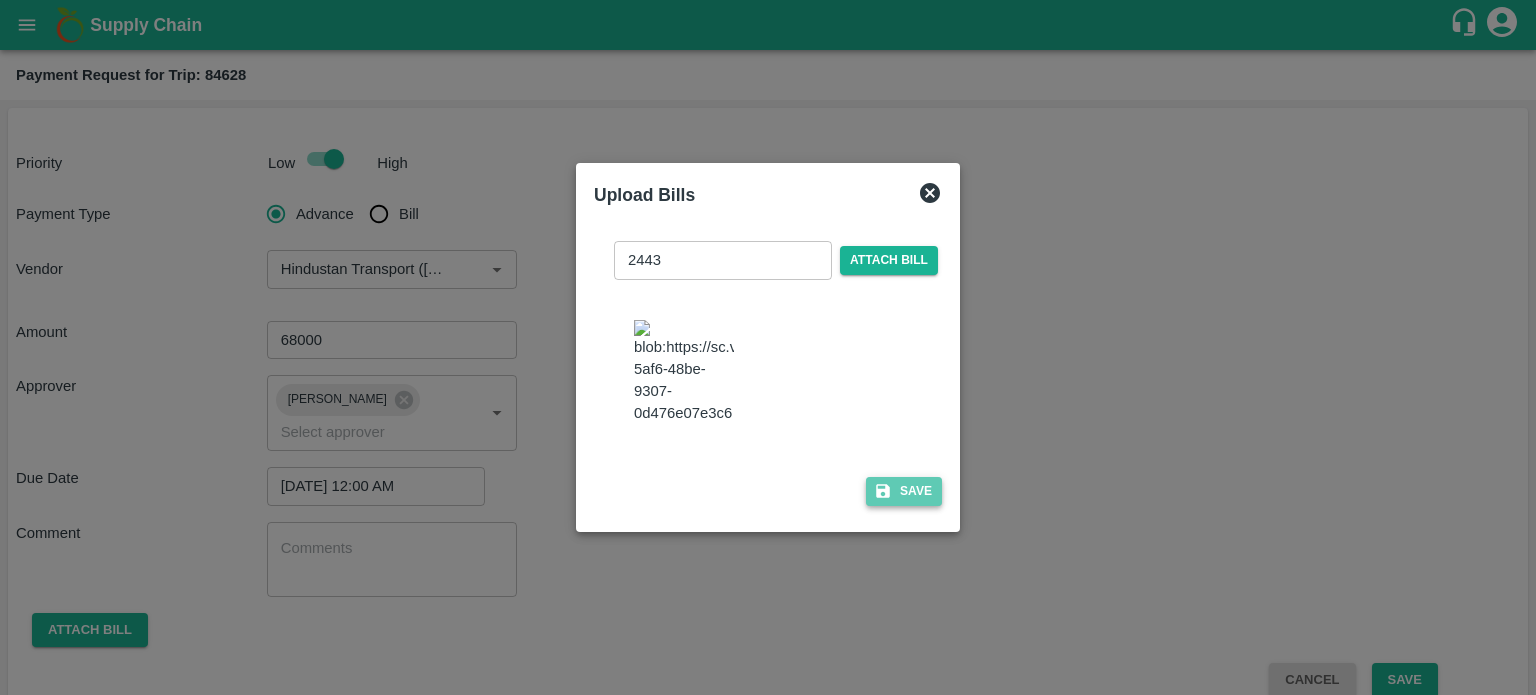 click on "Save" at bounding box center [904, 491] 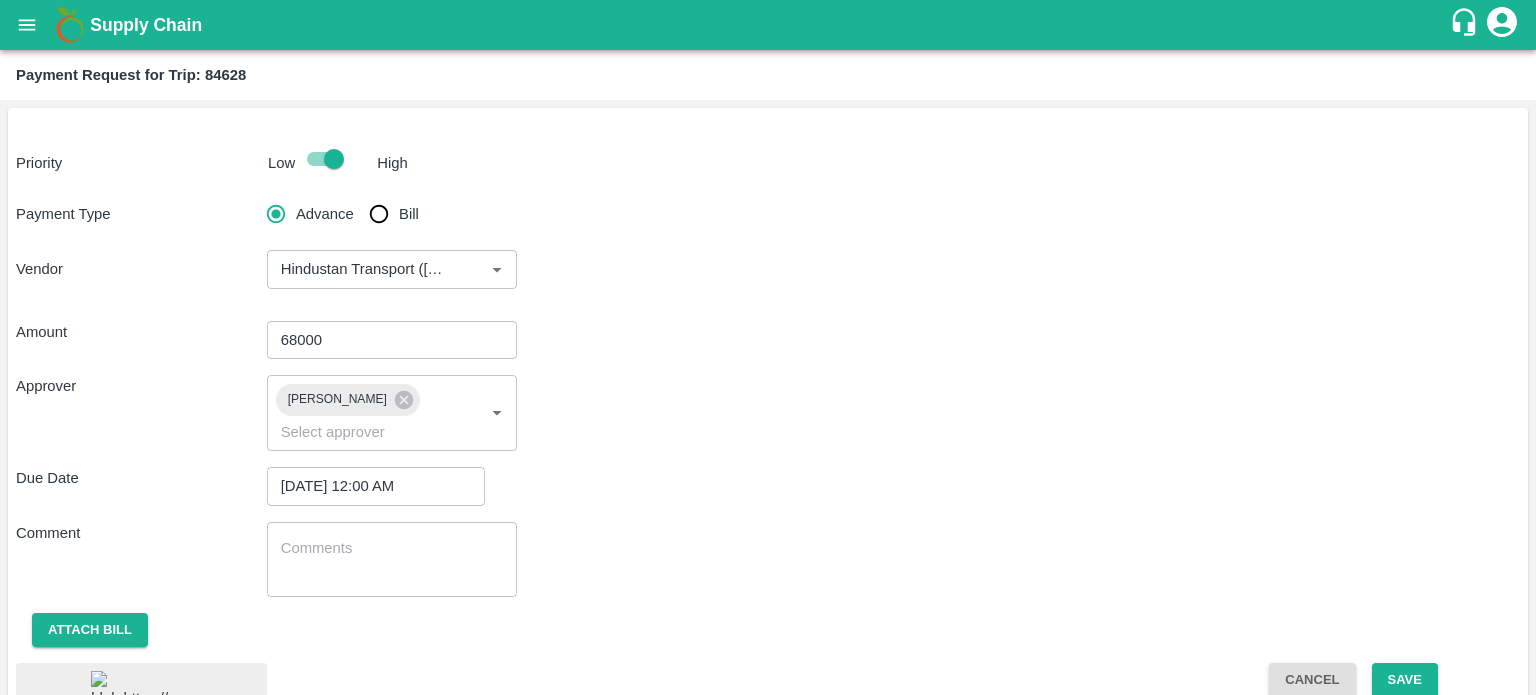 scroll, scrollTop: 108, scrollLeft: 0, axis: vertical 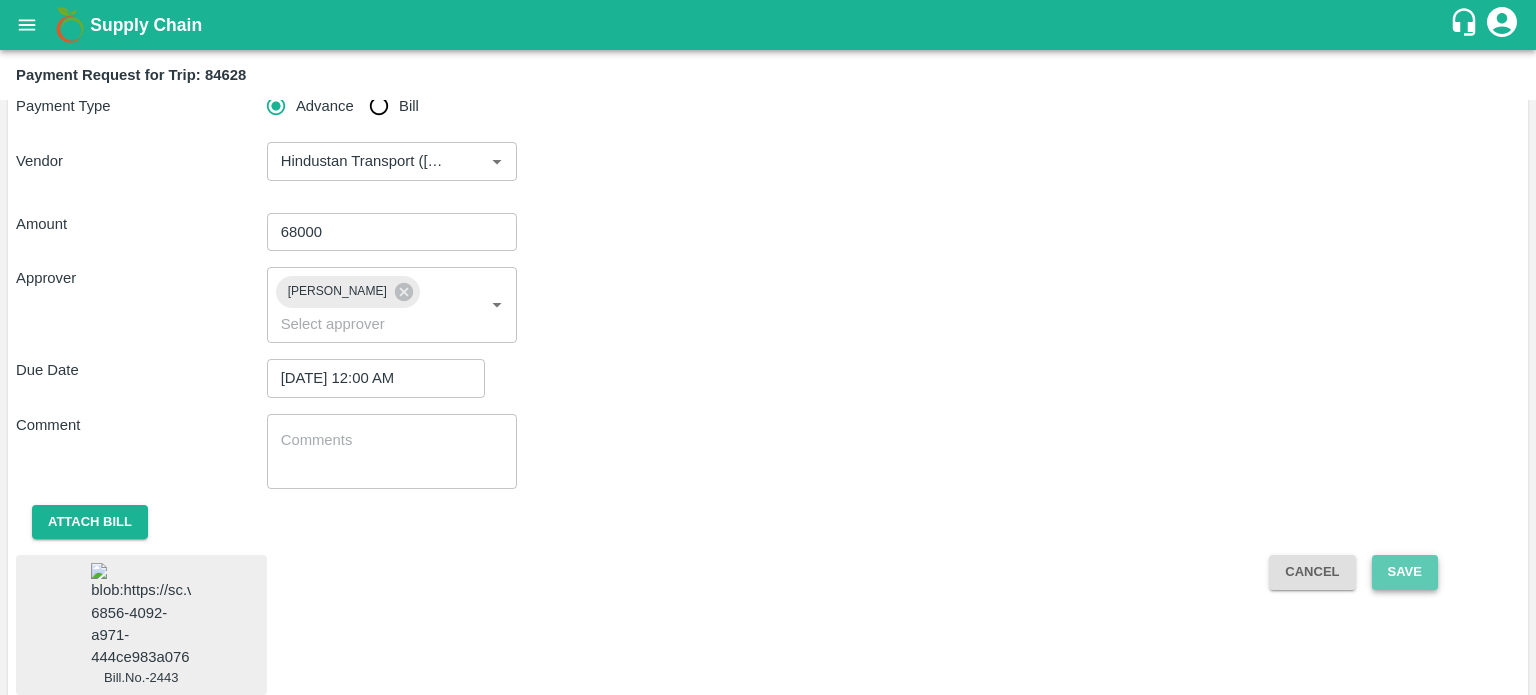 click on "Save" at bounding box center (1405, 572) 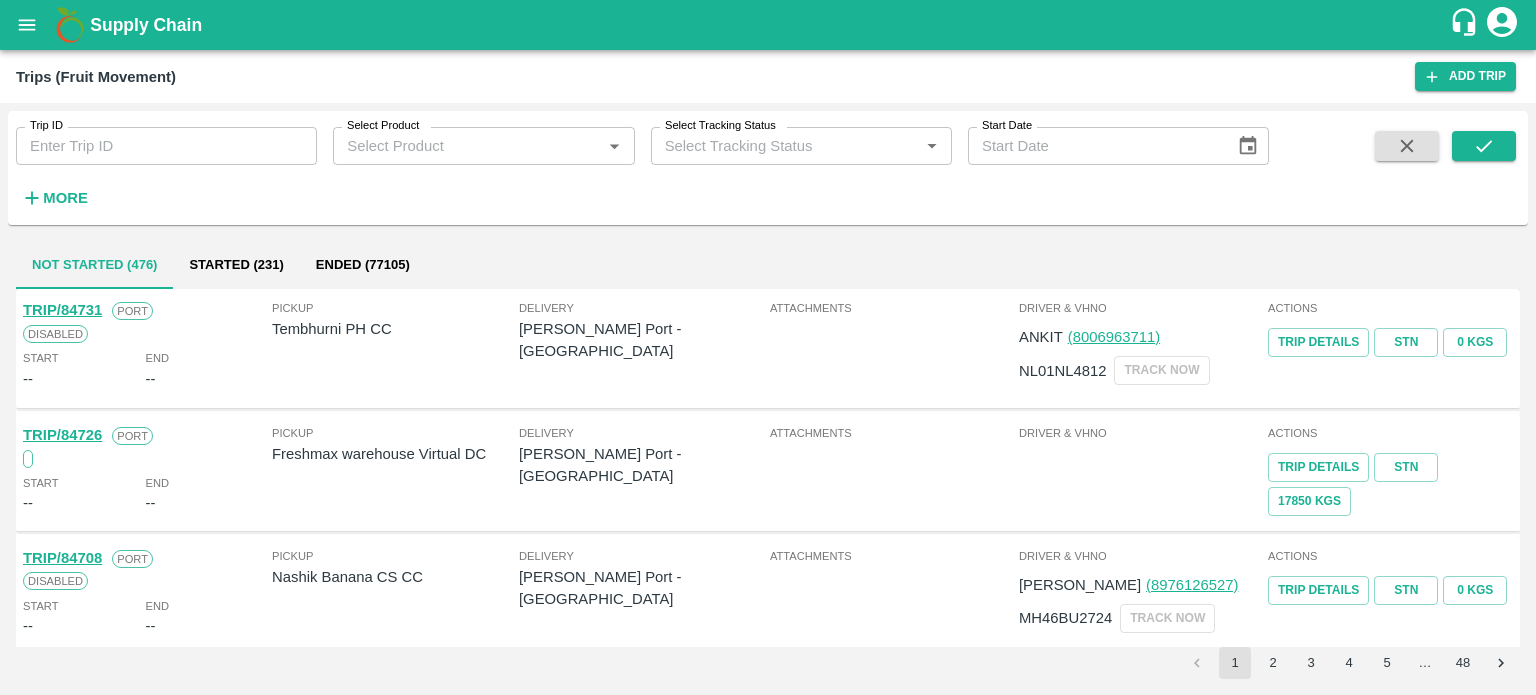 scroll, scrollTop: 0, scrollLeft: 0, axis: both 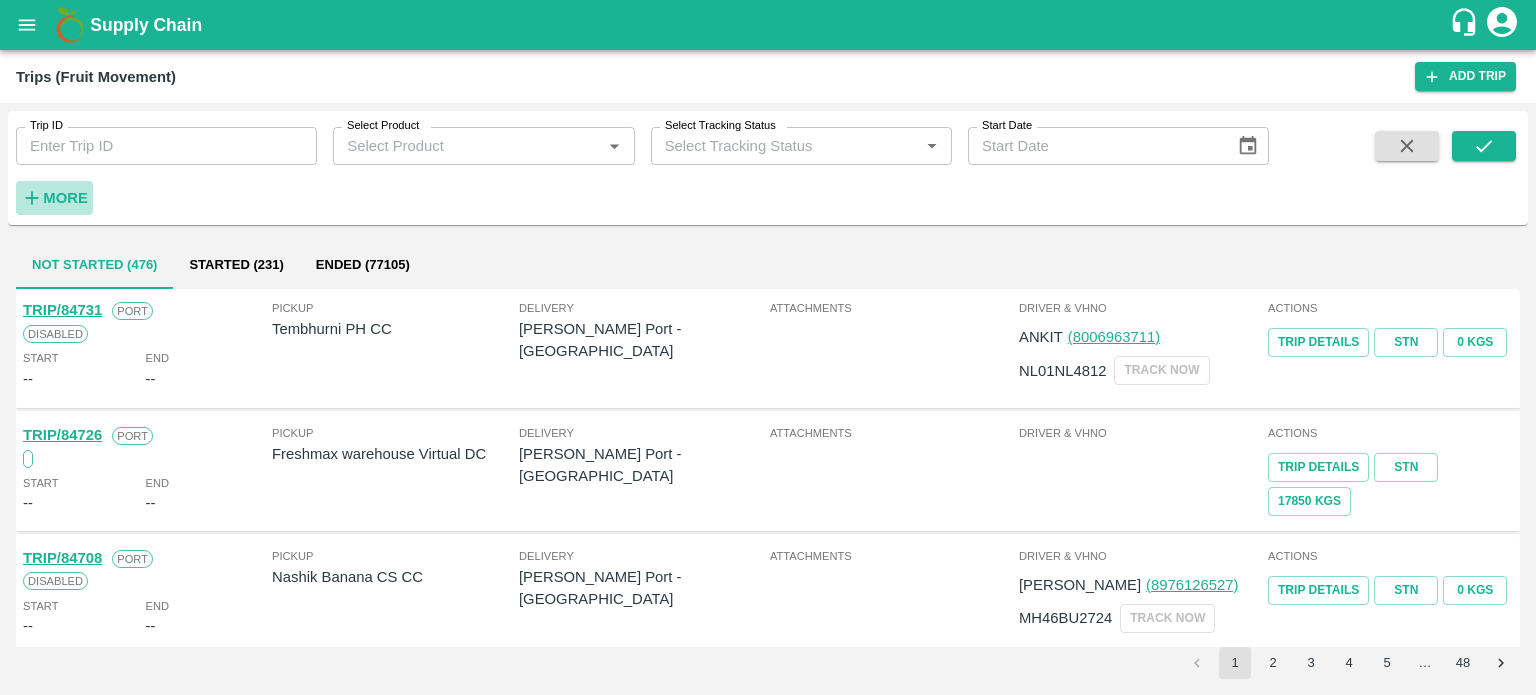 click on "More" at bounding box center [65, 198] 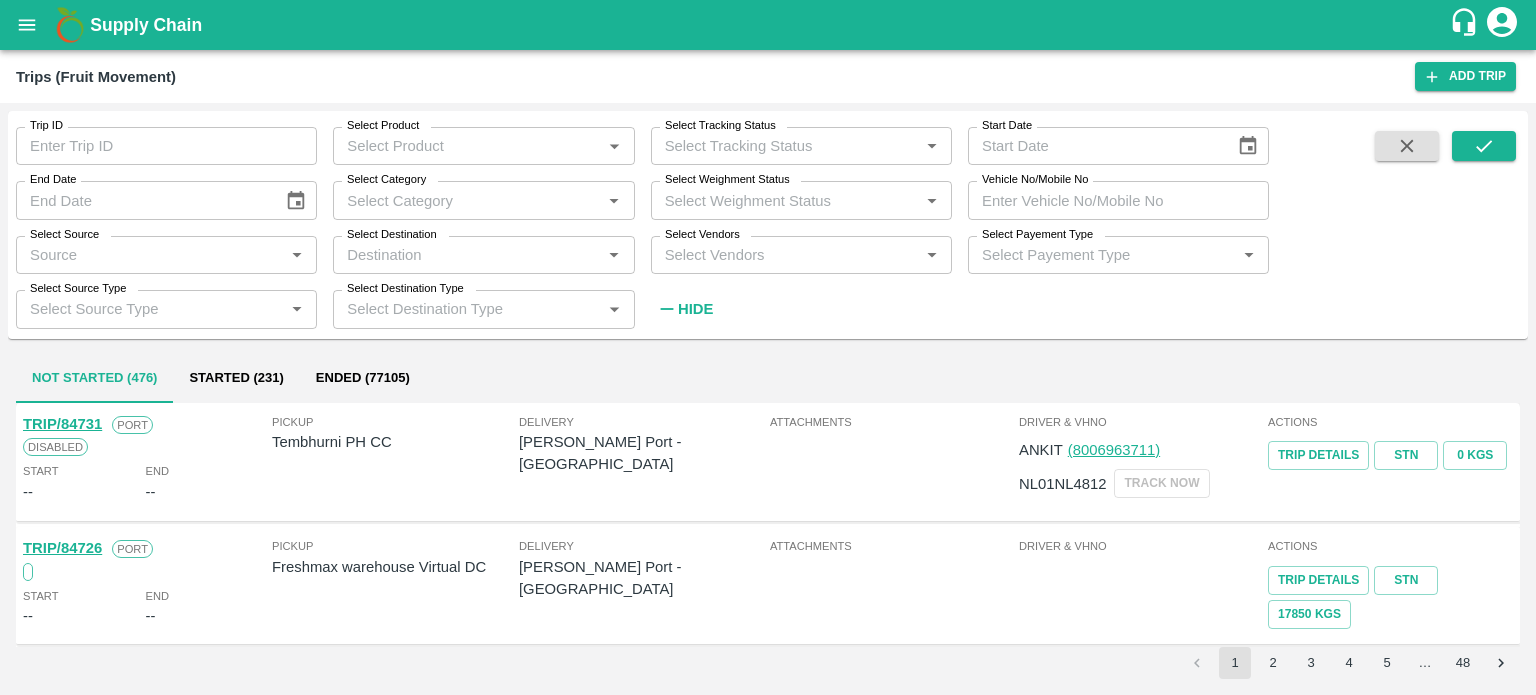 click on "Select Vendors" at bounding box center [785, 255] 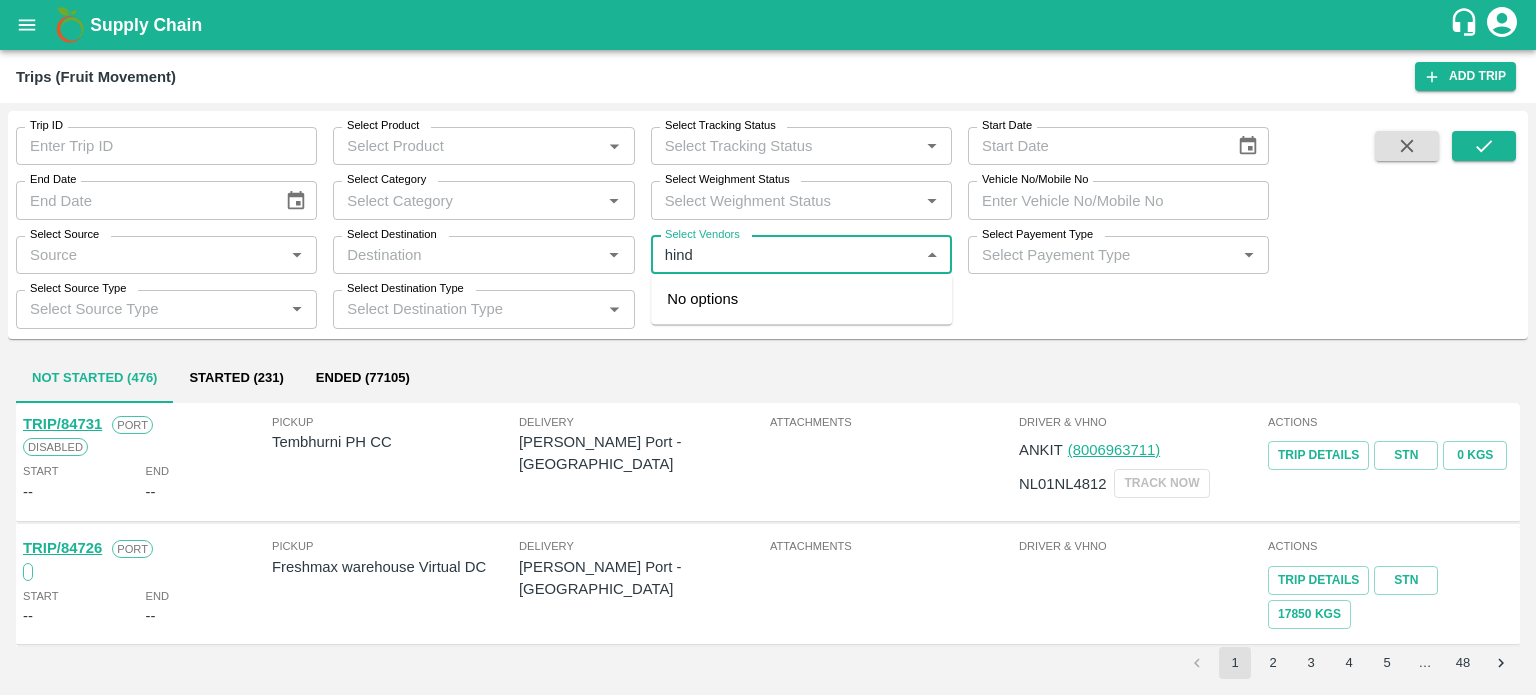 type on "hindu" 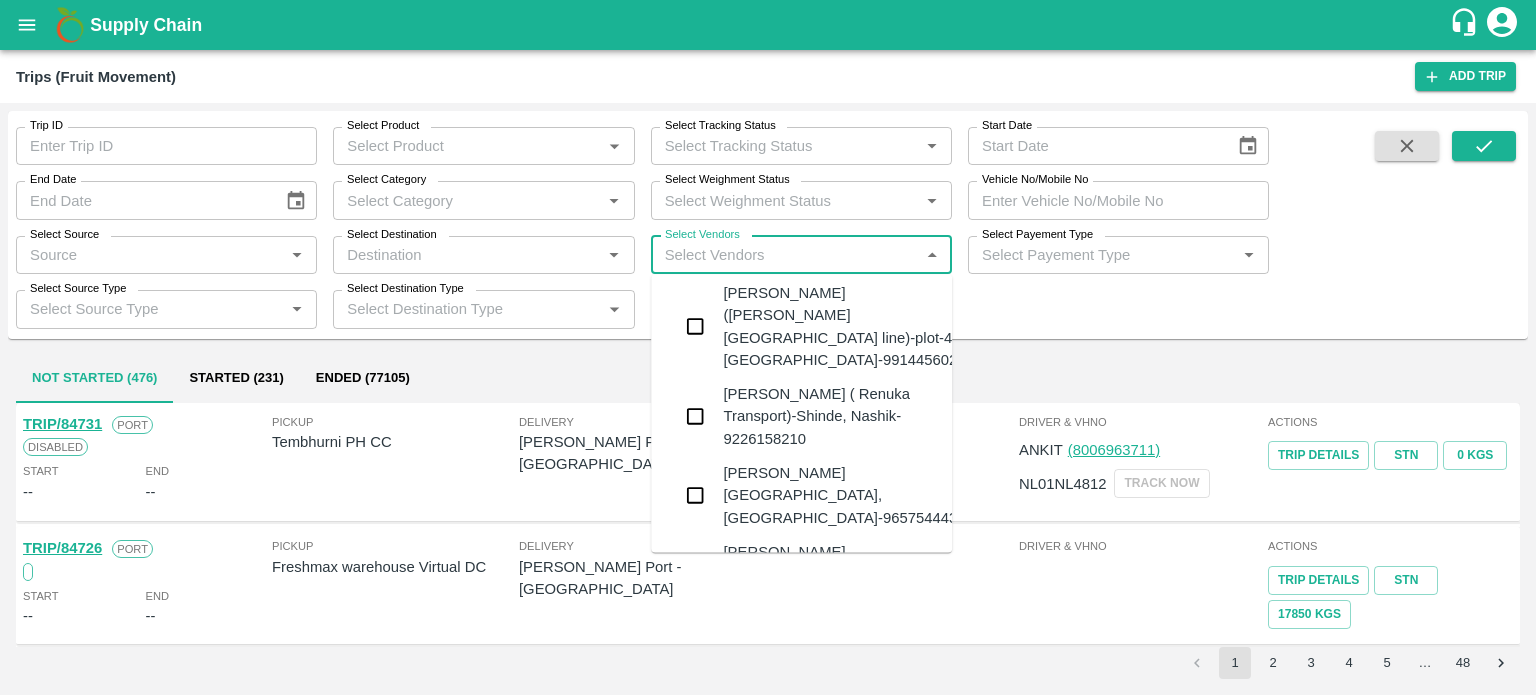scroll, scrollTop: 0, scrollLeft: 0, axis: both 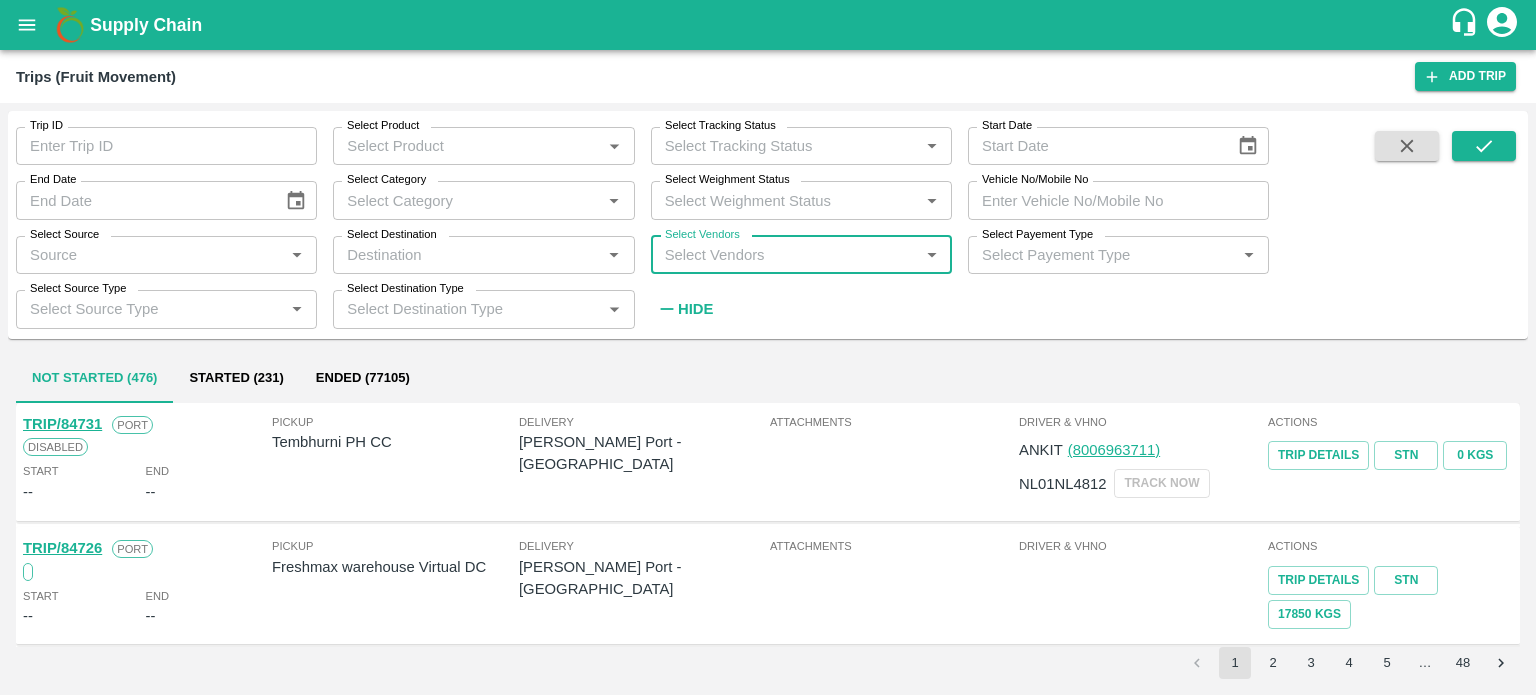 click on "Select Vendors" at bounding box center (785, 255) 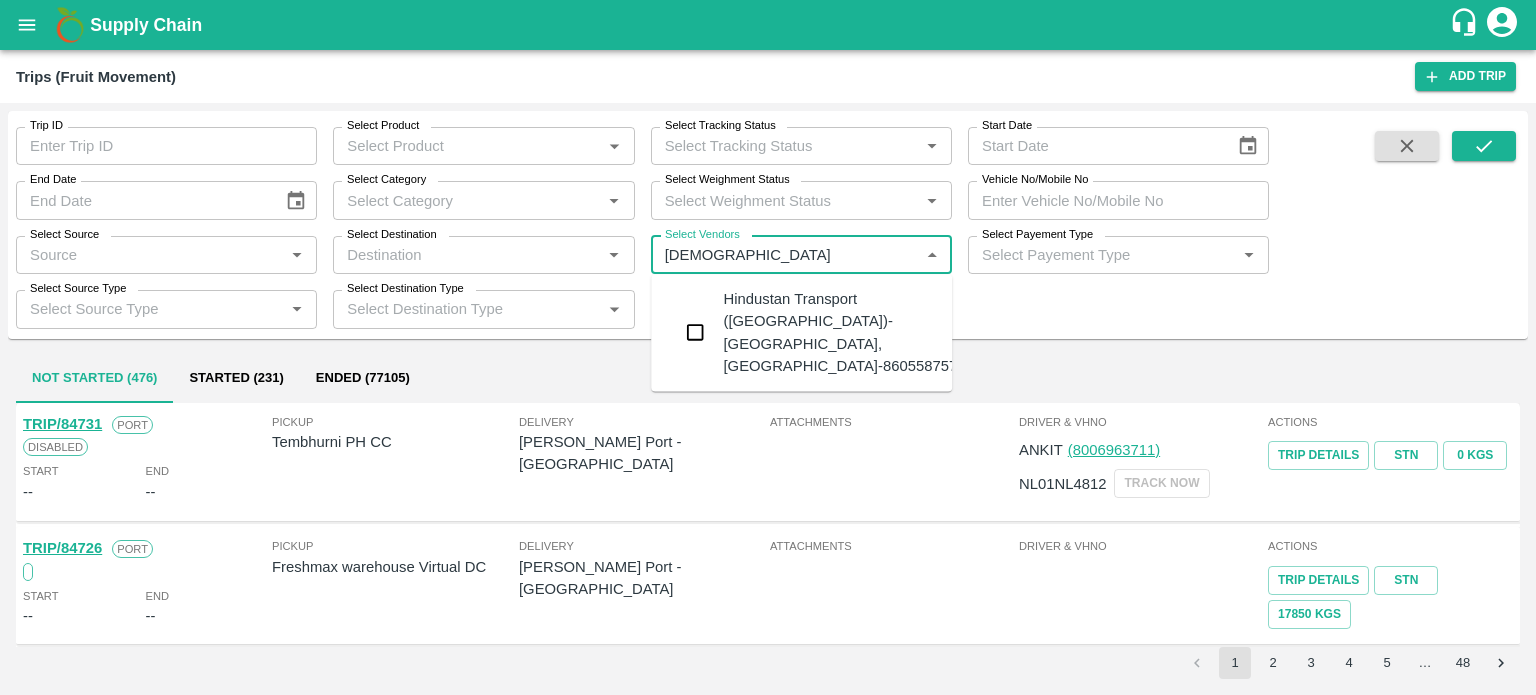 type on "hindus" 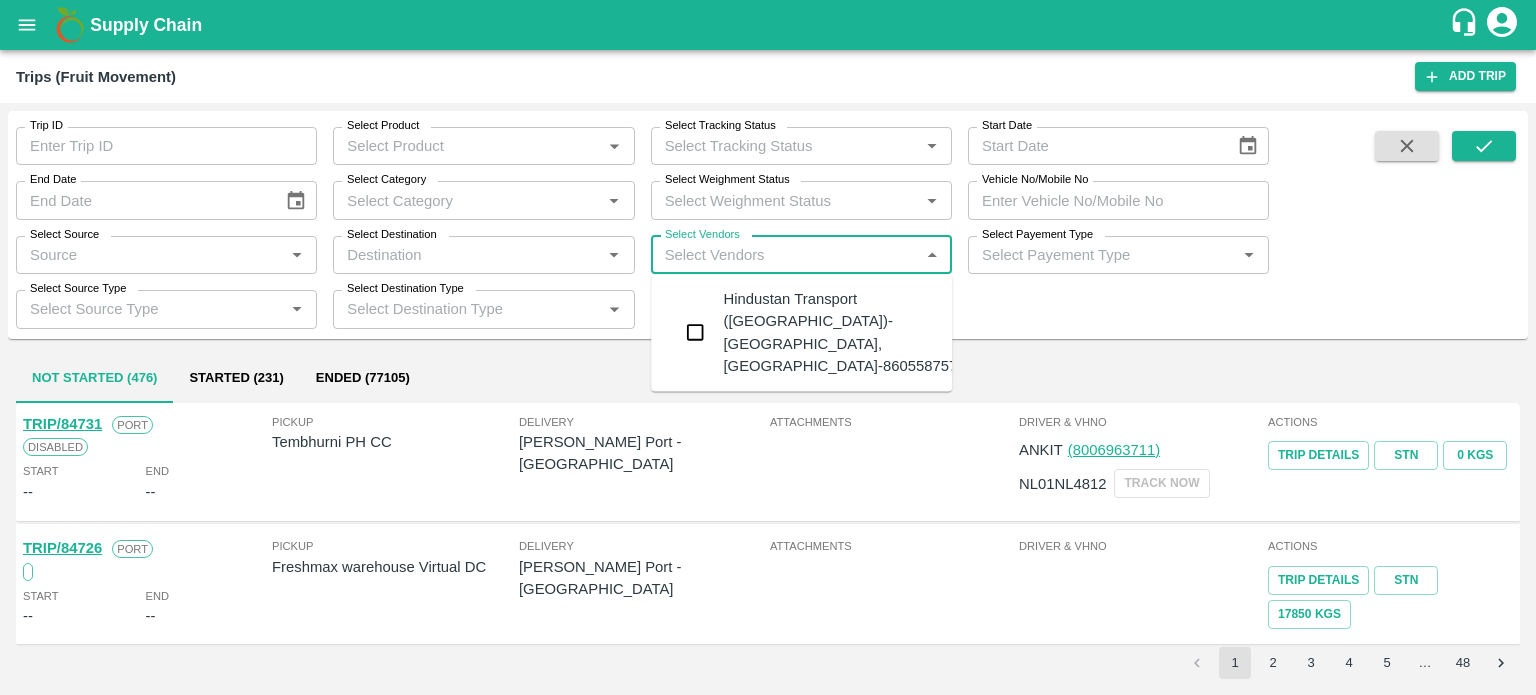 click on "Hindustan Transport (Ahmednagar)-Sarjepura, Ahmednagar-8605587575" at bounding box center [844, 332] 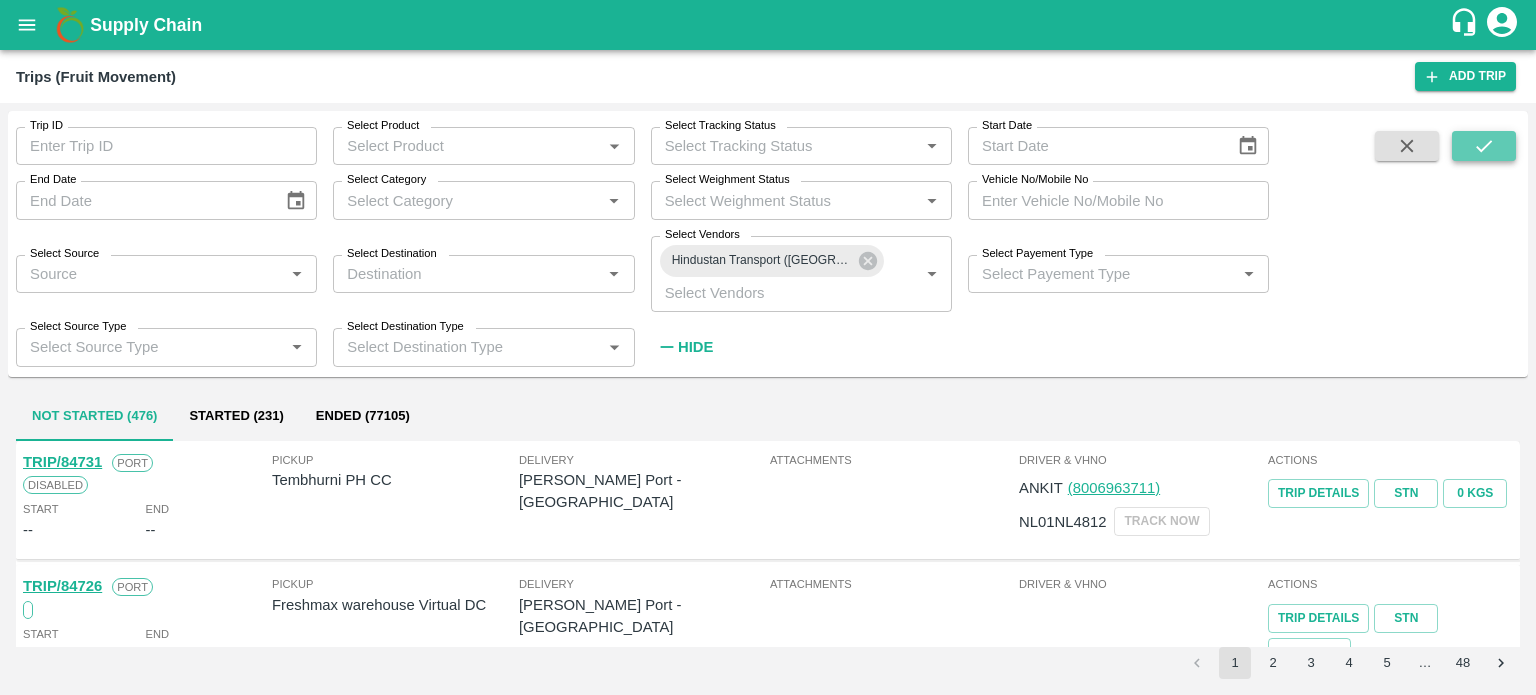 click at bounding box center (1484, 146) 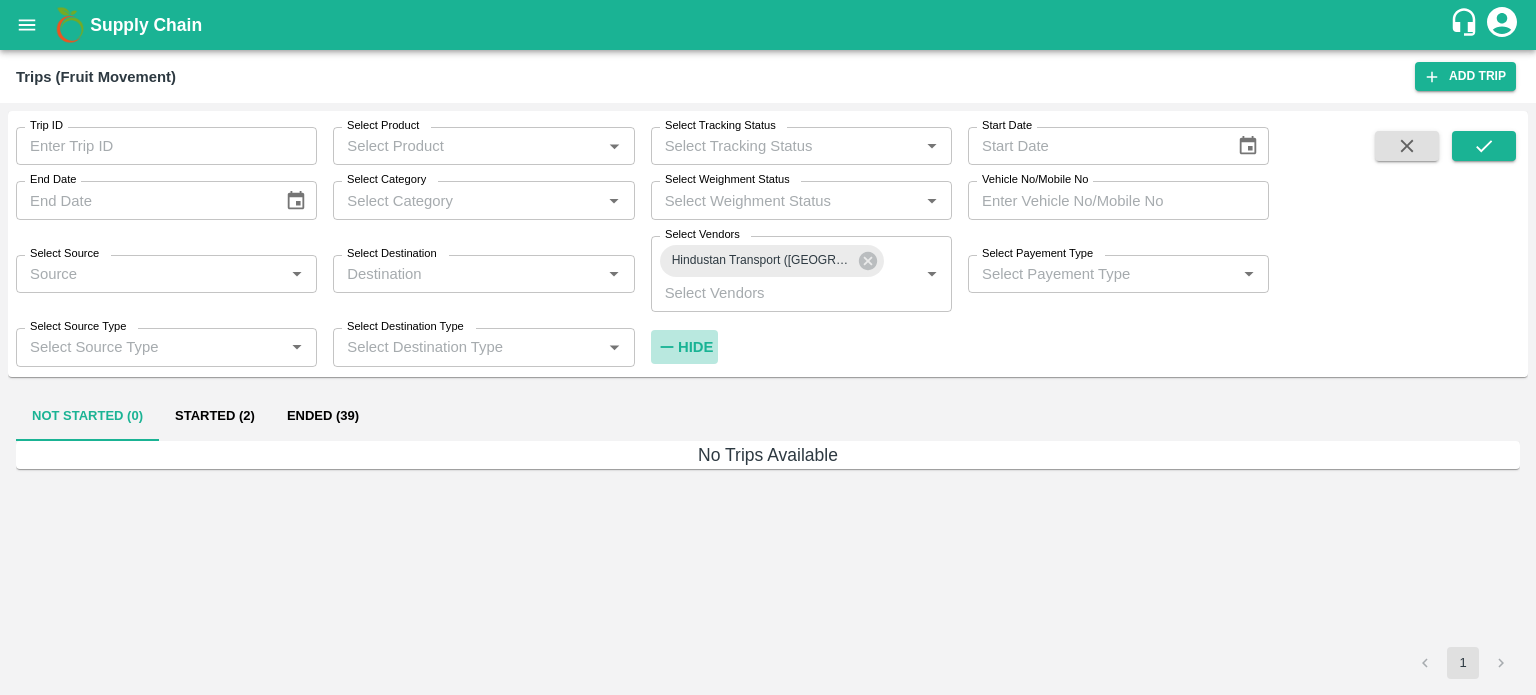 click on "Hide" at bounding box center (695, 347) 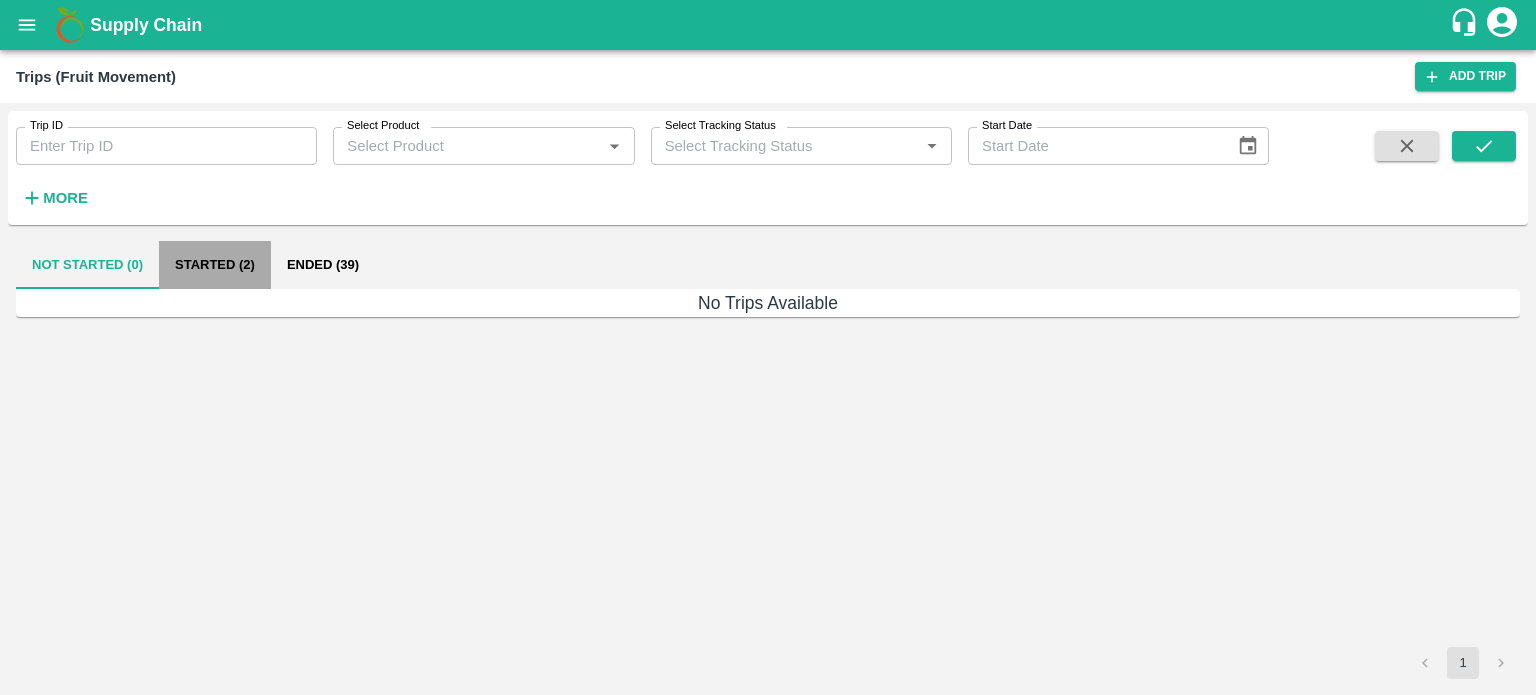 click on "Started (2)" at bounding box center (215, 265) 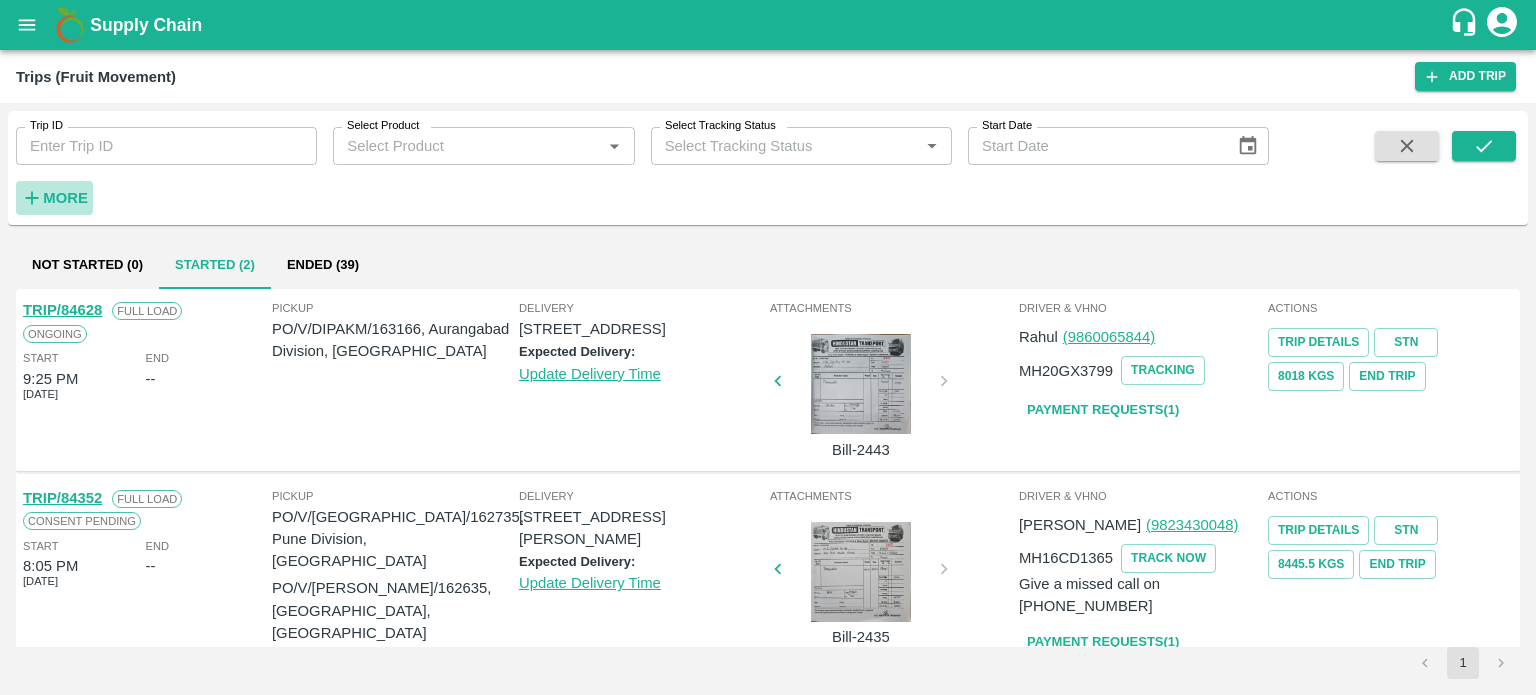 click on "More" at bounding box center (65, 198) 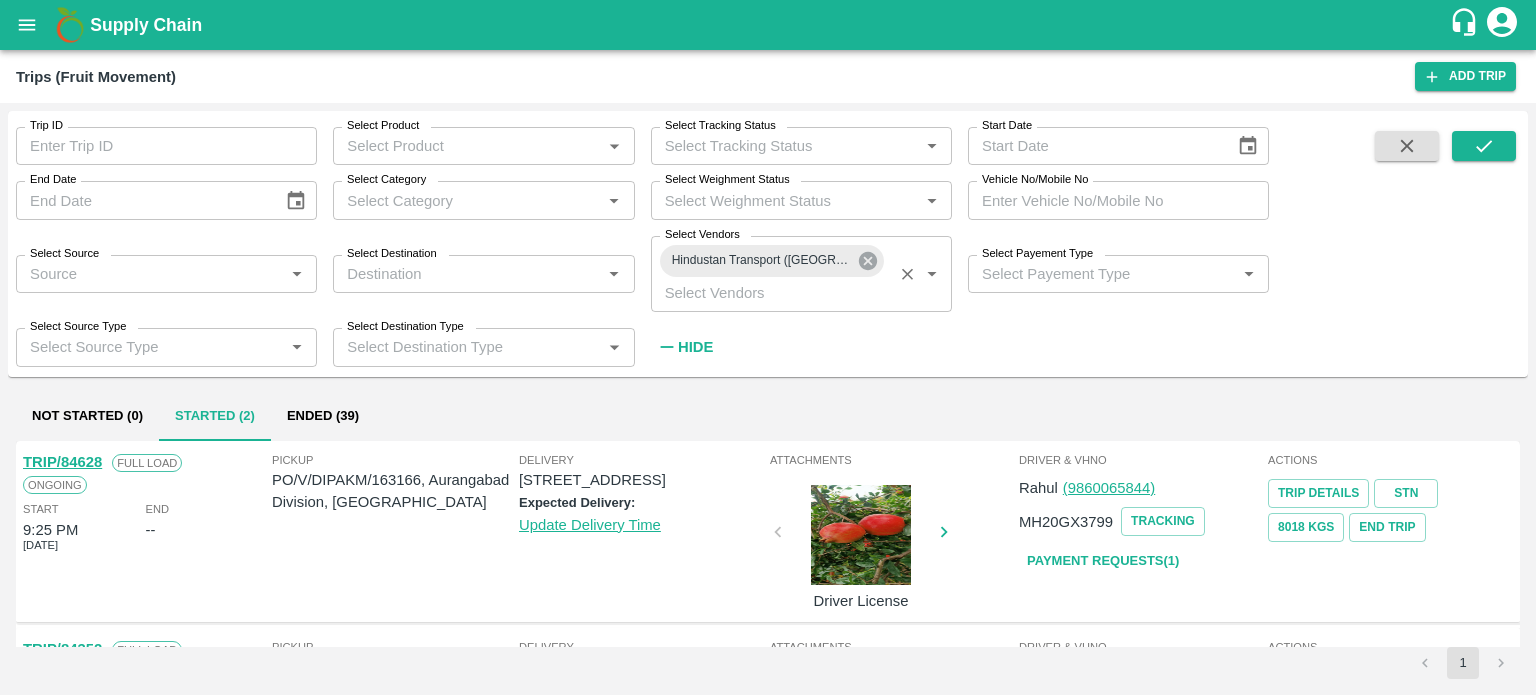 click 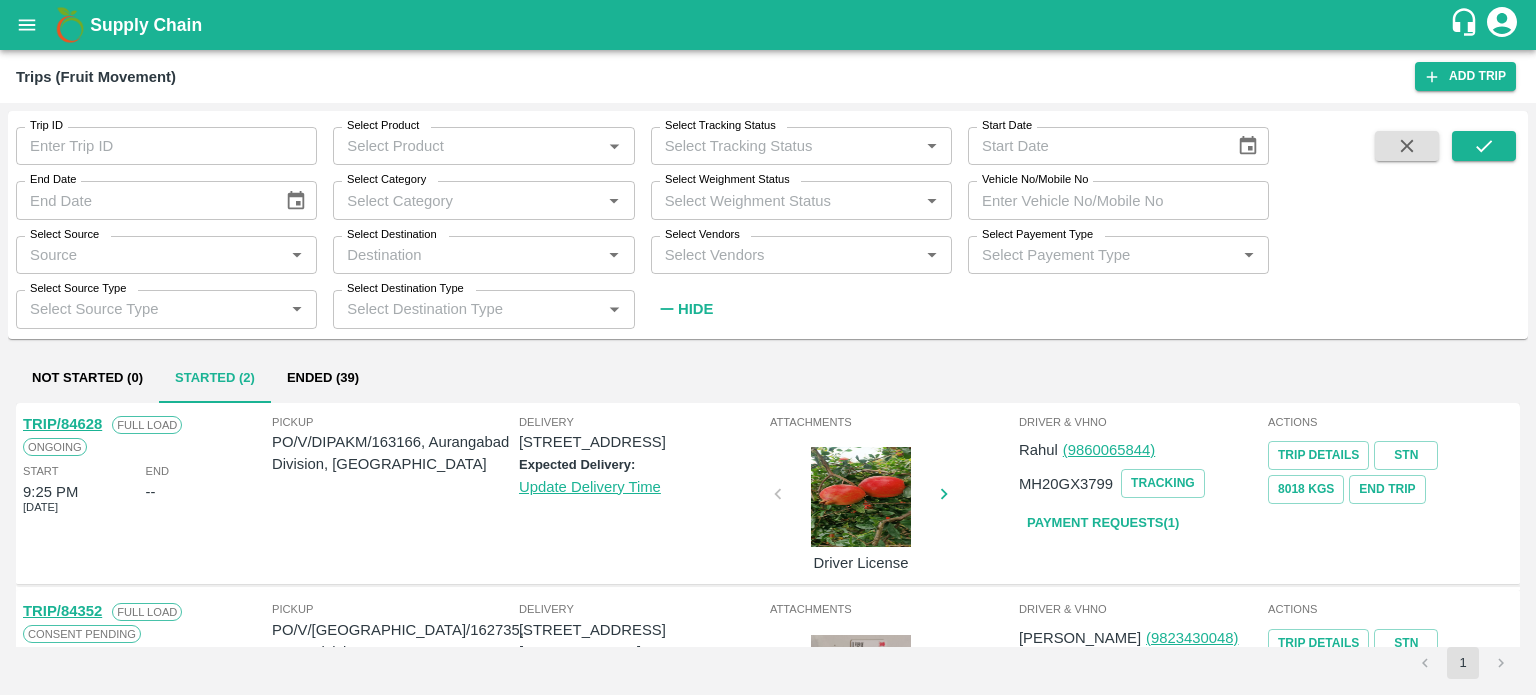 click on "Select Vendors   *" at bounding box center [801, 255] 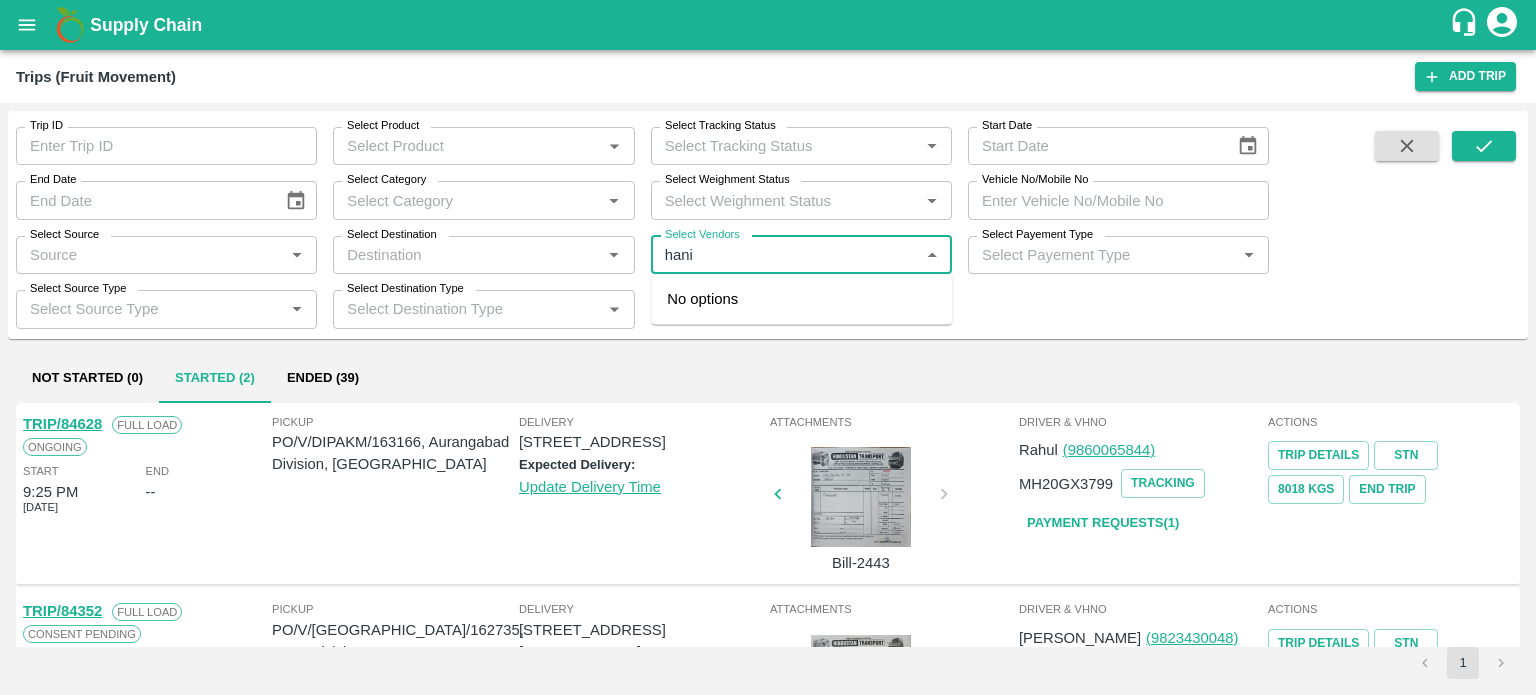 type on "hanif" 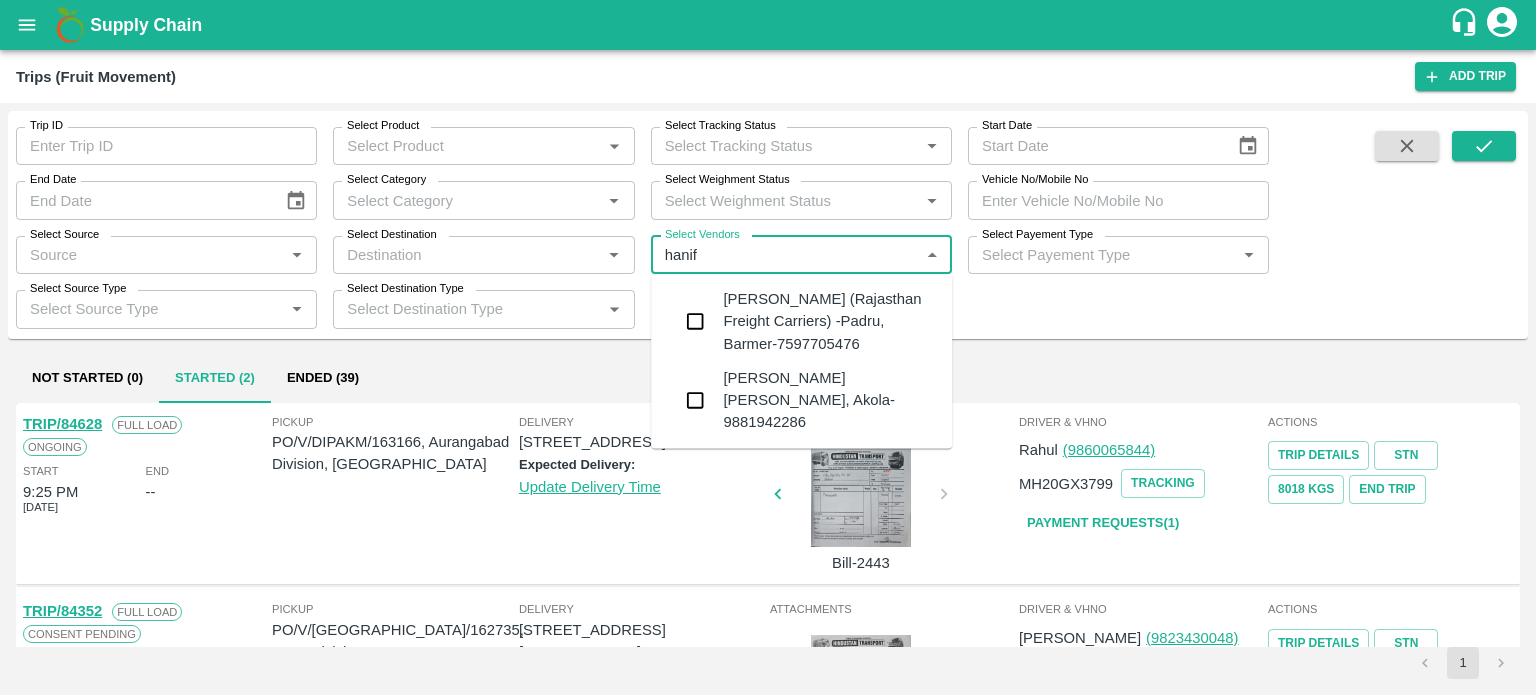 type 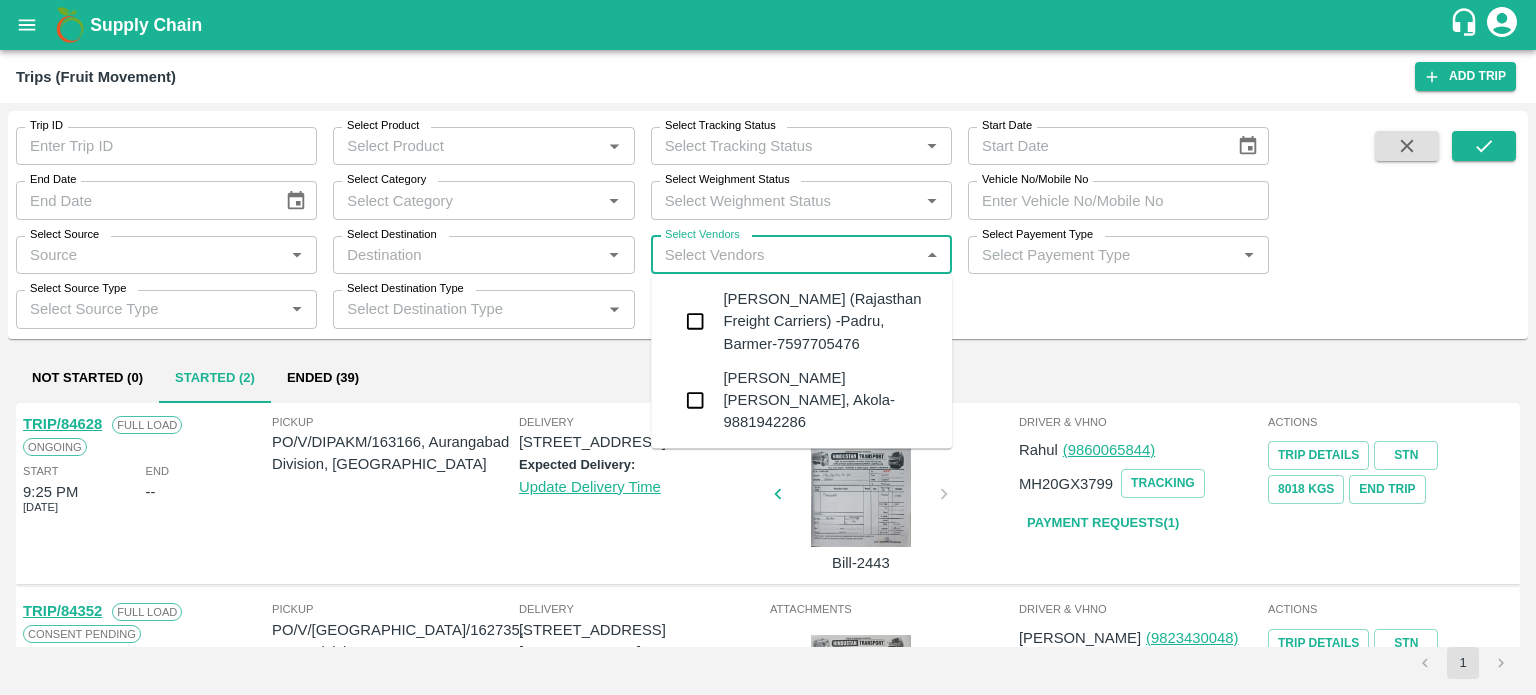 click on "Hanif Khan (Rajasthan Freight Carriers) -Padru, Barmer-7597705476" at bounding box center (829, 321) 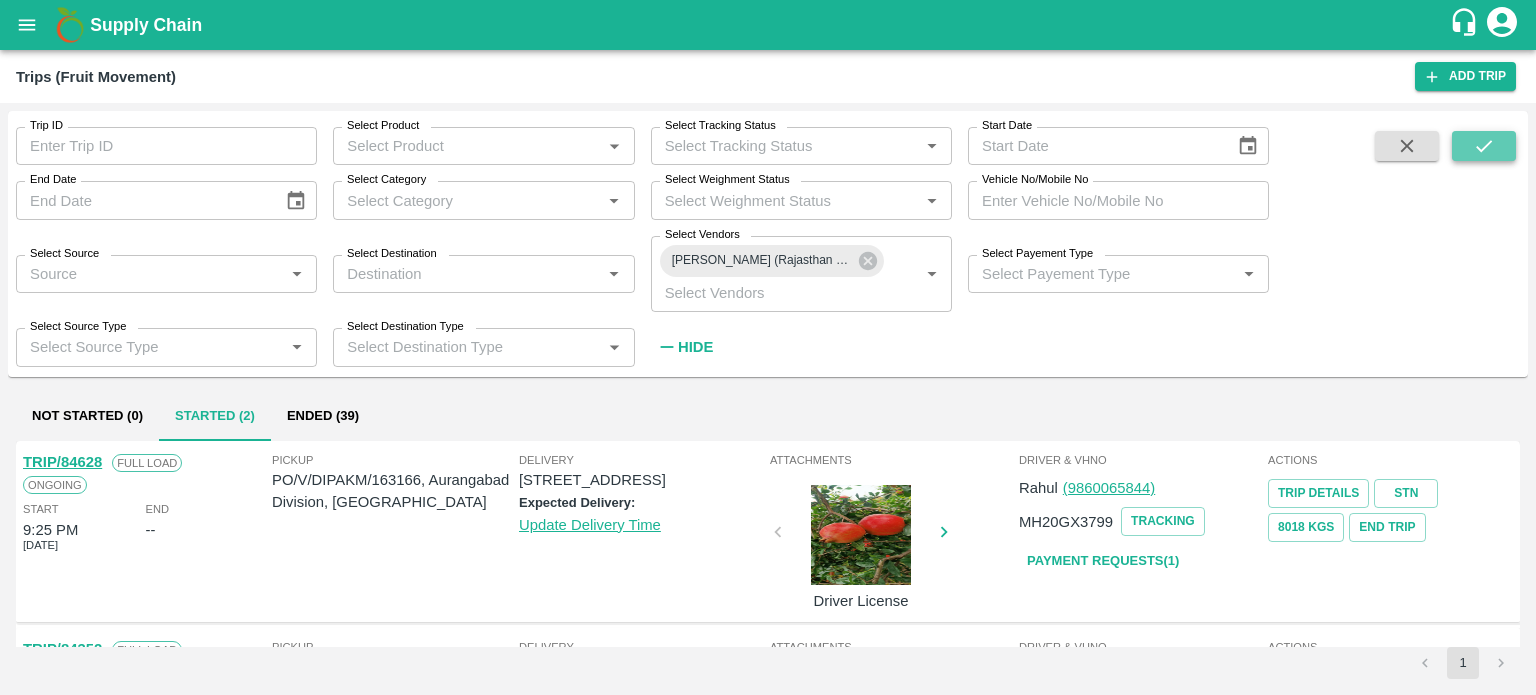 click 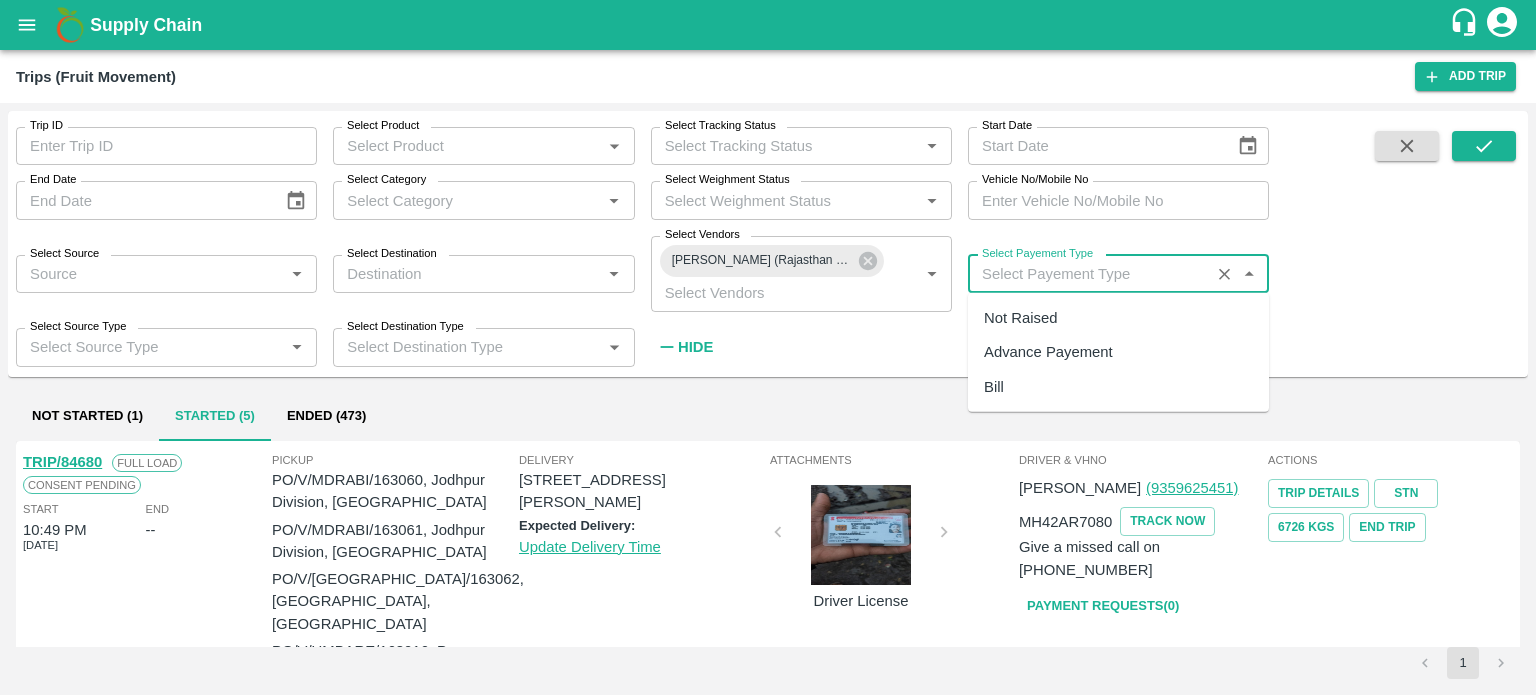click on "Select Payement Type" at bounding box center [1089, 274] 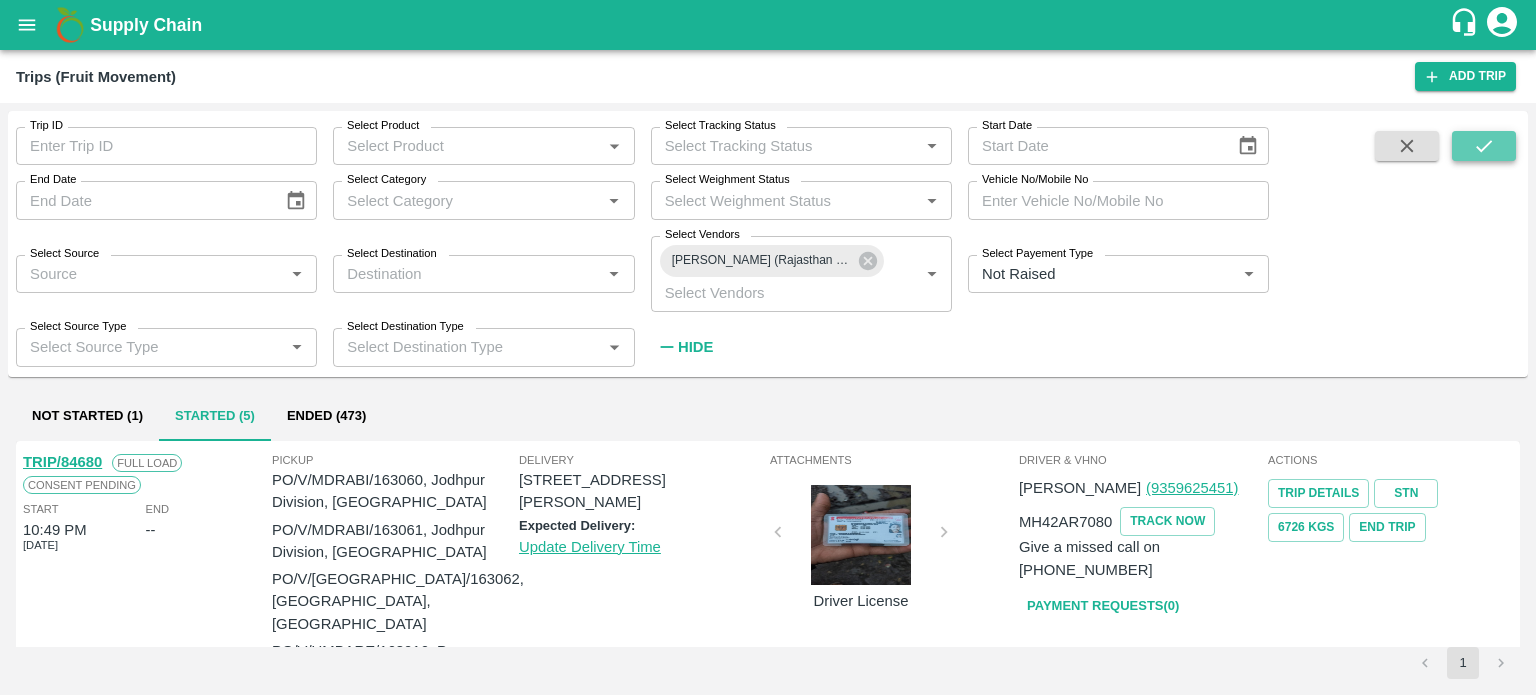 click 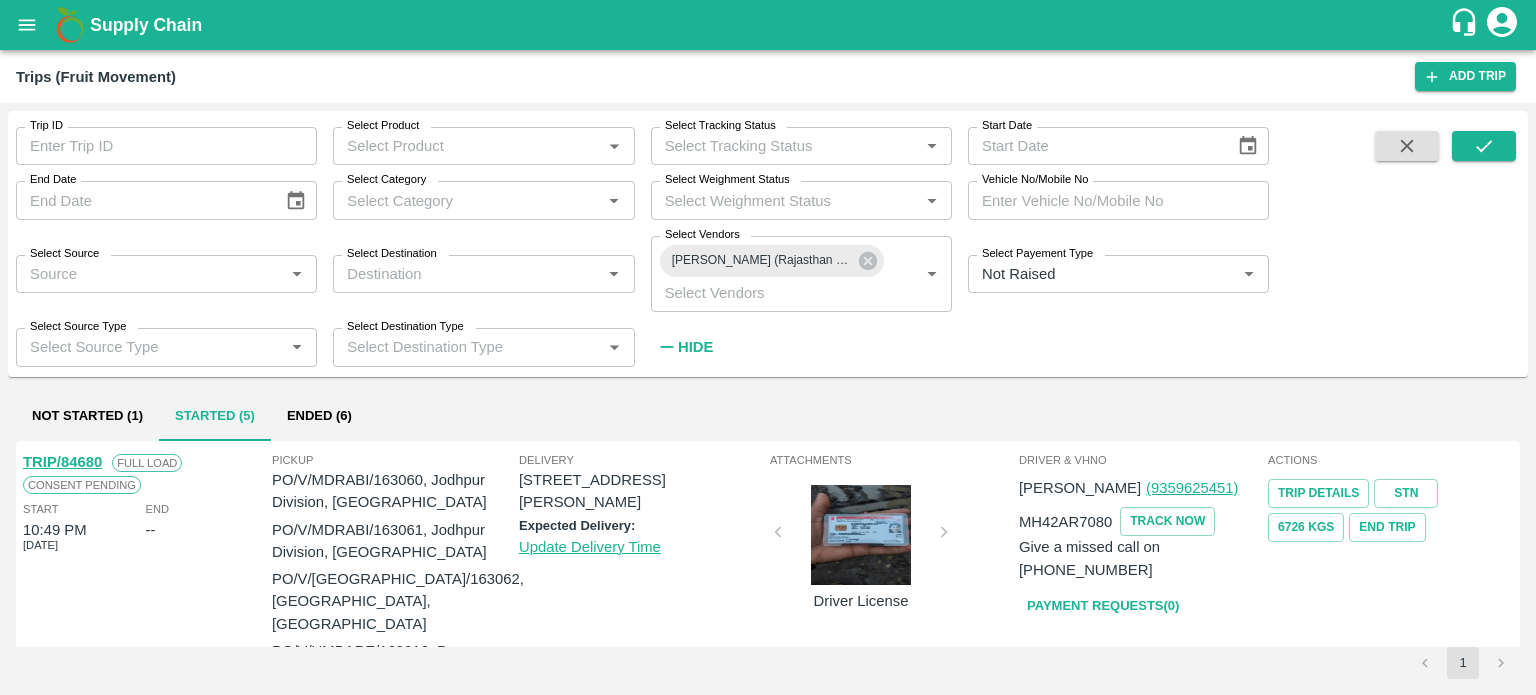 click on "Hide" at bounding box center [695, 347] 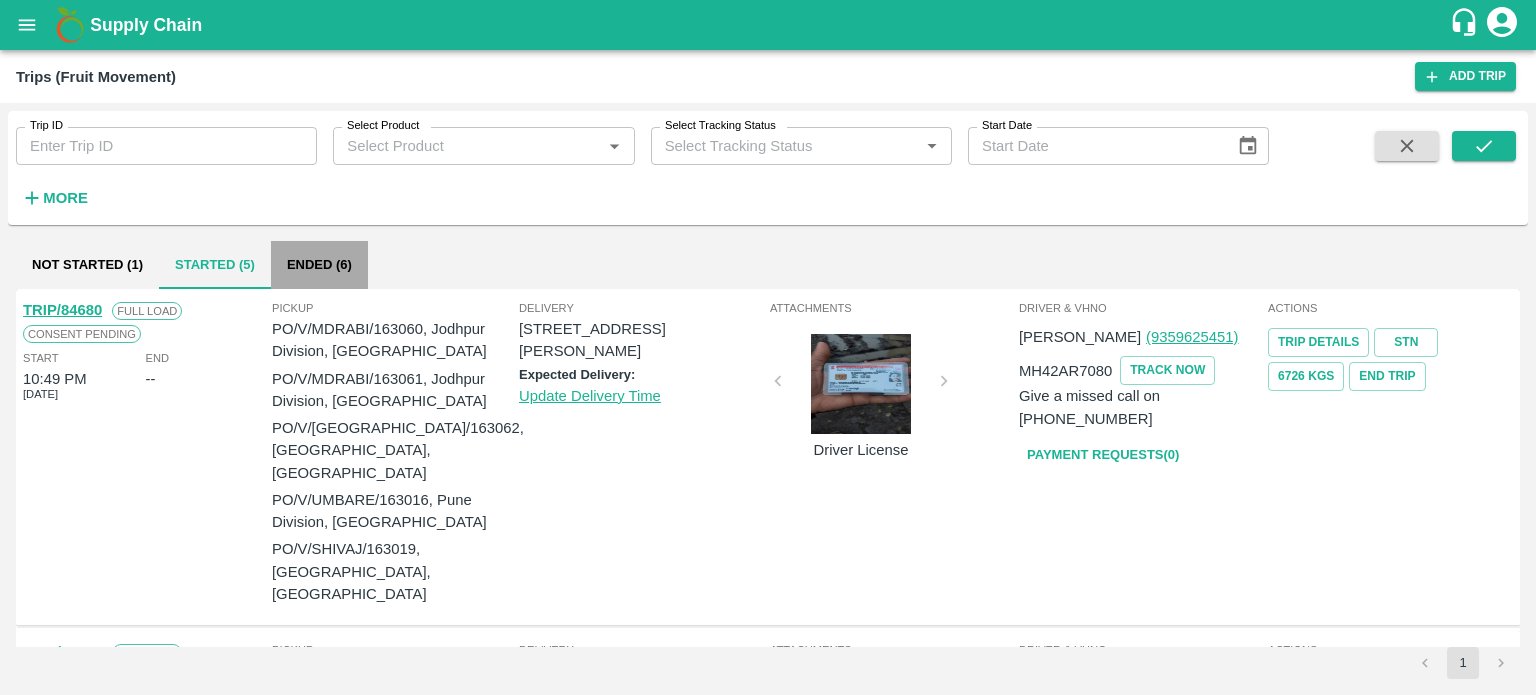 click on "Ended (6)" at bounding box center (319, 265) 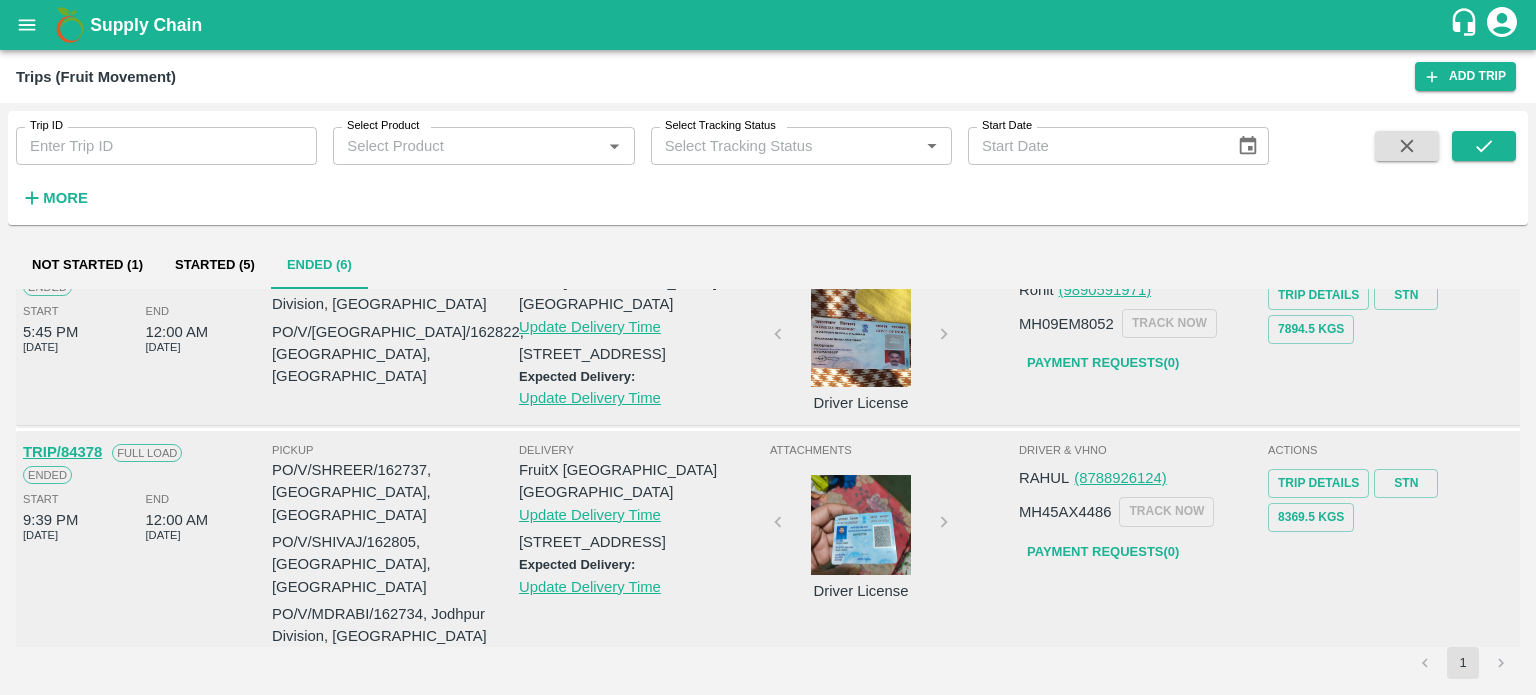 scroll, scrollTop: 0, scrollLeft: 0, axis: both 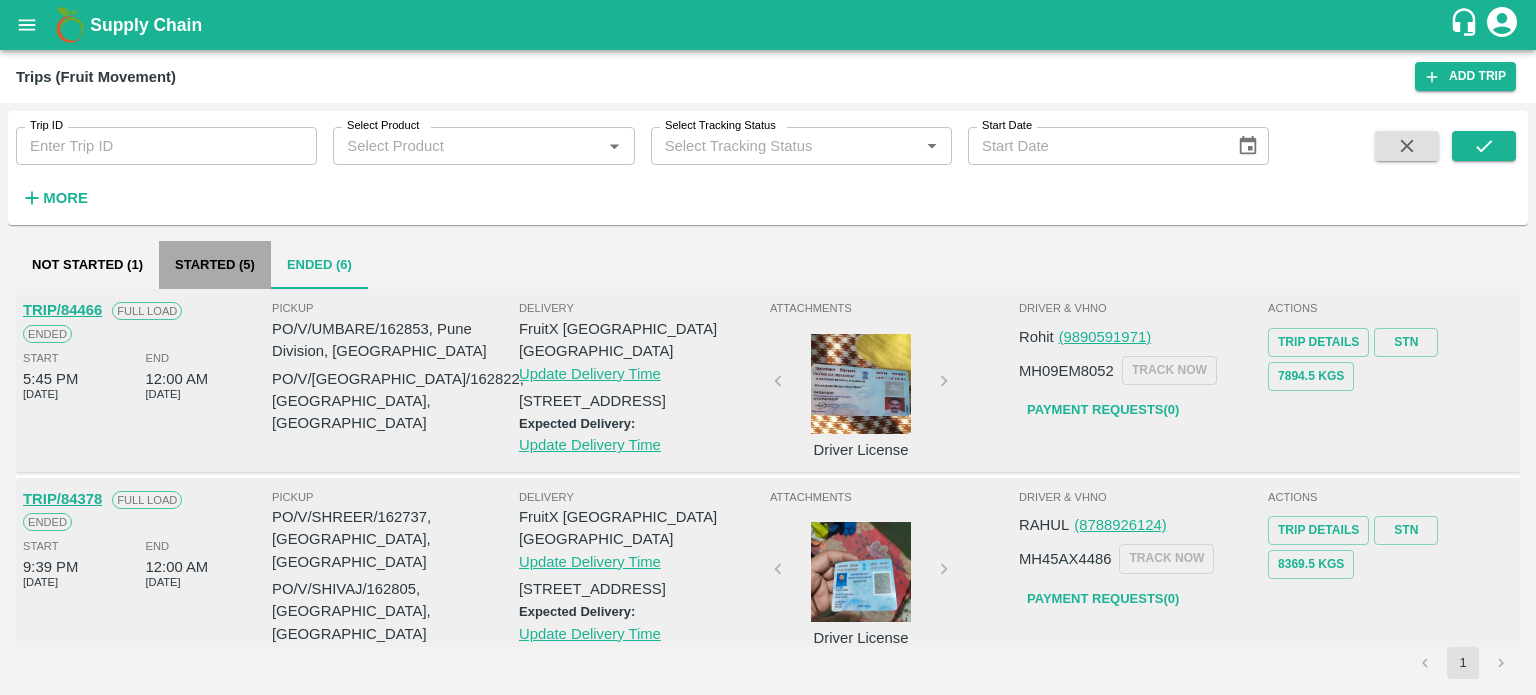 click on "Started (5)" at bounding box center (215, 265) 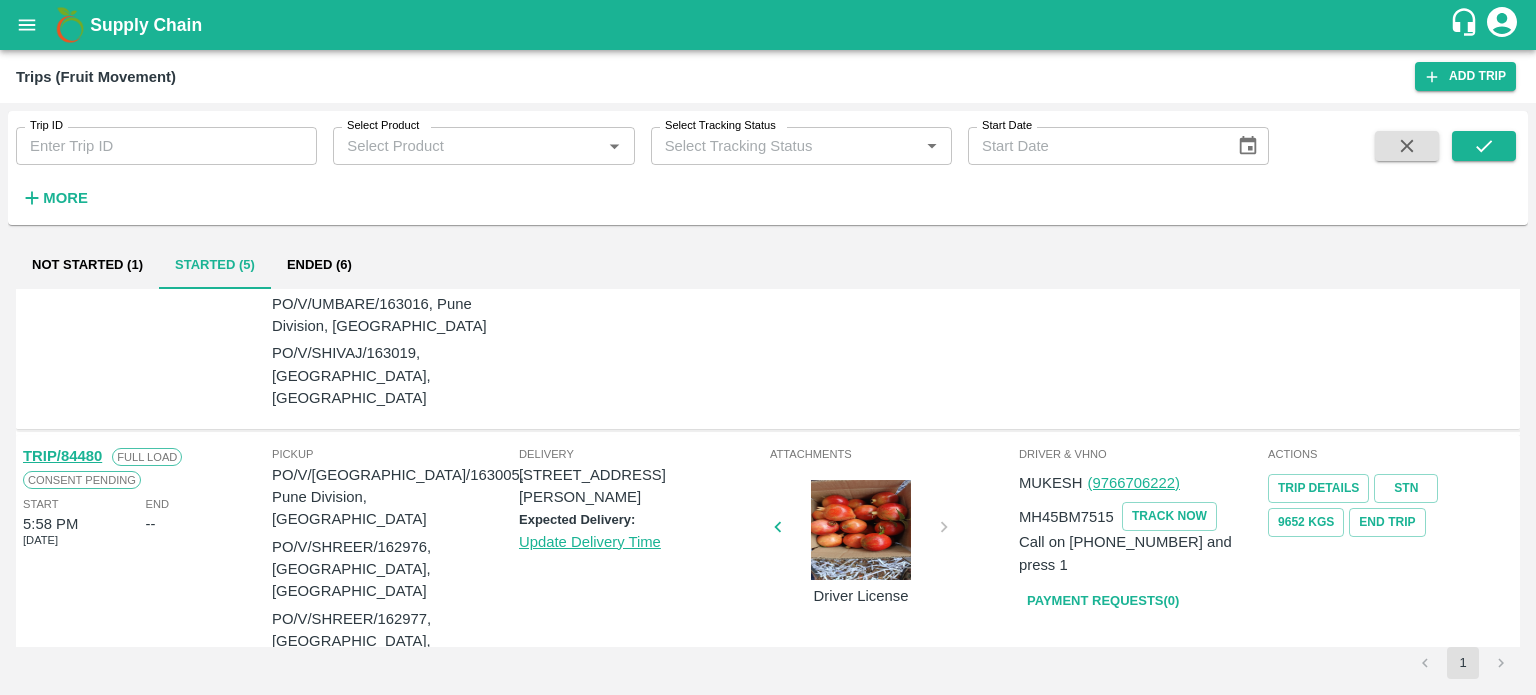 scroll, scrollTop: 199, scrollLeft: 0, axis: vertical 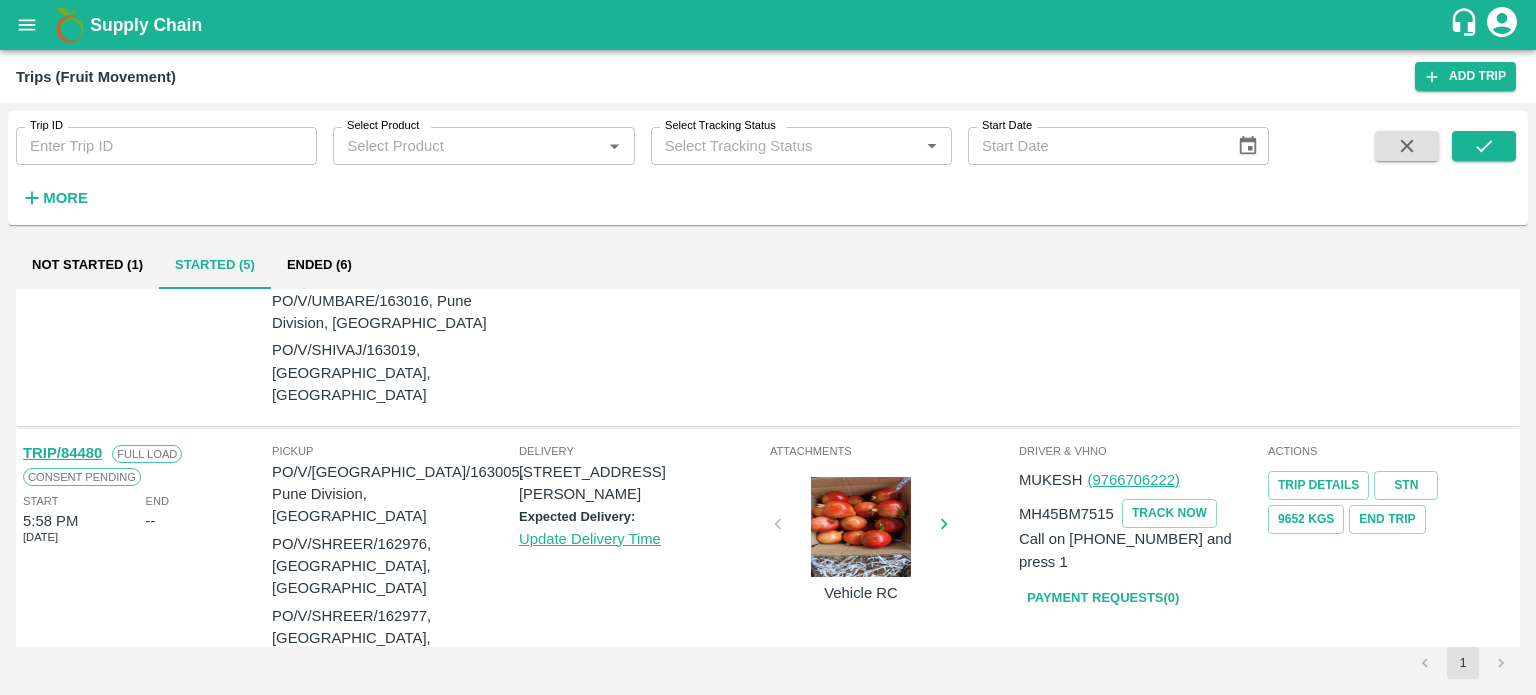 click on "TRIP/84480" at bounding box center (62, 453) 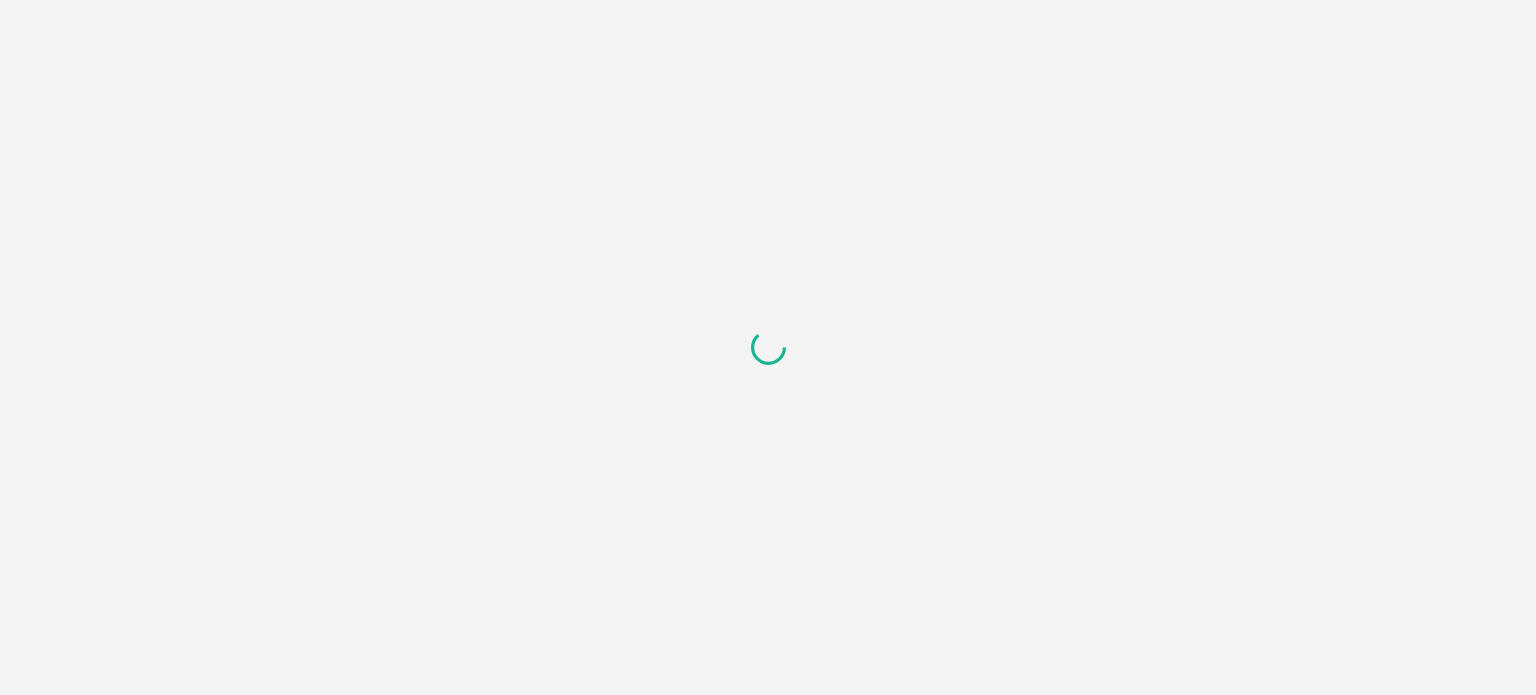 scroll, scrollTop: 0, scrollLeft: 0, axis: both 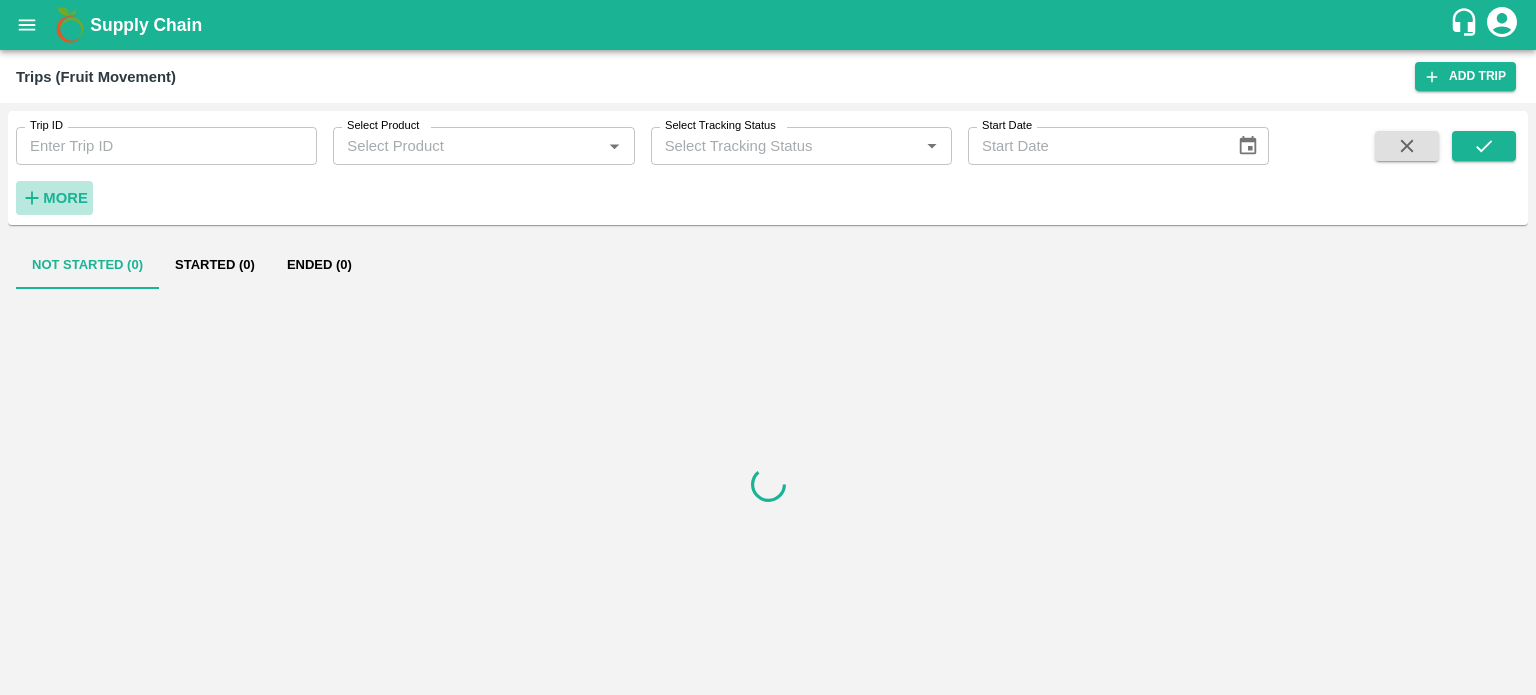 click on "More" at bounding box center (65, 198) 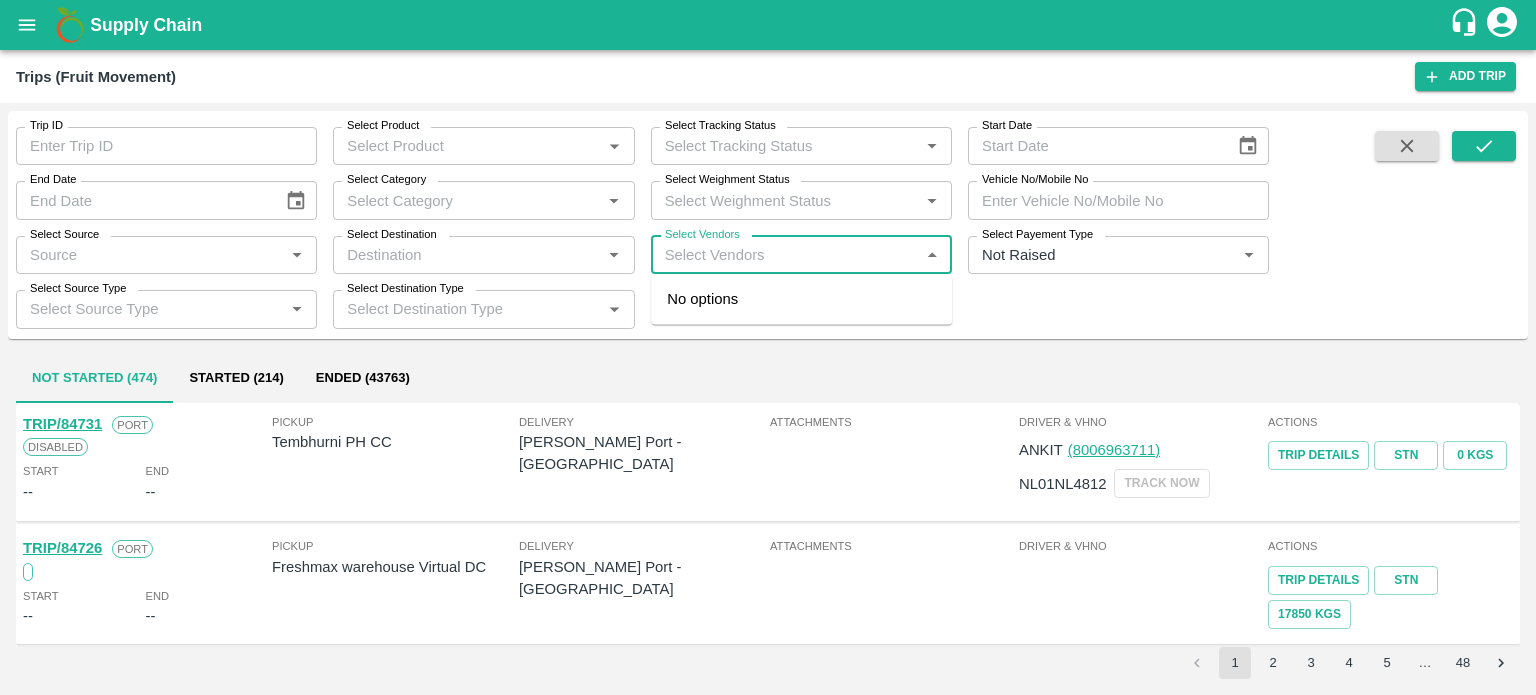 click on "Select Vendors" at bounding box center [785, 255] 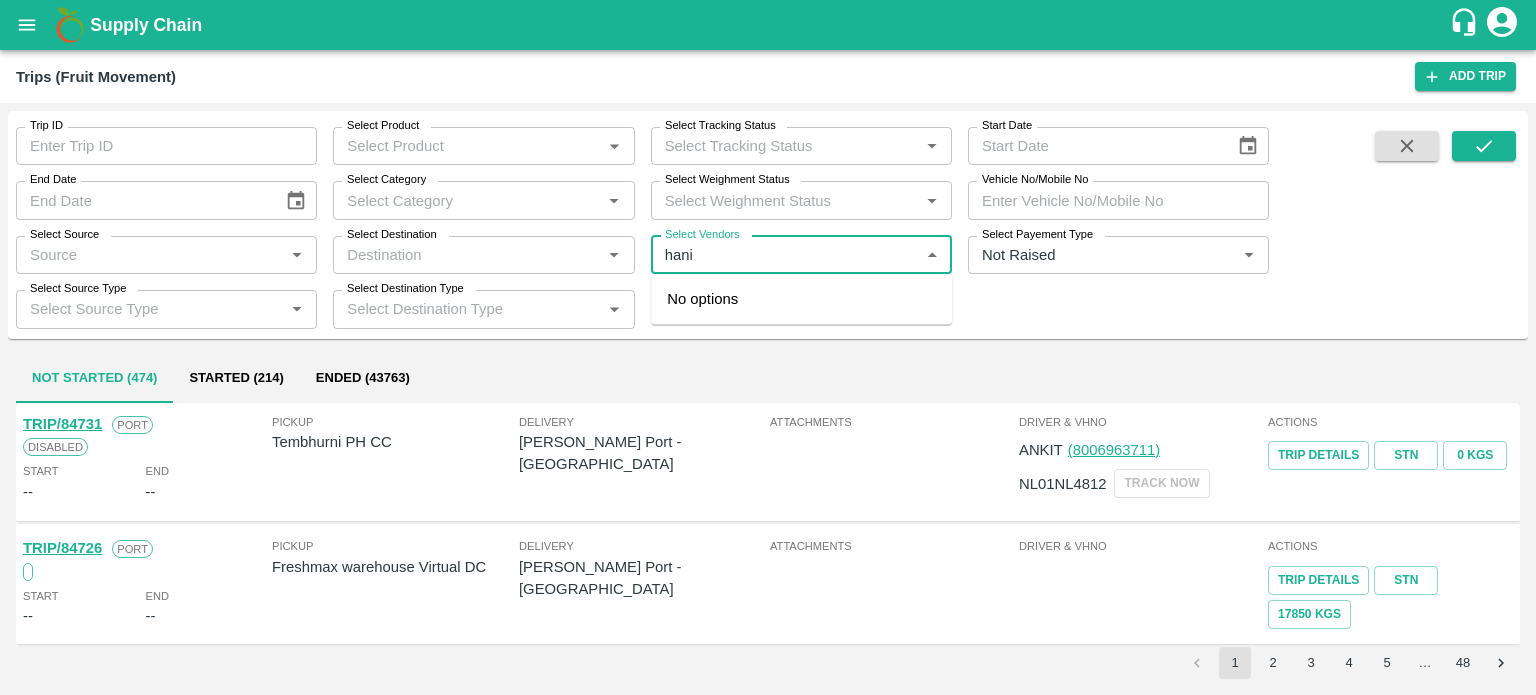 type on "hanif" 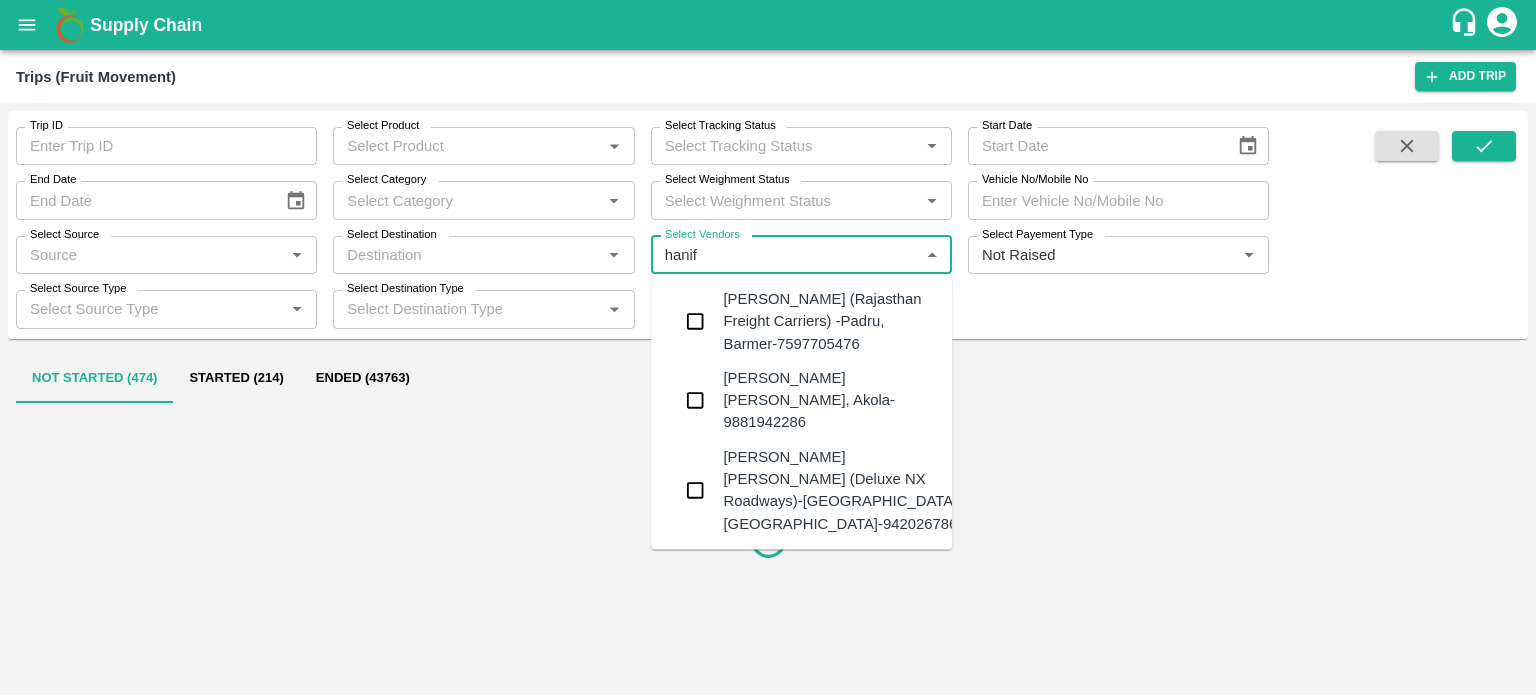 type 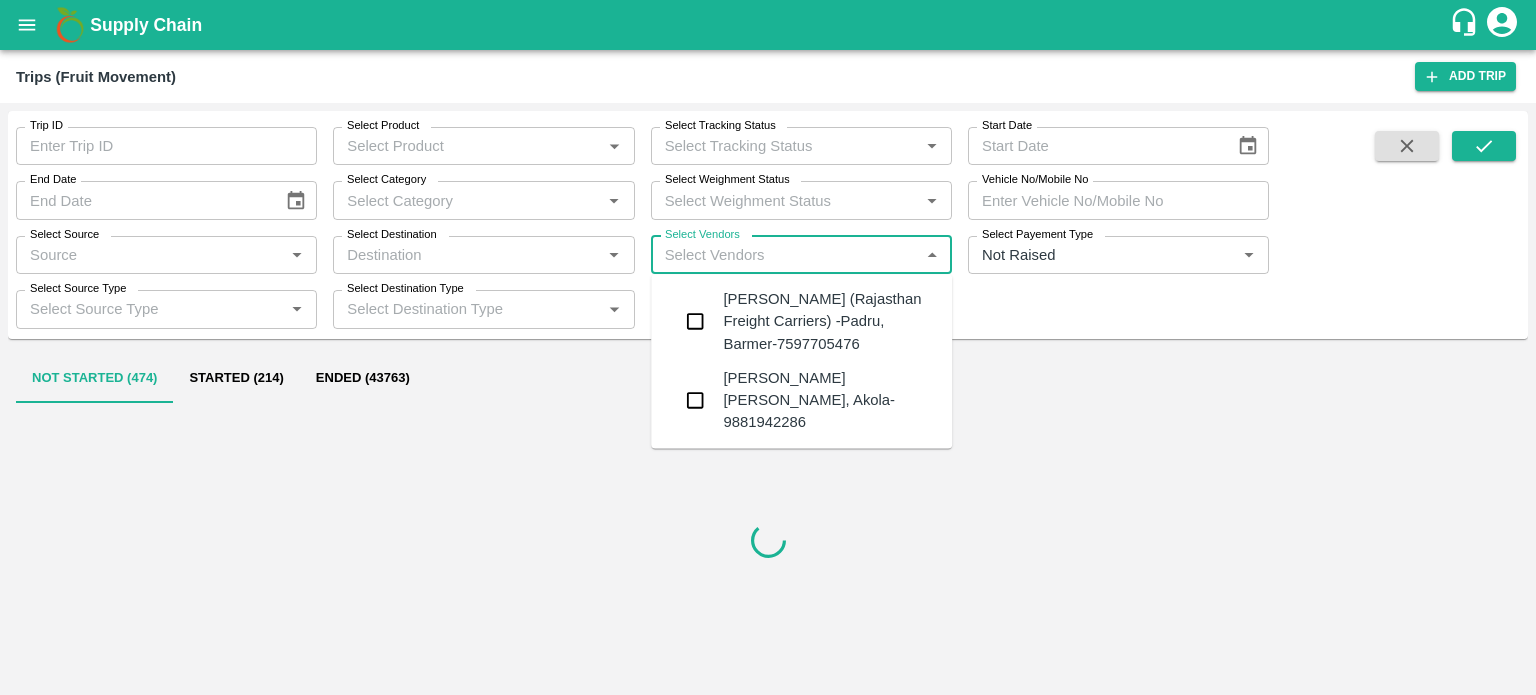 click on "Hanif Khan (Rajasthan Freight Carriers) -Padru, Barmer-7597705476" at bounding box center [829, 321] 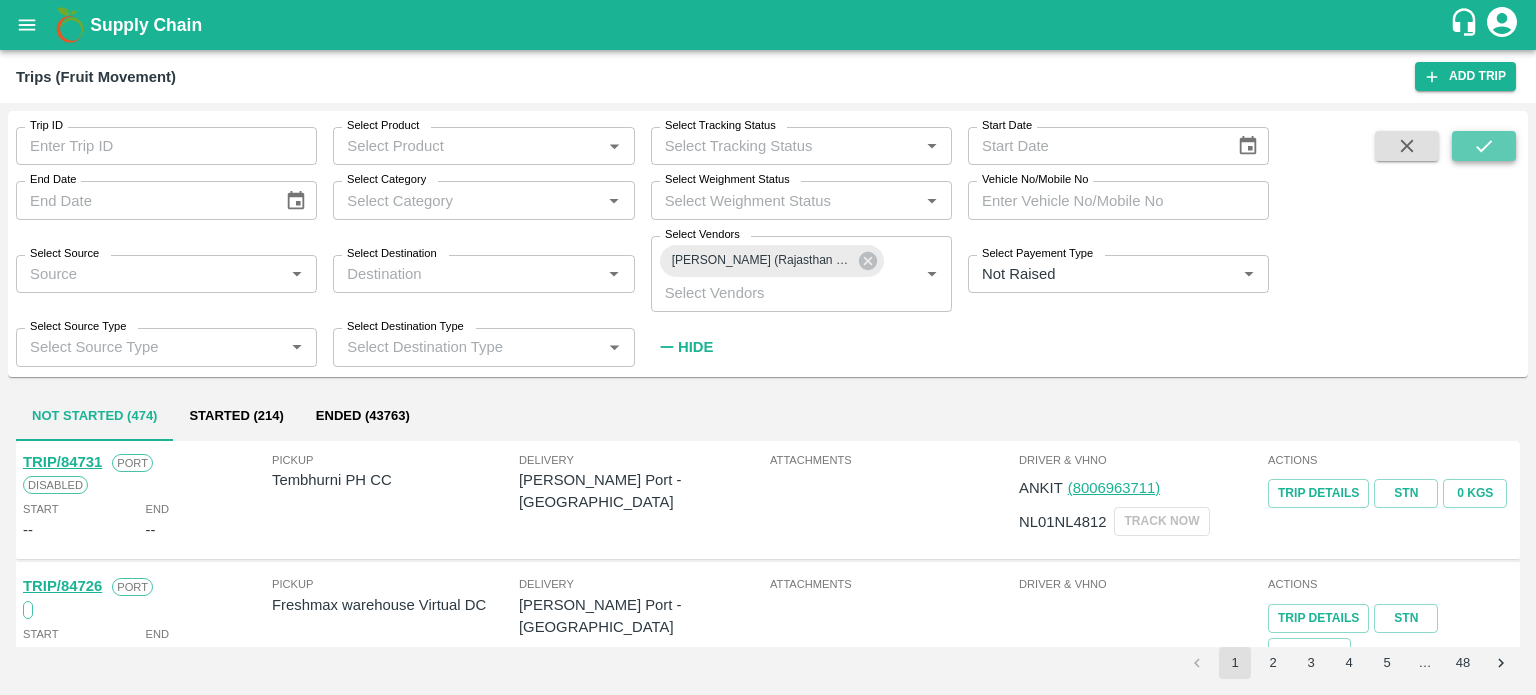 click 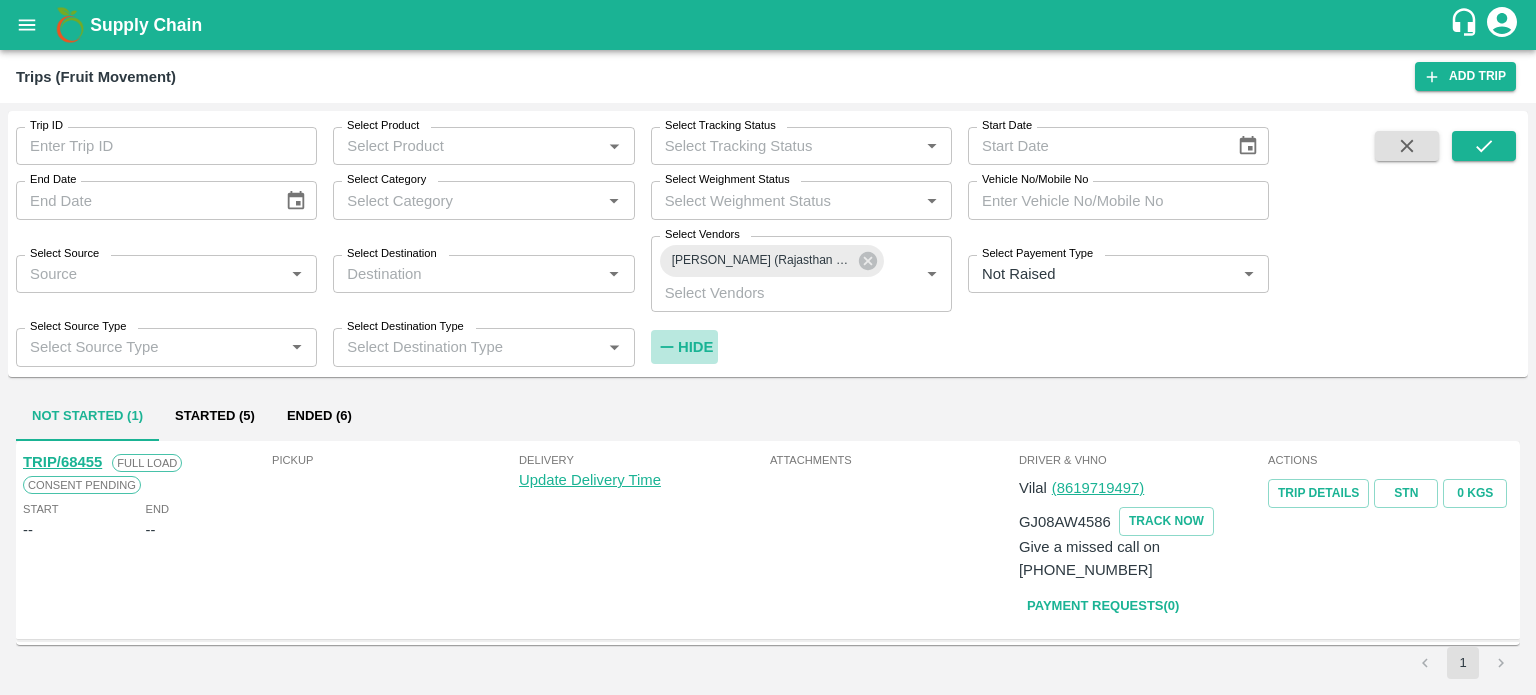 click on "Hide" at bounding box center [695, 347] 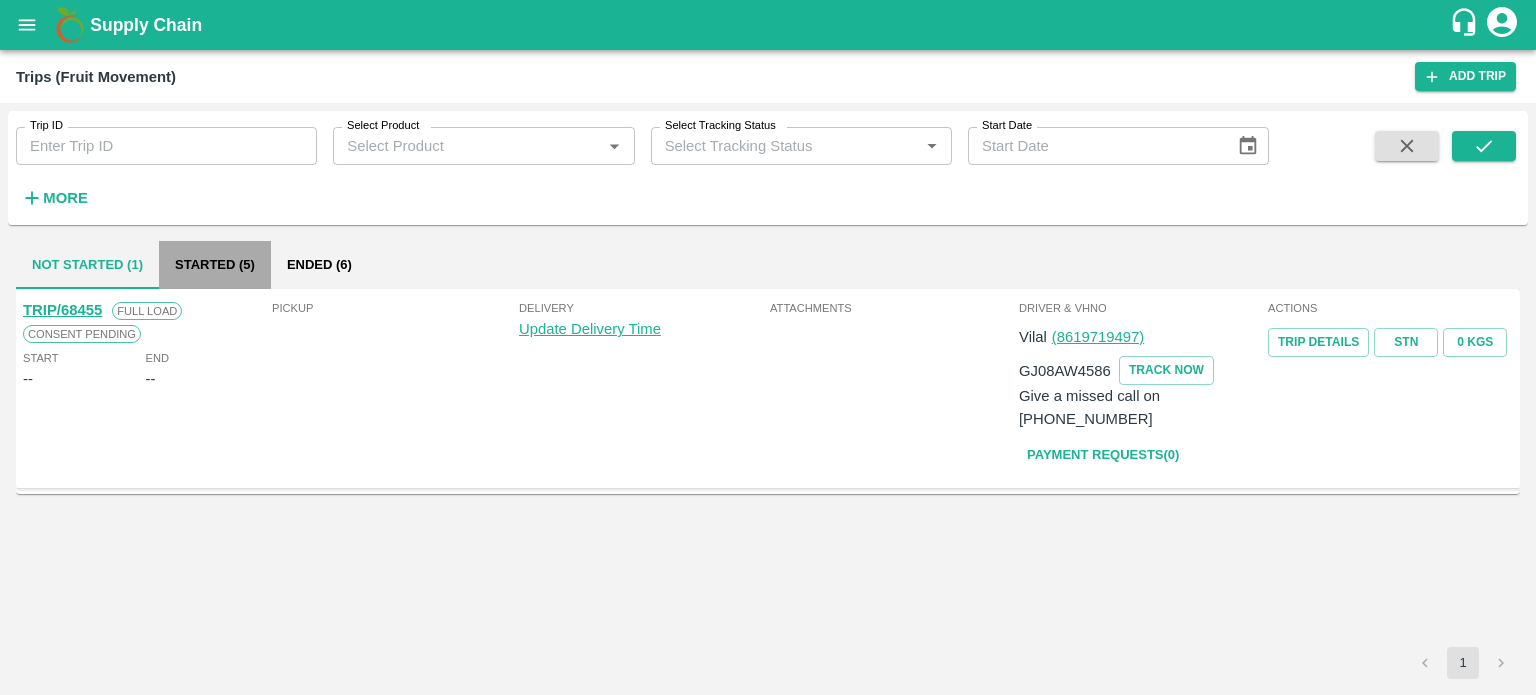 click on "Started (5)" at bounding box center (215, 265) 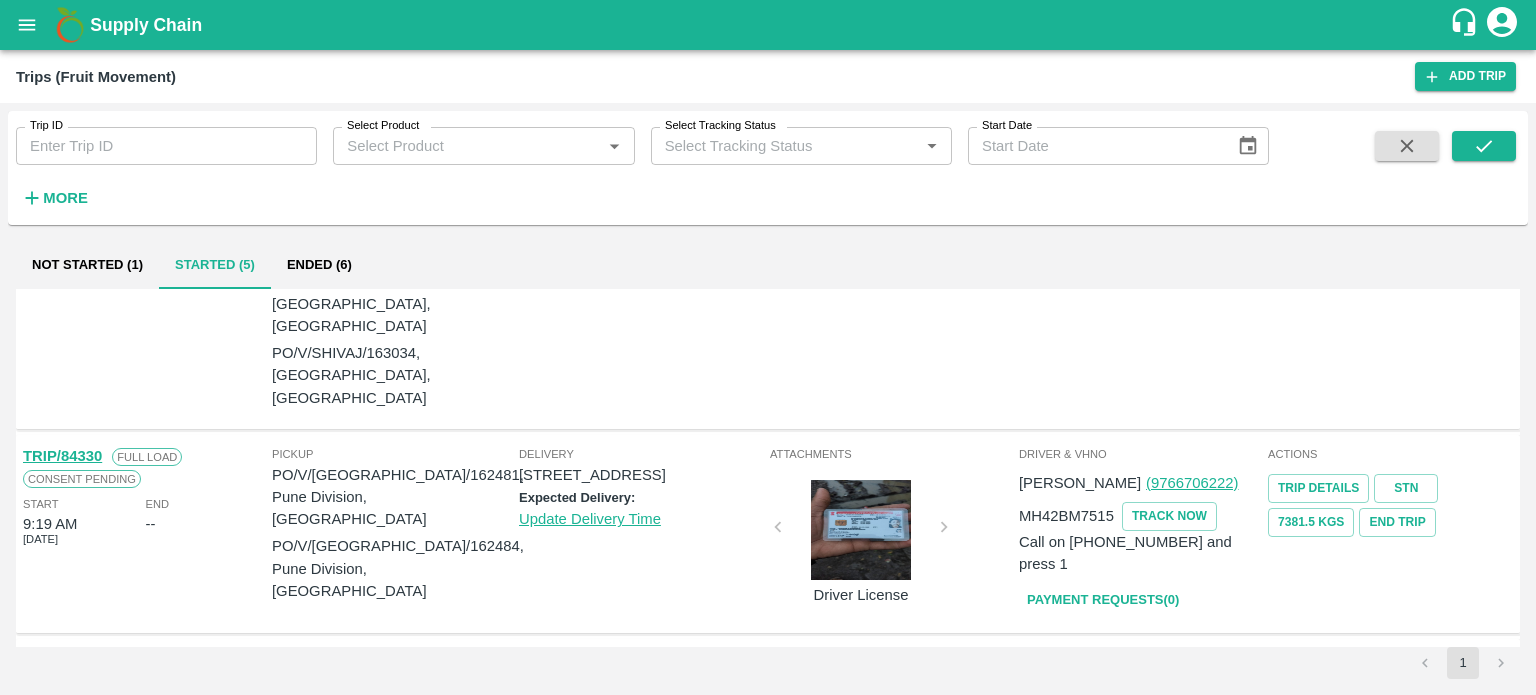 scroll, scrollTop: 597, scrollLeft: 0, axis: vertical 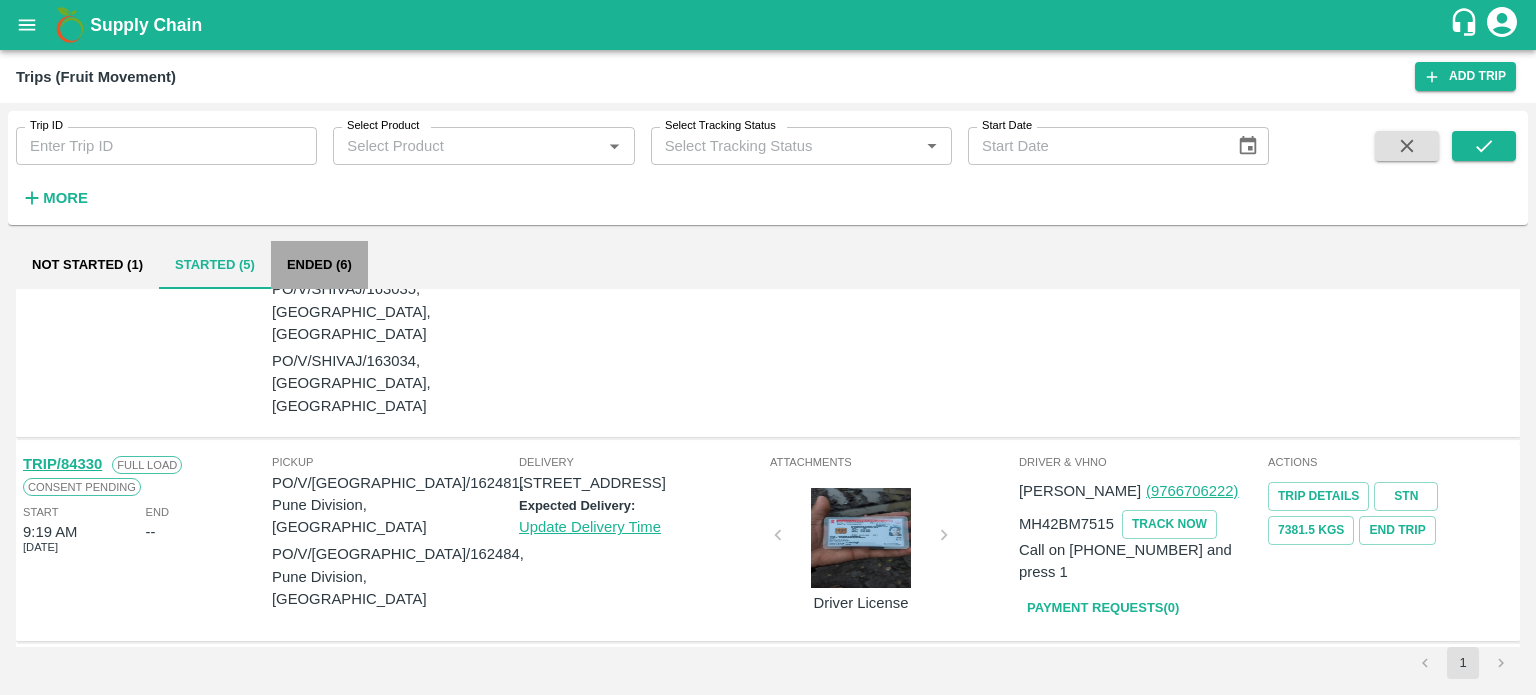 click on "Ended (6)" at bounding box center [319, 265] 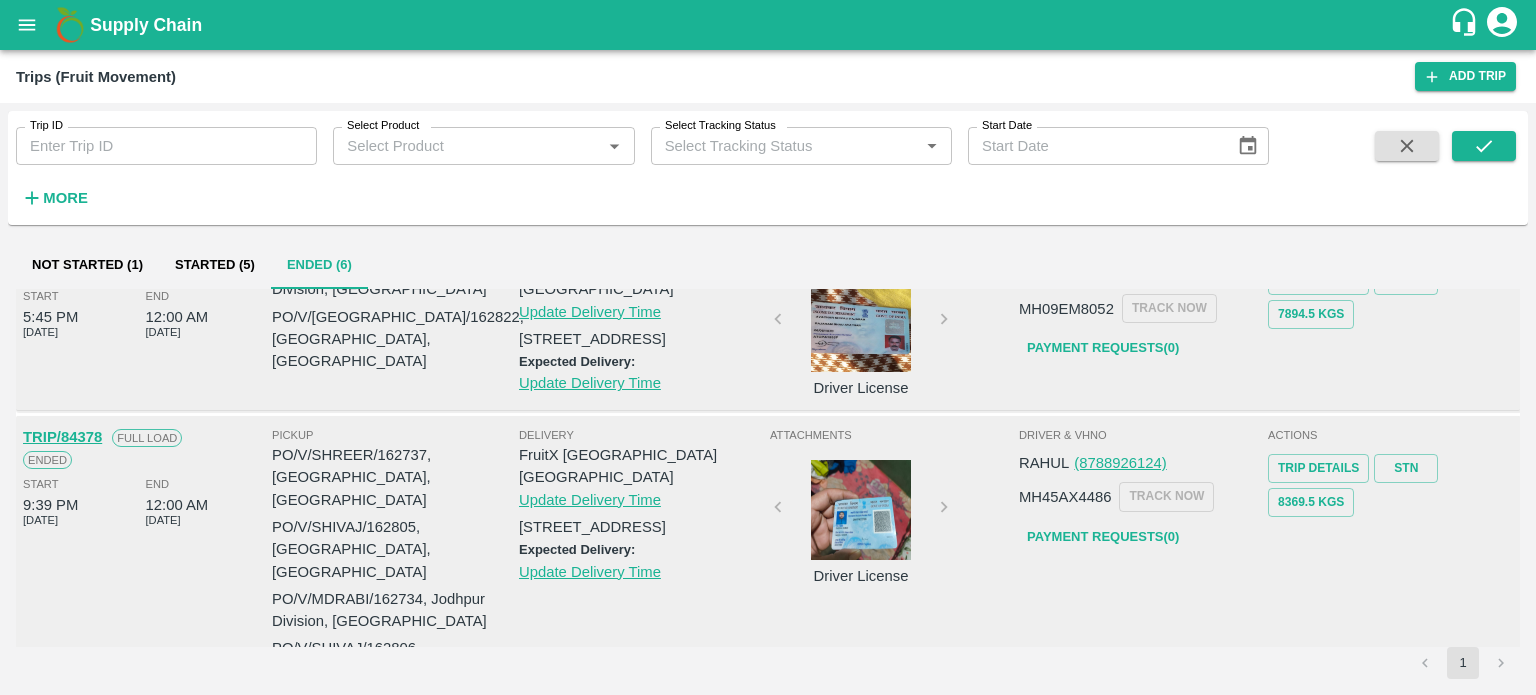 scroll, scrollTop: 0, scrollLeft: 0, axis: both 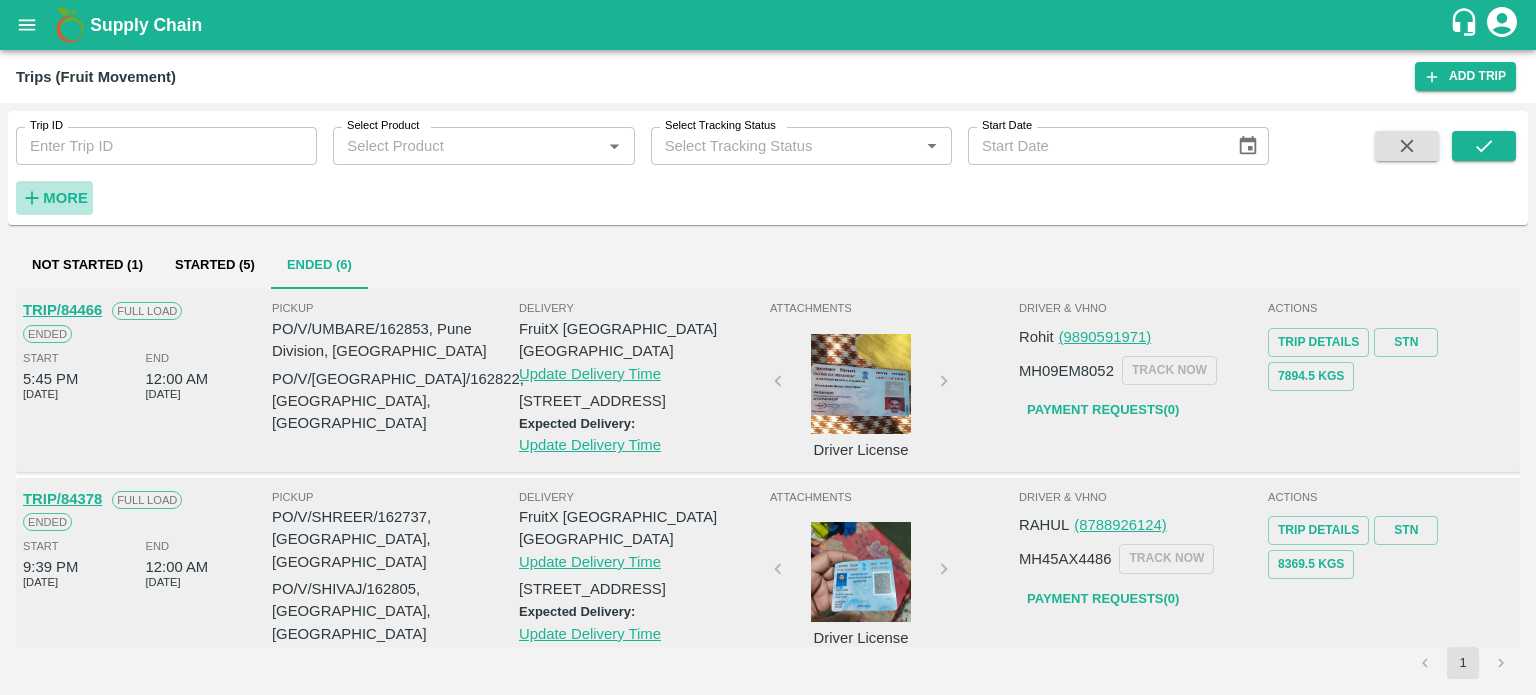 click on "More" at bounding box center [65, 198] 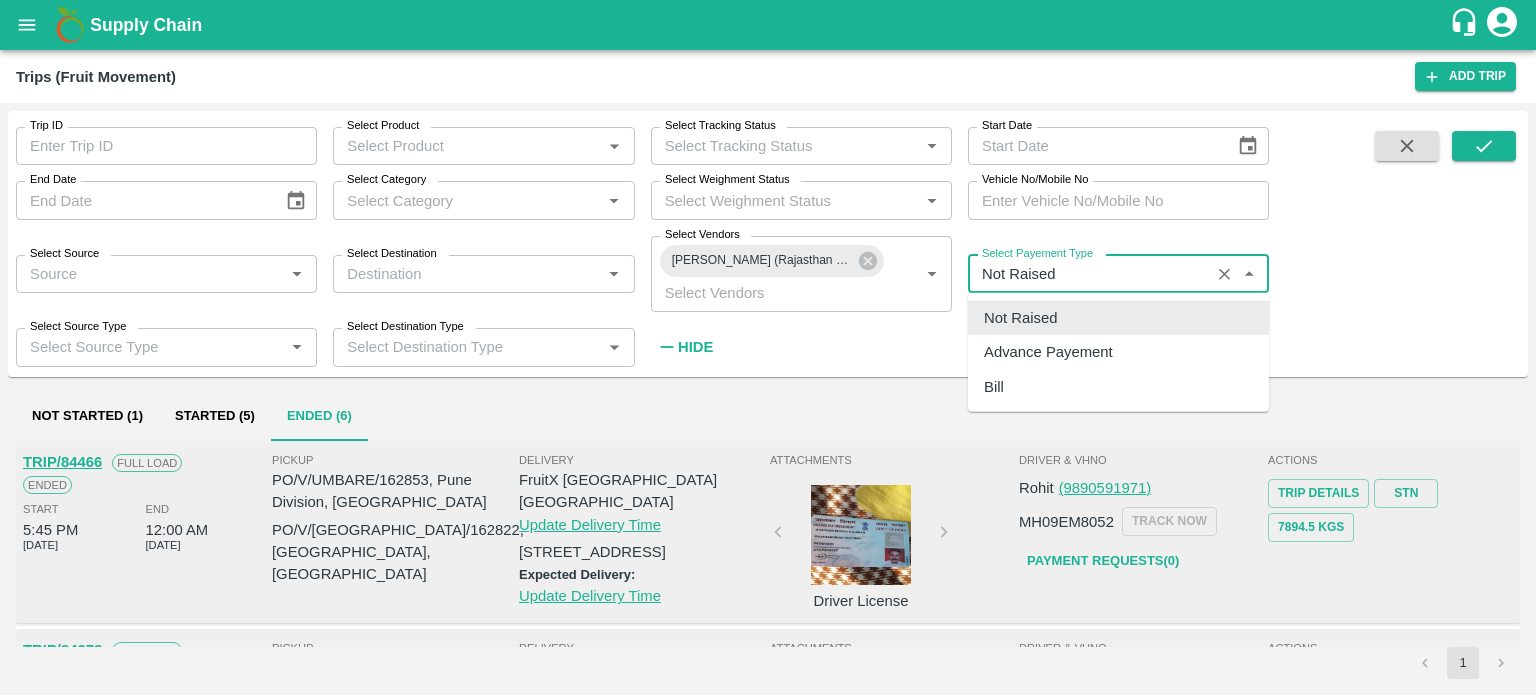 click on "Select Payement Type" at bounding box center [1089, 274] 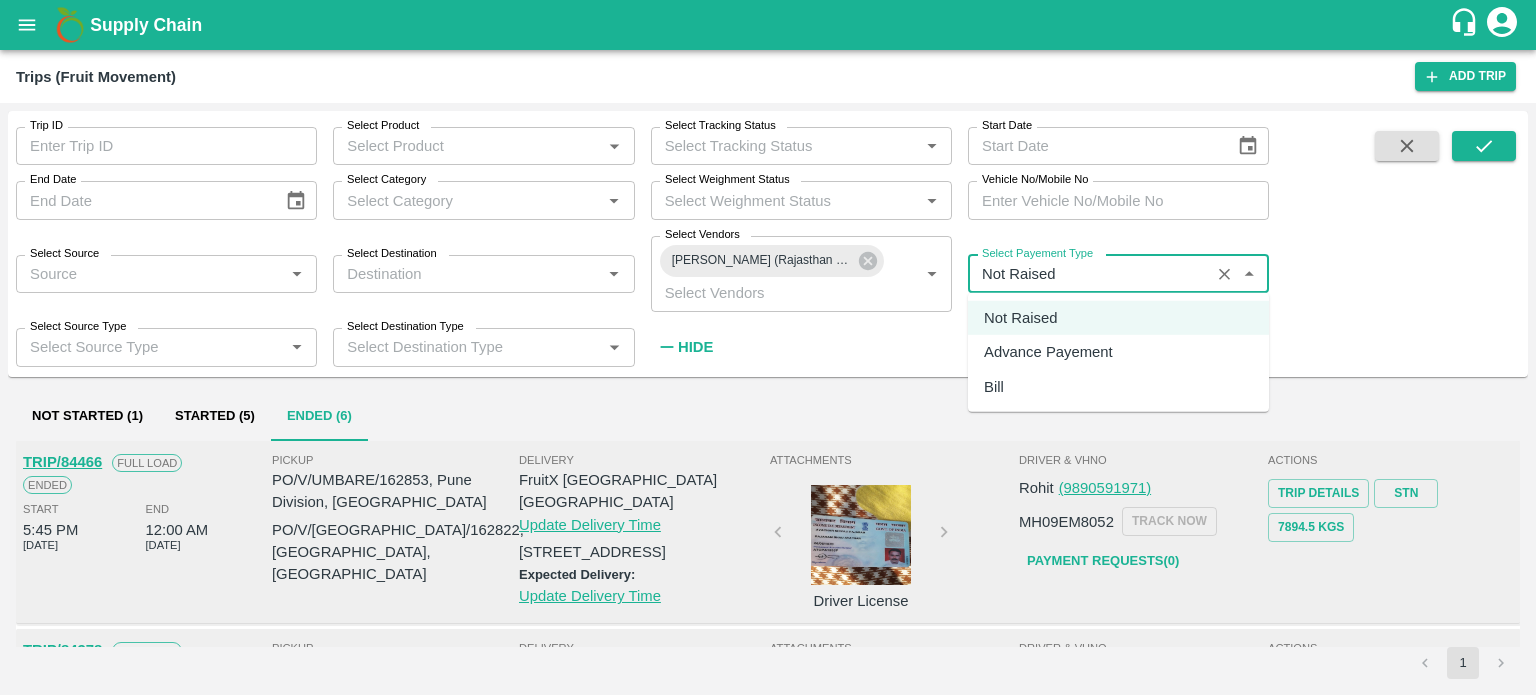 click on "Bill" at bounding box center (994, 386) 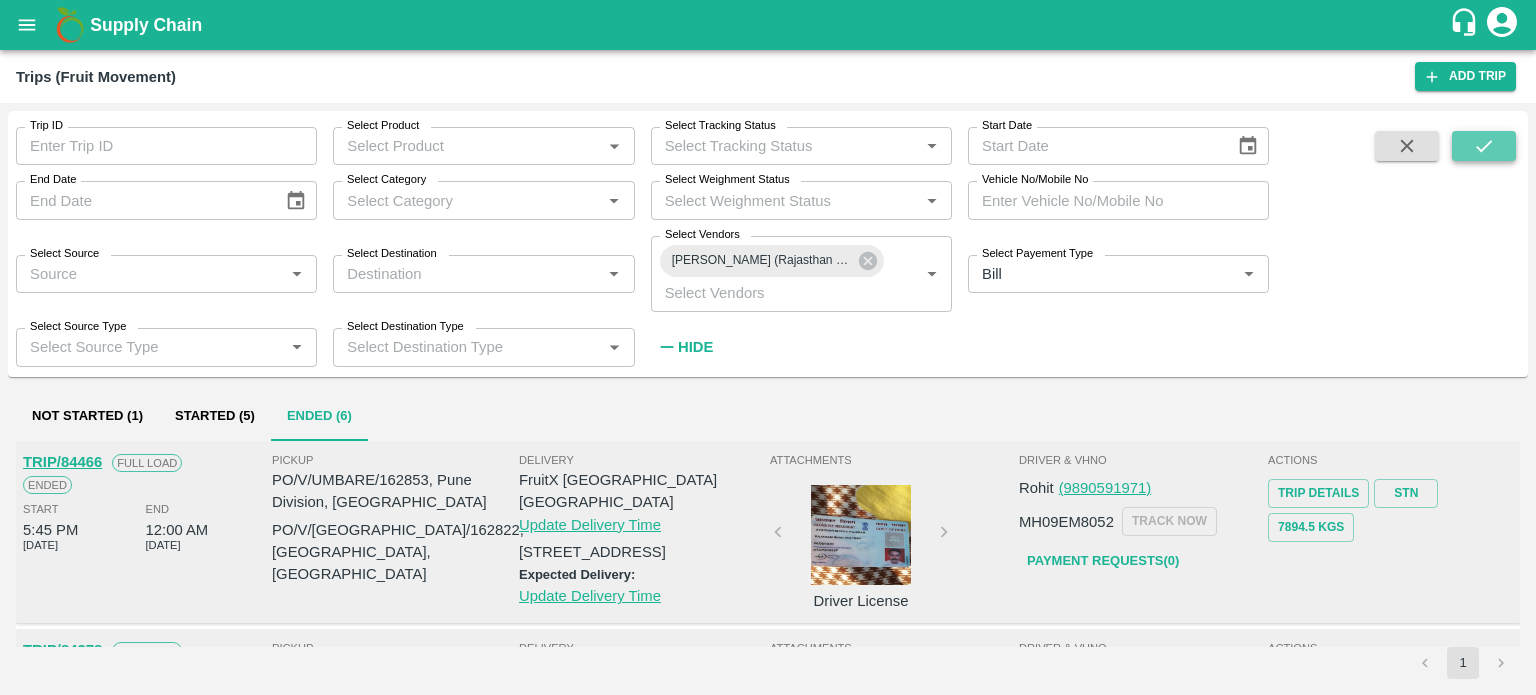 click at bounding box center (1484, 146) 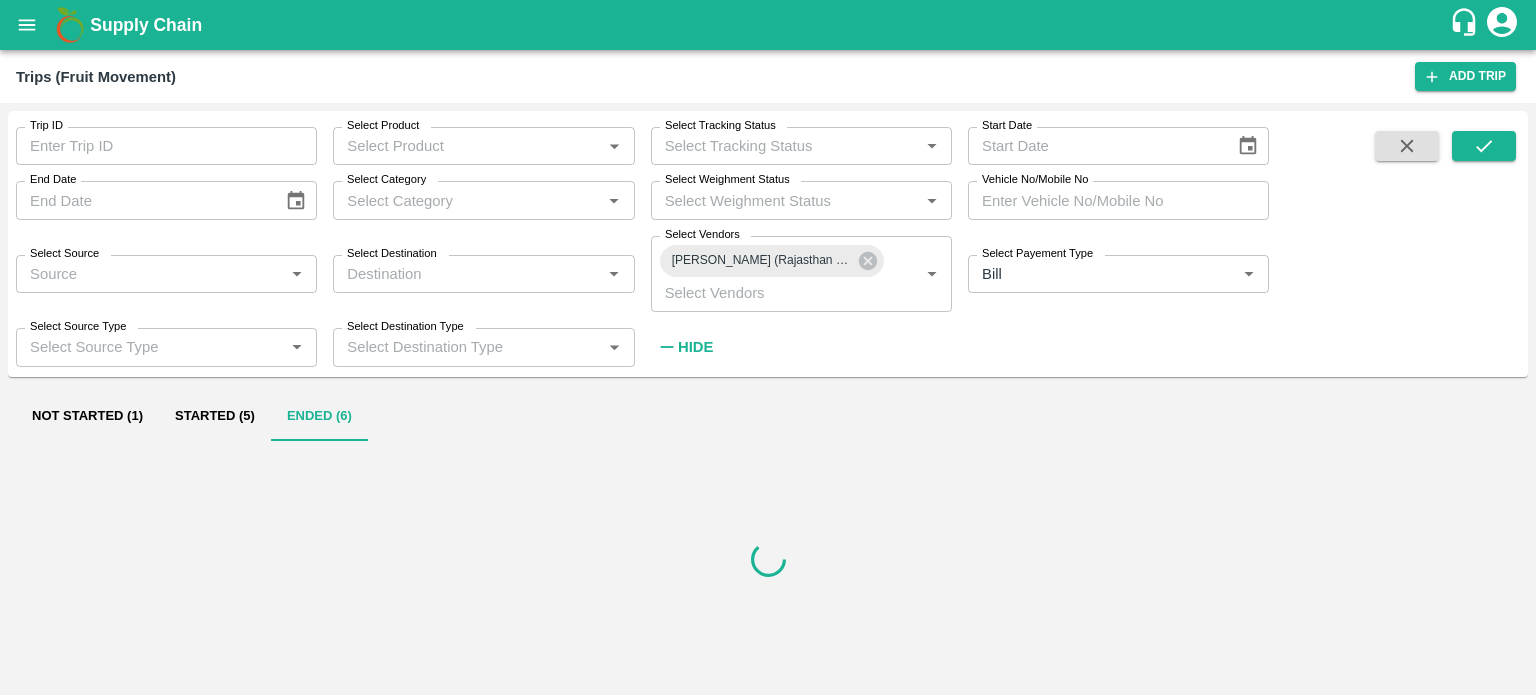 click on "Hide" at bounding box center [695, 347] 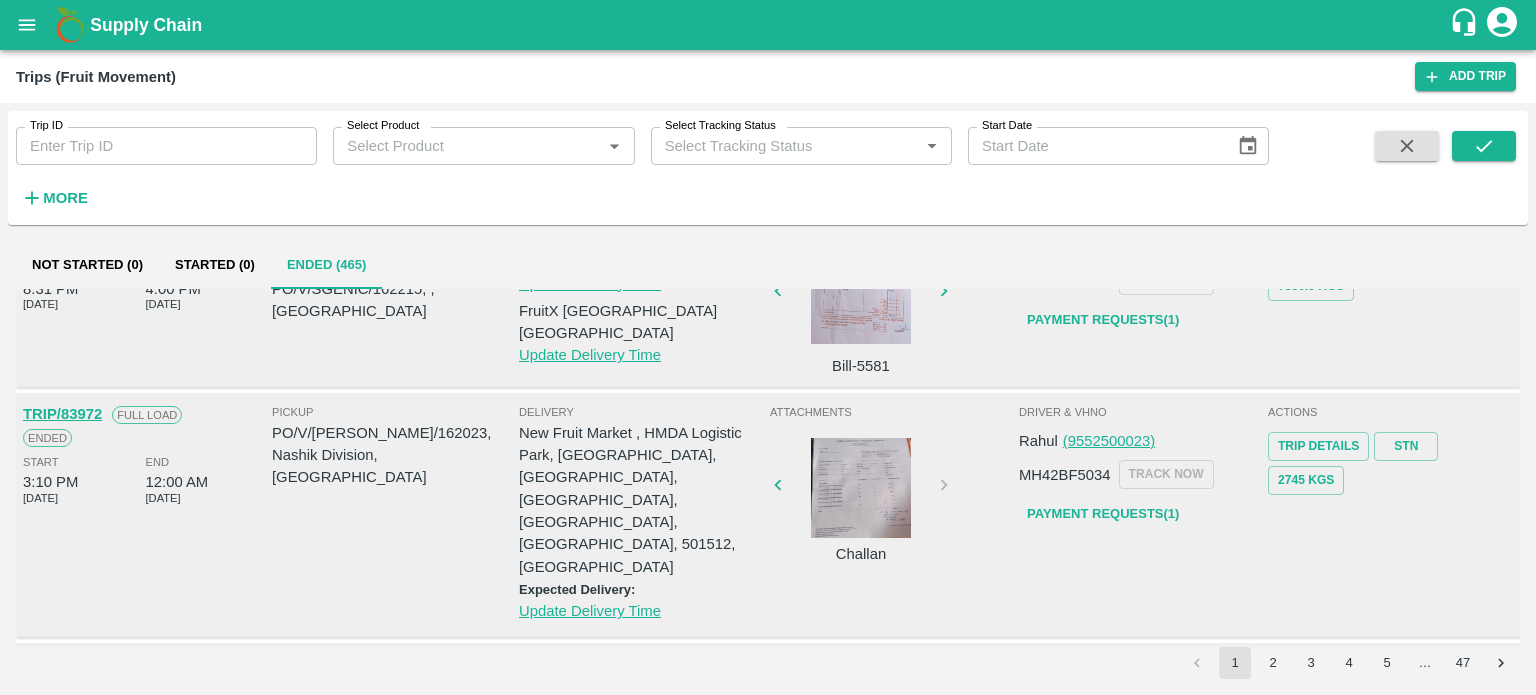 scroll, scrollTop: 0, scrollLeft: 0, axis: both 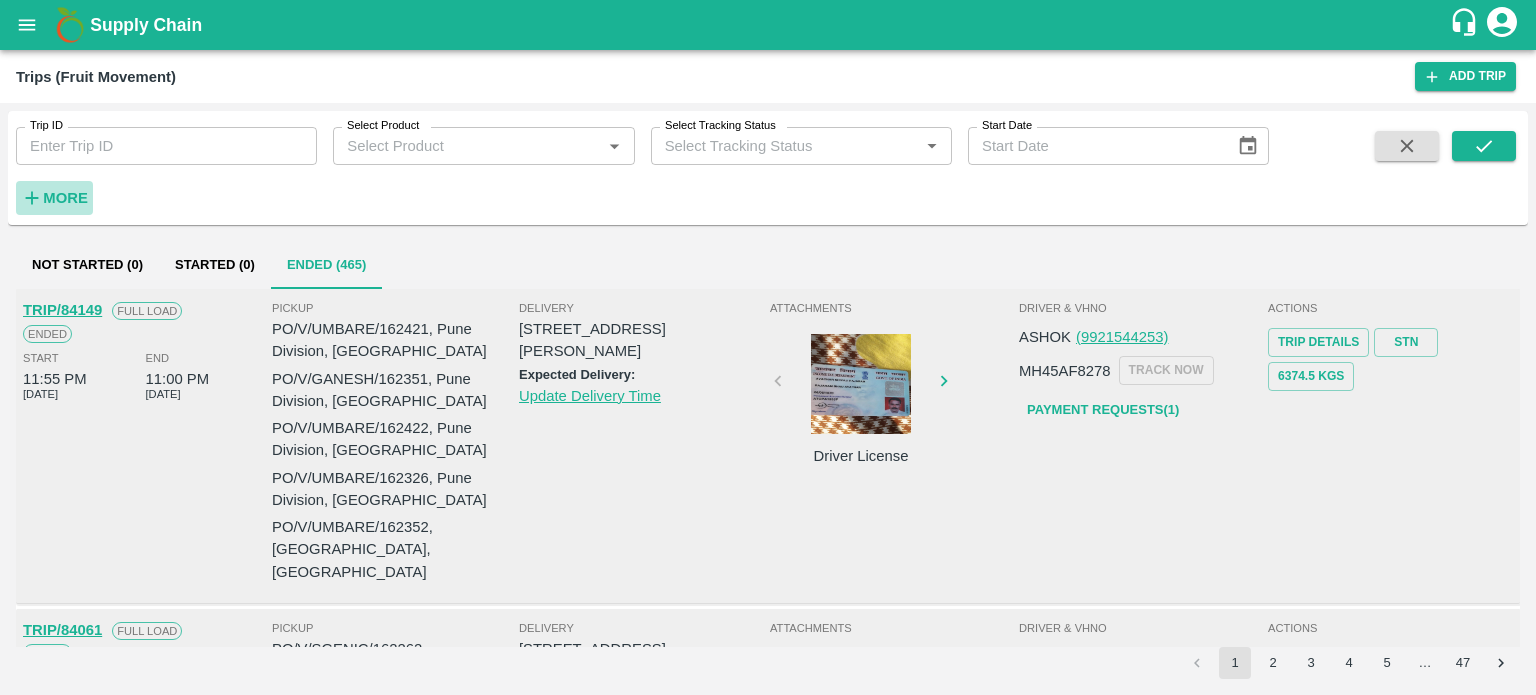 click on "More" at bounding box center [65, 198] 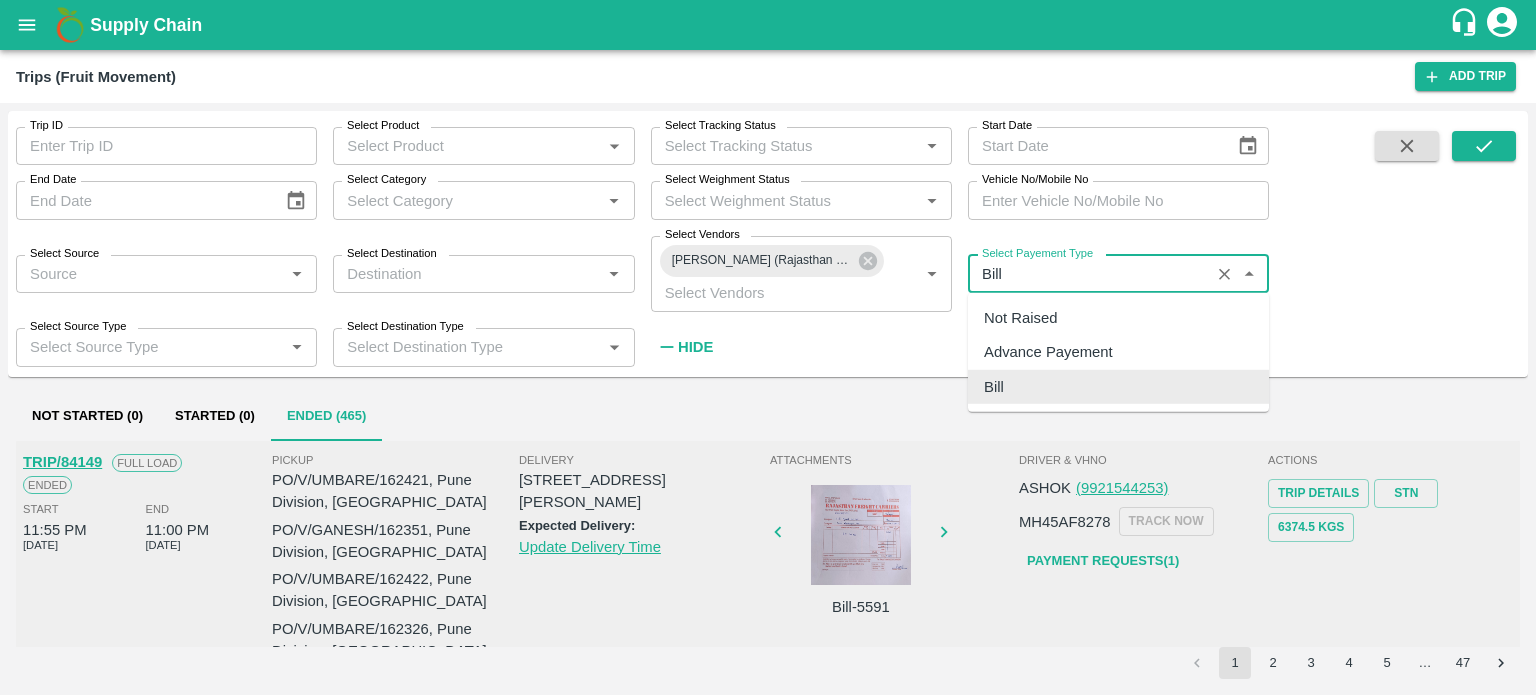click on "Select Payement Type" at bounding box center (1089, 274) 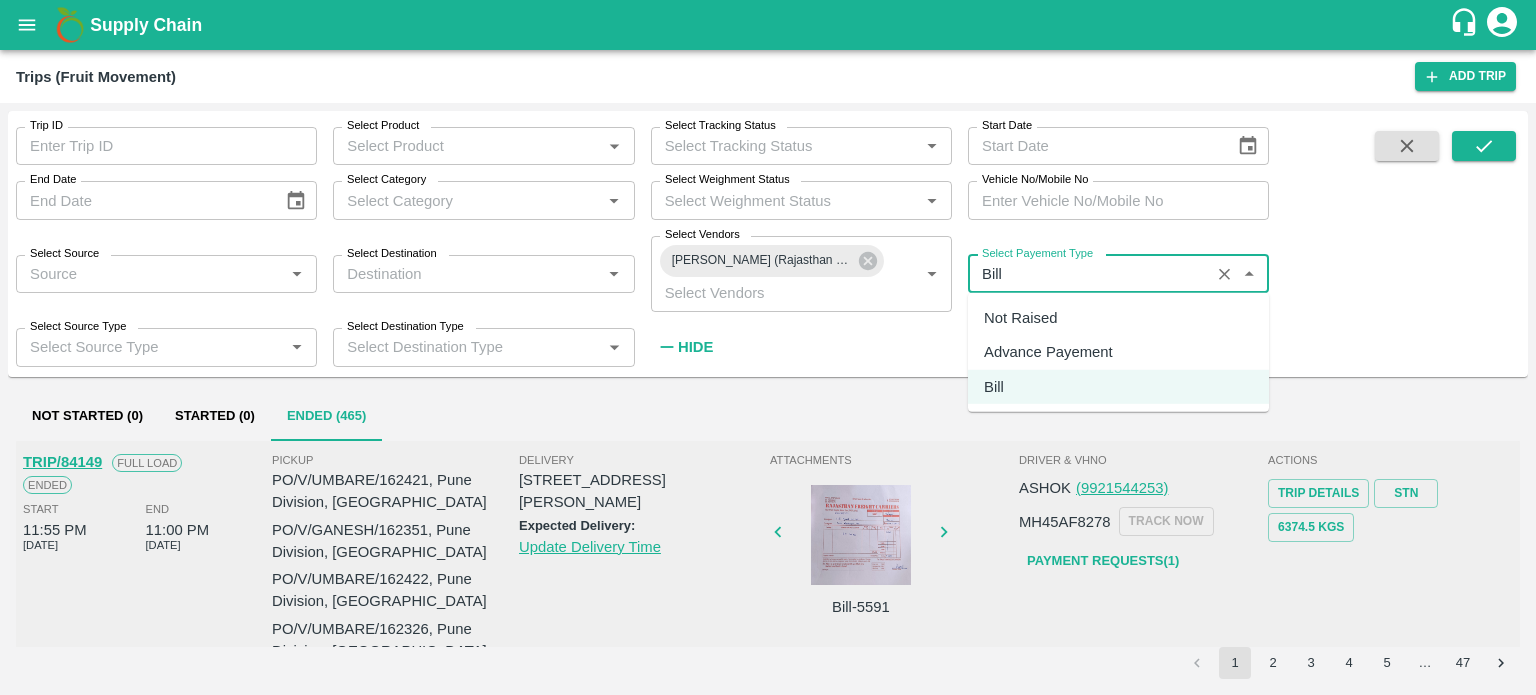 click on "Not Raised" at bounding box center [1020, 318] 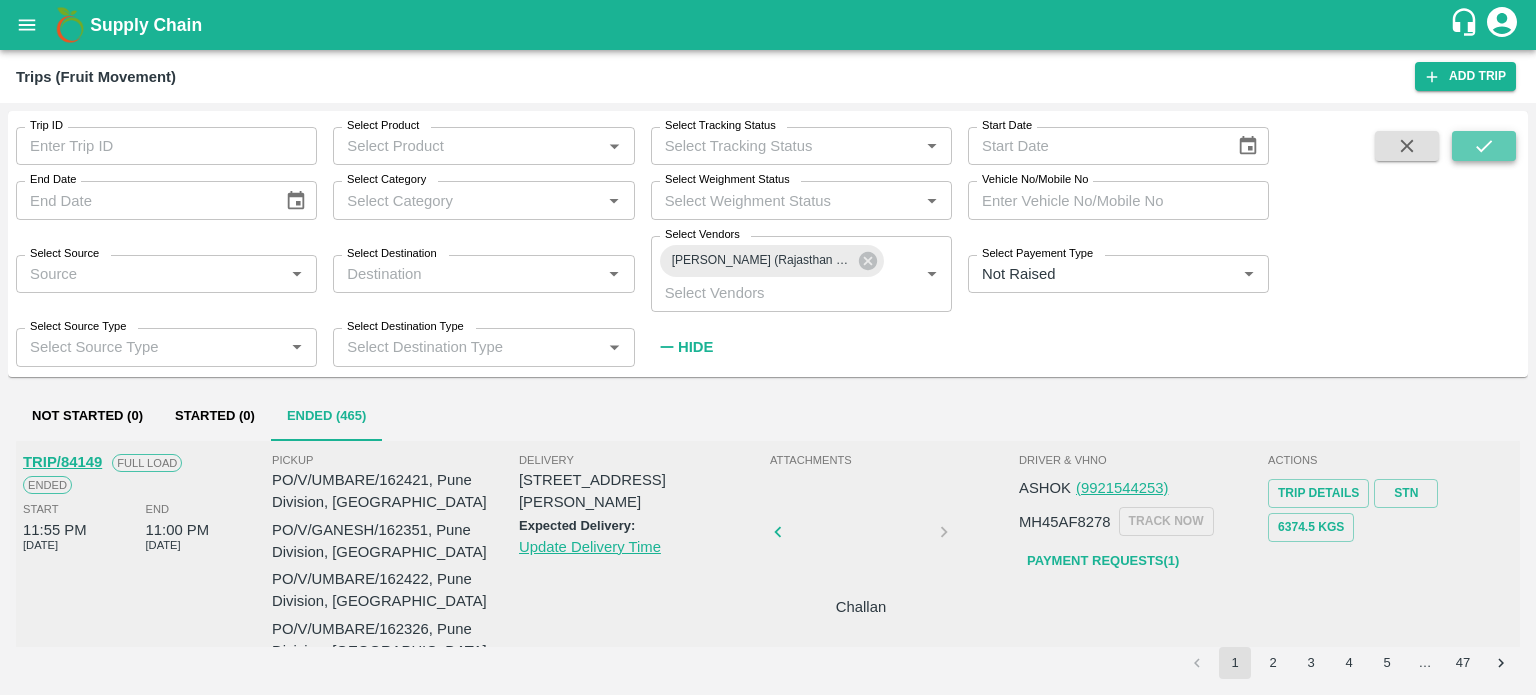 click 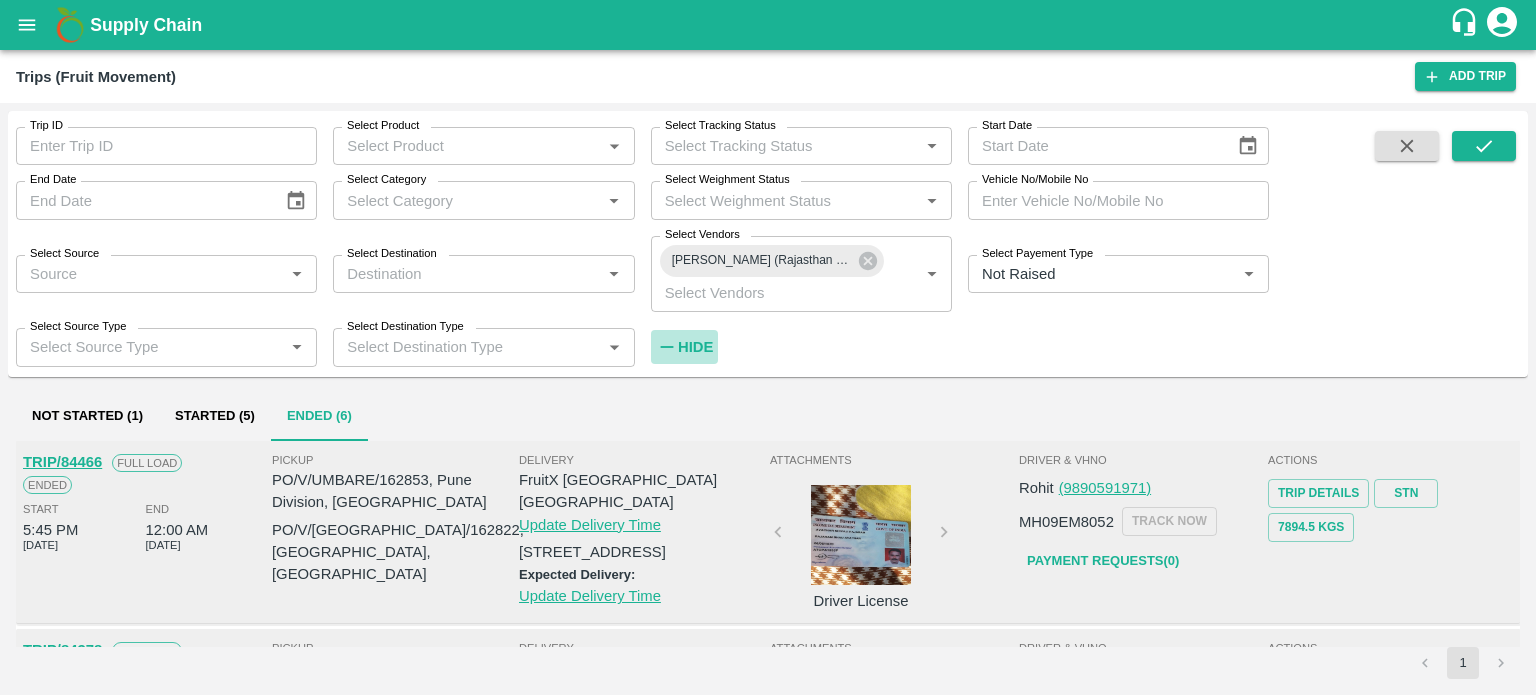 click on "Hide" at bounding box center [695, 347] 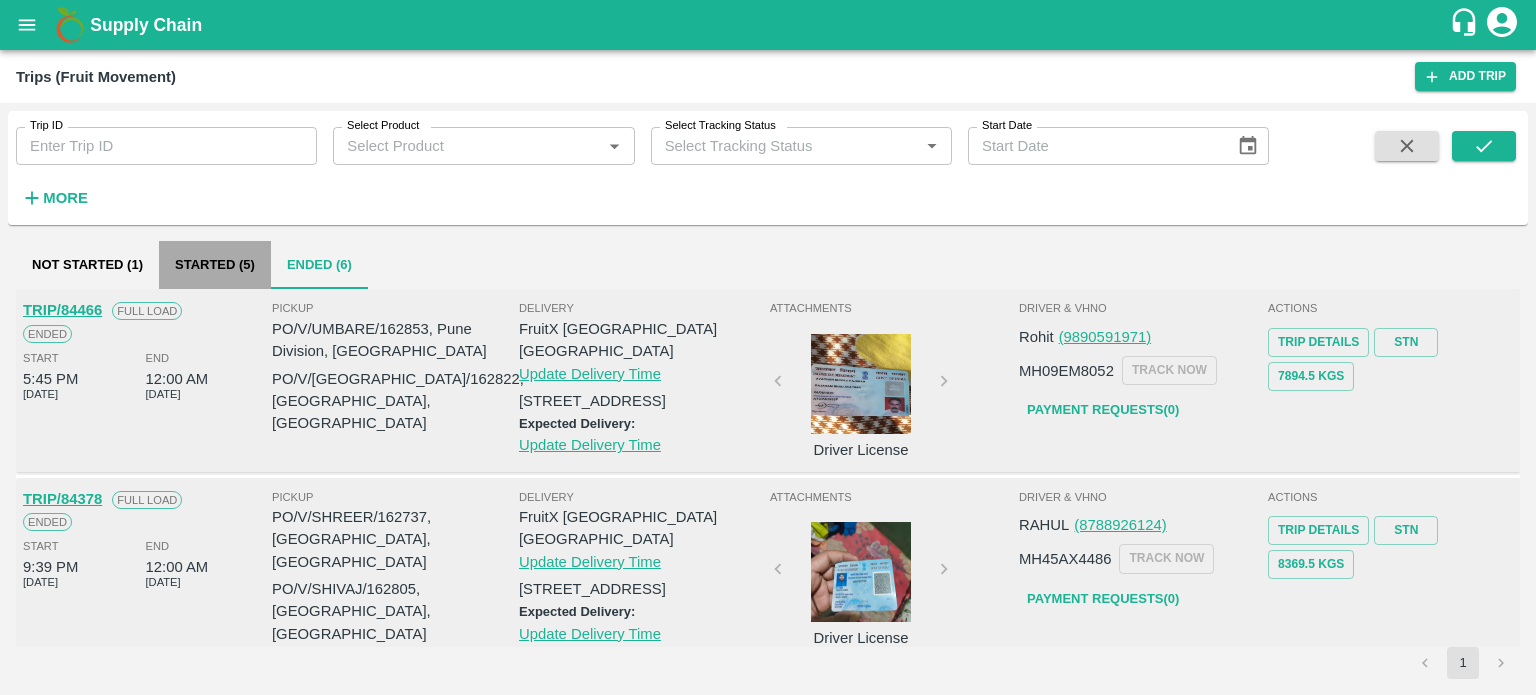 click on "Started (5)" at bounding box center (215, 265) 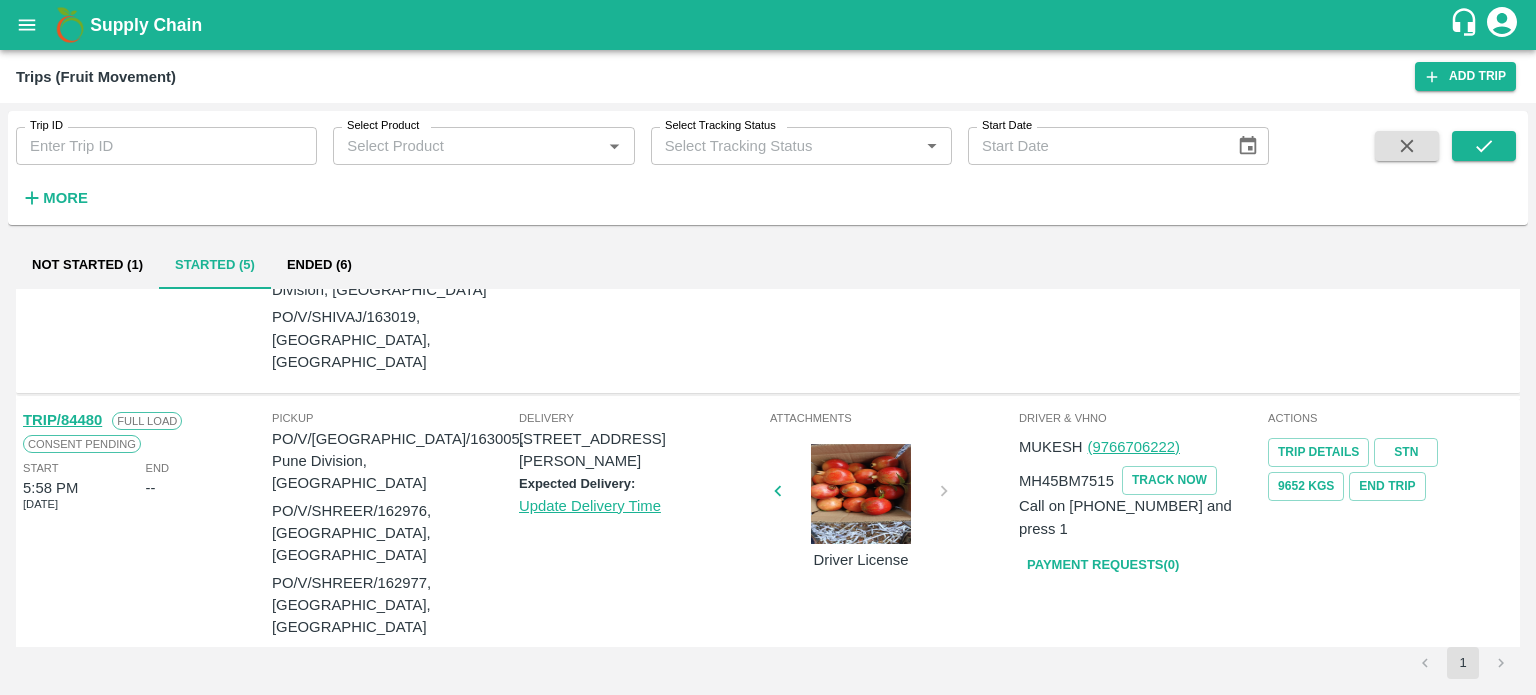 scroll, scrollTop: 0, scrollLeft: 0, axis: both 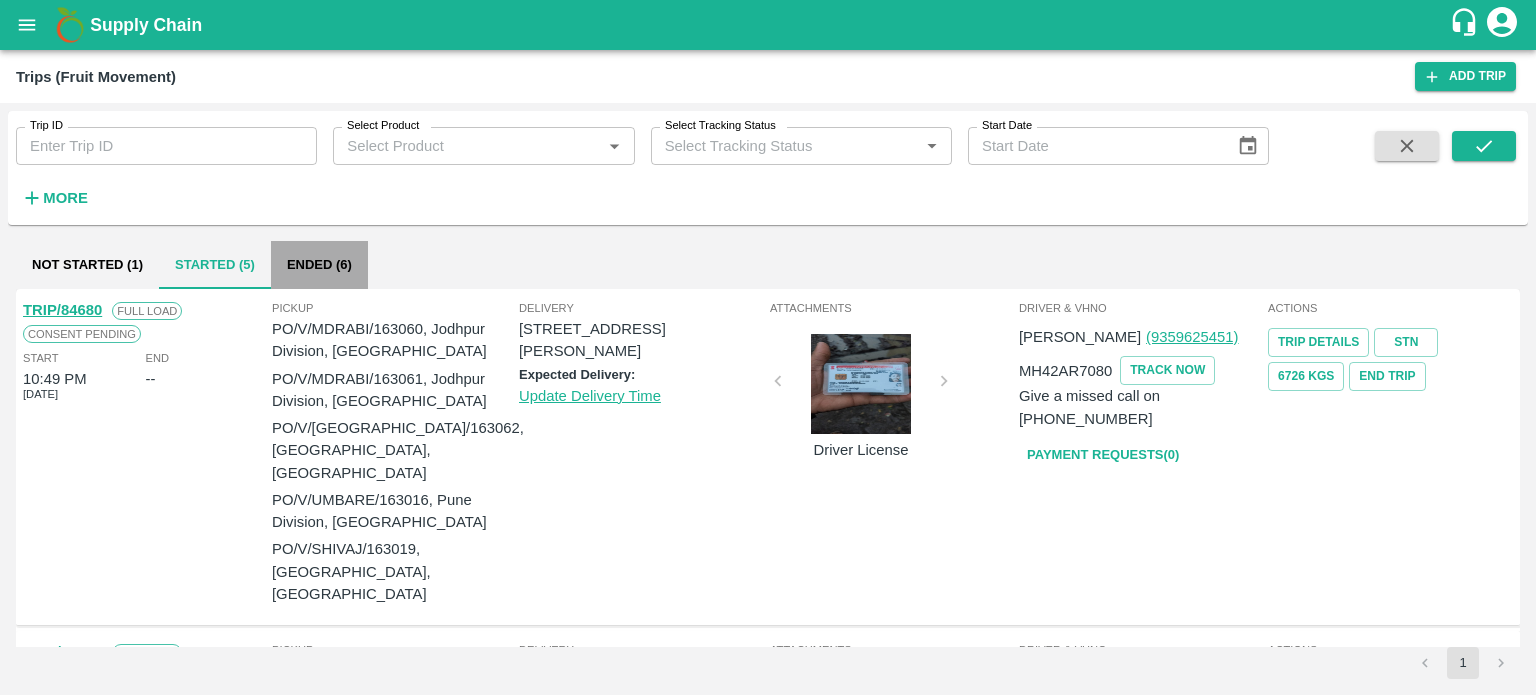 click on "Ended (6)" at bounding box center (319, 265) 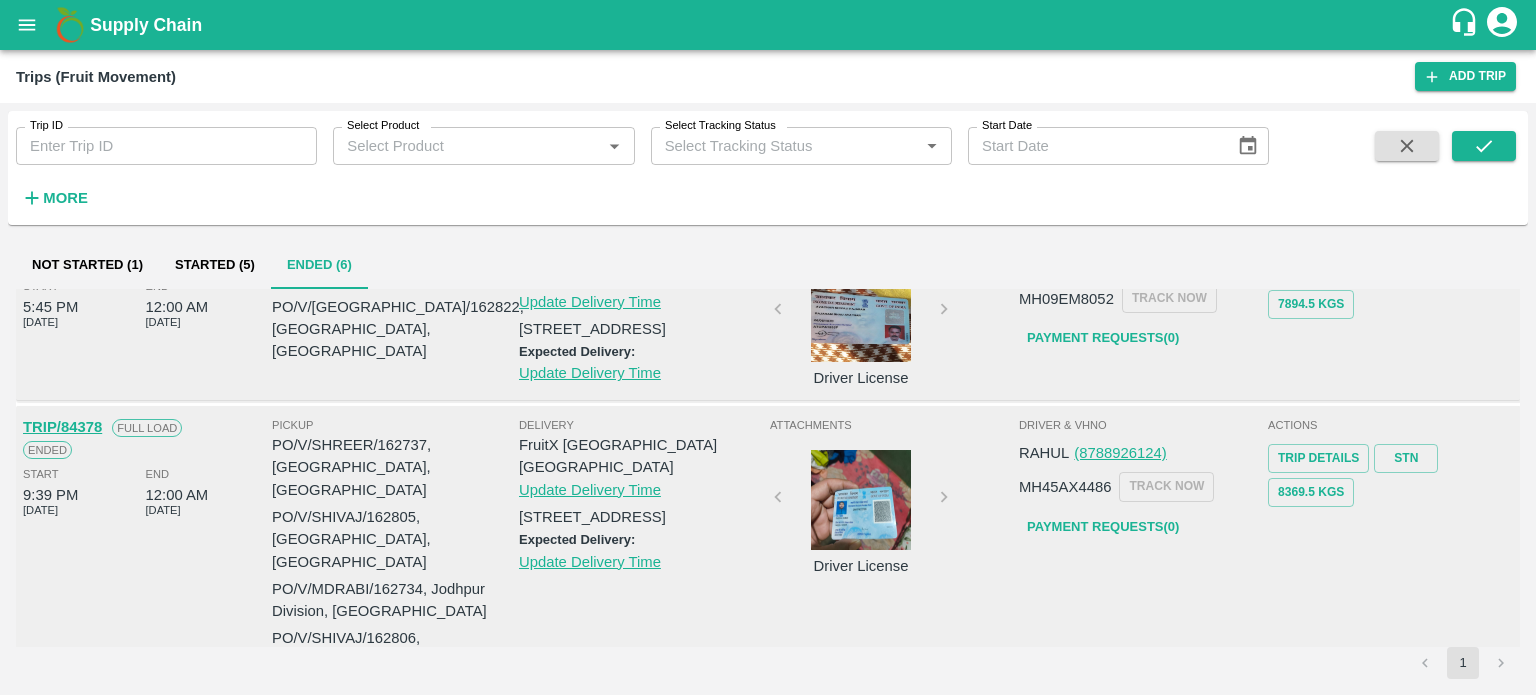 scroll, scrollTop: 76, scrollLeft: 0, axis: vertical 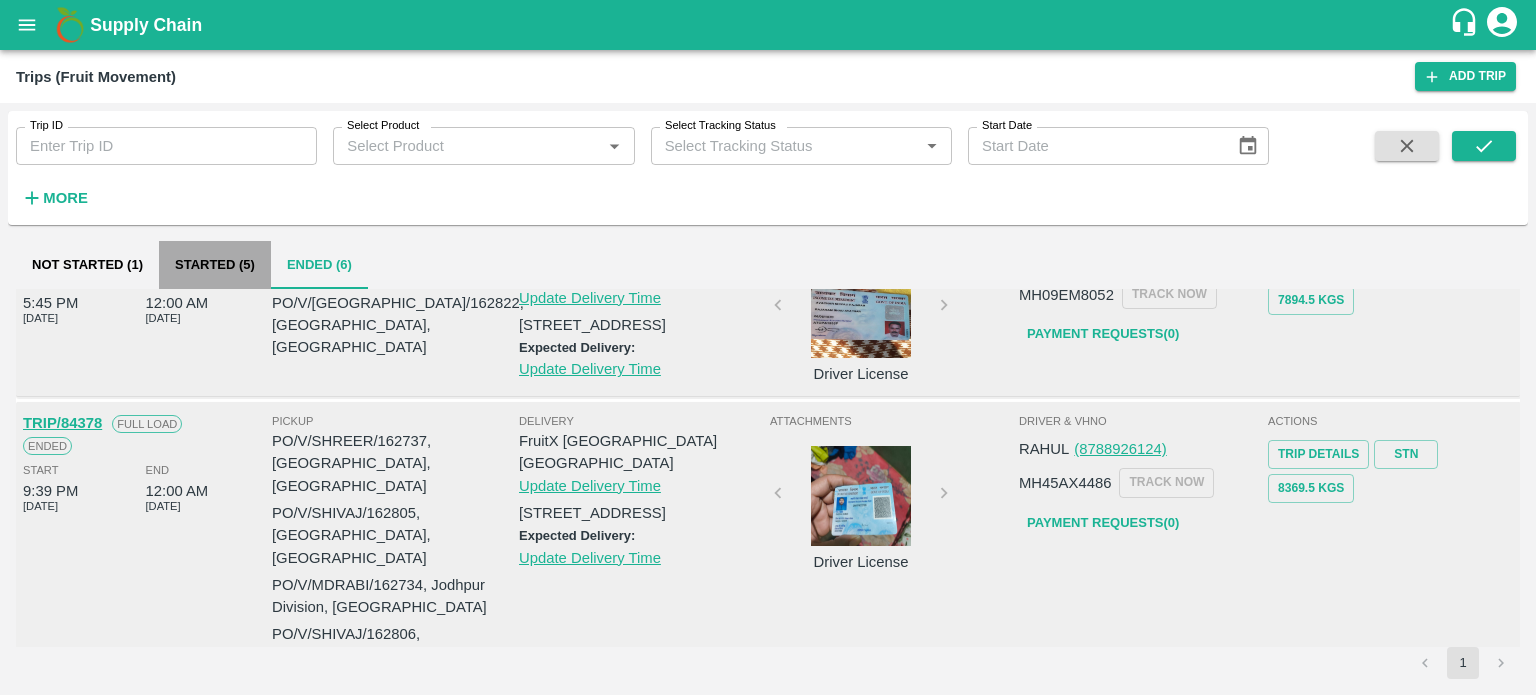 click on "Started (5)" at bounding box center (215, 265) 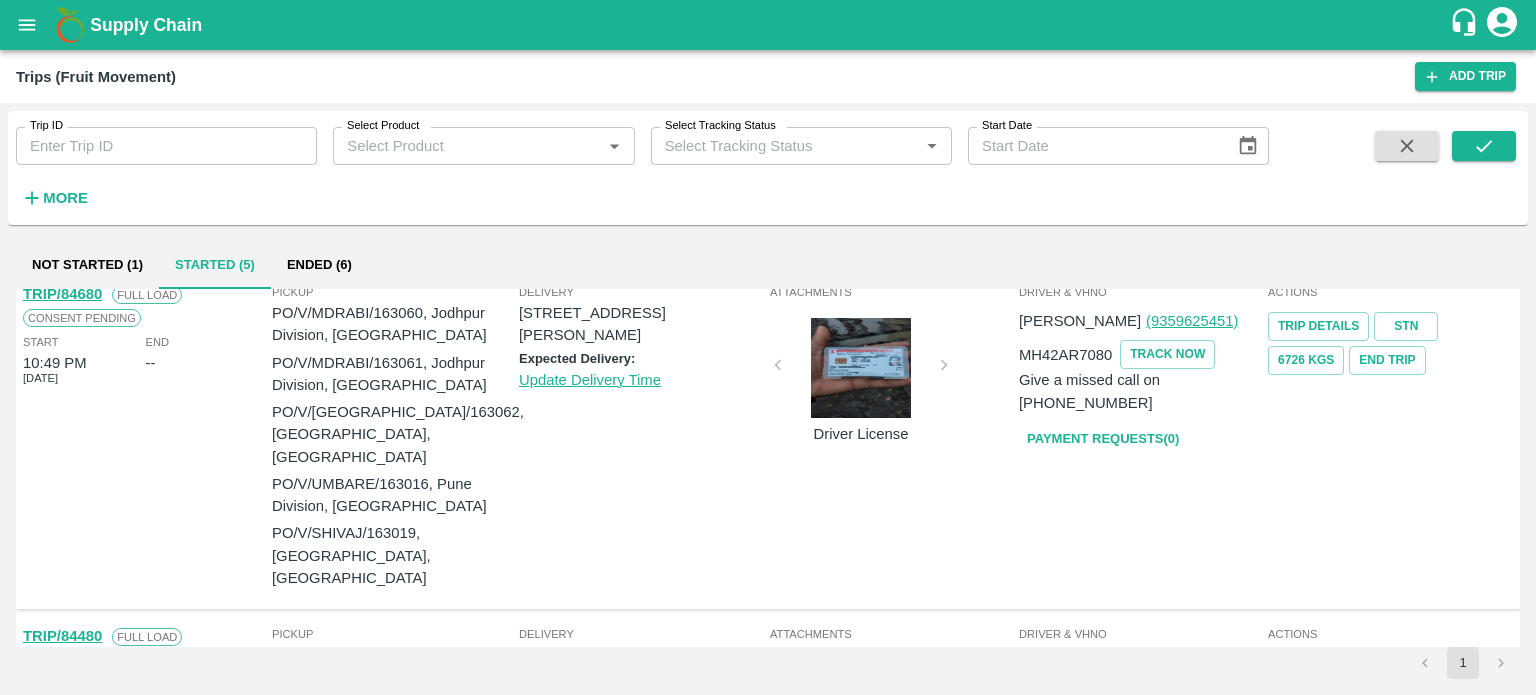 scroll, scrollTop: 0, scrollLeft: 0, axis: both 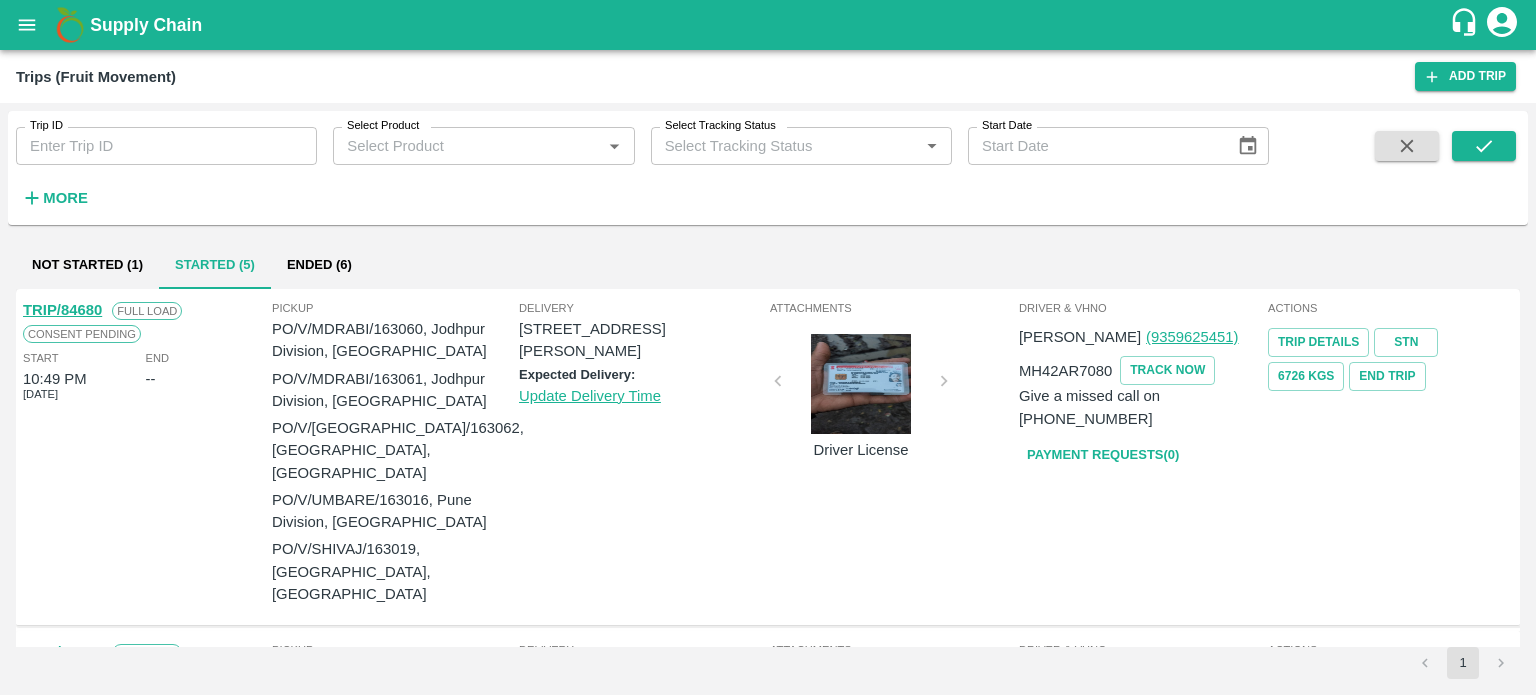 click on "Not Started (1) Started (5) Ended (6) TRIP/84680 Full Load Consent Pending Start 10:49 PM 11 Jul 2025 End -- Pickup PO/V/MDRABI/163060, Jodhpur Division, Rajasthan PO/V/MDRABI/163061, Jodhpur Division, Rajasthan PO/V/GANESH/163062, Pune Division, Maharashtra PO/V/UMBARE/163016, Pune Division, Maharashtra PO/V/SHIVAJ/163019, Pune, Maharashtra Delivery TC/73,  ANNA FRUITS MARKET KOYAMBEDU, Chennai, Chennai, TAMILNADU, 600092 Expected Delivery: Update Delivery Time Attachments Driver License Driver & VHNo Deen Mohammad  (9359625451) MH42AR7080 TRACK NOW Give a missed call on 9982256700 Payment Requests( 0 ) Actions Trip Details STN 6726  Kgs End Trip TRIP/84480 Full Load Consent Pending Start 5:58 PM 09 Jul 2025 End -- Pickup PO/V/GANESH/163005, Pune Division, Maharashtra PO/V/SHREER/162976, Ujjain, Madhya Pradesh PO/V/SHREER/162977, Ujjain, Madhya Pradesh PO/V/SHIVAJ/163035, Pune, Maharashtra PO/V/SHIVAJ/163034, Pune, Maharashtra Delivery TC/73,  ANNA FRUITS MARKET KOYAMBEDU, Chennai, Chennai, TAMILNADU, 600092" at bounding box center (768, 460) 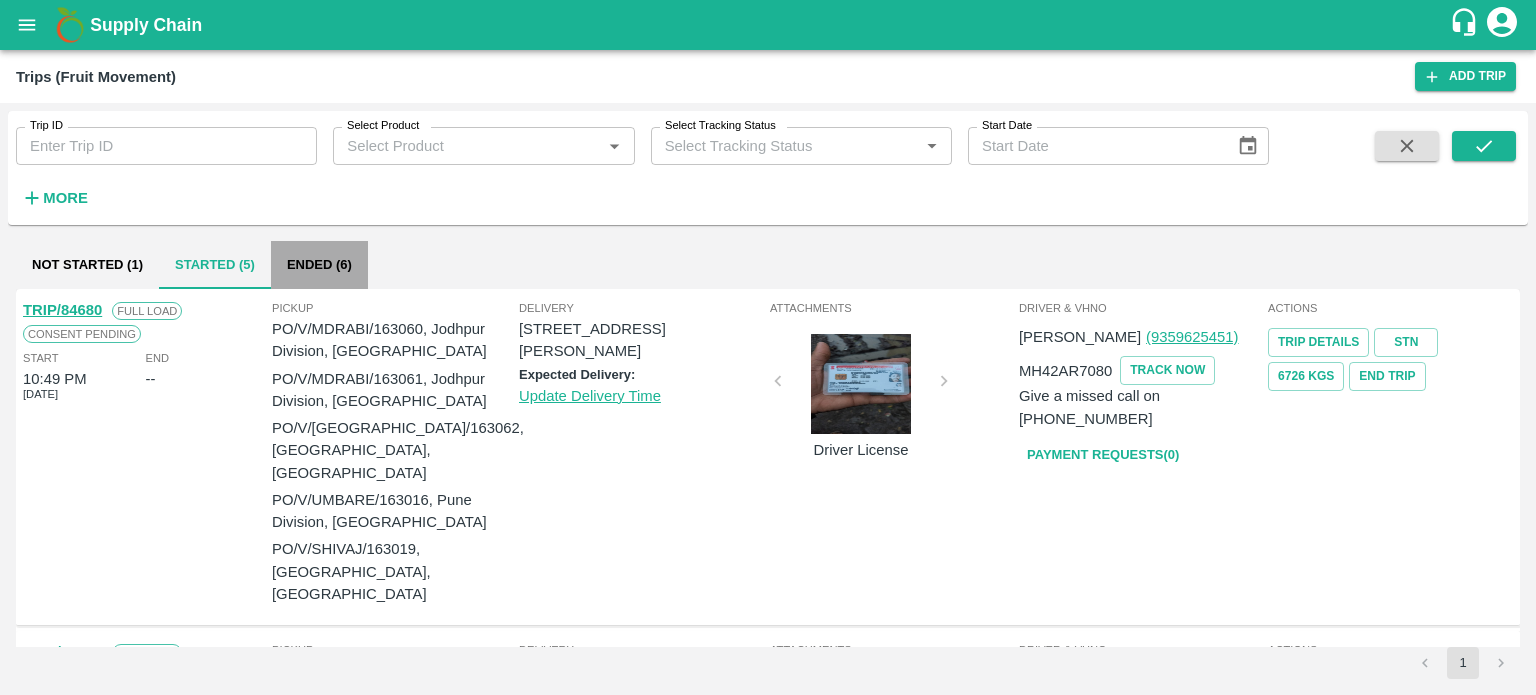 click on "Ended (6)" at bounding box center (319, 265) 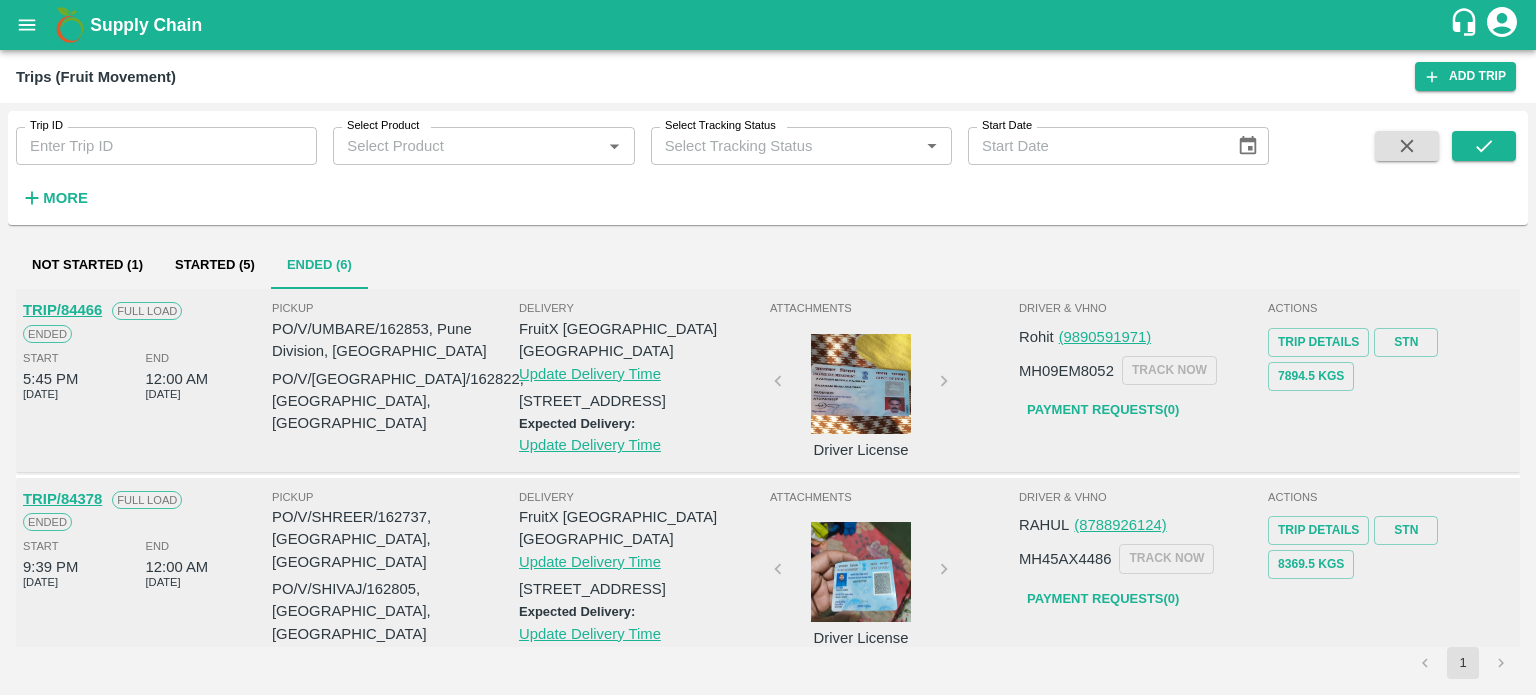 click on "Trip ID Trip ID Select Product Select Product   * Select Tracking Status Select Tracking Status   * Start Date Start Date More Not Started (1) Started (5) Ended (6) TRIP/84466 Full Load Ended Start 5:45 PM 08 Jul 2025 End 12:00 AM 12 Jul 2025 Pickup PO/V/UMBARE/162853, Pune Division, Maharashtra PO/V/GANESH/162822, Pune Division, Maharashtra Delivery FruitX Bangalore DC Update Delivery Time F -46, Singena agrahara road, Huskur , Bangalore, Bangalore Urban, KARNATAKA, 560099 Expected Delivery: Update Delivery Time Attachments Driver License Driver & VHNo Rohit  (9890591971) MH09EM8052 TRACK NOW Payment Requests( 0 ) Actions Trip Details STN 7894.5  Kgs TRIP/84378 Full Load Ended Start 9:39 PM 07 Jul 2025 End 12:00 AM 12 Jul 2025 Pickup PO/V/SHREER/162737, Ujjain, Madhya Pradesh PO/V/SHIVAJ/162805, Pune, Maharashtra PO/V/MDRABI/162734, Jodhpur Division, Rajasthan PO/V/SHIVAJ/162806, Pune, Maharashtra Delivery FruitX Bangalore DC Update Delivery Time Expected Delivery: Update Delivery Time Attachments RAHUL" at bounding box center [768, 399] 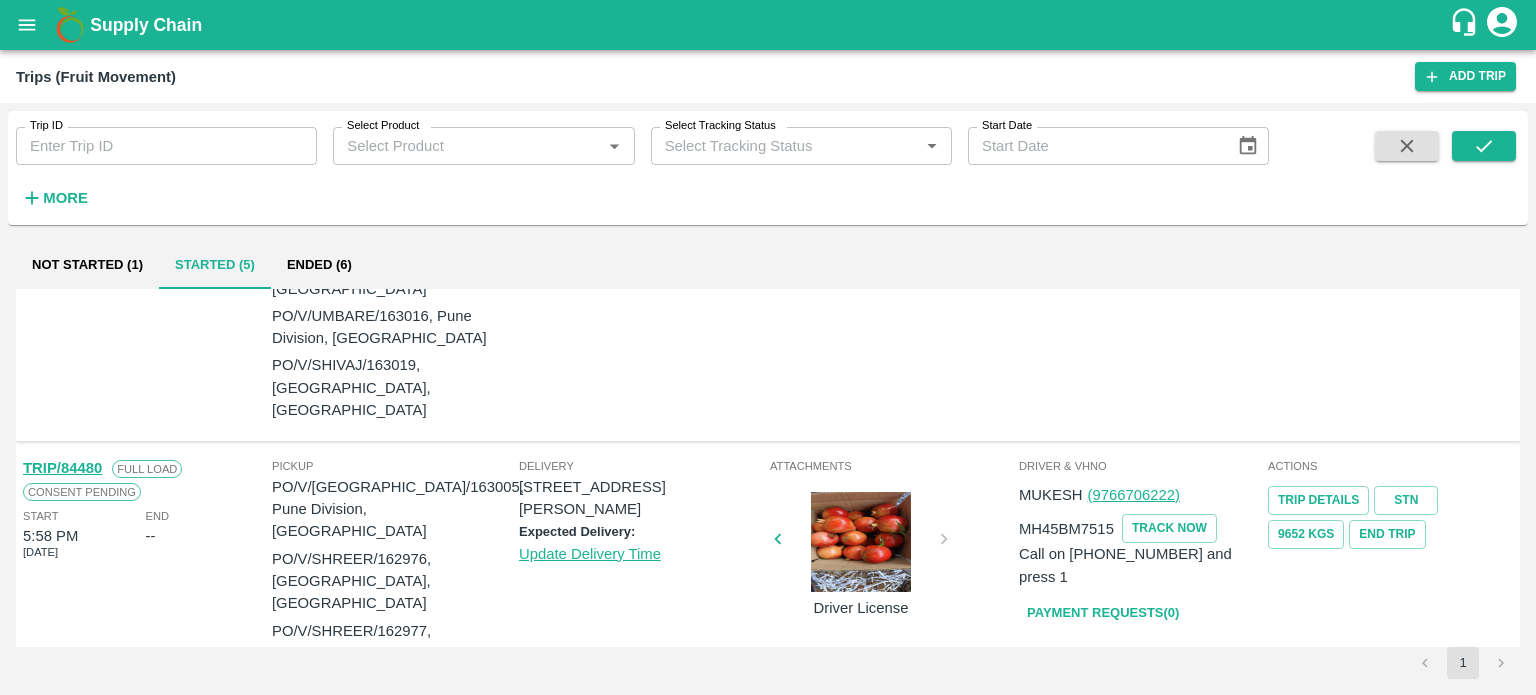 scroll, scrollTop: 186, scrollLeft: 0, axis: vertical 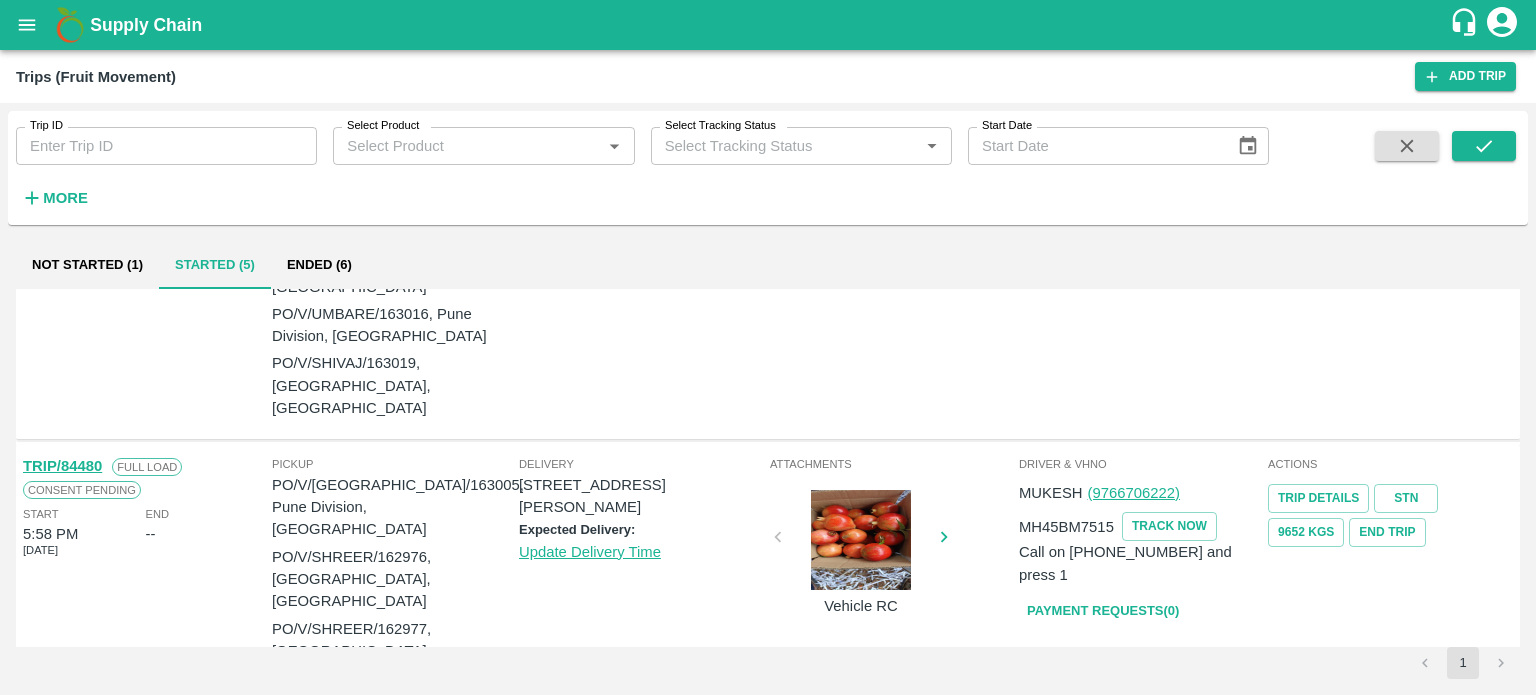click on "TRIP/84480" at bounding box center (62, 466) 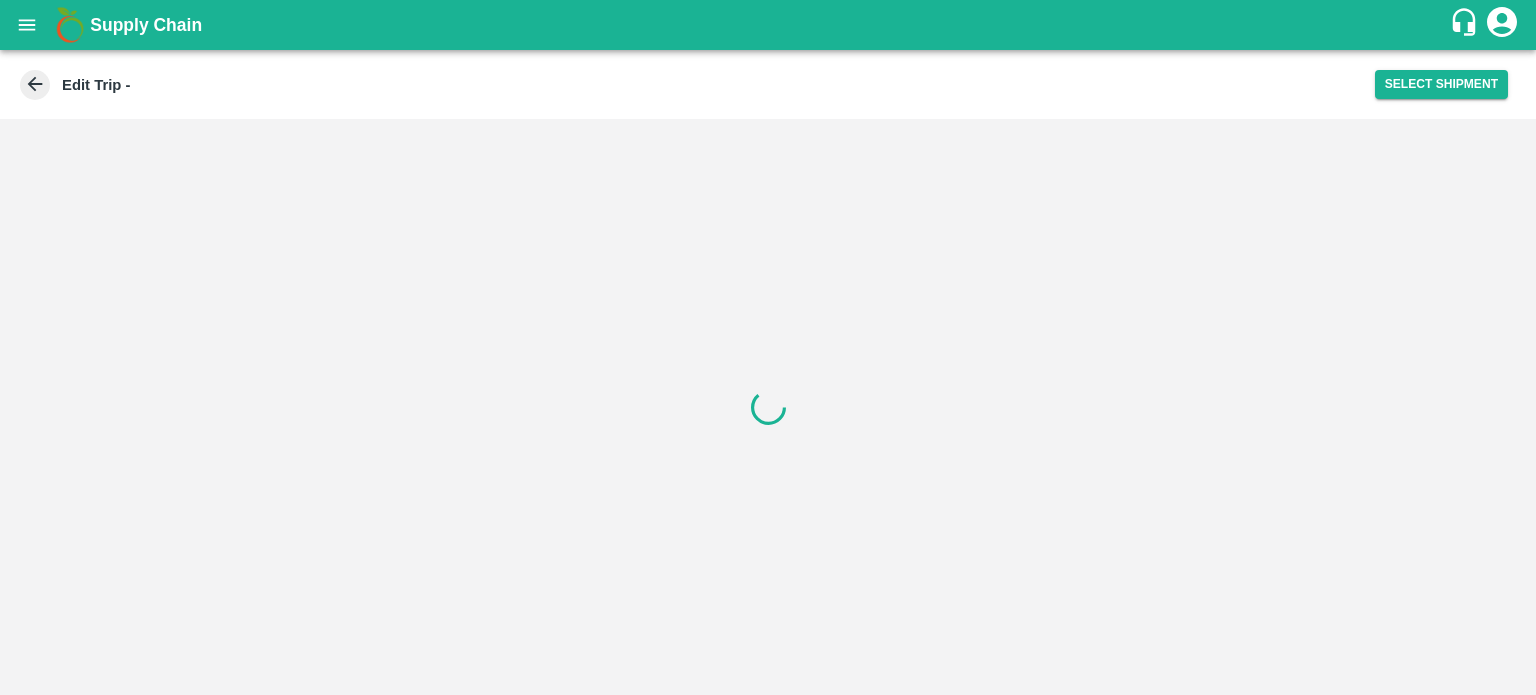 scroll, scrollTop: 0, scrollLeft: 0, axis: both 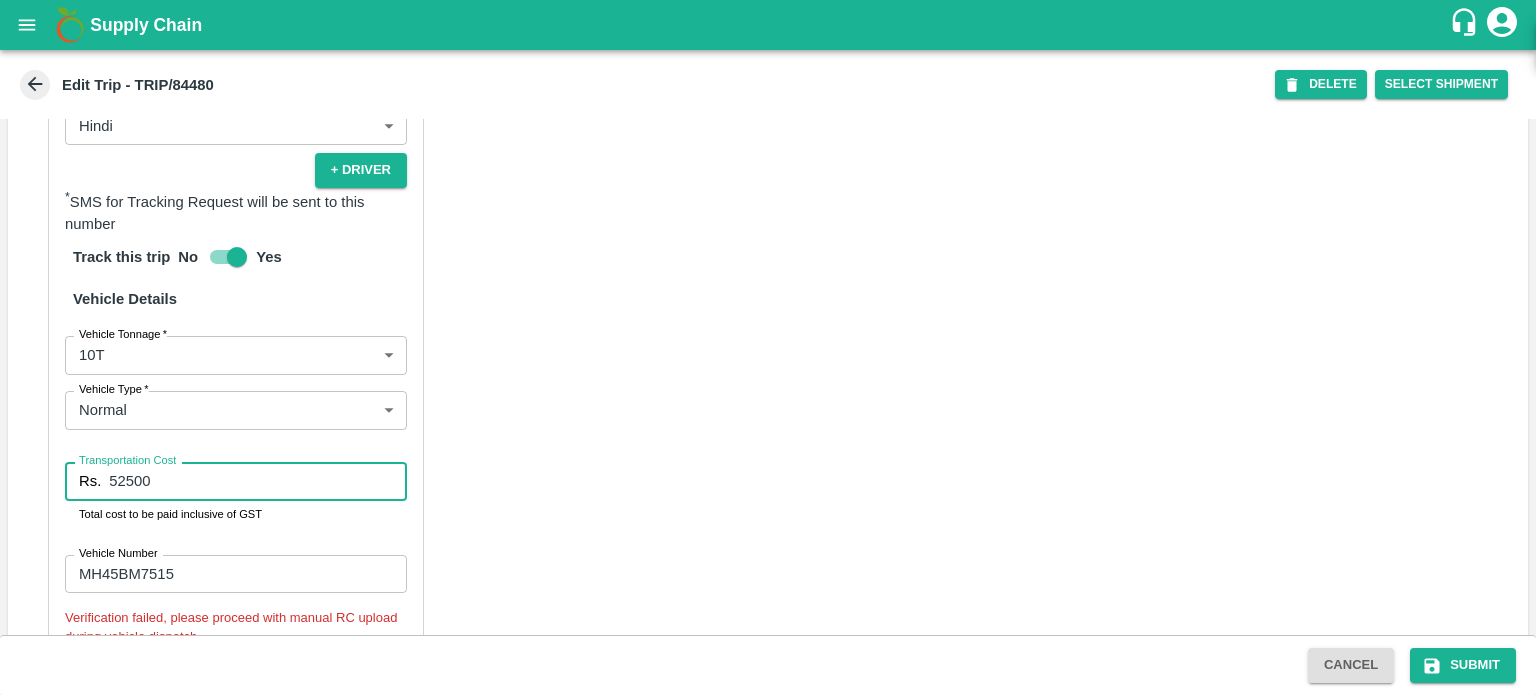 click on "52500" at bounding box center [258, 481] 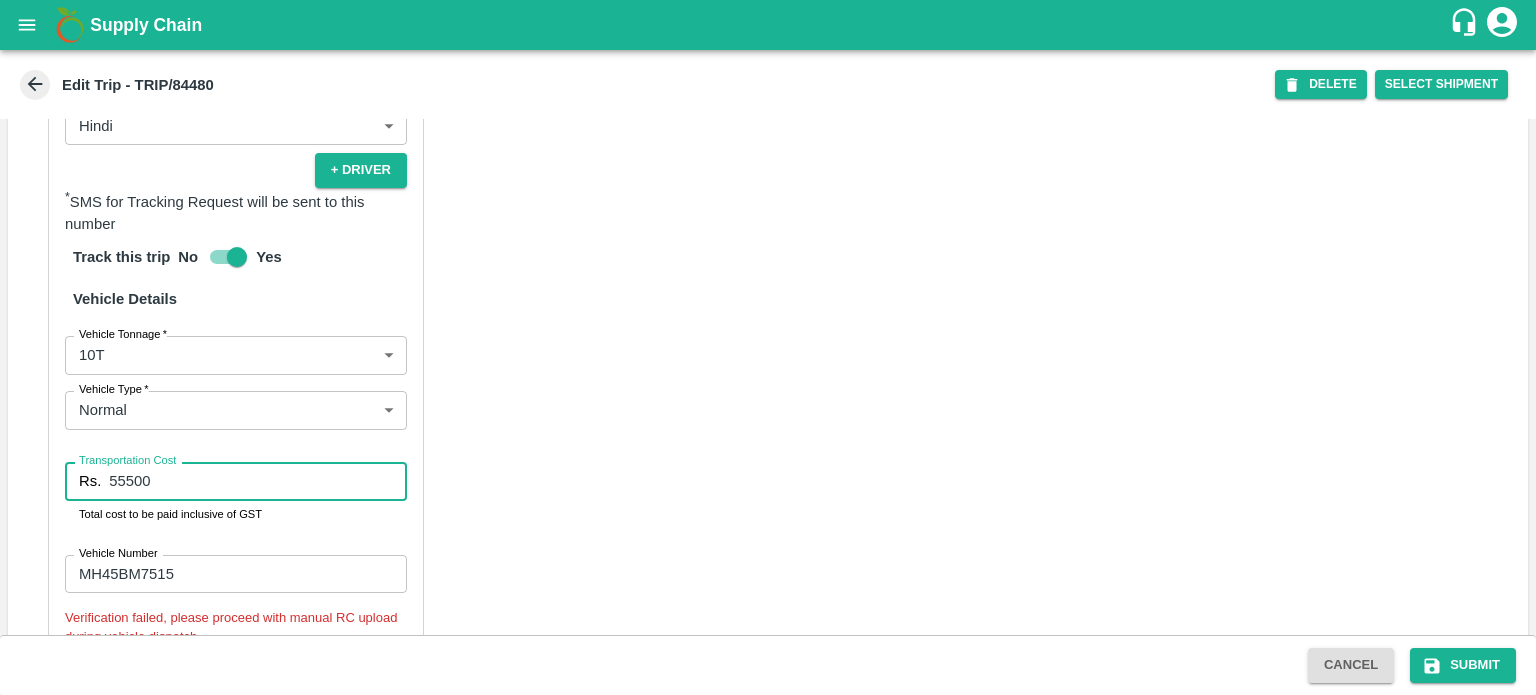 type on "55500" 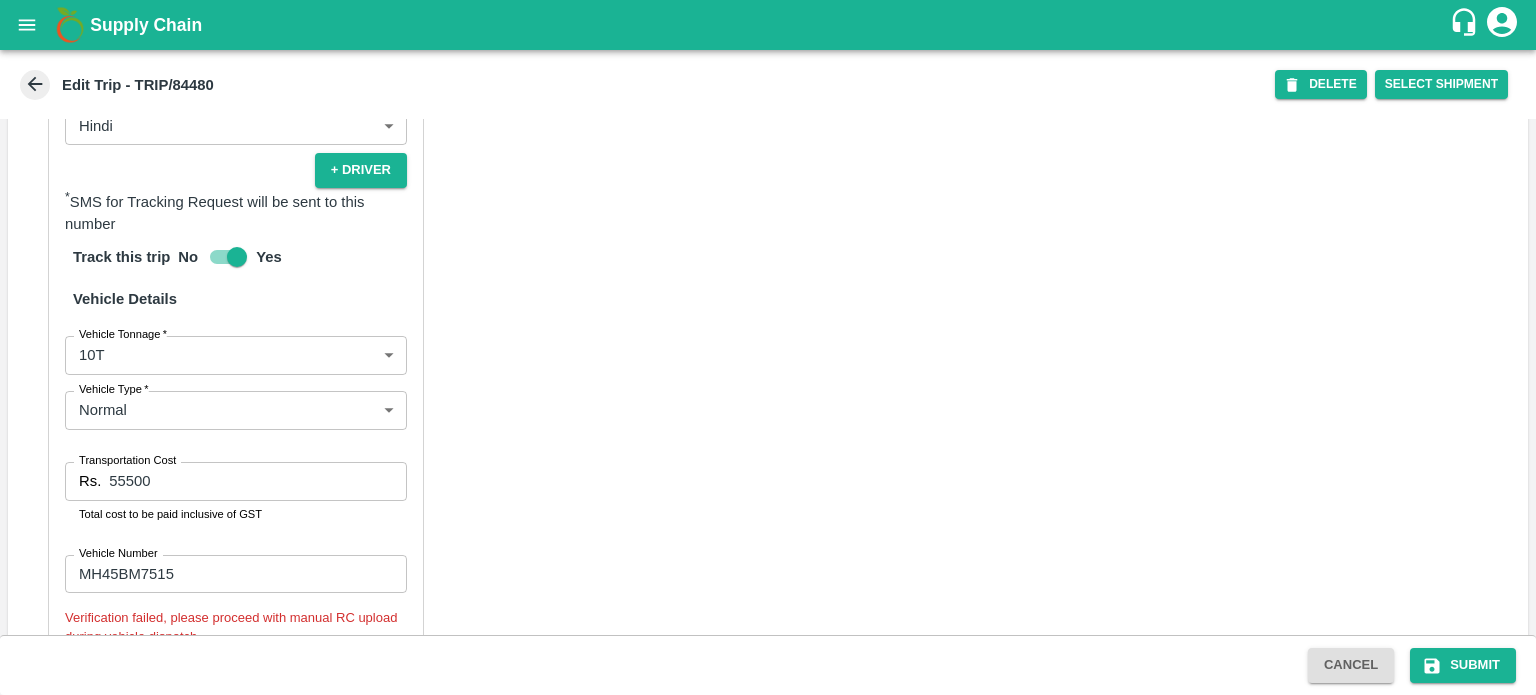 click on "Cancel Submit" at bounding box center (768, 665) 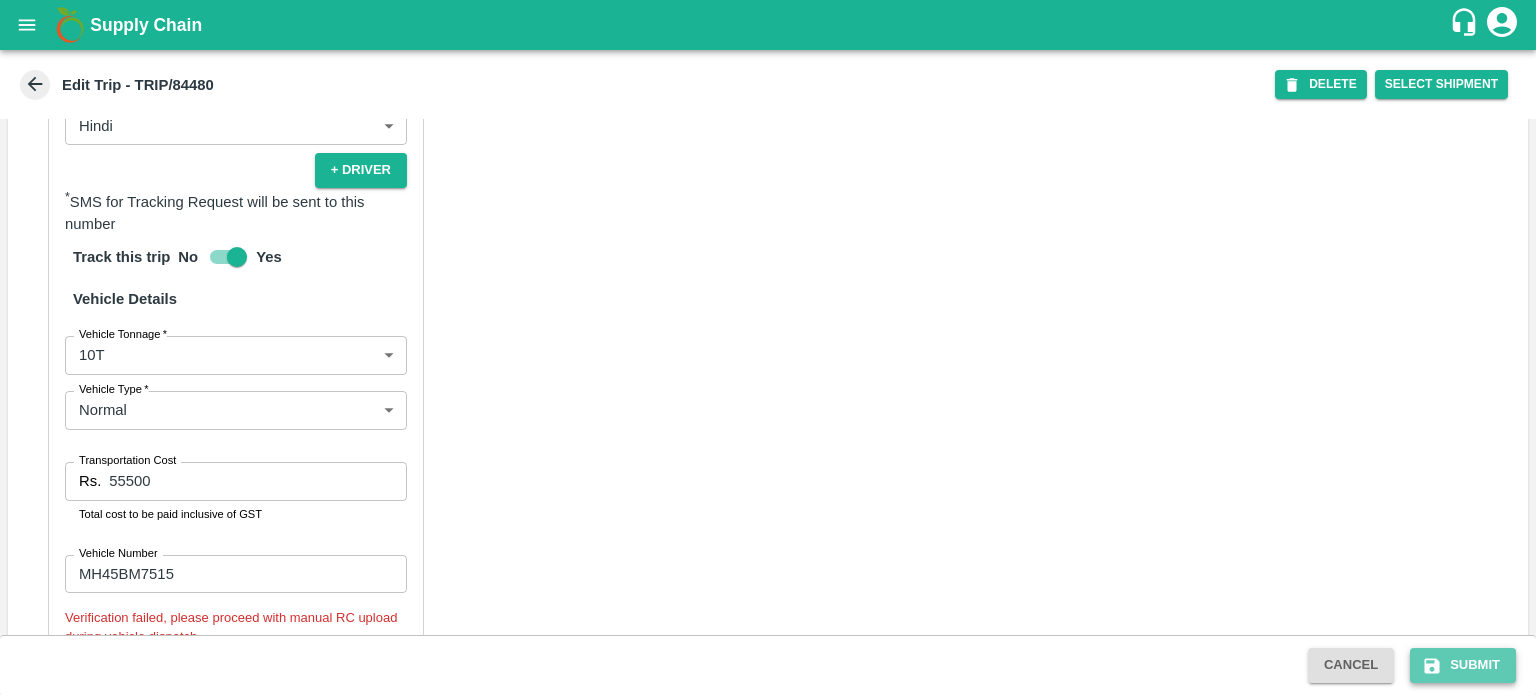 click on "Submit" at bounding box center [1463, 665] 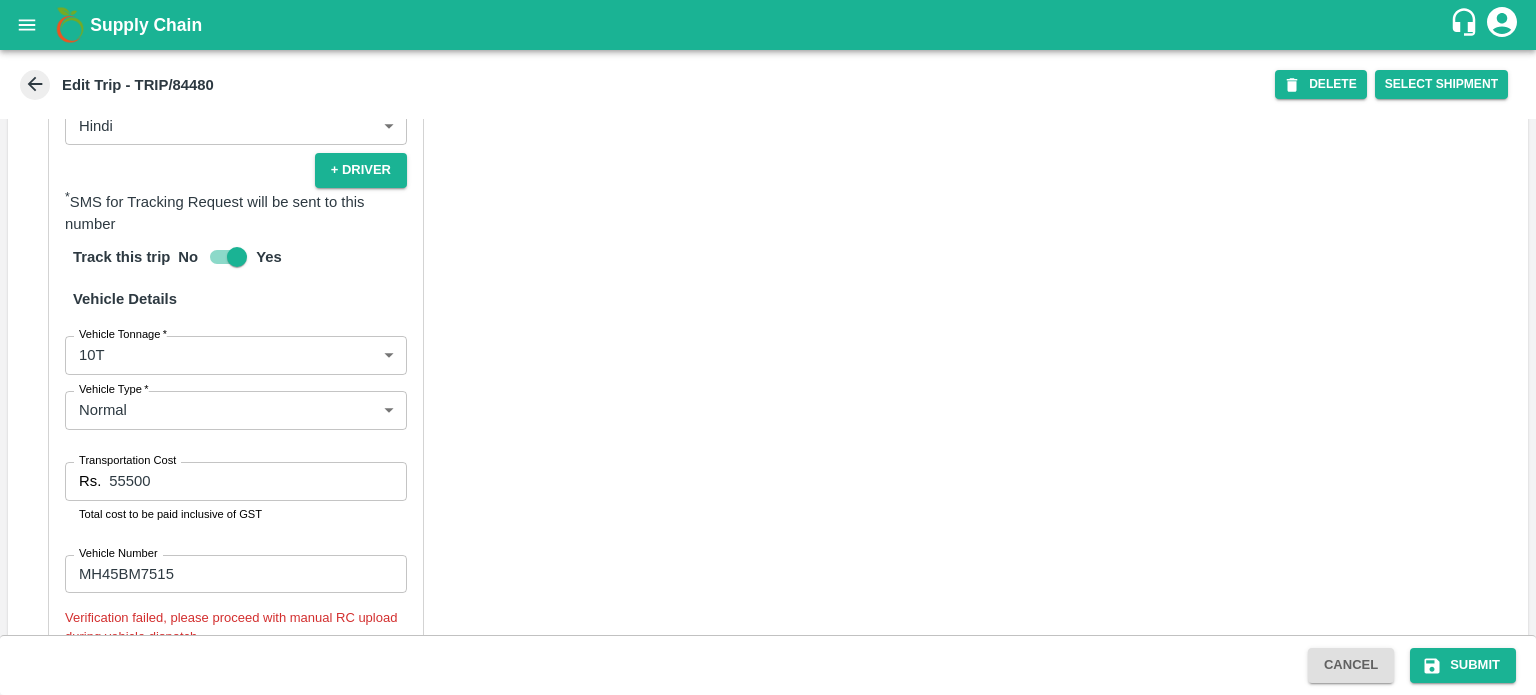click on "Partner Details Partner   * Partner Add   Transporter Driver 1 Details Driver Name   * MUKESH Driver Name Driver Phone   * [PHONE_NUMBER] Driver Phone Additional Phone Number +91 Additional Phone Number Driver Language Hindi hi Driver Language + Driver * SMS for Tracking Request will be sent to this number Track this trip No Yes Vehicle Details Vehicle Tonnage   * 10T 10000 Vehicle Tonnage Vehicle Type   * Normal Normal Vehicle Type Transportation Cost Rs. 55500 Transportation Cost Total cost to be paid inclusive of GST Vehicle Number MH45BM7515 Vehicle Number Verification failed, please proceed with manual RC upload during vehicle dispatch." at bounding box center [768, 212] 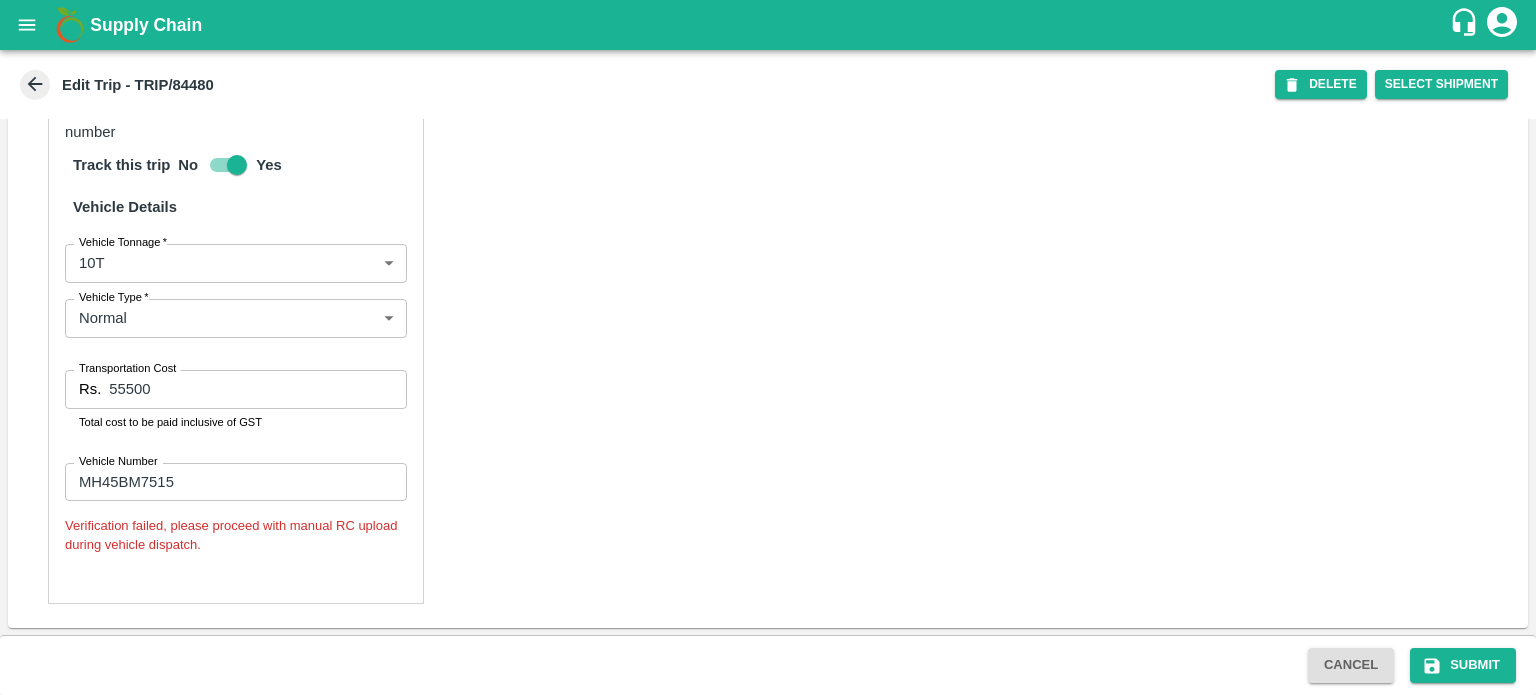 scroll, scrollTop: 1844, scrollLeft: 0, axis: vertical 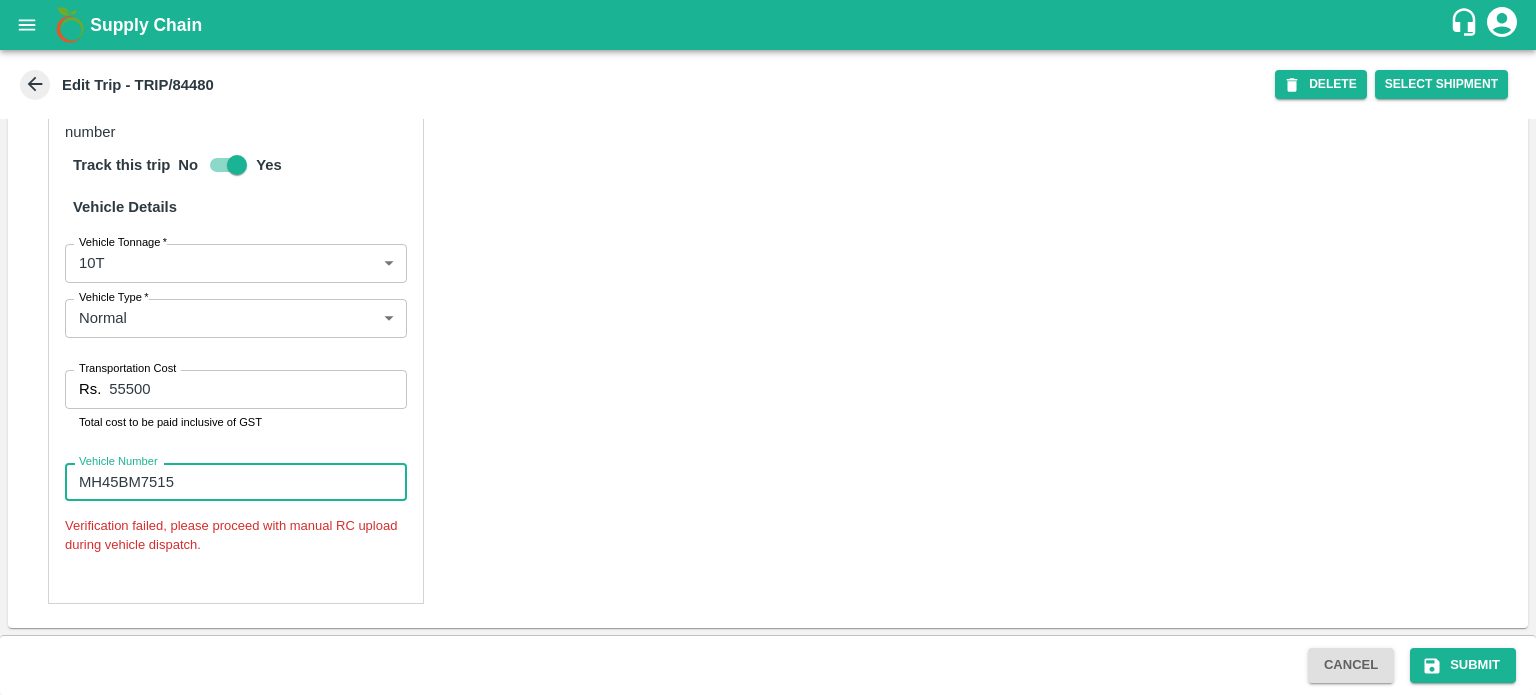 click on "MH45BM7515" at bounding box center [236, 482] 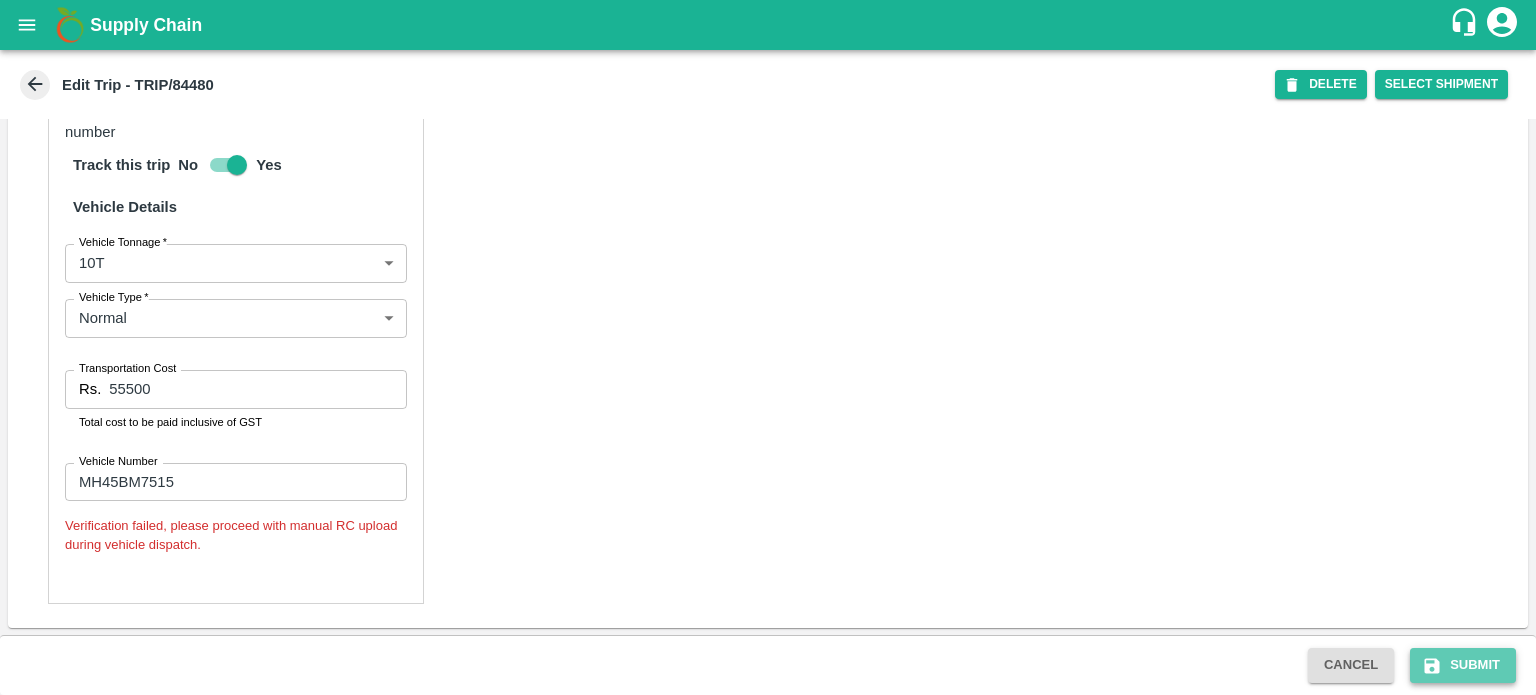 click on "Submit" at bounding box center [1463, 665] 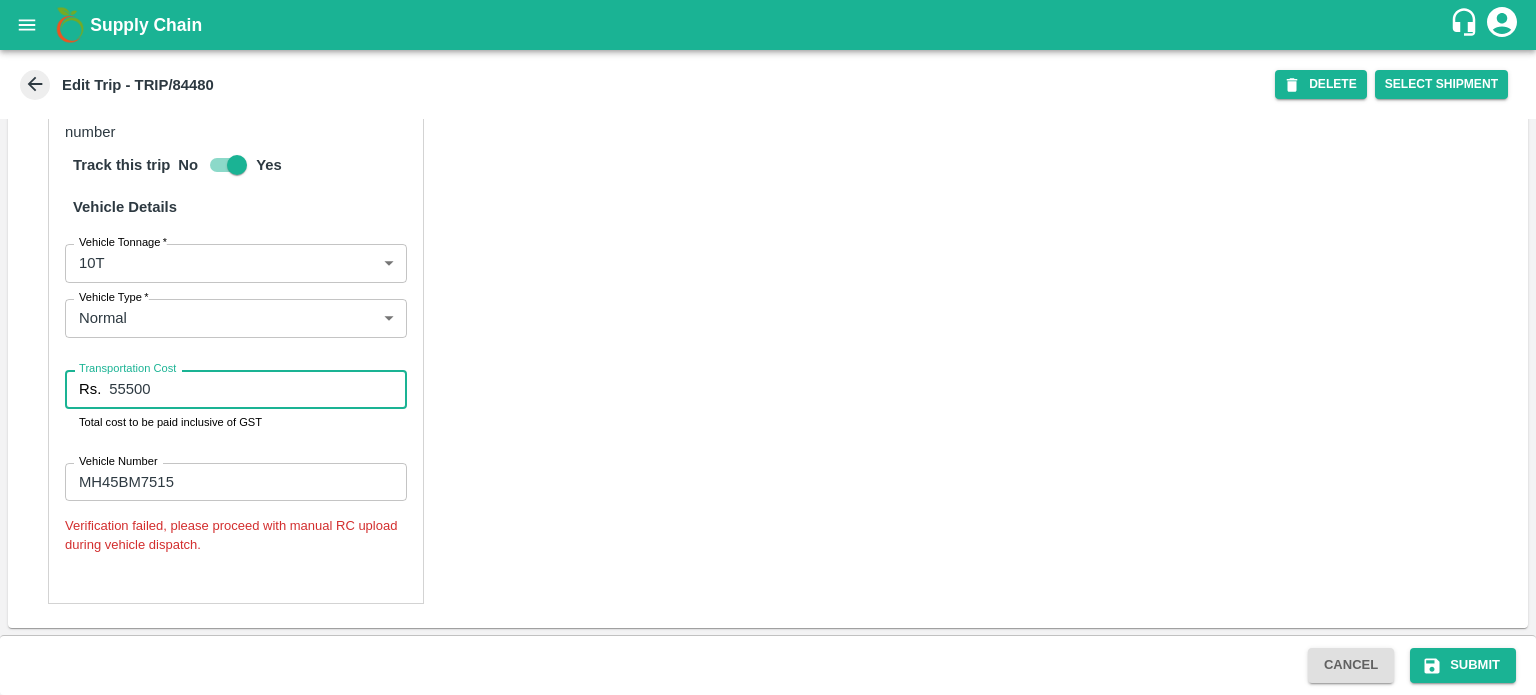 click on "55500" at bounding box center [258, 389] 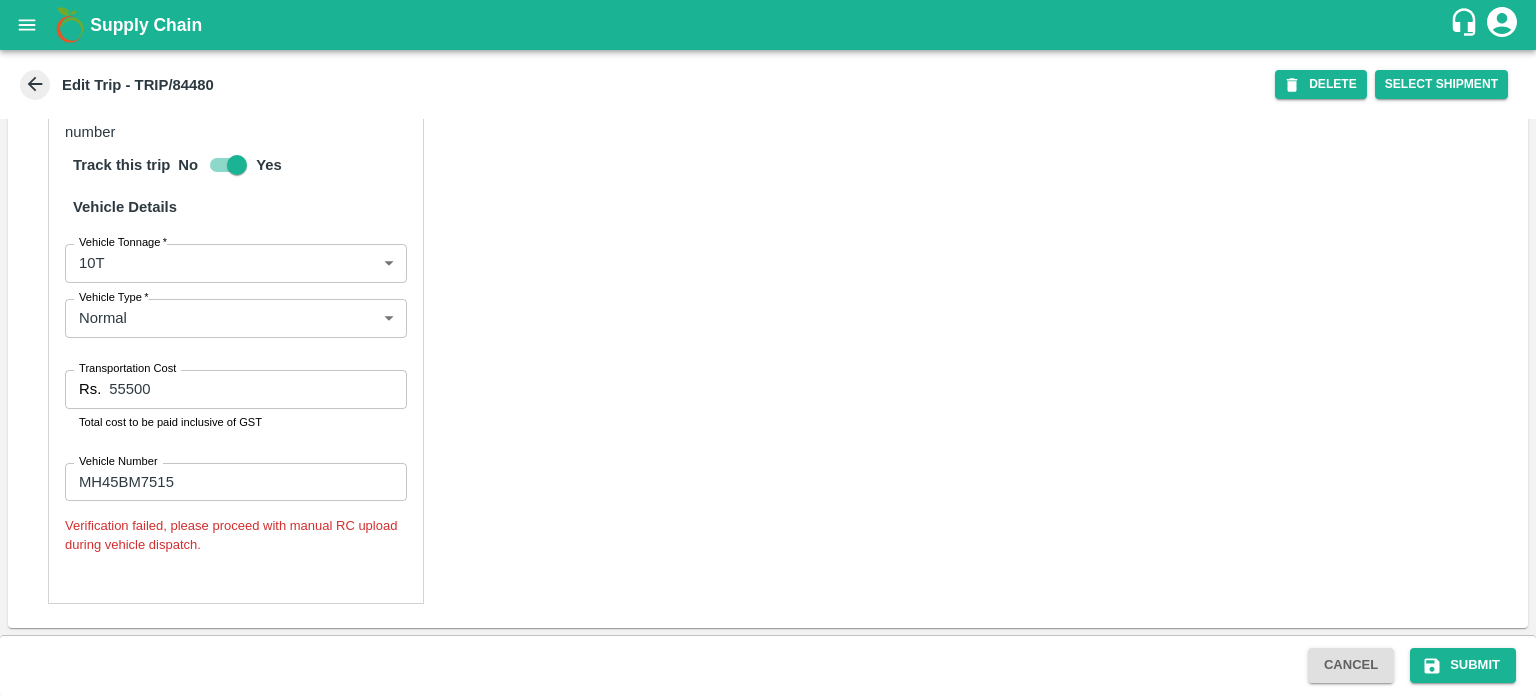 click on "Partner Details Partner   * Partner Add   Transporter Driver 1 Details Driver Name   * MUKESH Driver Name Driver Phone   * [PHONE_NUMBER] Driver Phone Additional Phone Number +91 Additional Phone Number Driver Language Hindi hi Driver Language + Driver * SMS for Tracking Request will be sent to this number Track this trip No Yes Vehicle Details Vehicle Tonnage   * 10T 10000 Vehicle Tonnage Vehicle Type   * Normal Normal Vehicle Type Transportation Cost Rs. 55500 Transportation Cost Total cost to be paid inclusive of GST Vehicle Number MH45BM7515 Vehicle Number Verification failed, please proceed with manual RC upload during vehicle dispatch." at bounding box center (768, 120) 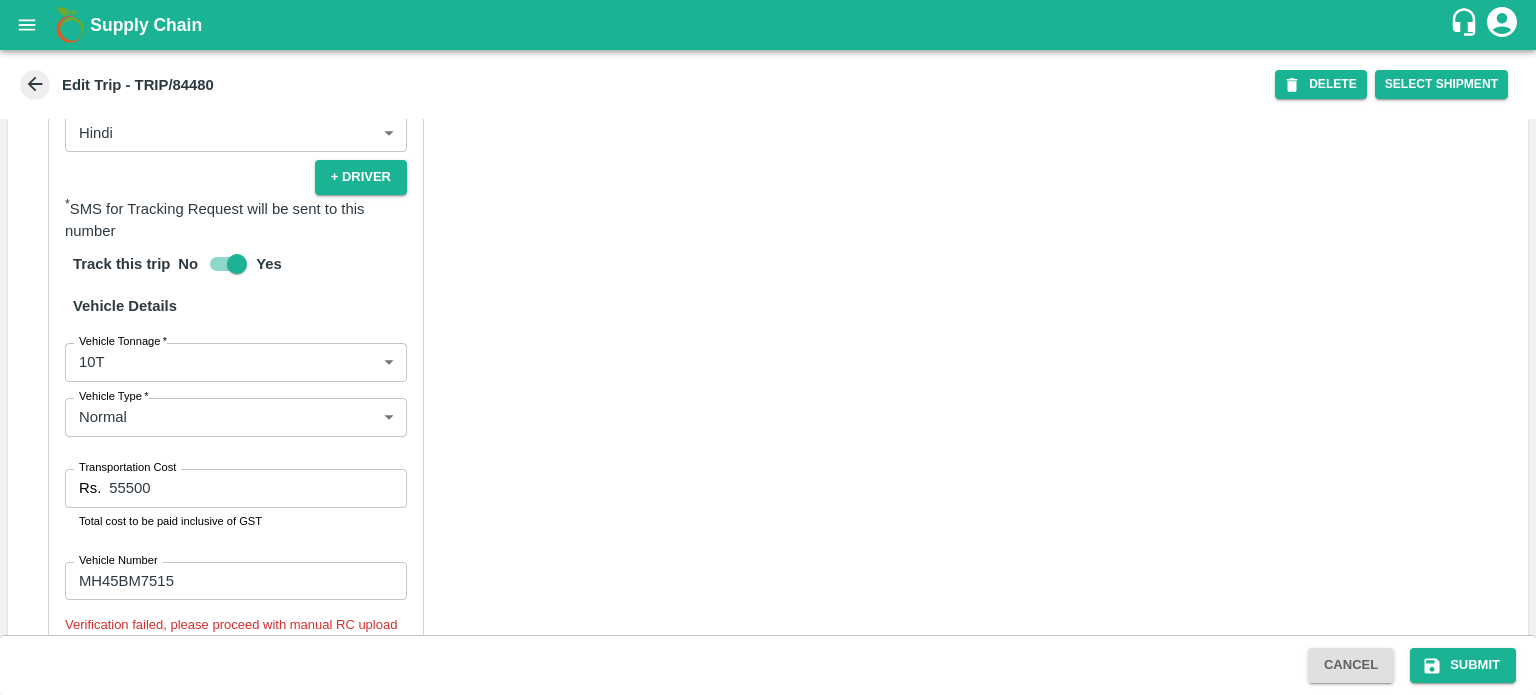 scroll, scrollTop: 1766, scrollLeft: 0, axis: vertical 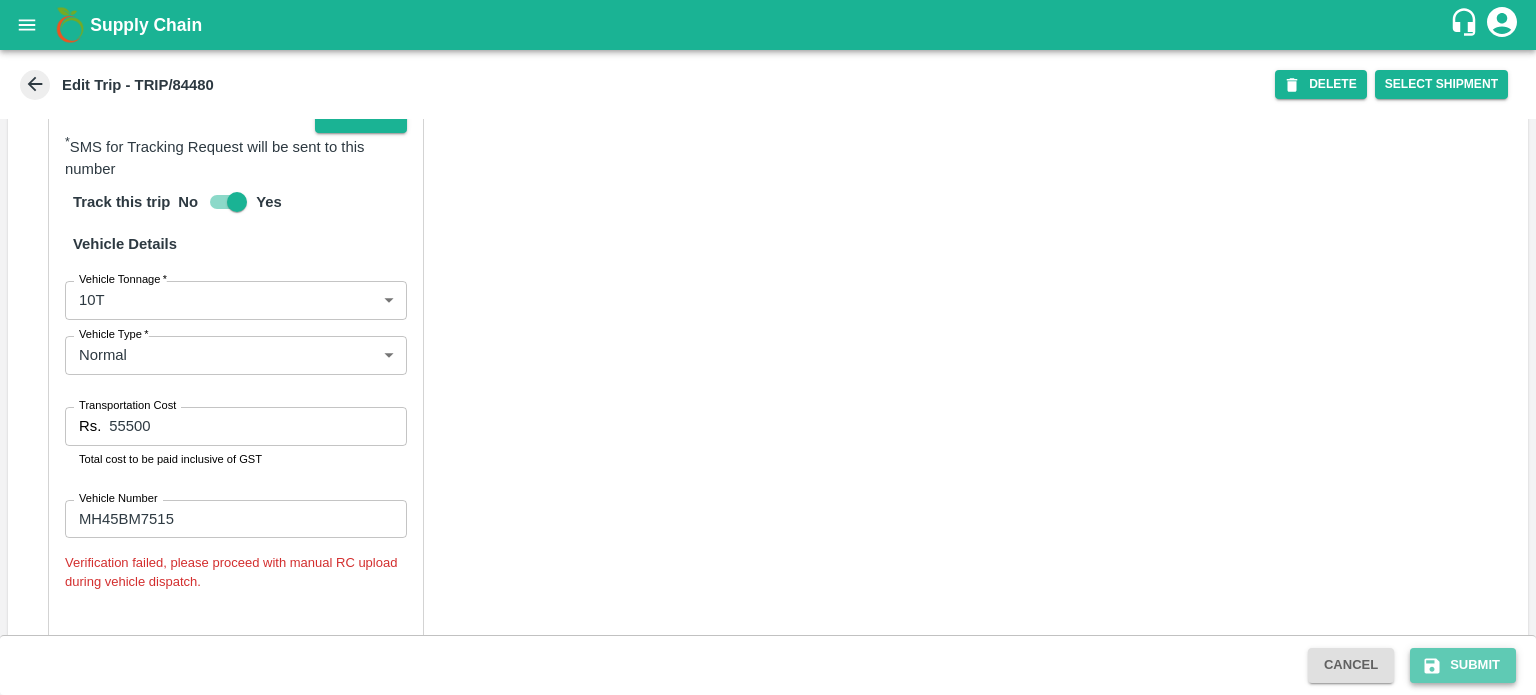 click on "Submit" at bounding box center [1463, 665] 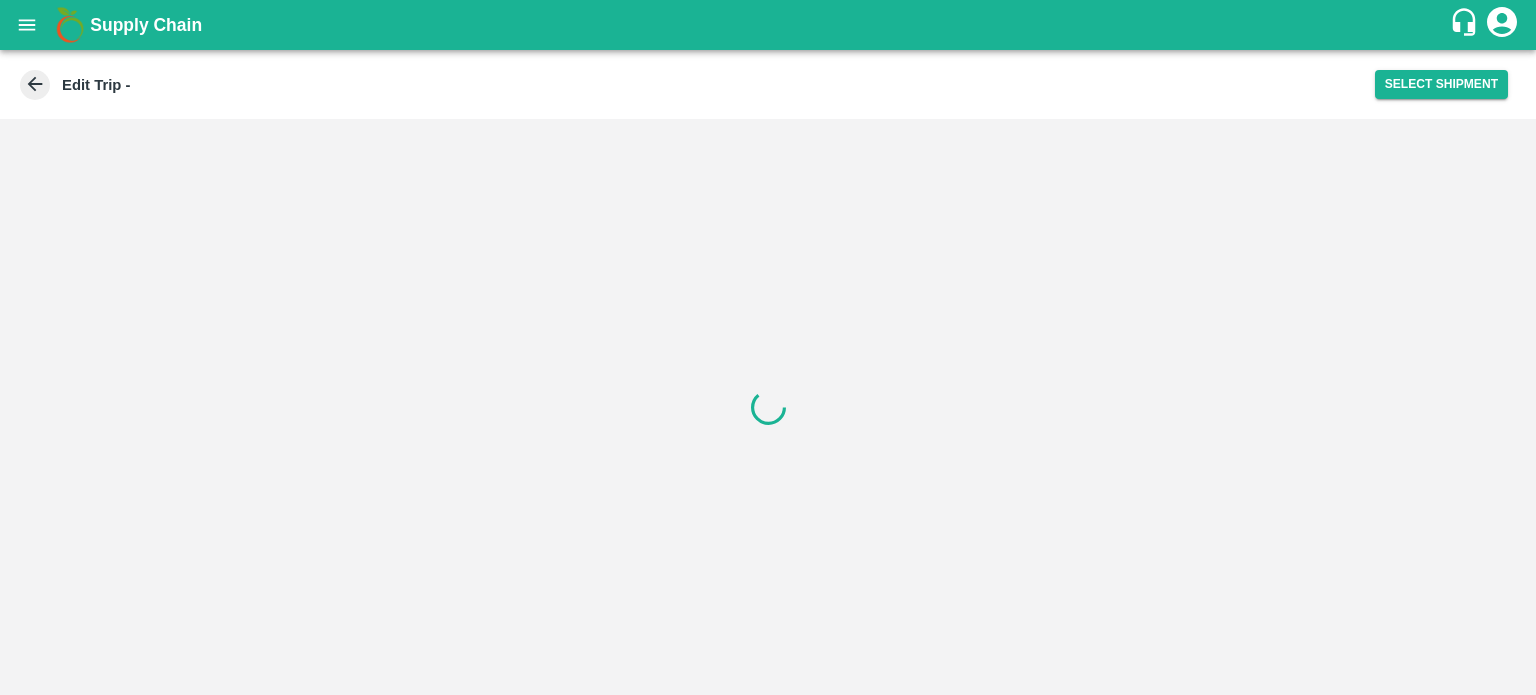 scroll, scrollTop: 0, scrollLeft: 0, axis: both 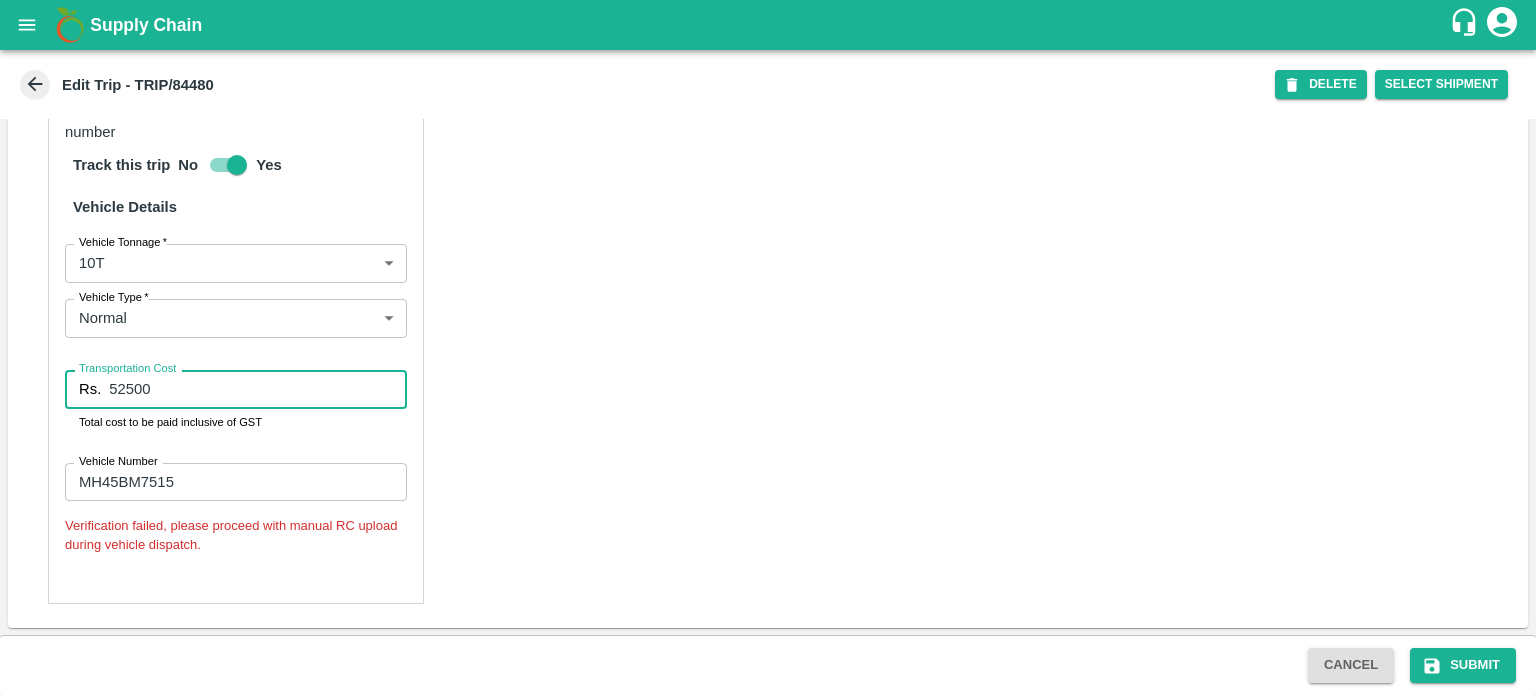 click on "52500" at bounding box center (258, 389) 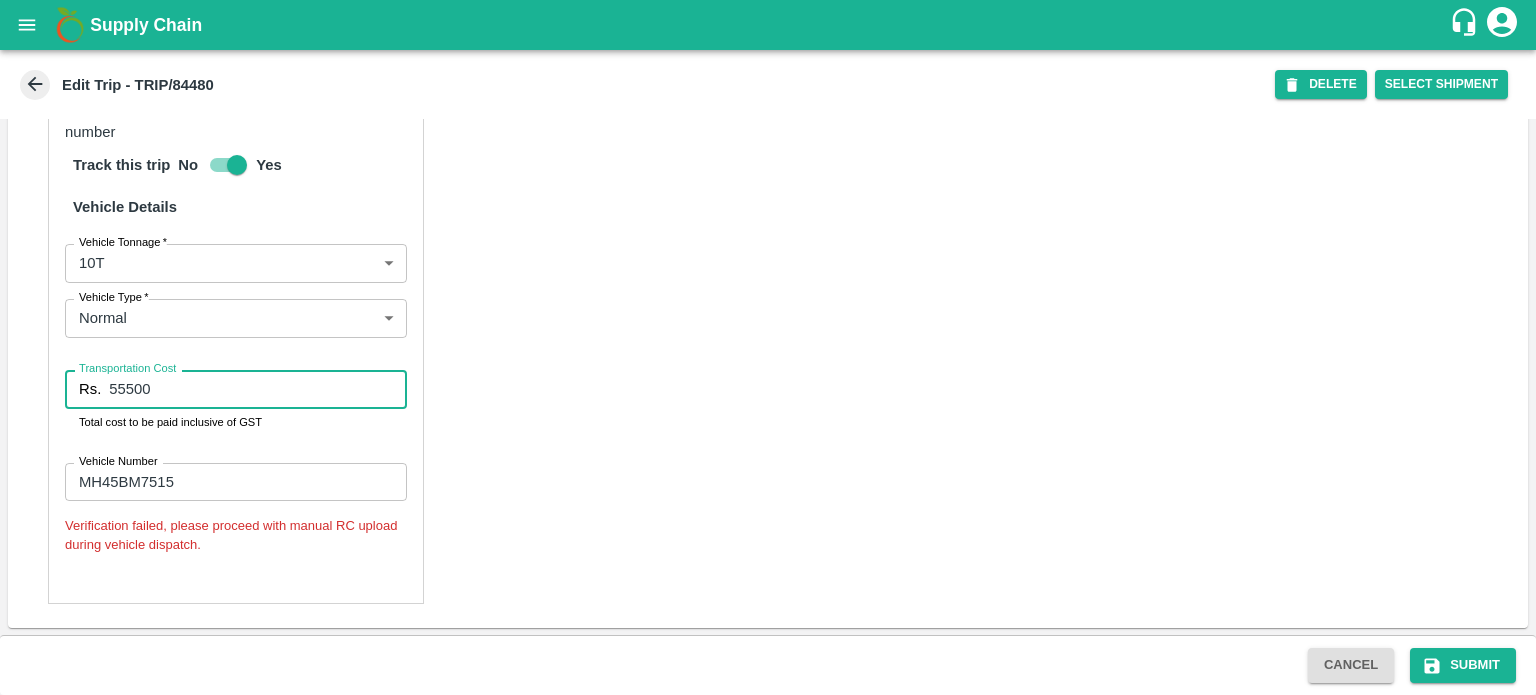 type on "55500" 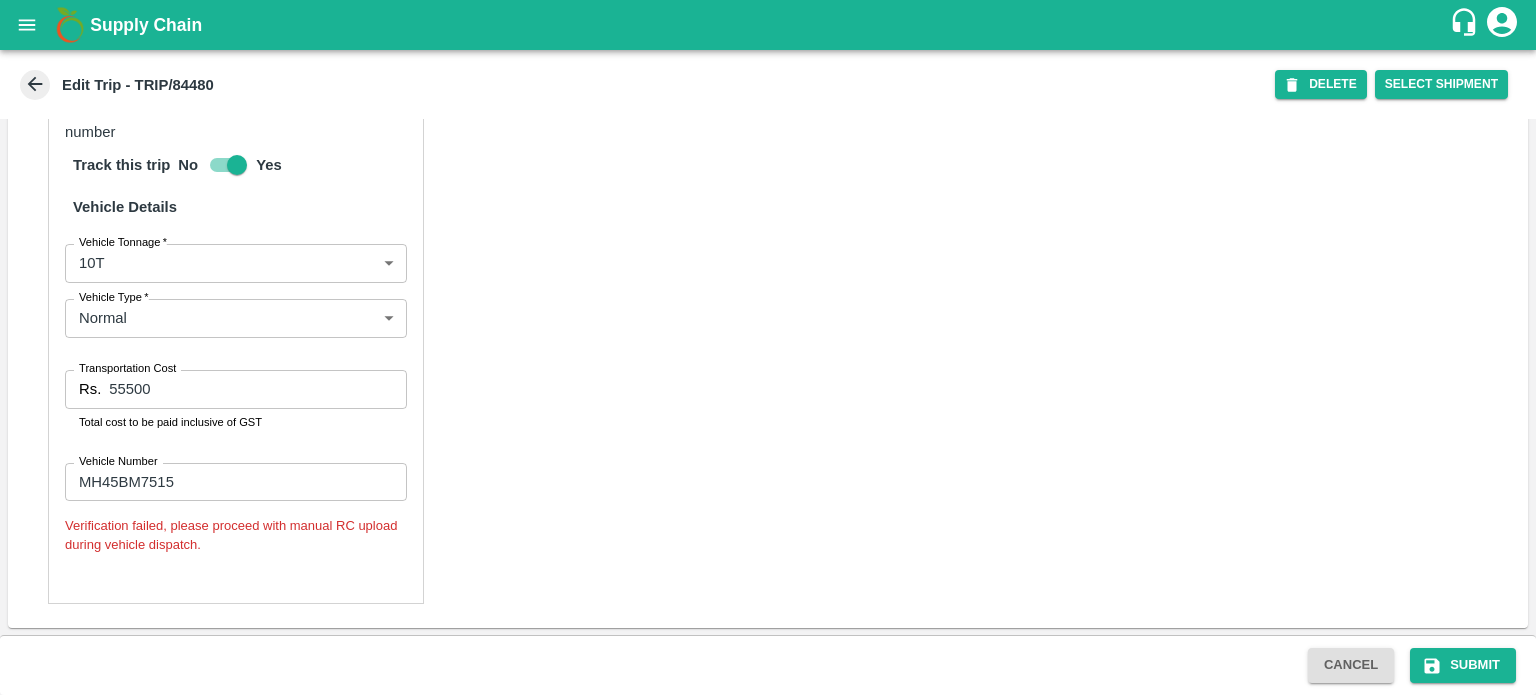 click on "Partner Details Partner   * Partner Add   Transporter Driver 1 Details Driver Name   * MUKESH Driver Name Driver Phone   * [PHONE_NUMBER] Driver Phone Additional Phone Number +91 Additional Phone Number Driver Language Hindi hi Driver Language + Driver * SMS for Tracking Request will be sent to this number Track this trip No Yes Vehicle Details Vehicle Tonnage   * 10T 10000 Vehicle Tonnage Vehicle Type   * Normal Normal Vehicle Type Transportation Cost Rs. 55500 Transportation Cost Total cost to be paid inclusive of GST Vehicle Number MH45BM7515 Vehicle Number Verification failed, please proceed with manual RC upload during vehicle dispatch." at bounding box center [768, 120] 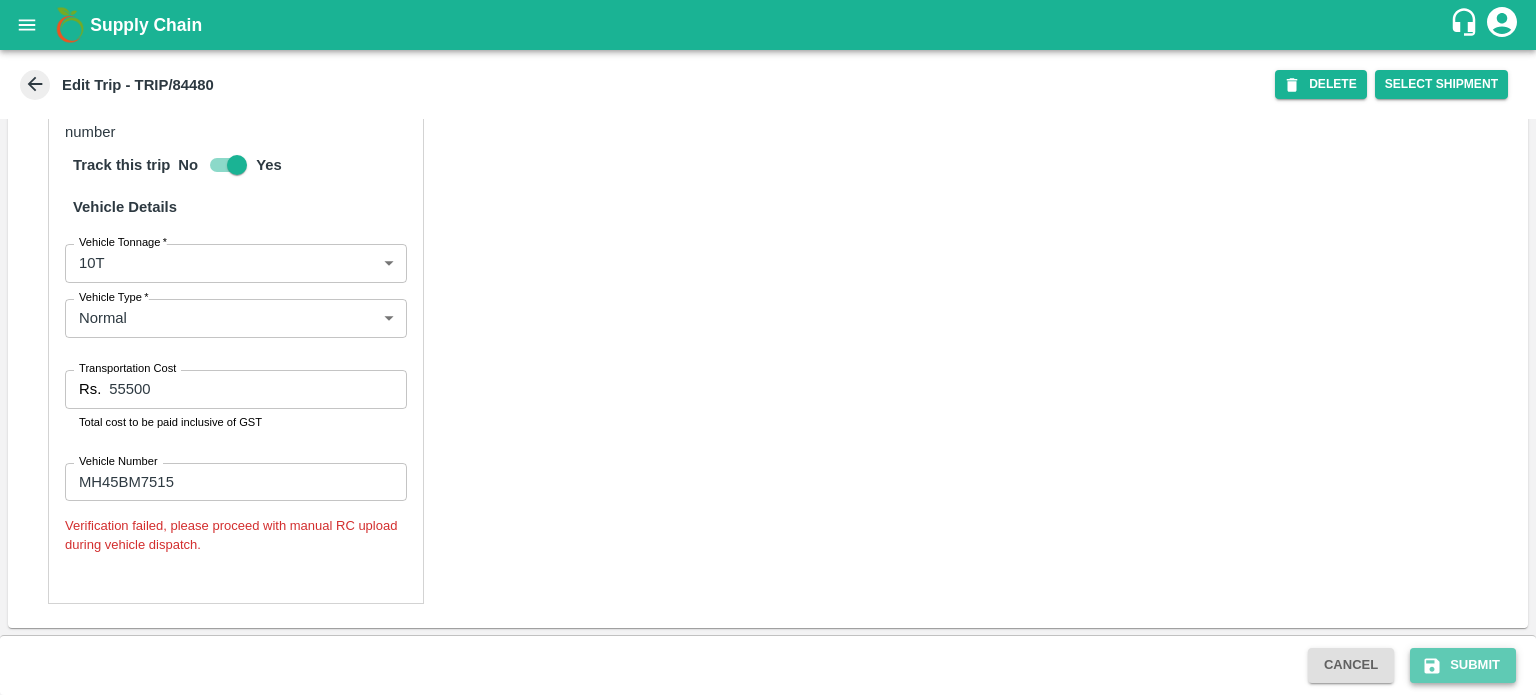 click on "Submit" at bounding box center (1463, 665) 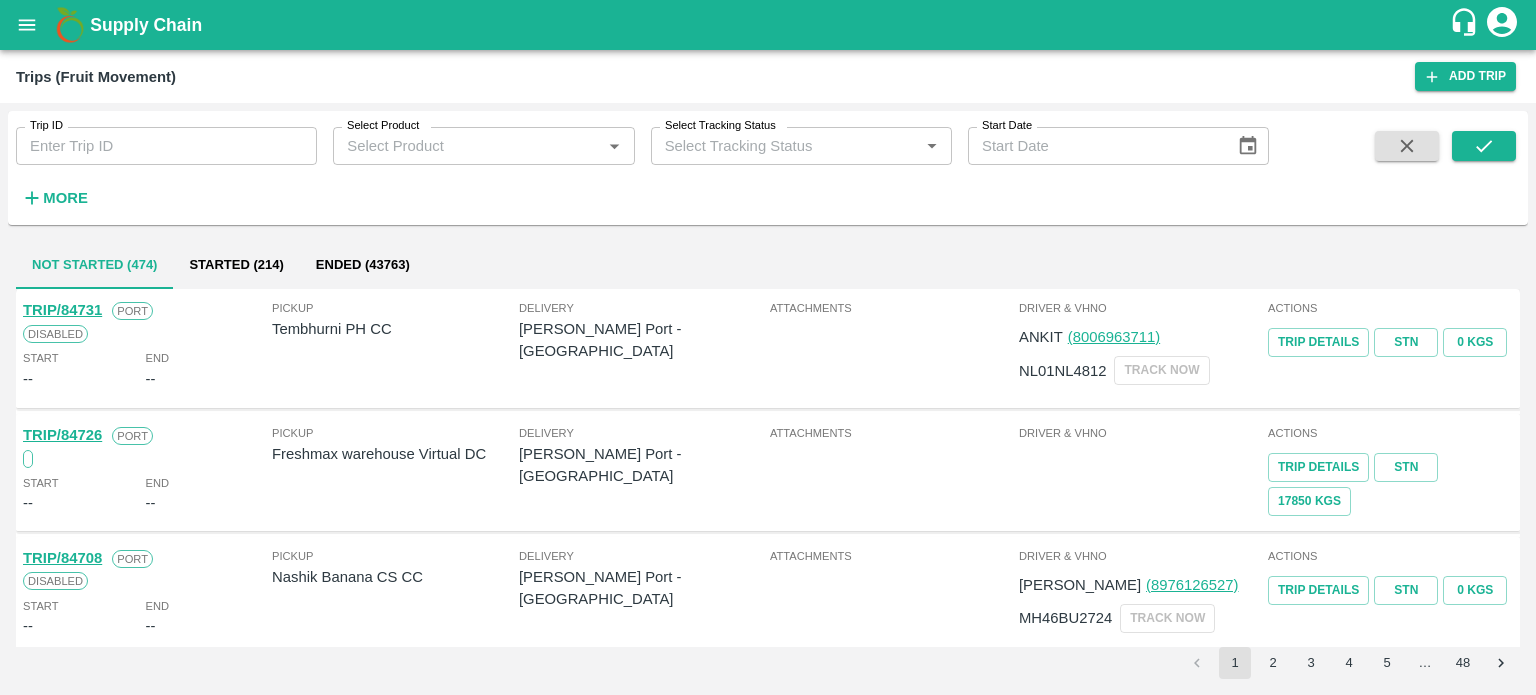 scroll, scrollTop: 0, scrollLeft: 0, axis: both 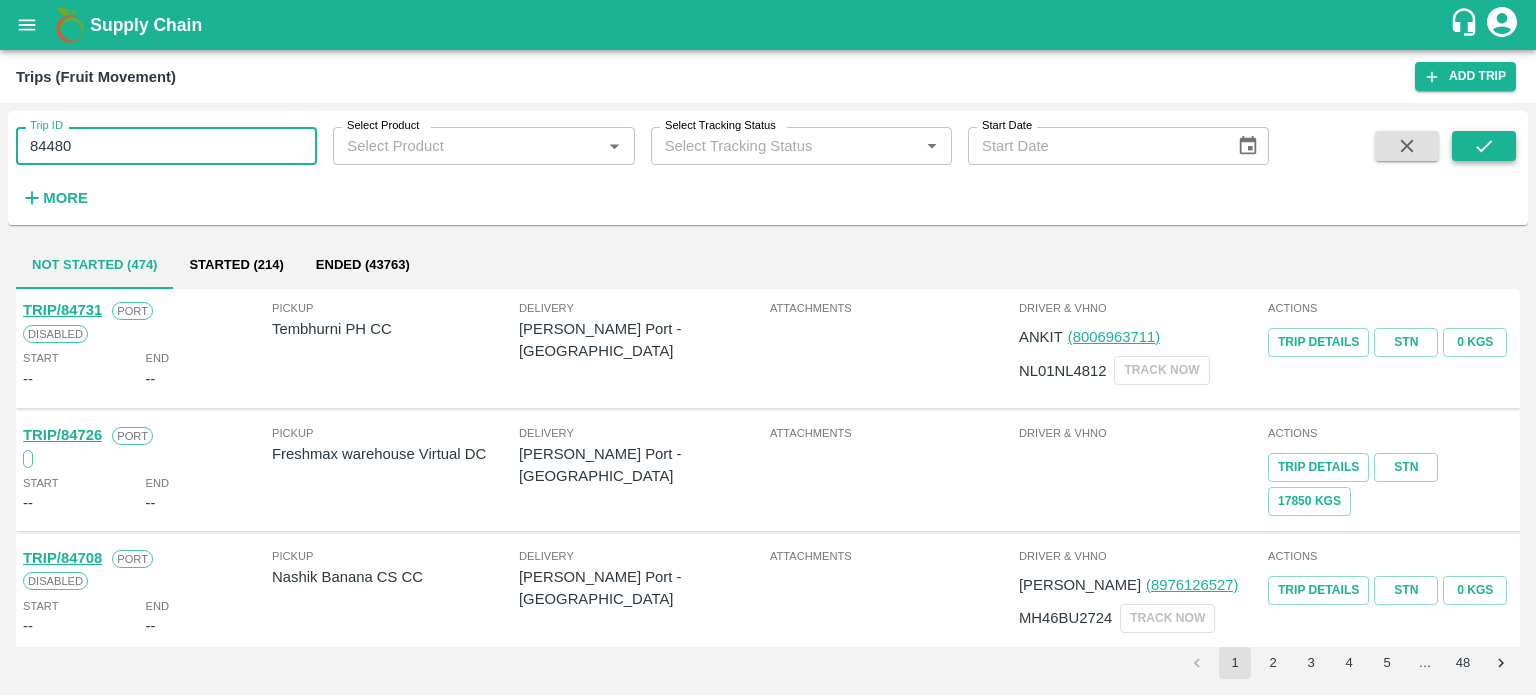 type on "84480" 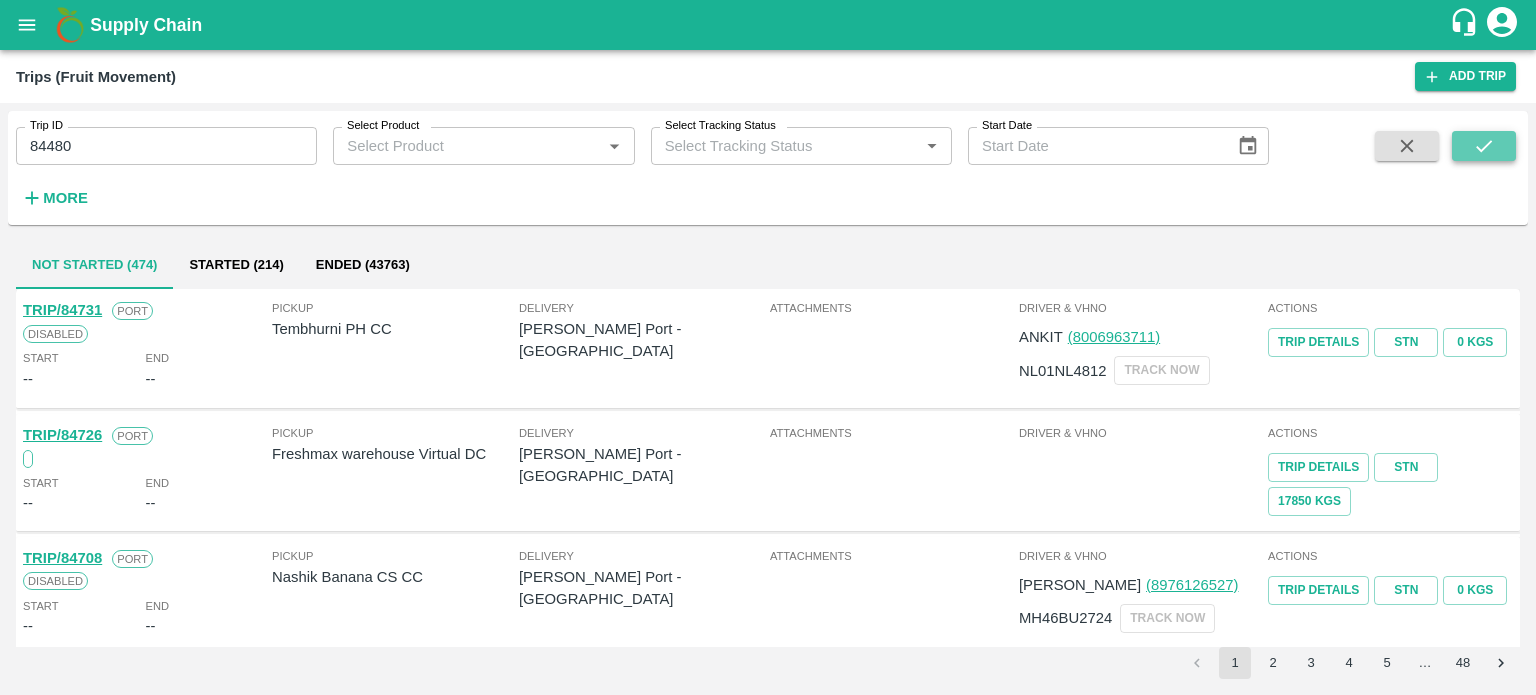 click at bounding box center (1484, 146) 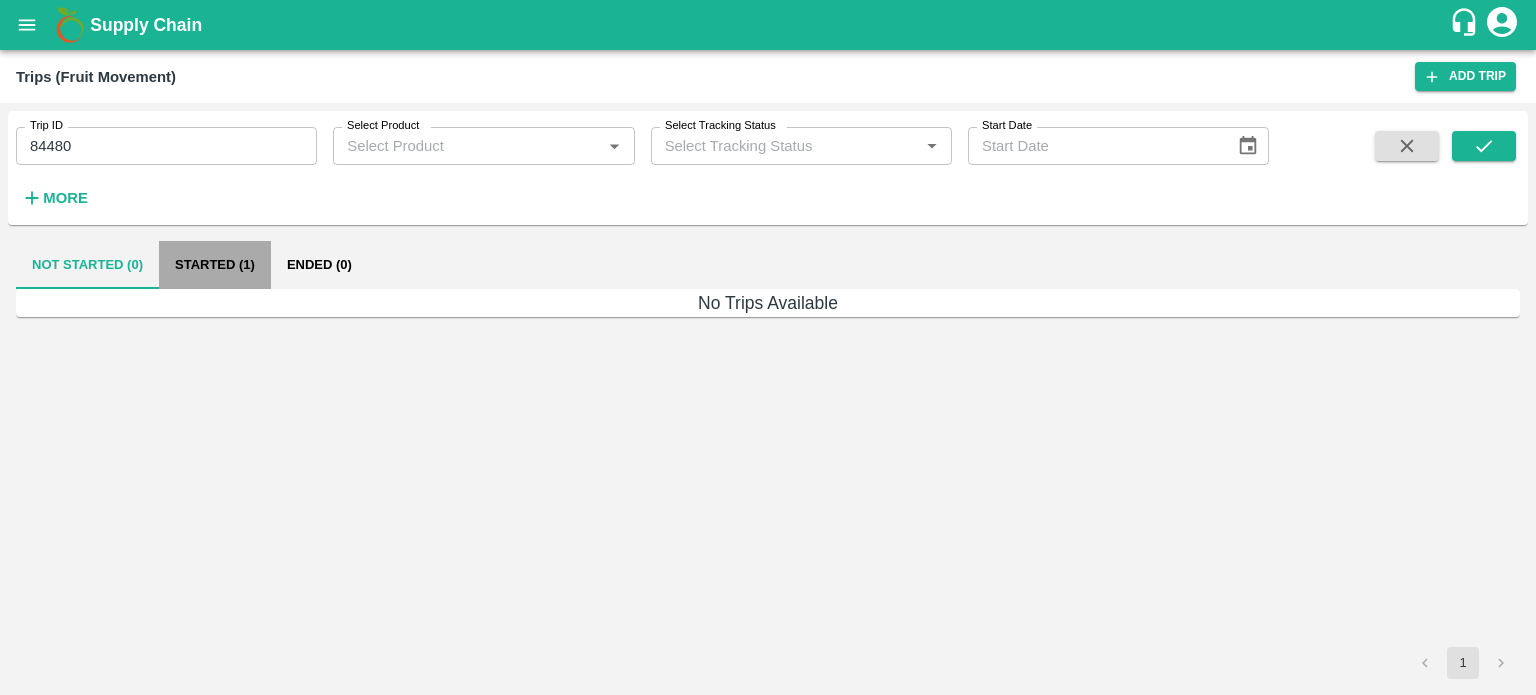 click on "Started (1)" at bounding box center [215, 265] 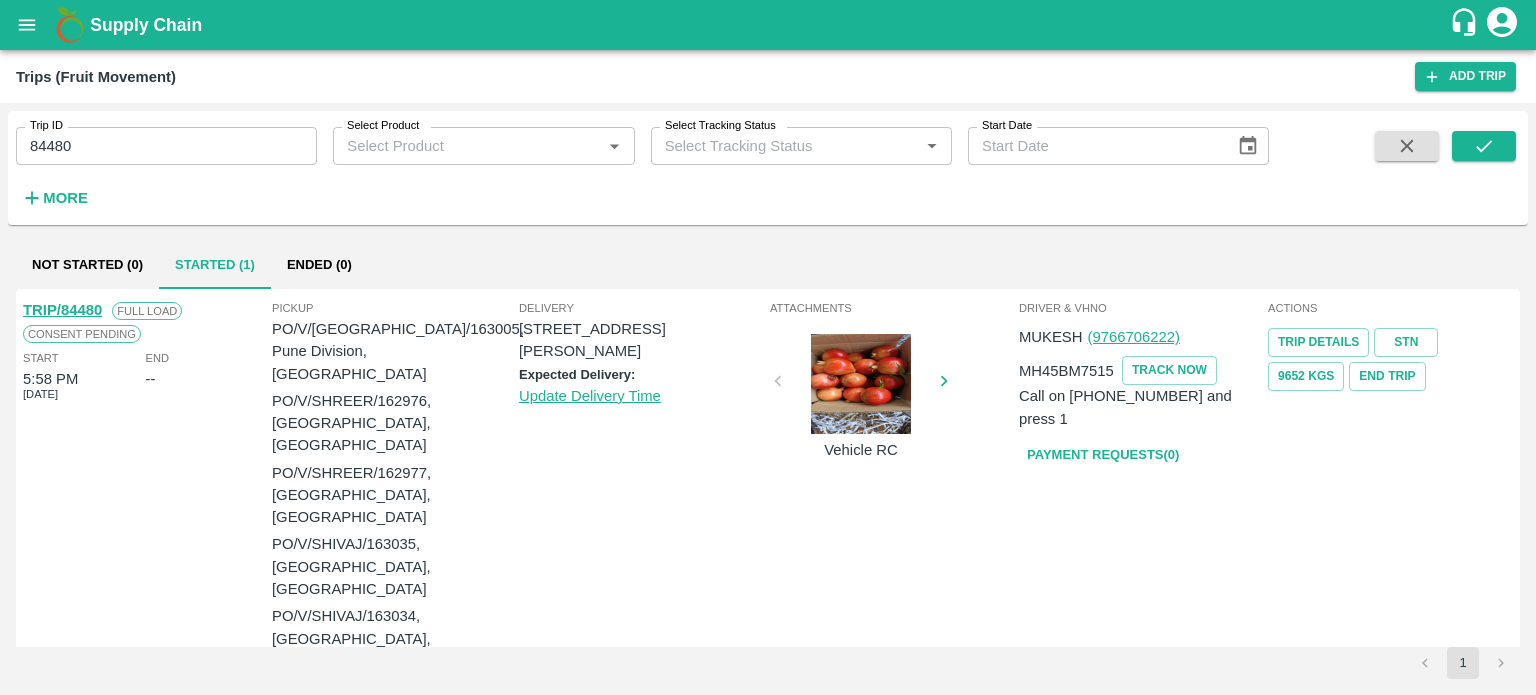 click on "TRIP/84480" at bounding box center (62, 310) 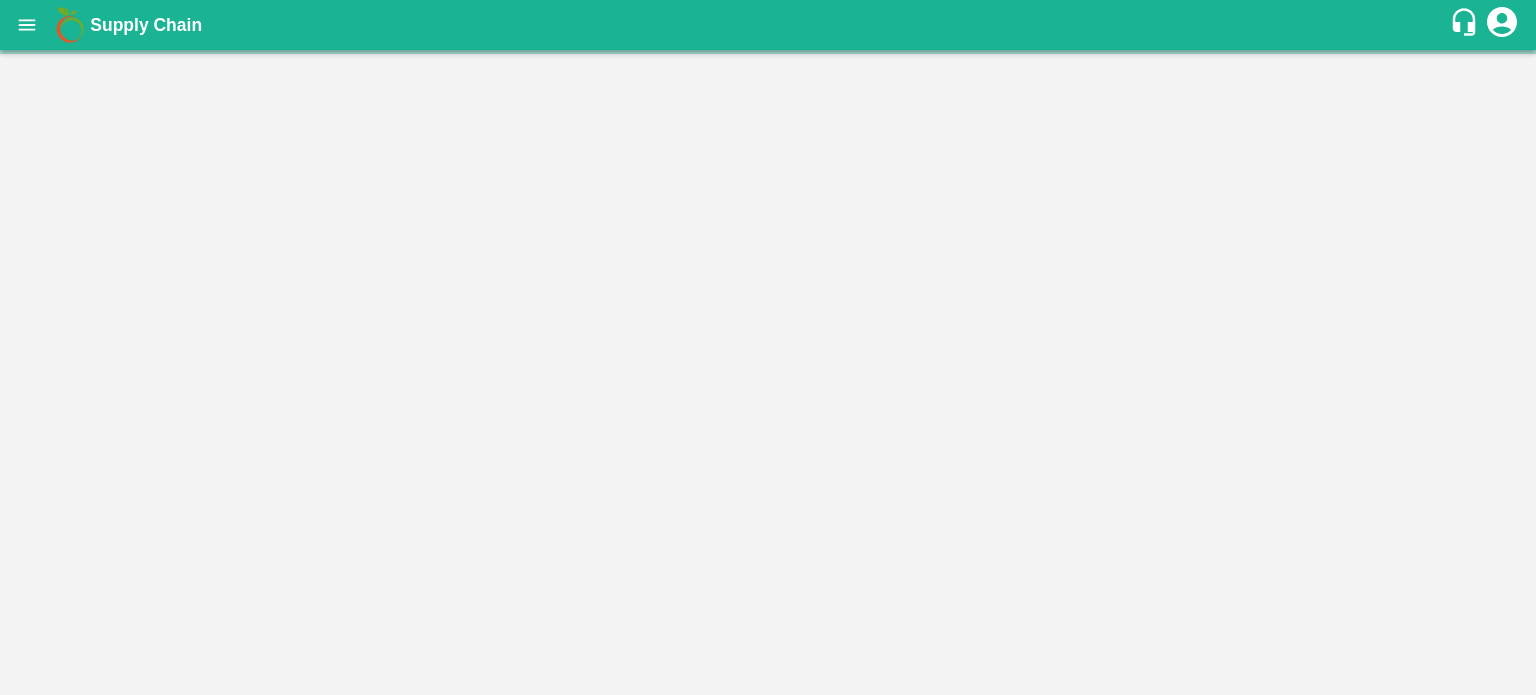 scroll, scrollTop: 0, scrollLeft: 0, axis: both 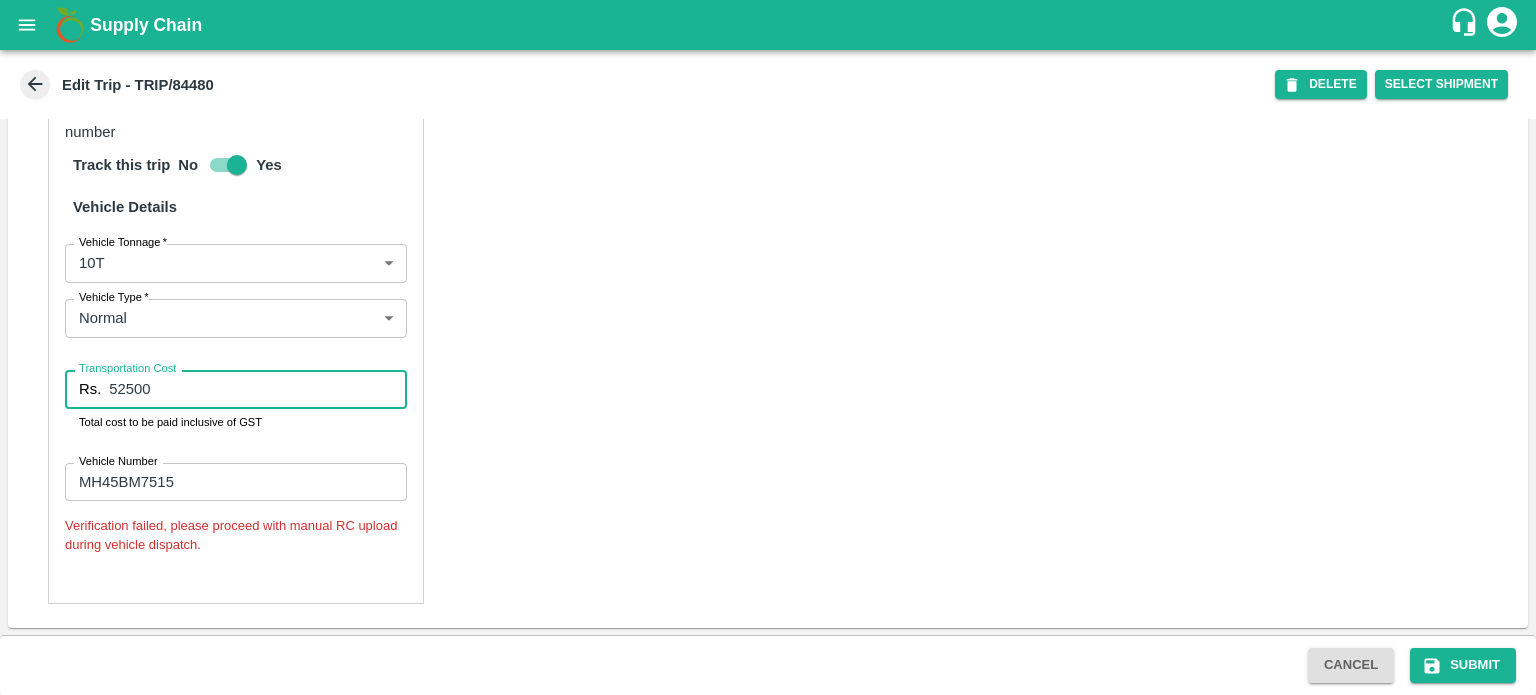 click on "52500" at bounding box center (258, 389) 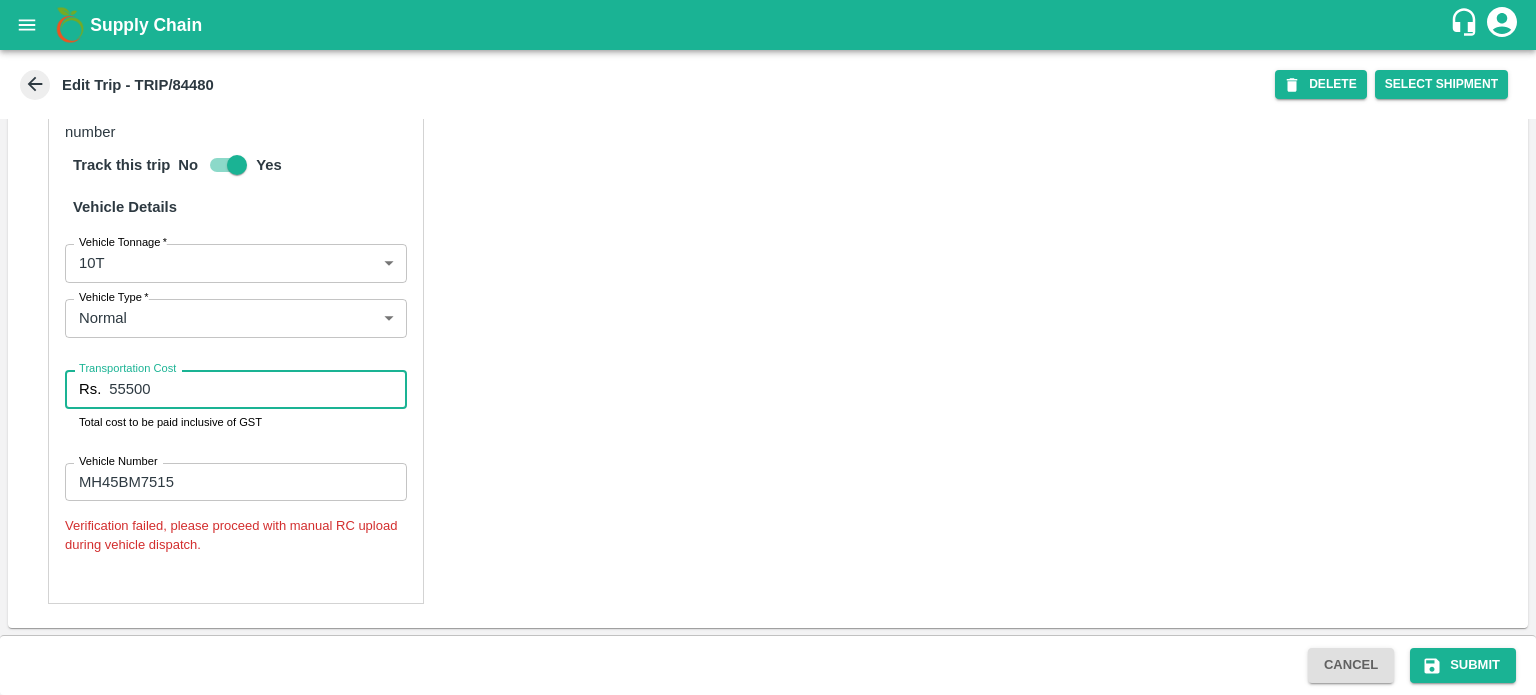 type on "55500" 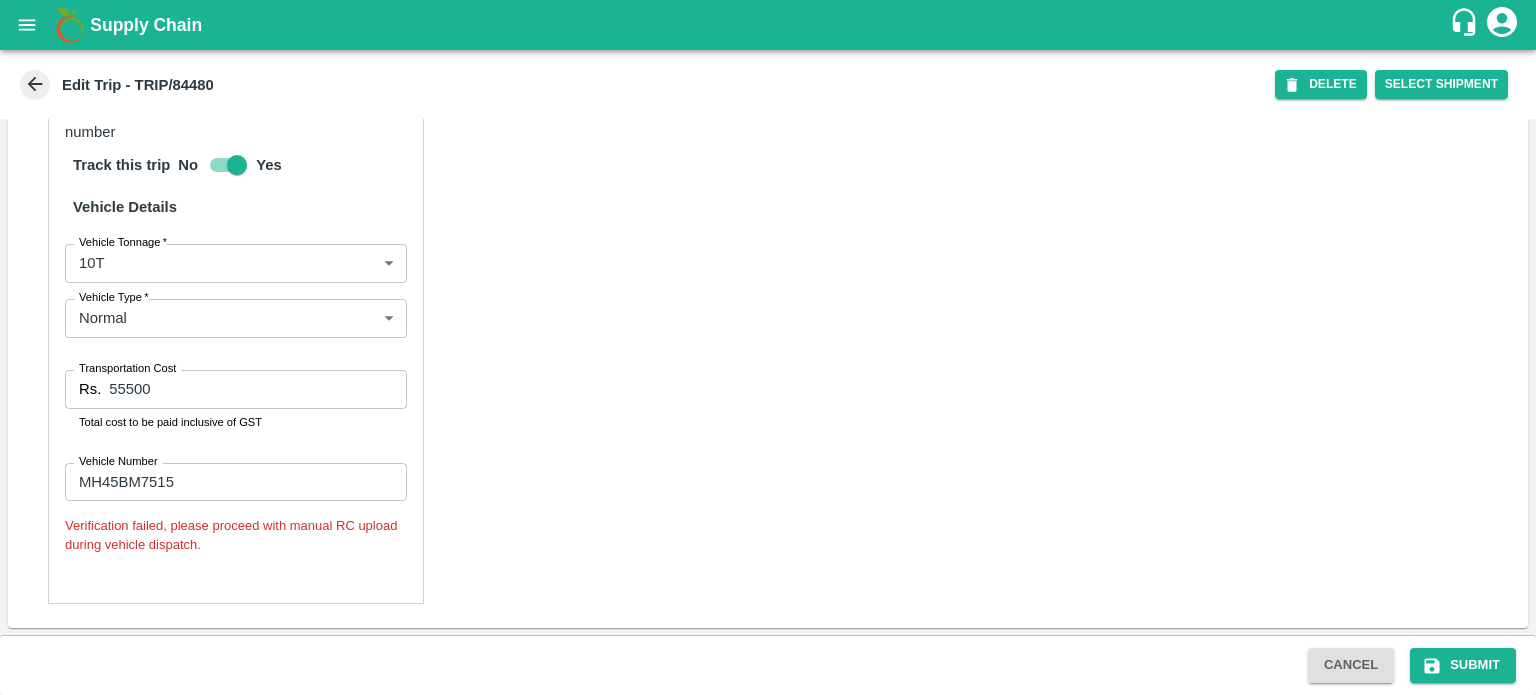 click on "Partner Details Partner   * Partner Add   Transporter Driver 1 Details Driver Name   * MUKESH Driver Name Driver Phone   * [PHONE_NUMBER] Driver Phone Additional Phone Number +91 Additional Phone Number Driver Language Hindi hi Driver Language + Driver * SMS for Tracking Request will be sent to this number Track this trip No Yes Vehicle Details Vehicle Tonnage   * 10T 10000 Vehicle Tonnage Vehicle Type   * Normal Normal Vehicle Type Transportation Cost Rs. 55500 Transportation Cost Total cost to be paid inclusive of GST Vehicle Number MH45BM7515 Vehicle Number Verification failed, please proceed with manual RC upload during vehicle dispatch." at bounding box center [768, 120] 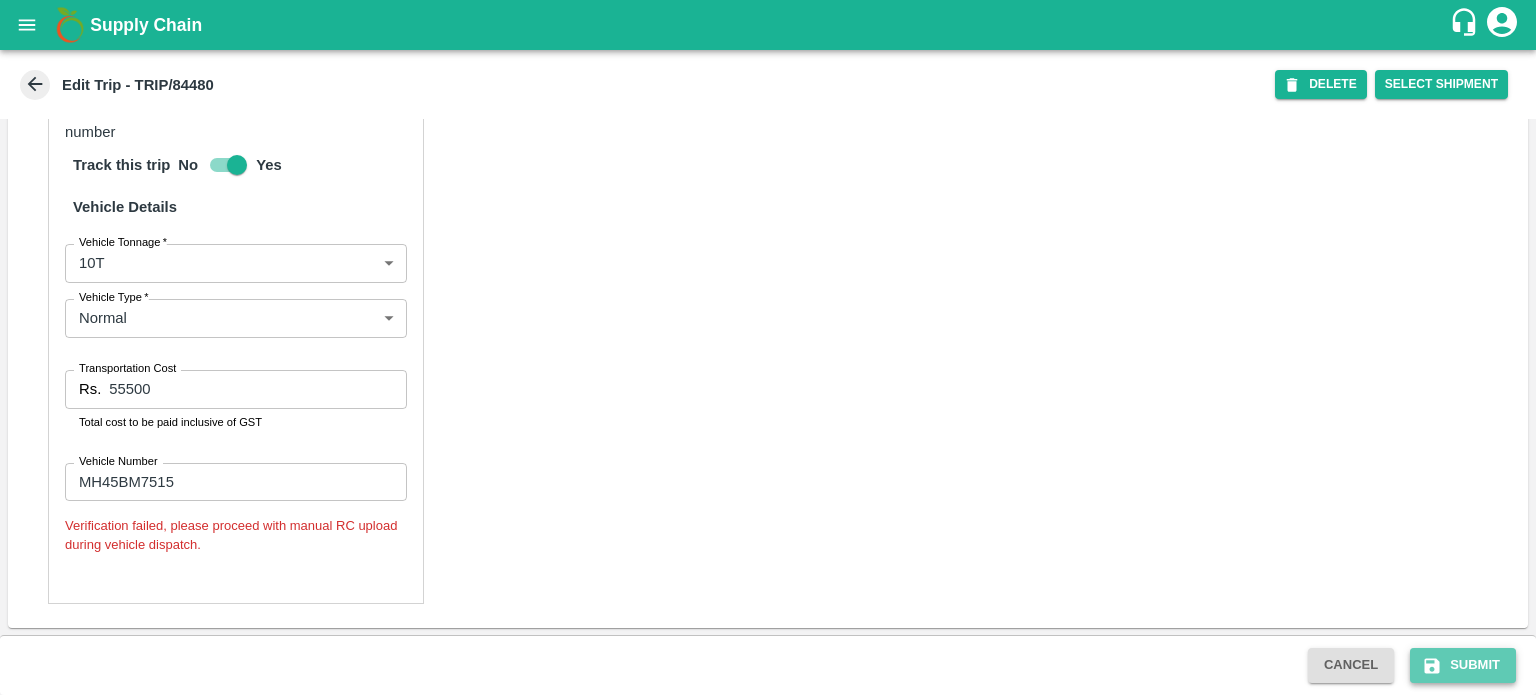 click on "Submit" at bounding box center (1463, 665) 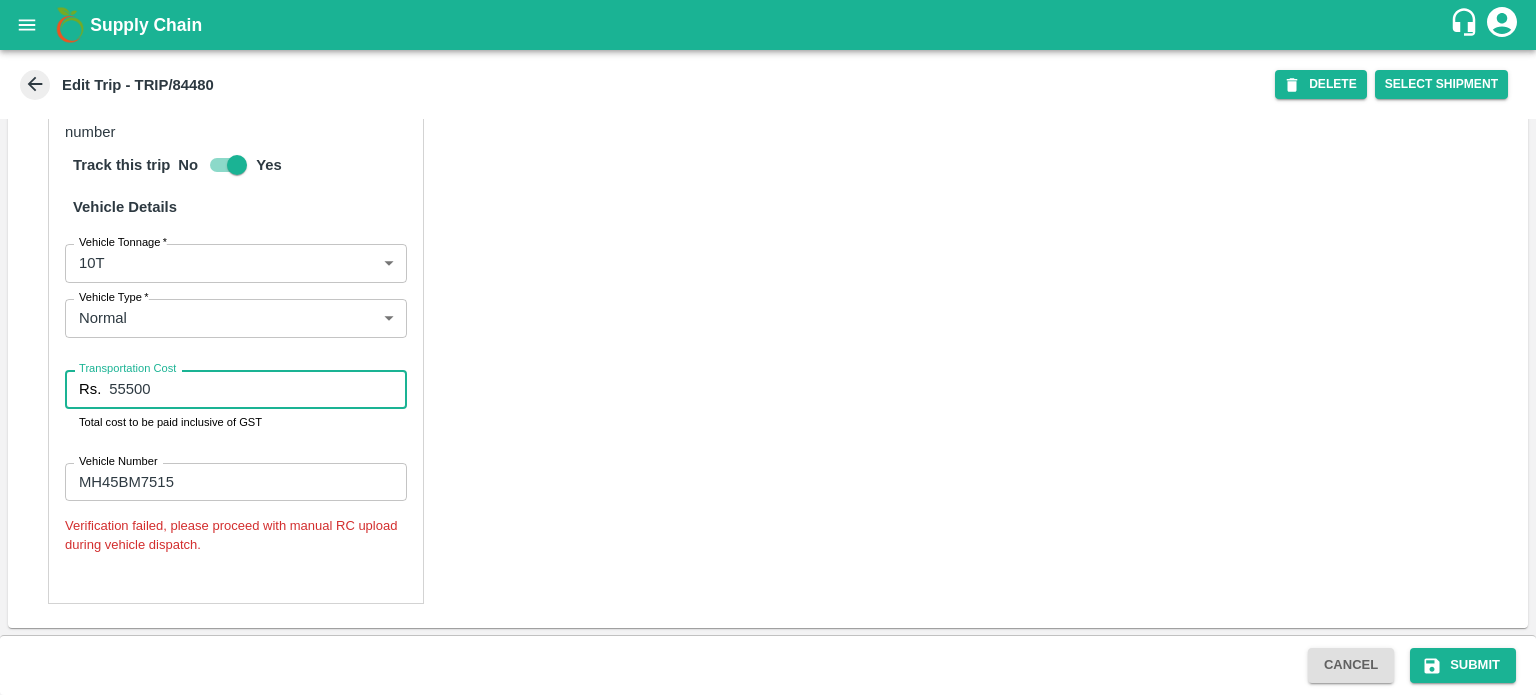click on "55500" at bounding box center (258, 389) 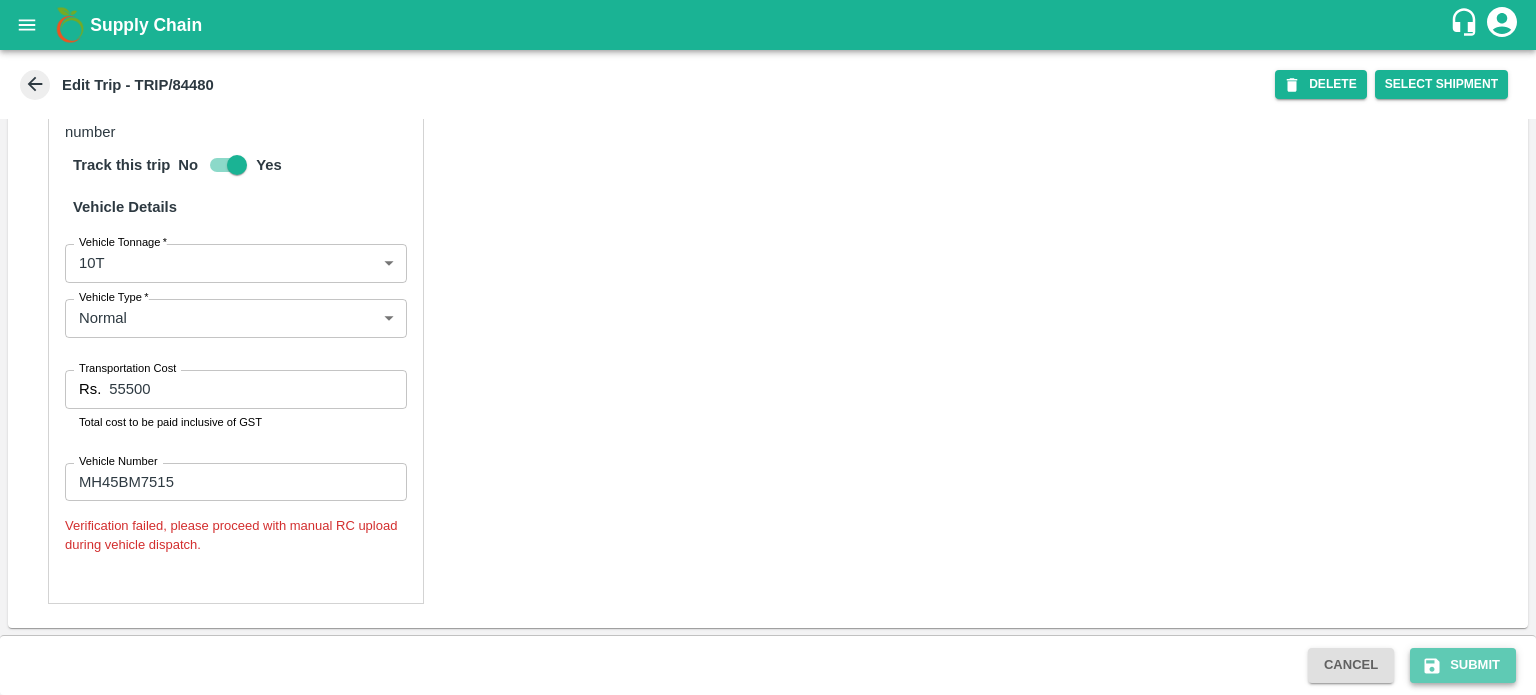 click on "Submit" at bounding box center (1463, 665) 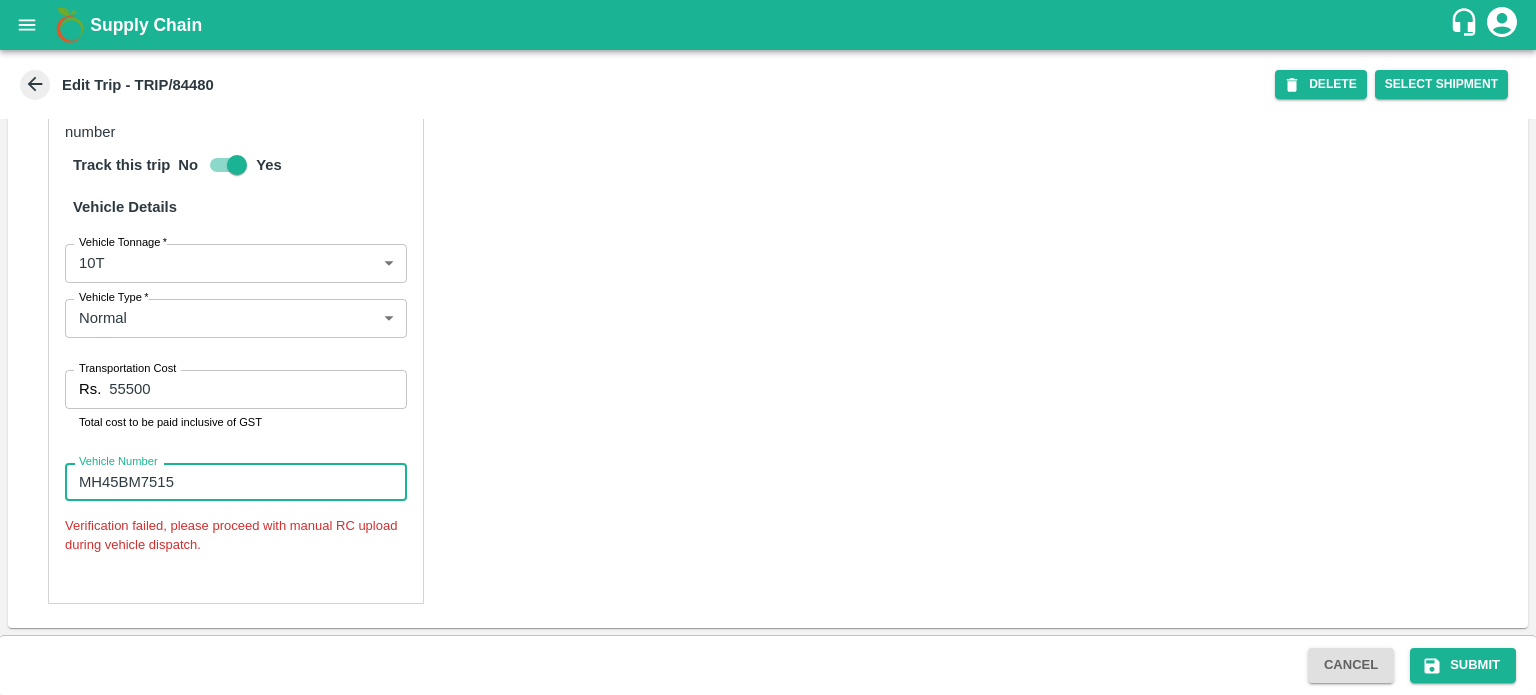 drag, startPoint x: 211, startPoint y: 473, endPoint x: 75, endPoint y: 491, distance: 137.186 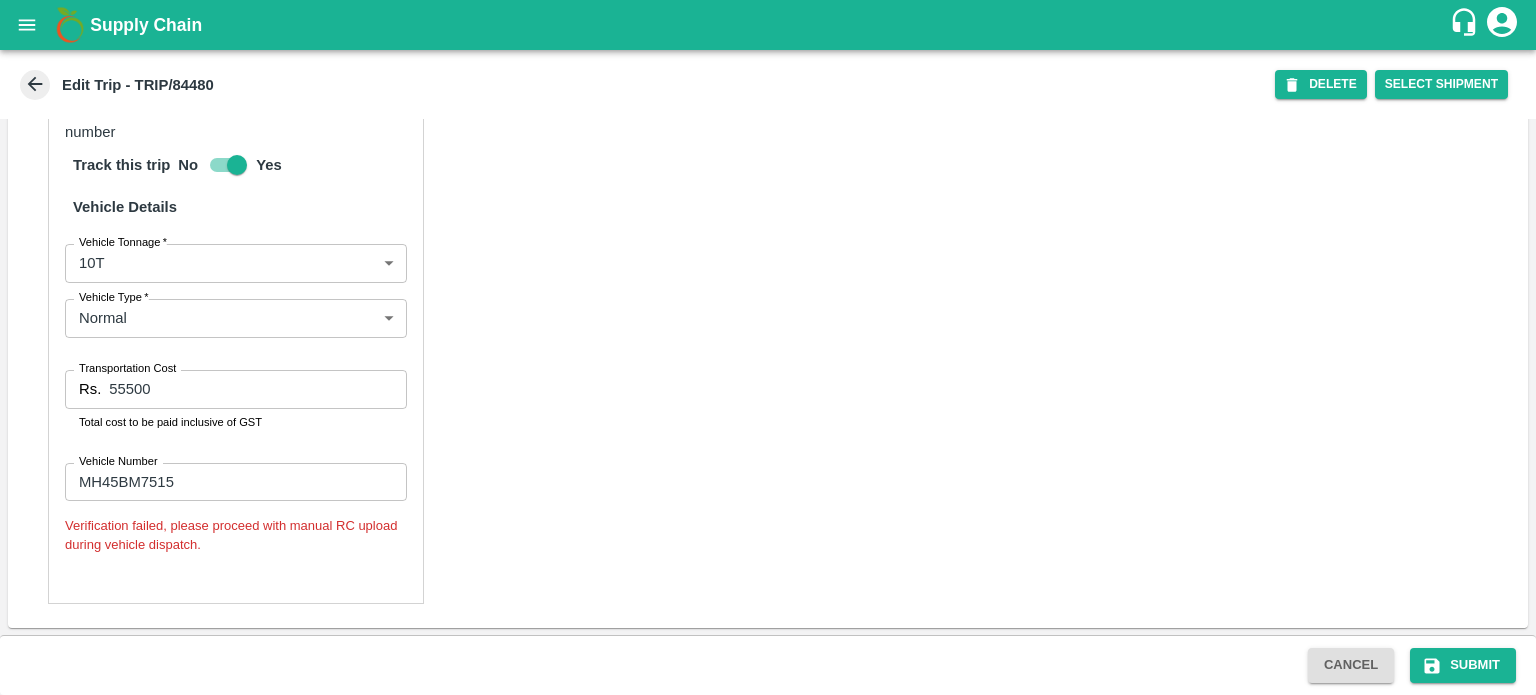click on "Partner Details Partner   * Partner Add   Transporter Driver 1 Details Driver Name   * MUKESH Driver Name Driver Phone   * +91 9766706222 Driver Phone Additional Phone Number +91 Additional Phone Number Driver Language Hindi hi Driver Language + Driver * SMS for Tracking Request will be sent to this number Track this trip No Yes Vehicle Details Vehicle Tonnage   * 10T 10000 Vehicle Tonnage Vehicle Type   * Normal Normal Vehicle Type Transportation Cost Rs. 55500 Transportation Cost Total cost to be paid inclusive of GST Vehicle Number MH45BM7515 Vehicle Number Verification failed, please proceed with manual RC upload during vehicle dispatch." at bounding box center [768, 120] 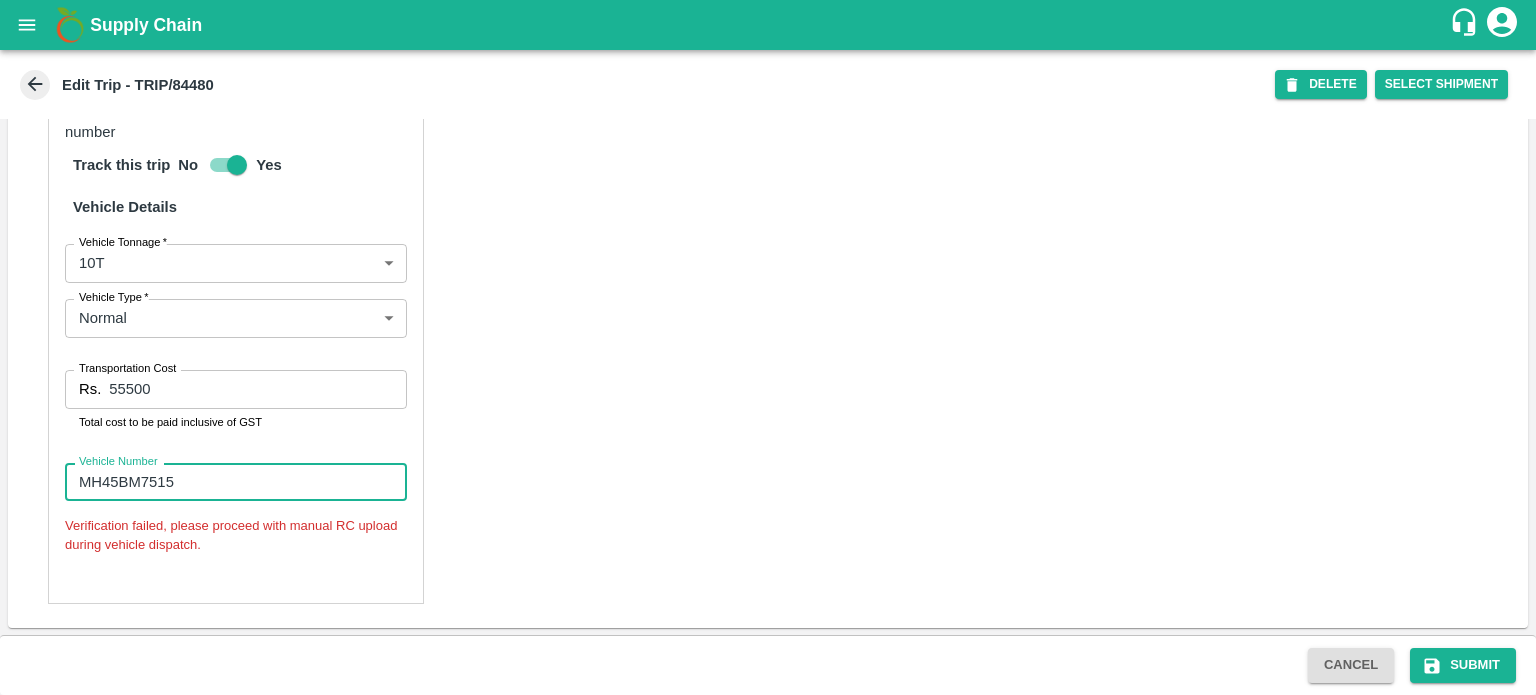 click on "MH45BM7515" at bounding box center [236, 482] 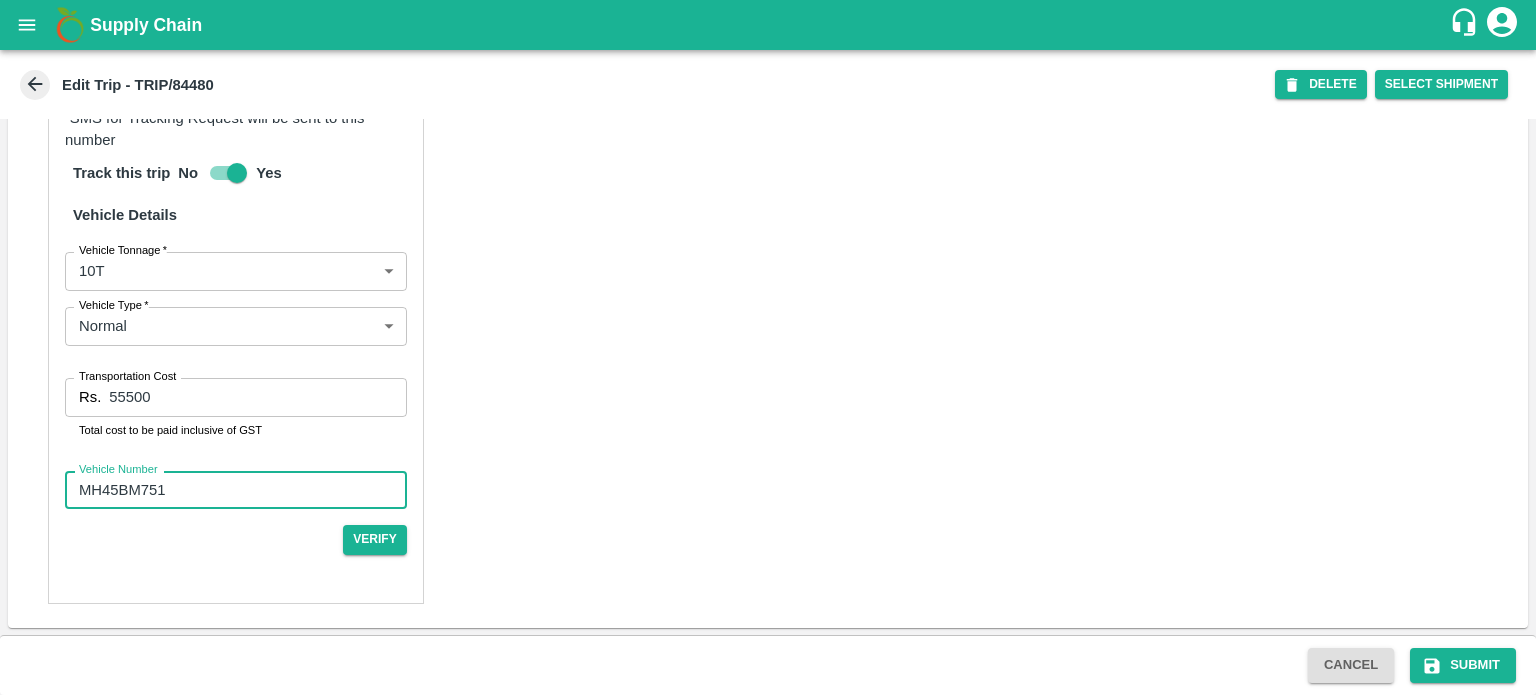scroll, scrollTop: 1837, scrollLeft: 0, axis: vertical 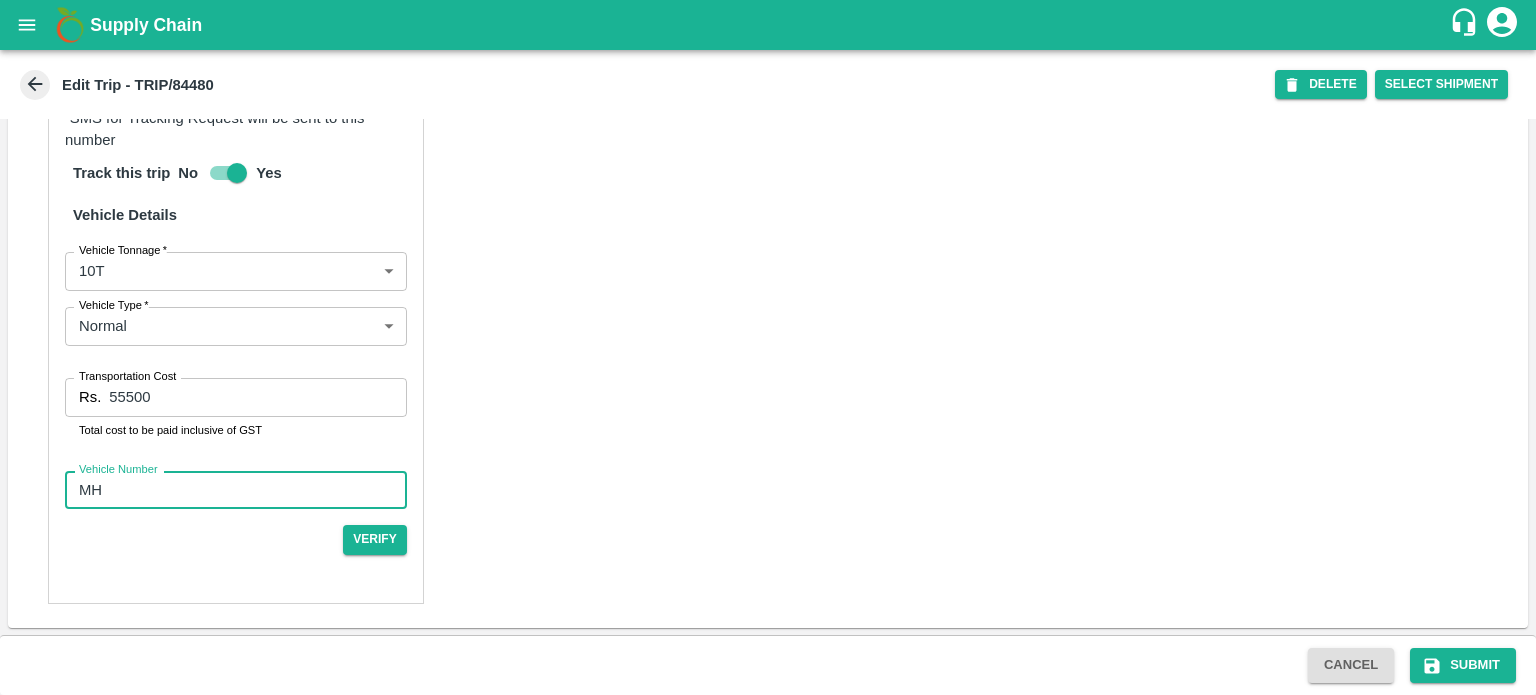 type on "M" 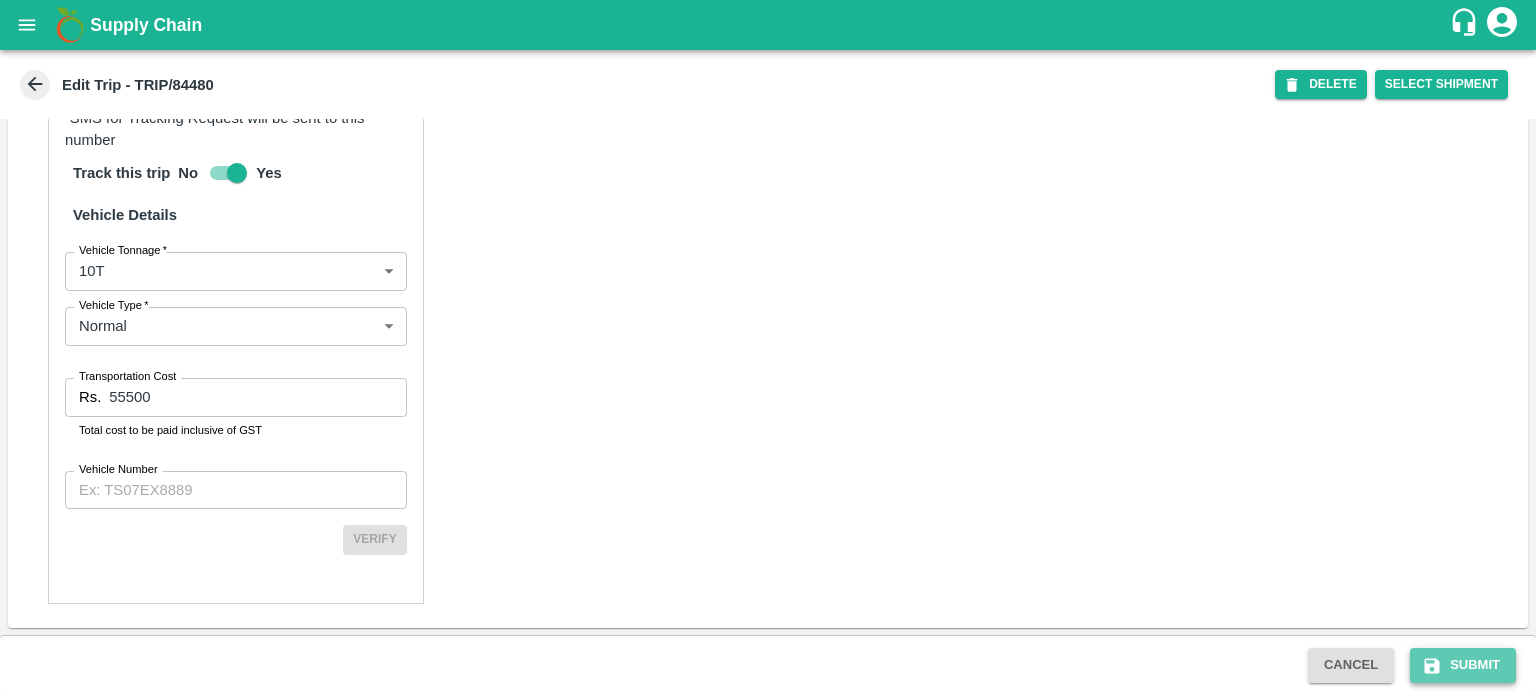 click on "Submit" at bounding box center (1463, 665) 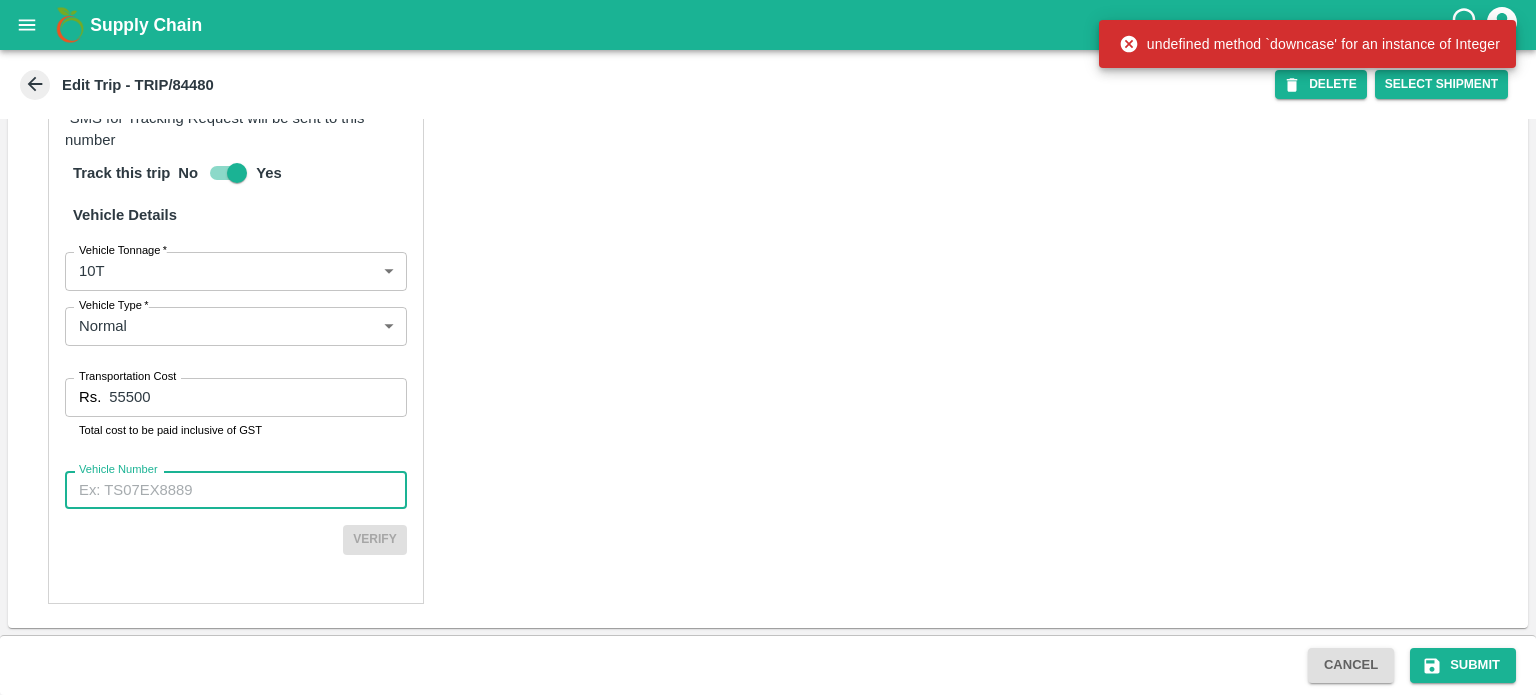 click on "Vehicle Number" at bounding box center [236, 490] 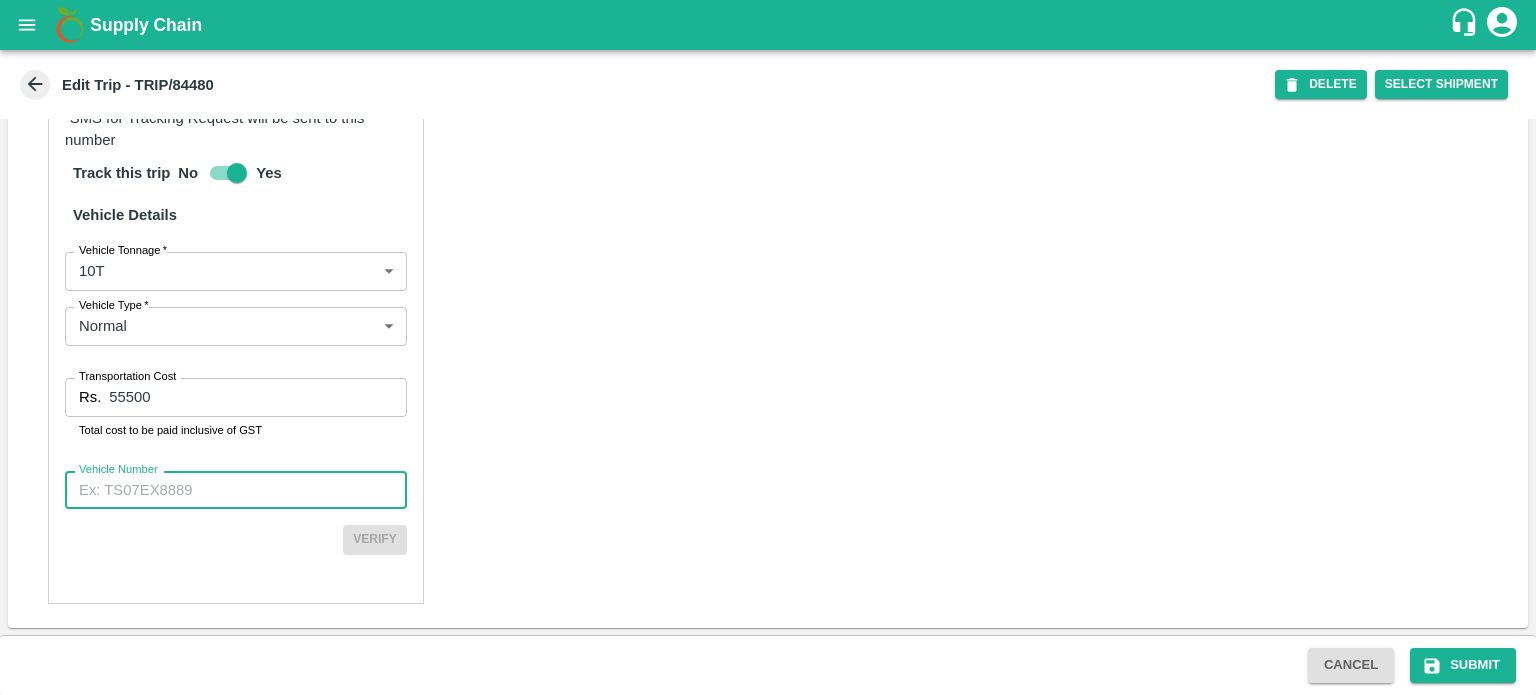 paste on "MH45BM7515" 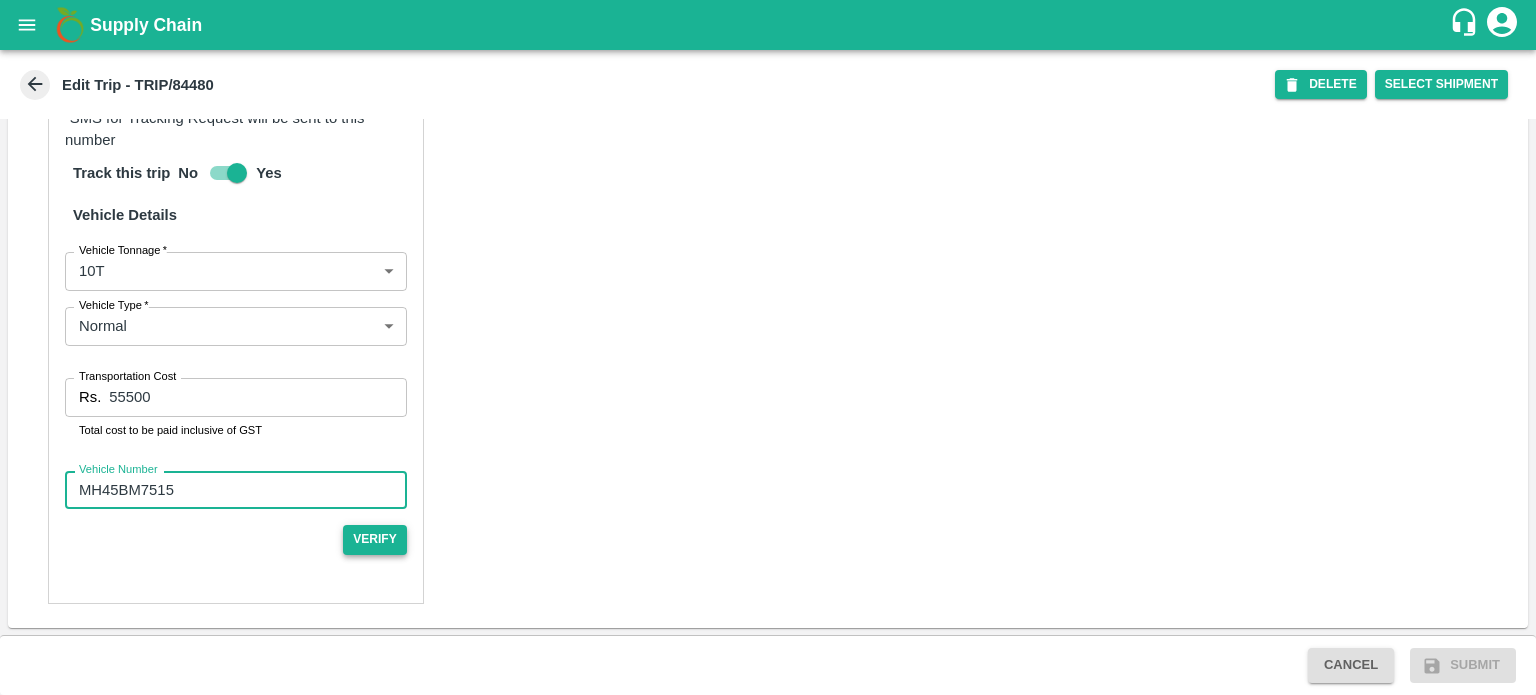 type on "MH45BM7515" 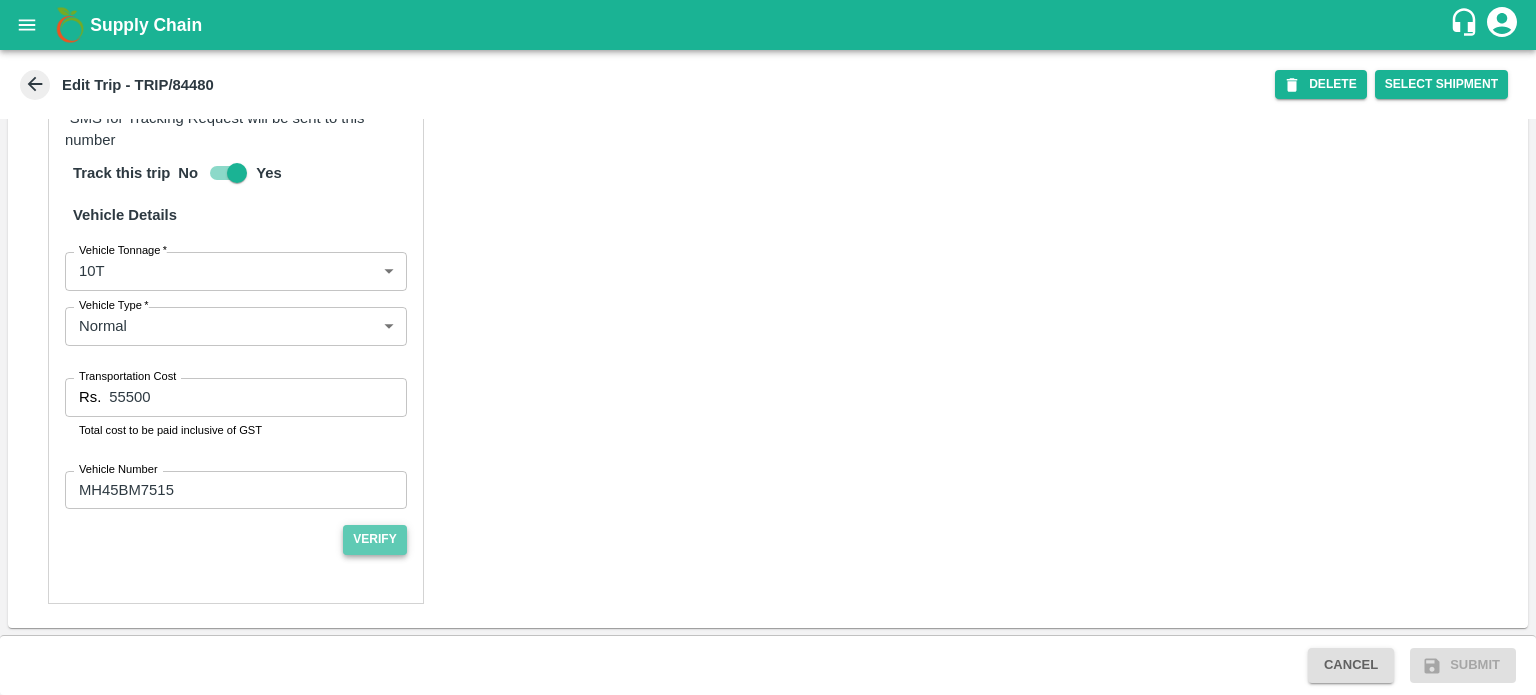 click on "Verify" at bounding box center (375, 539) 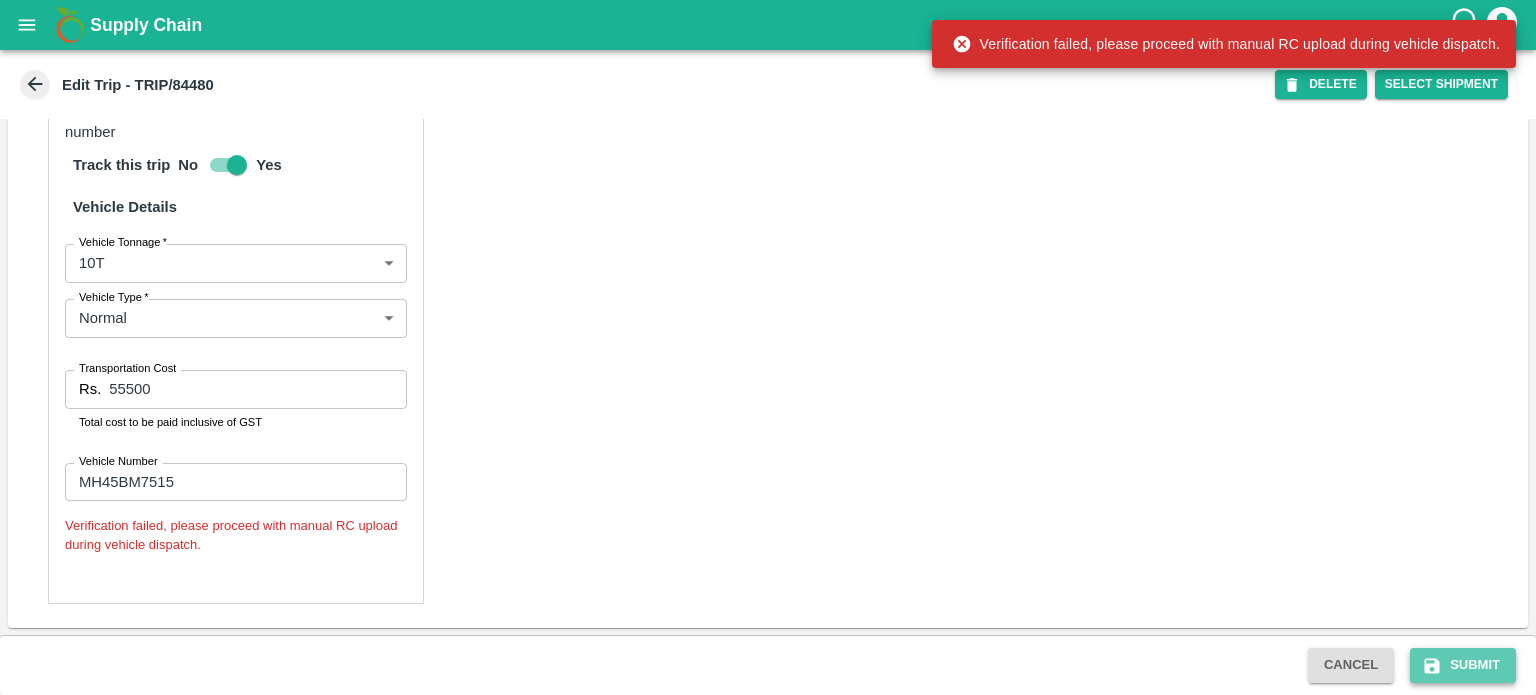 click on "Submit" at bounding box center (1463, 665) 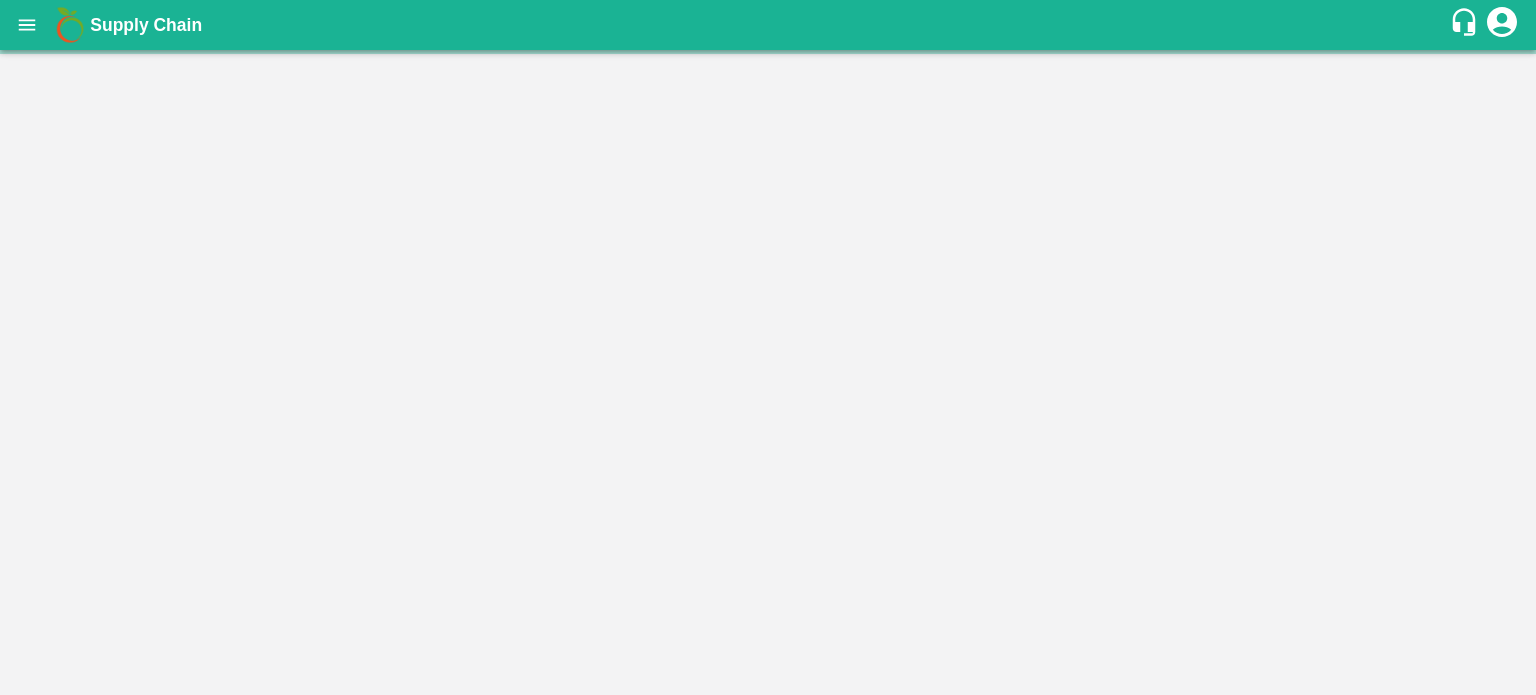 scroll, scrollTop: 0, scrollLeft: 0, axis: both 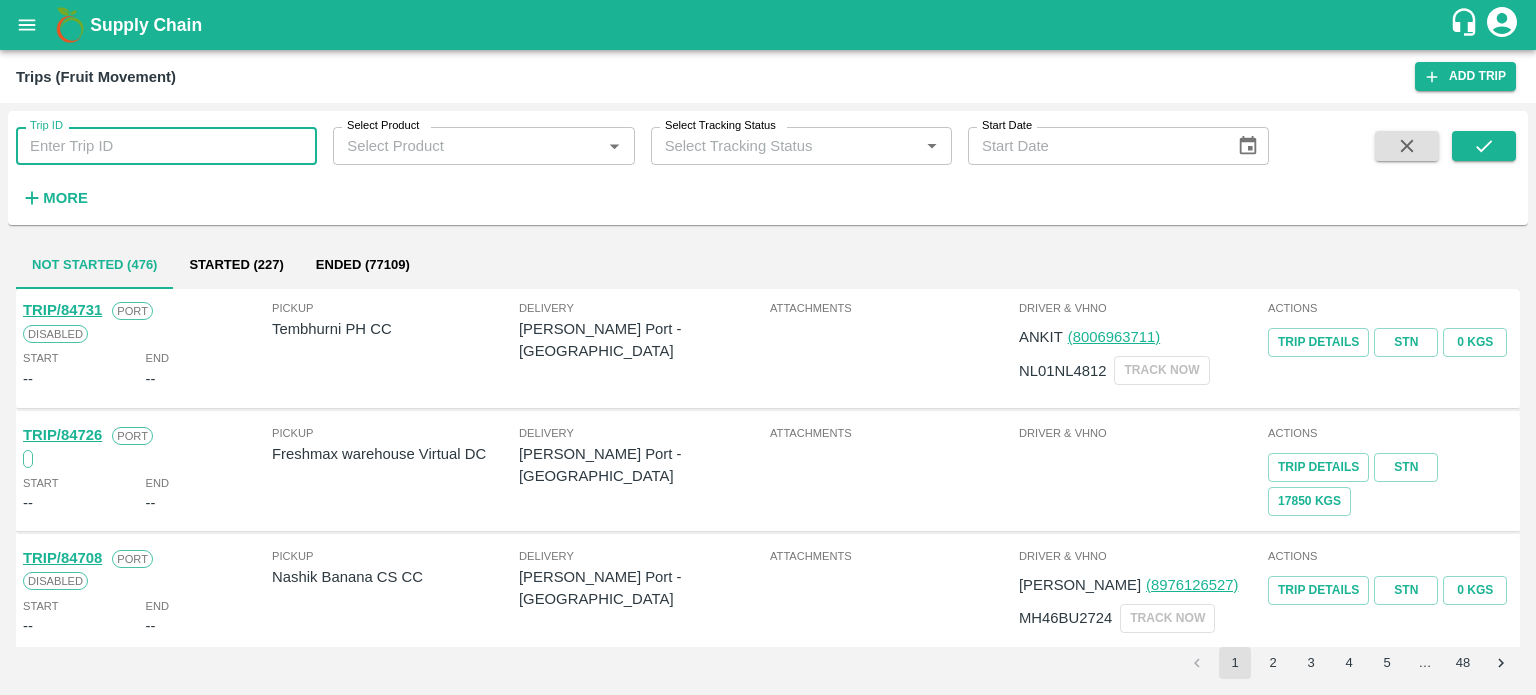 click on "Trip ID" at bounding box center (166, 146) 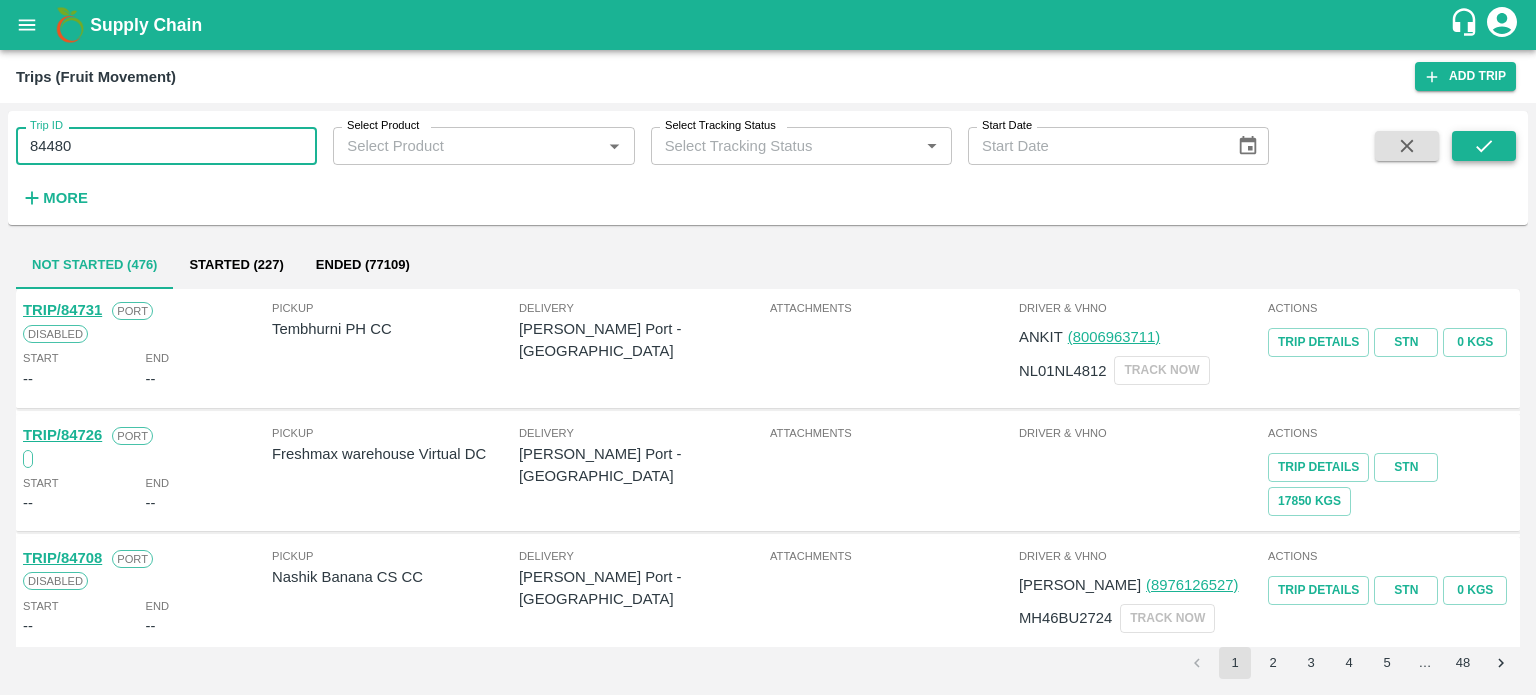 type on "84480" 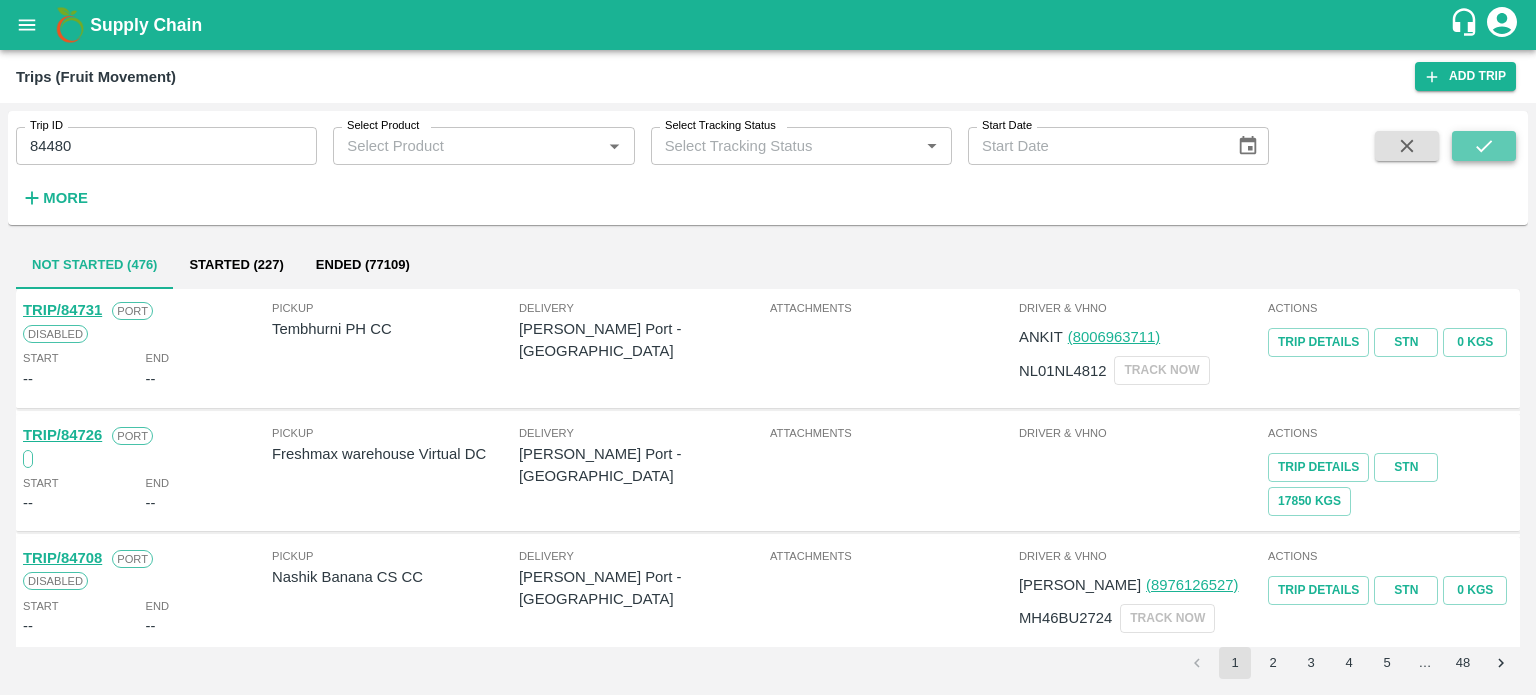 click at bounding box center [1484, 146] 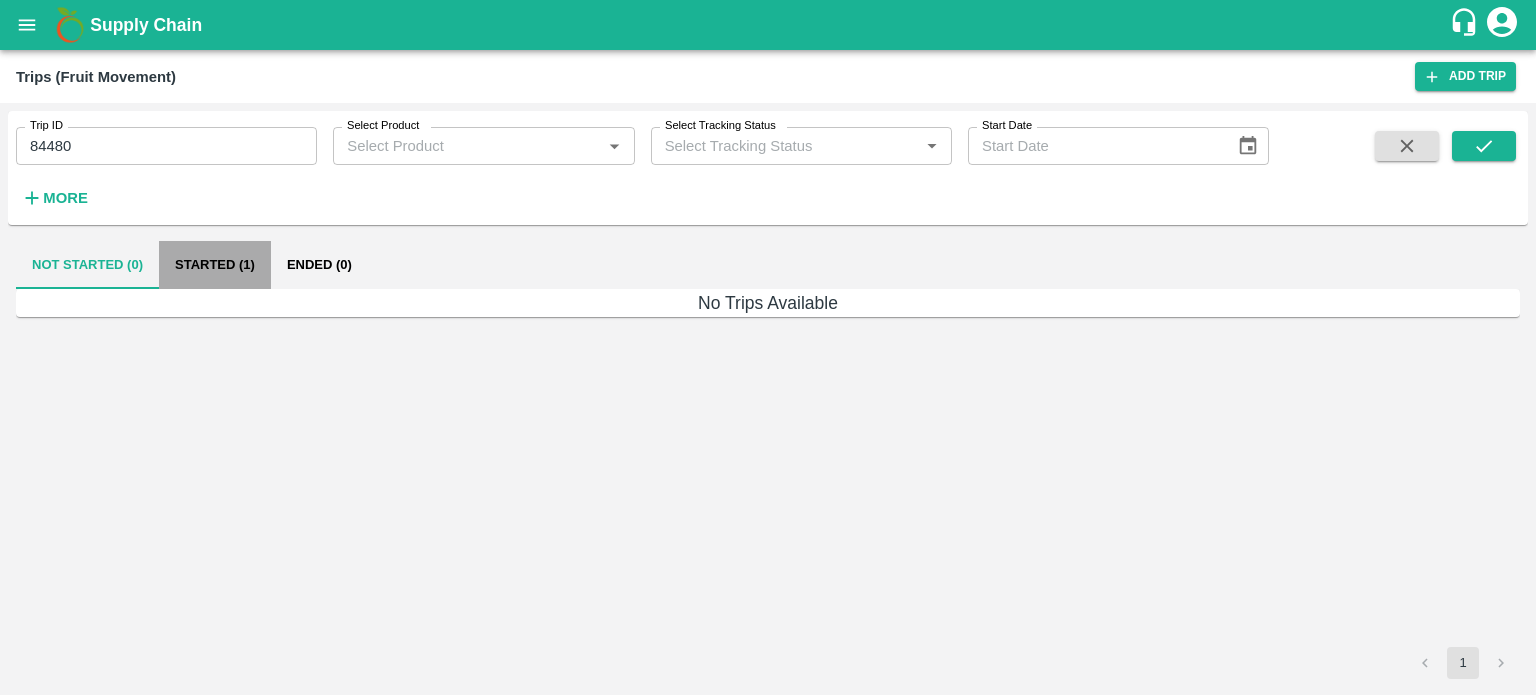 click on "Started (1)" at bounding box center (215, 265) 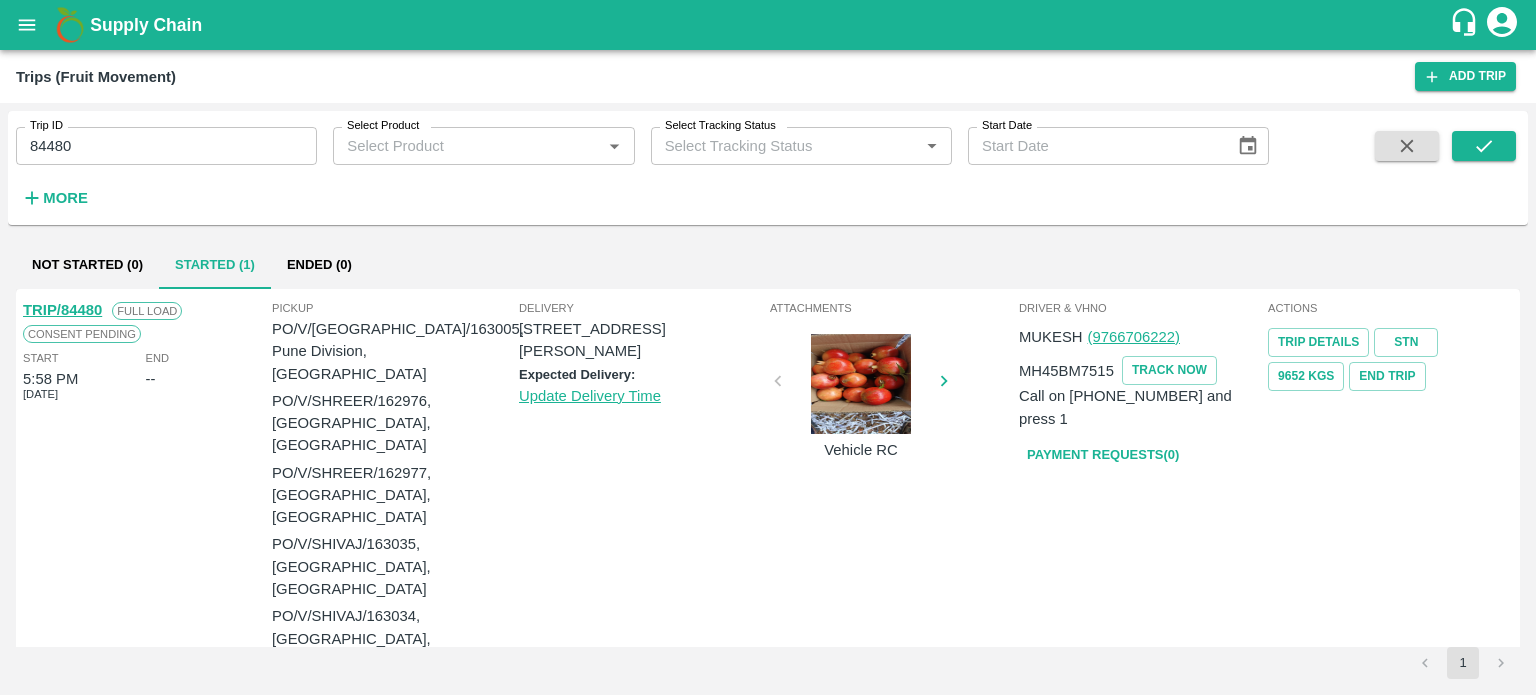click on "TRIP/84480" at bounding box center (62, 310) 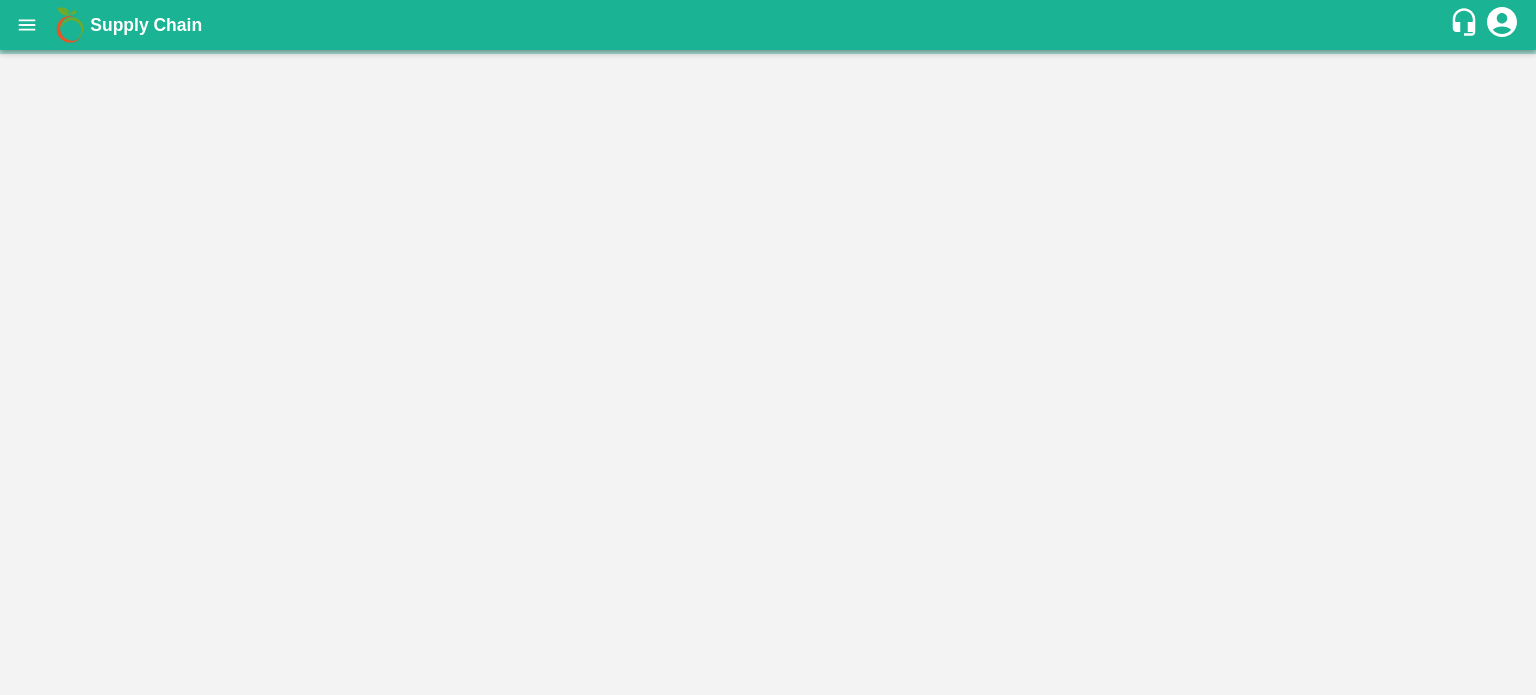 scroll, scrollTop: 0, scrollLeft: 0, axis: both 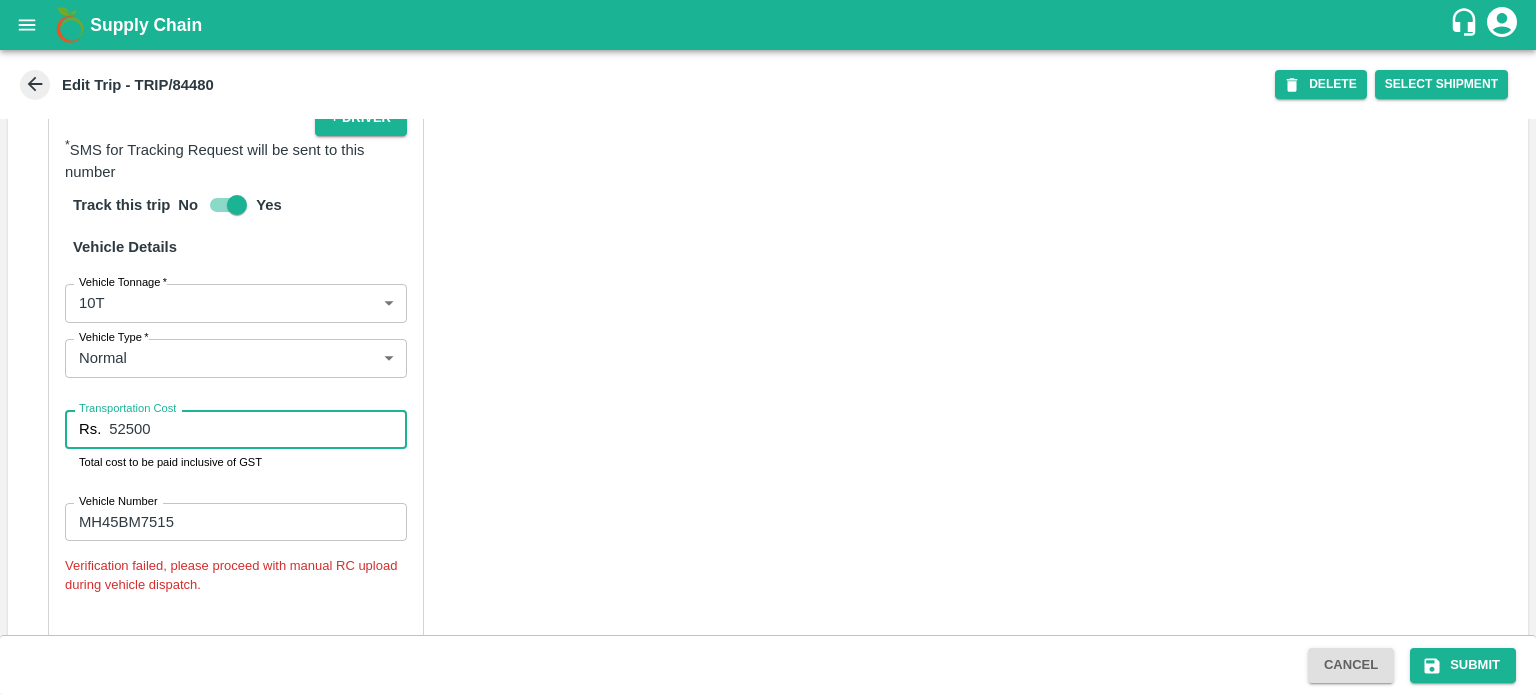 click on "52500" at bounding box center (258, 429) 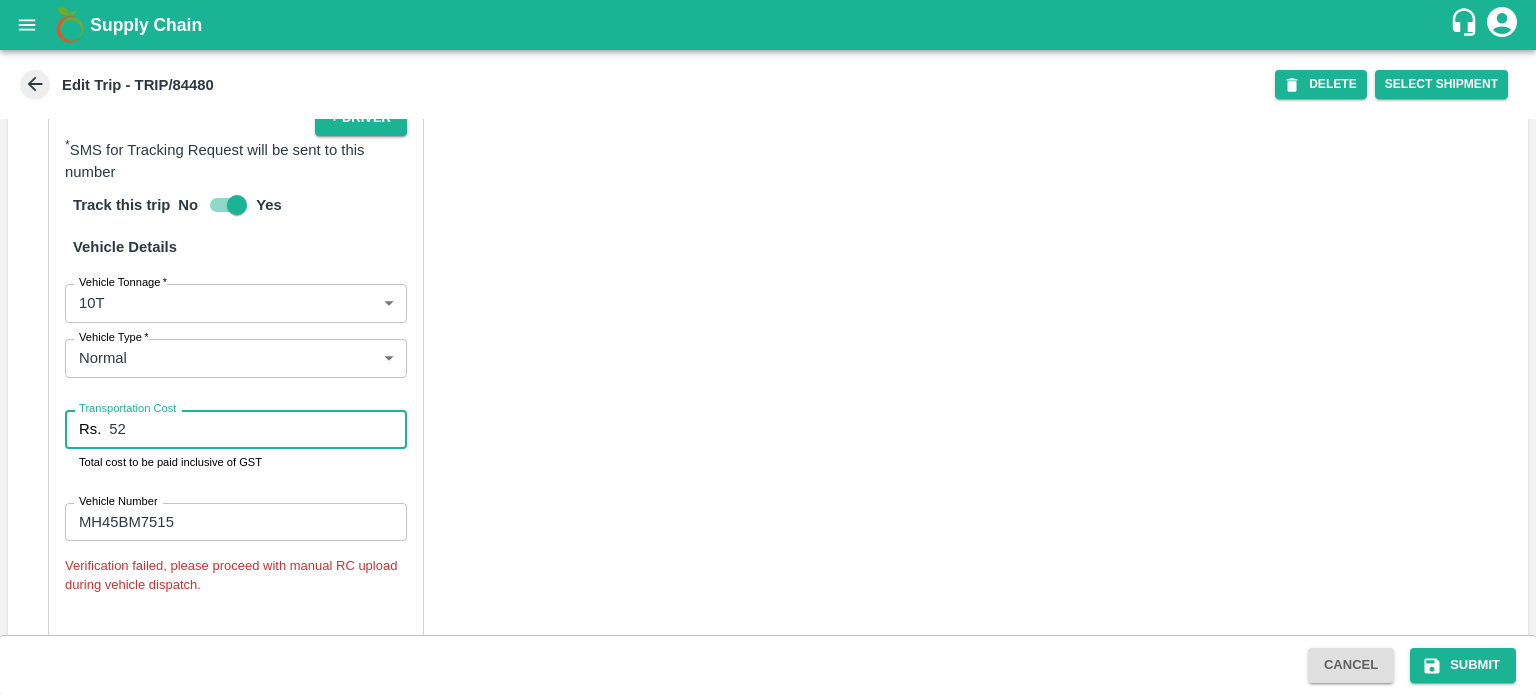 type on "5" 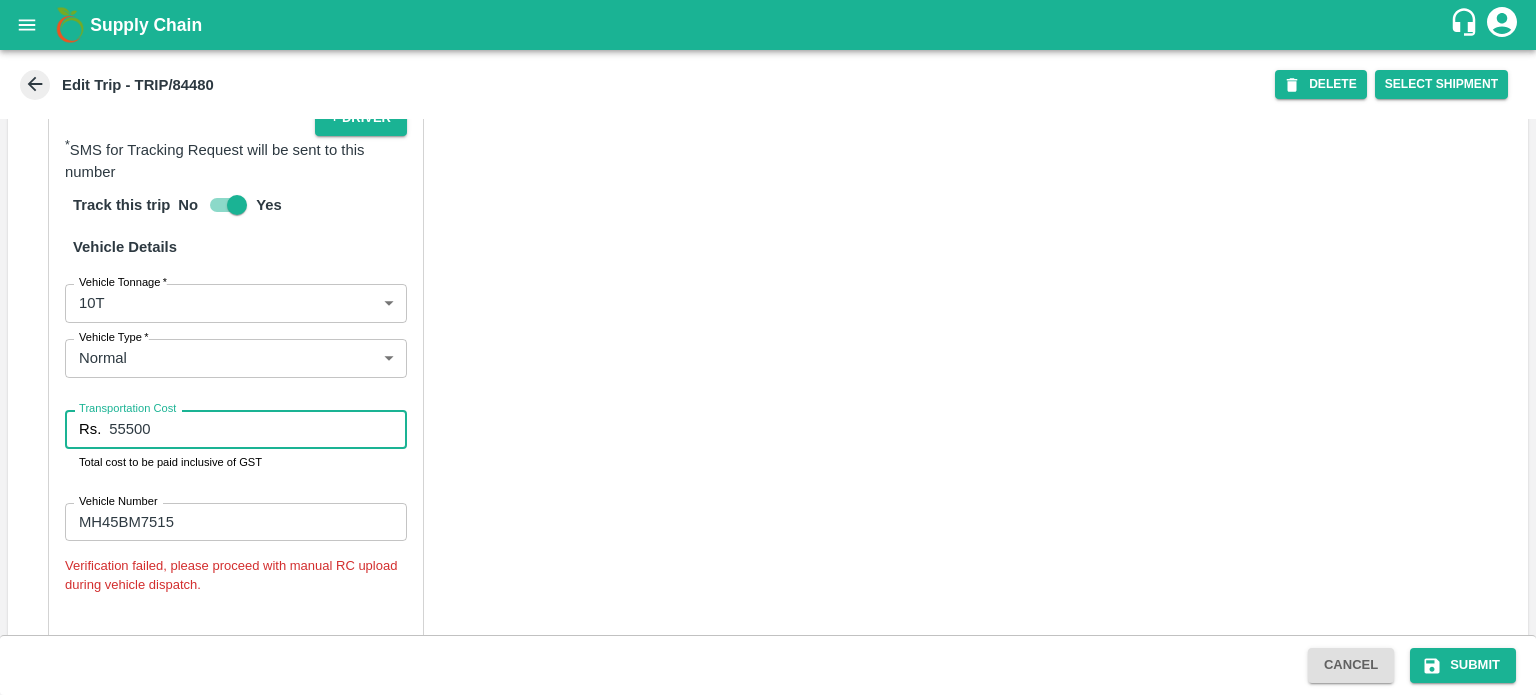 type on "55500" 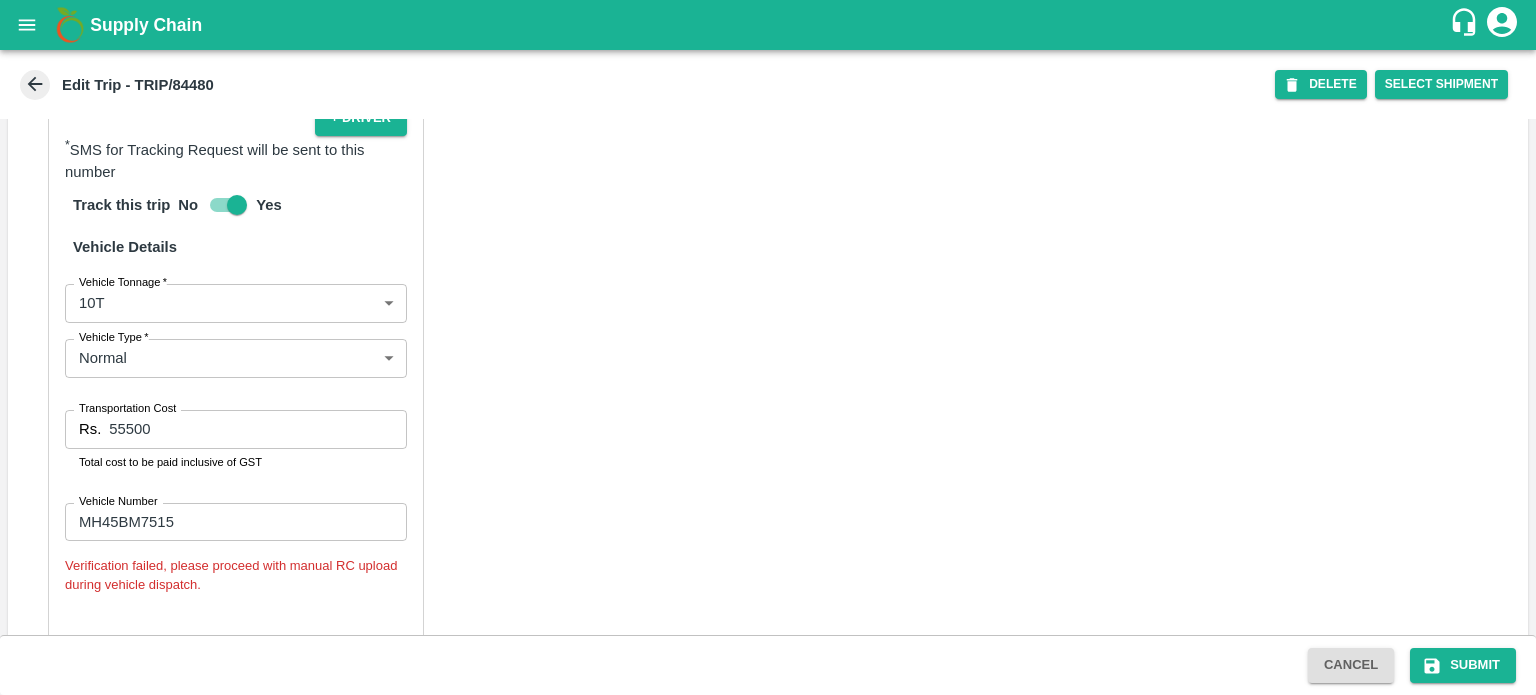 click on "Partner Details Partner   * Partner Add   Transporter Driver 1 Details Driver Name   * MUKESH Driver Name Driver Phone   * +91 9766706222 Driver Phone Additional Phone Number +91 Additional Phone Number Driver Language Hindi hi Driver Language + Driver * SMS for Tracking Request will be sent to this number Track this trip No Yes Vehicle Details Vehicle Tonnage   * 10T 10000 Vehicle Tonnage Vehicle Type   * Normal Normal Vehicle Type Transportation Cost Rs. 55500 Transportation Cost Total cost to be paid inclusive of GST Vehicle Number MH45BM7515 Vehicle Number Verification failed, please proceed with manual RC upload during vehicle dispatch." at bounding box center (768, 160) 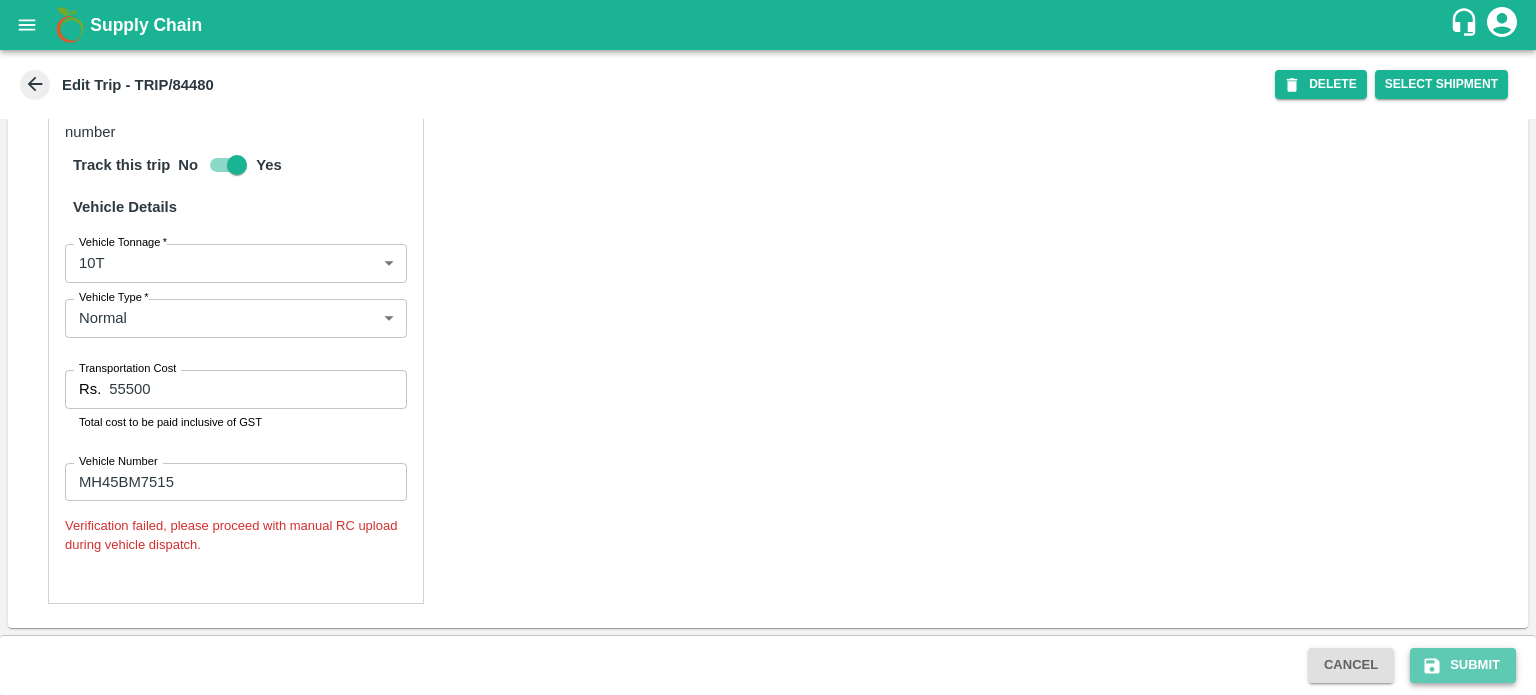 click on "Submit" at bounding box center [1463, 665] 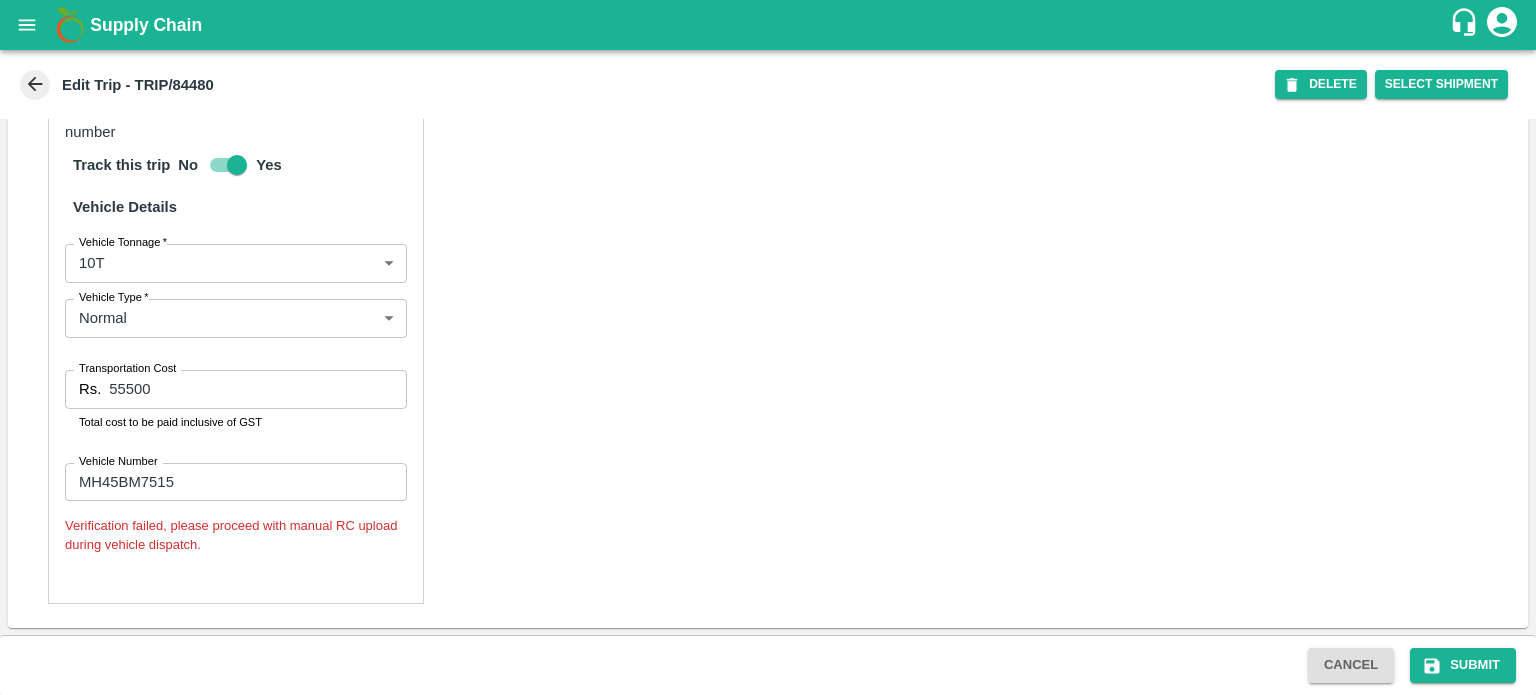 click on "Rs. 55500 Transportation Cost" at bounding box center [236, 389] 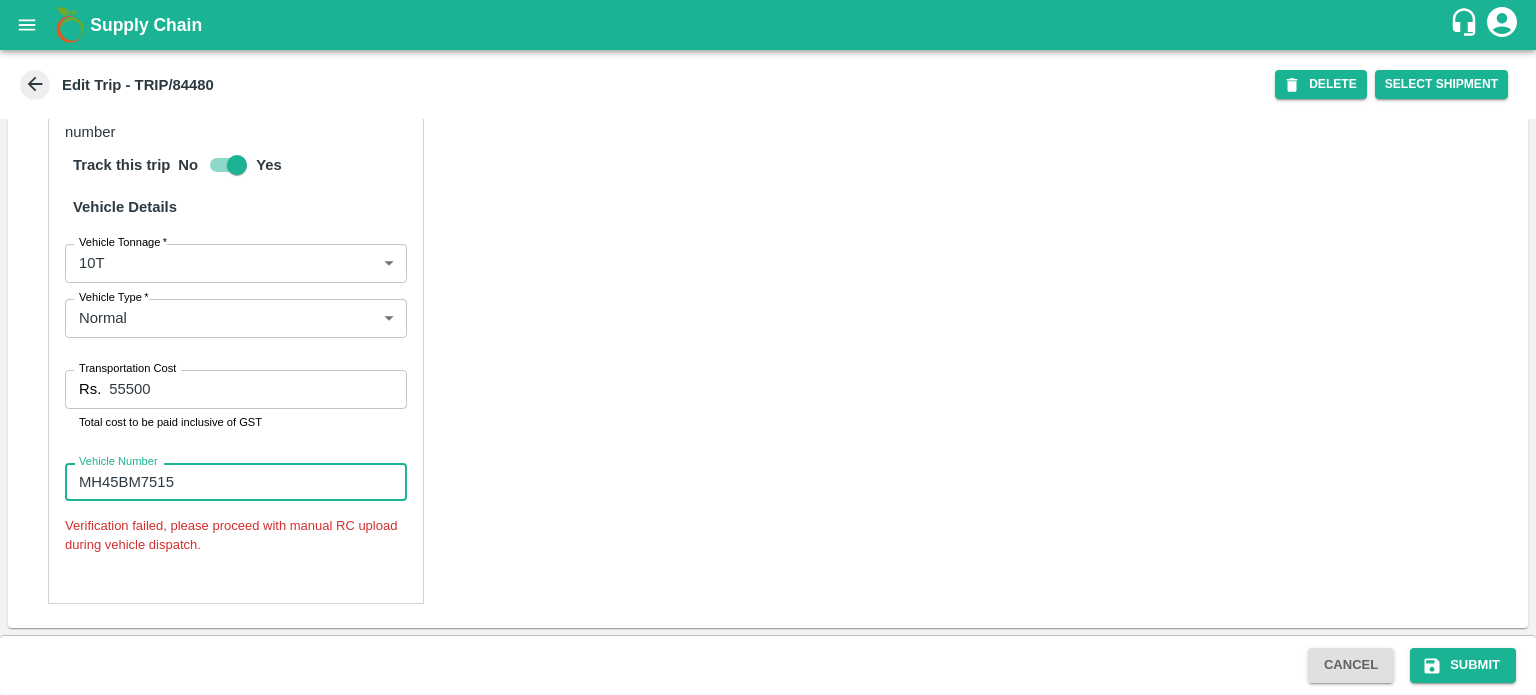 click on "MH45BM7515" at bounding box center (236, 482) 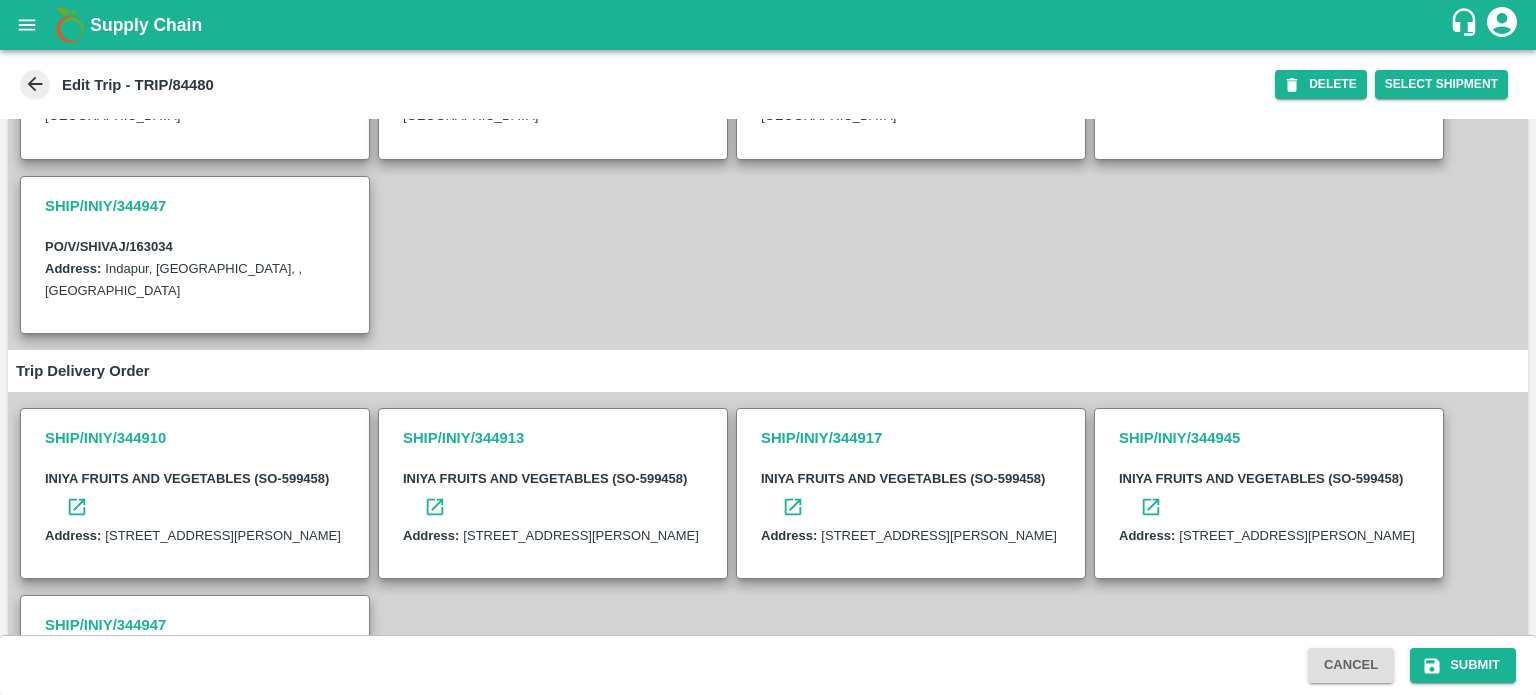 scroll, scrollTop: 0, scrollLeft: 0, axis: both 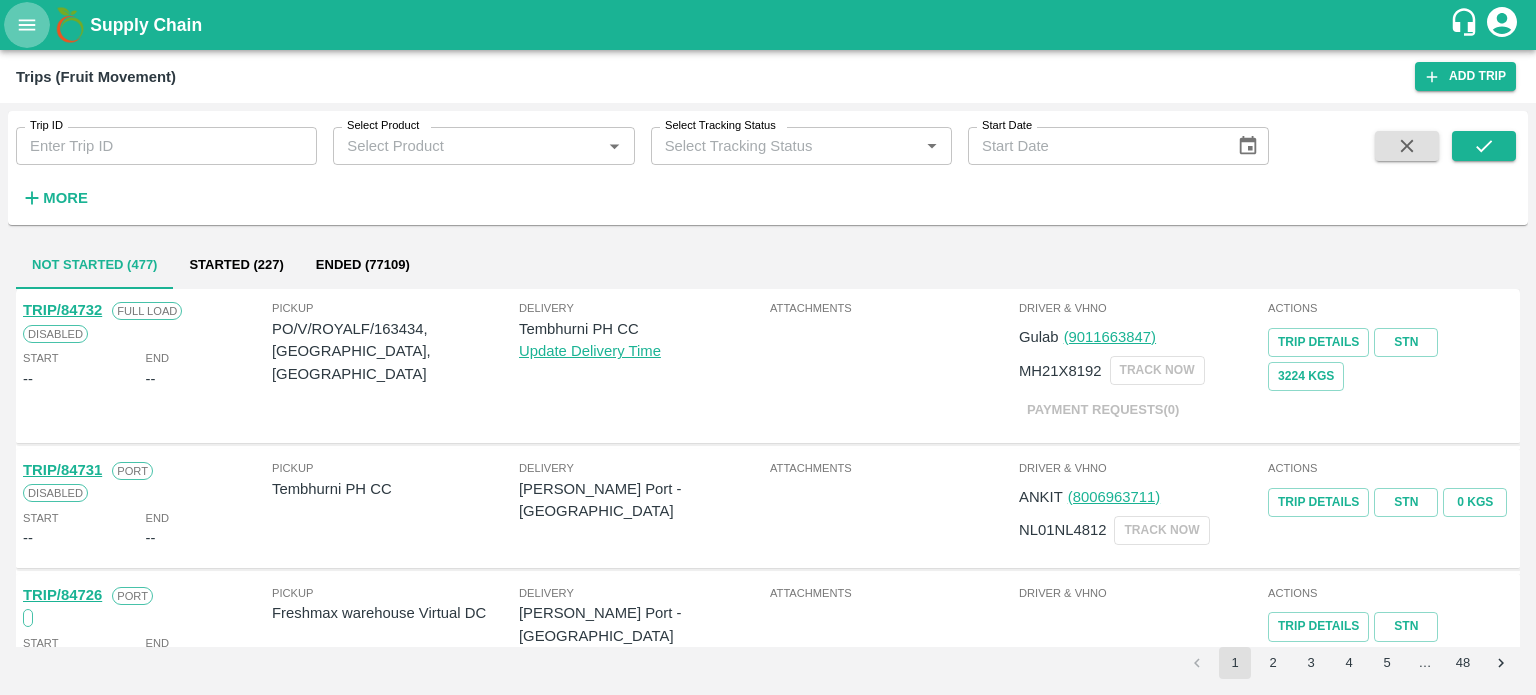 click 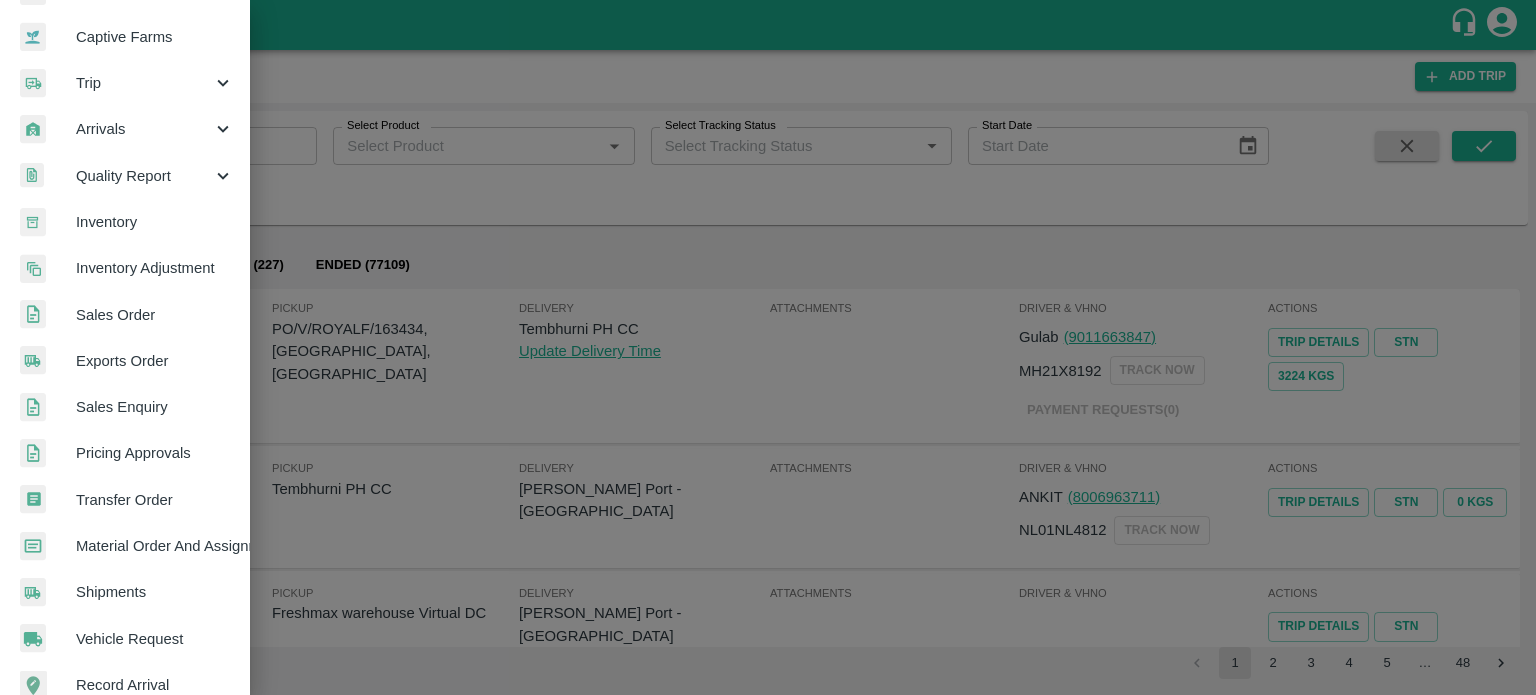 scroll, scrollTop: 419, scrollLeft: 0, axis: vertical 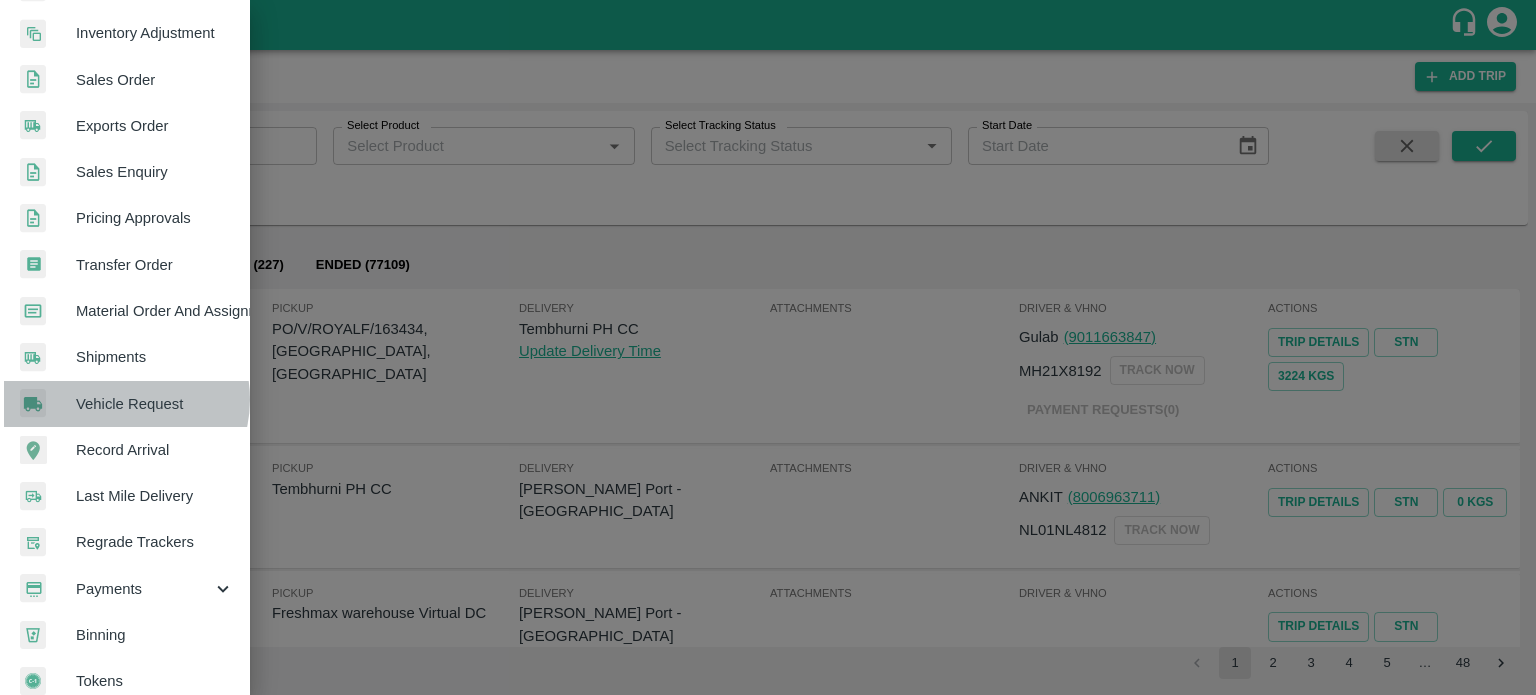 click on "Vehicle Request" at bounding box center [155, 404] 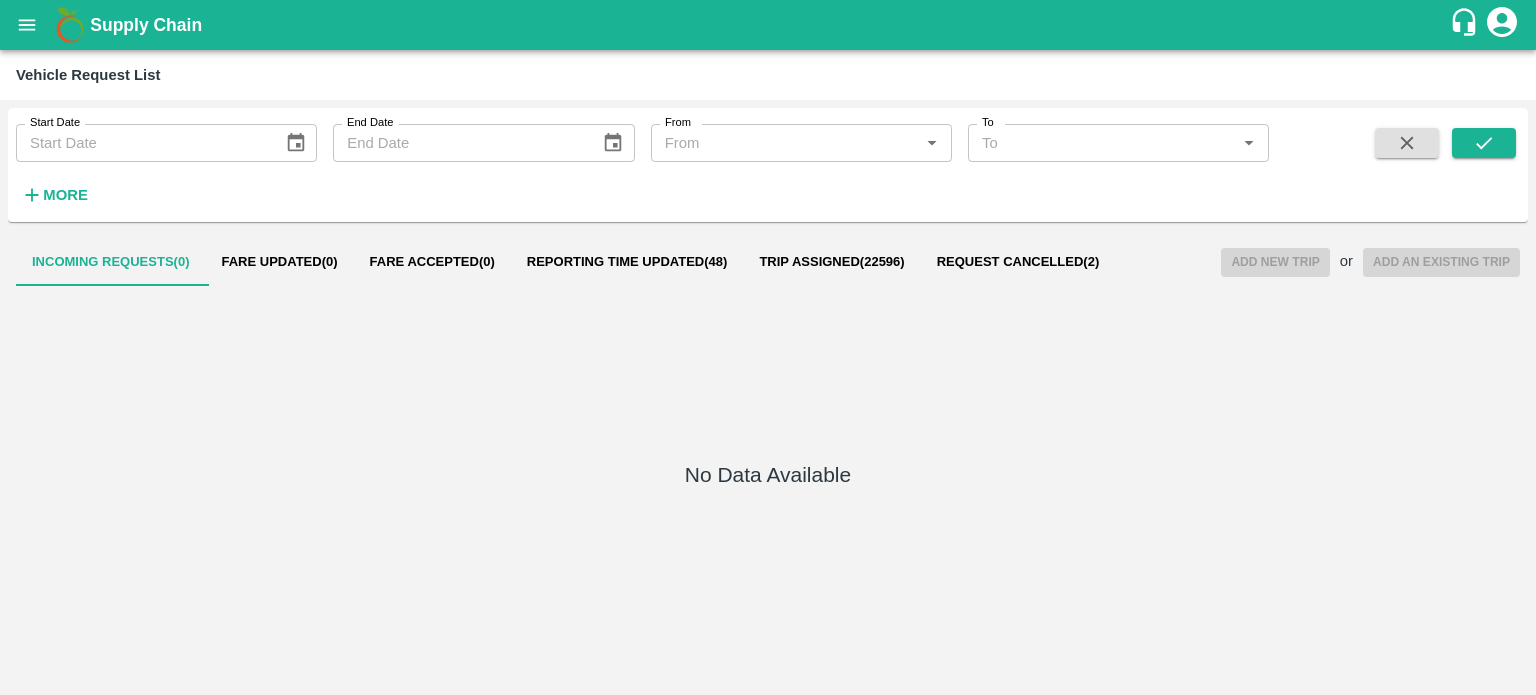 click on "No Data Available" at bounding box center (768, 478) 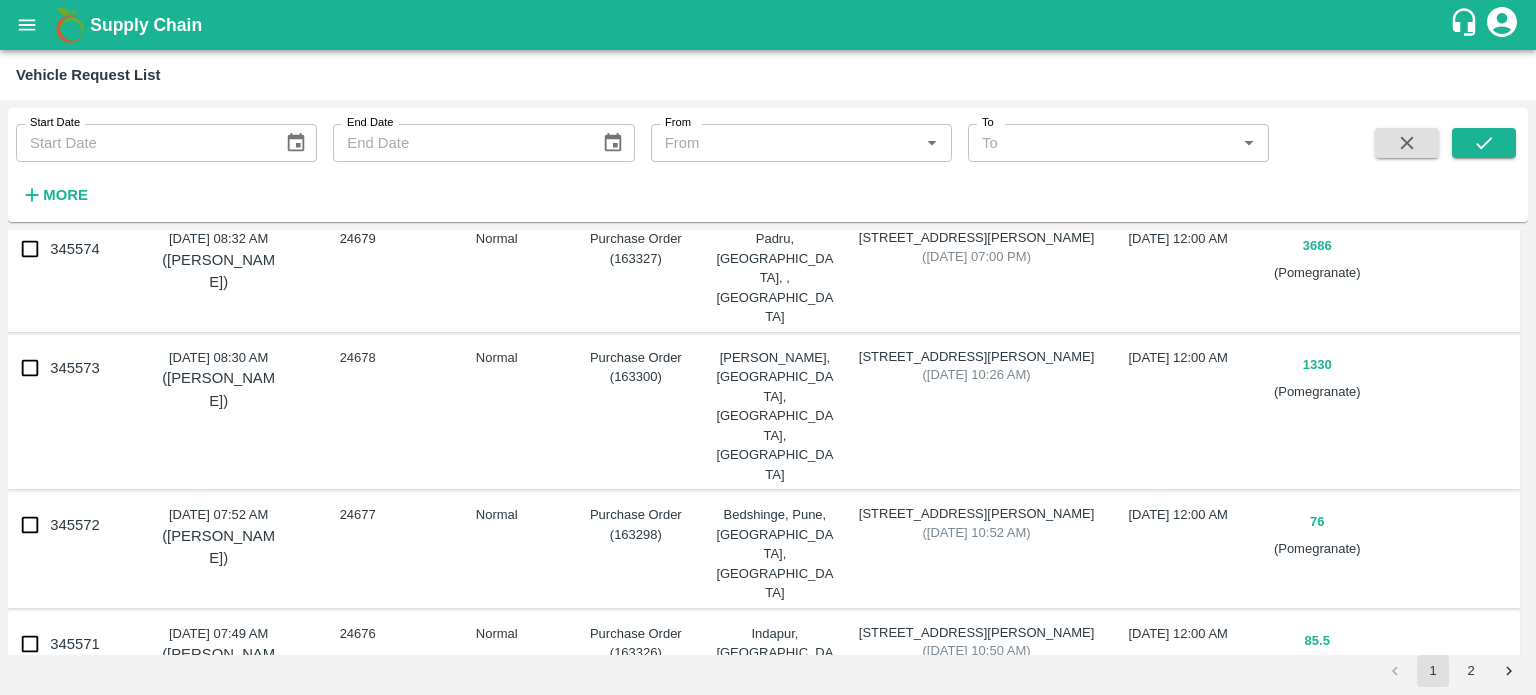 scroll, scrollTop: 136, scrollLeft: 0, axis: vertical 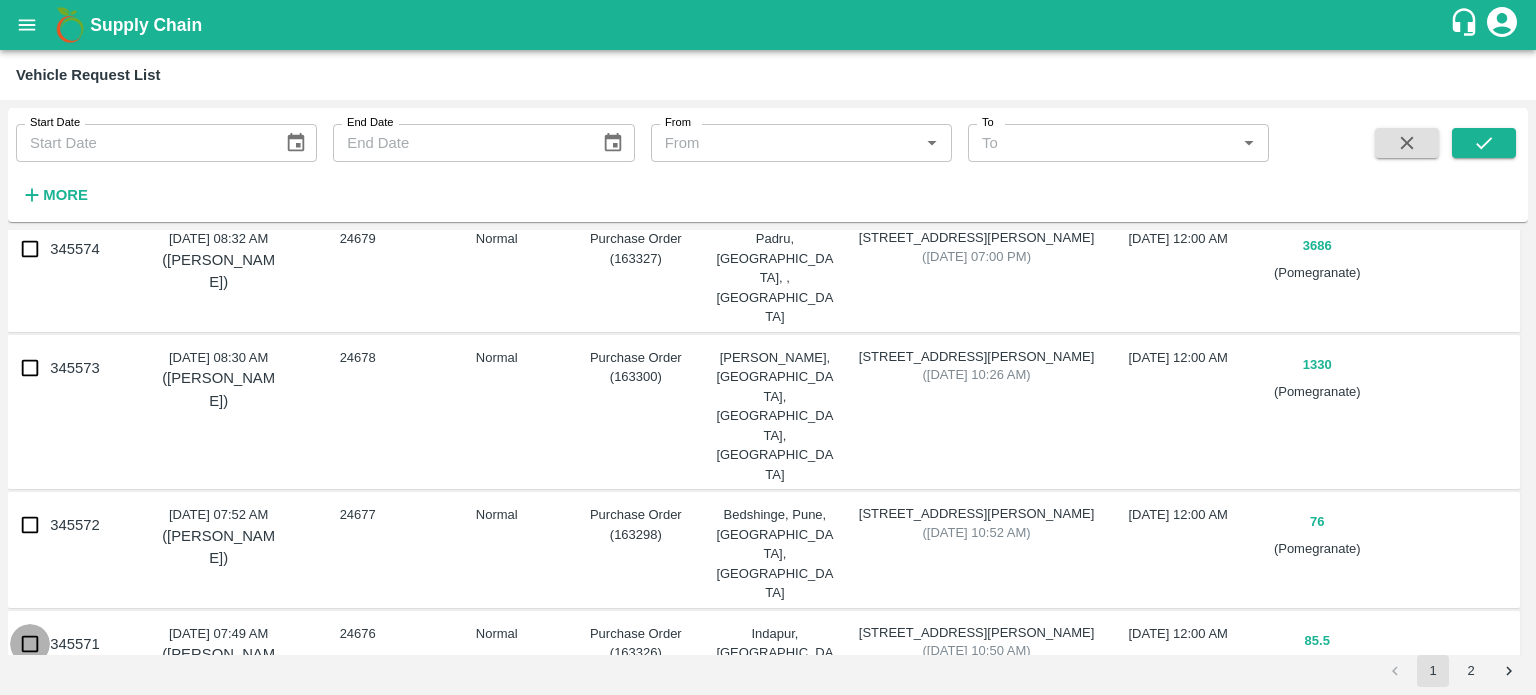 click on "345571" at bounding box center [30, 644] 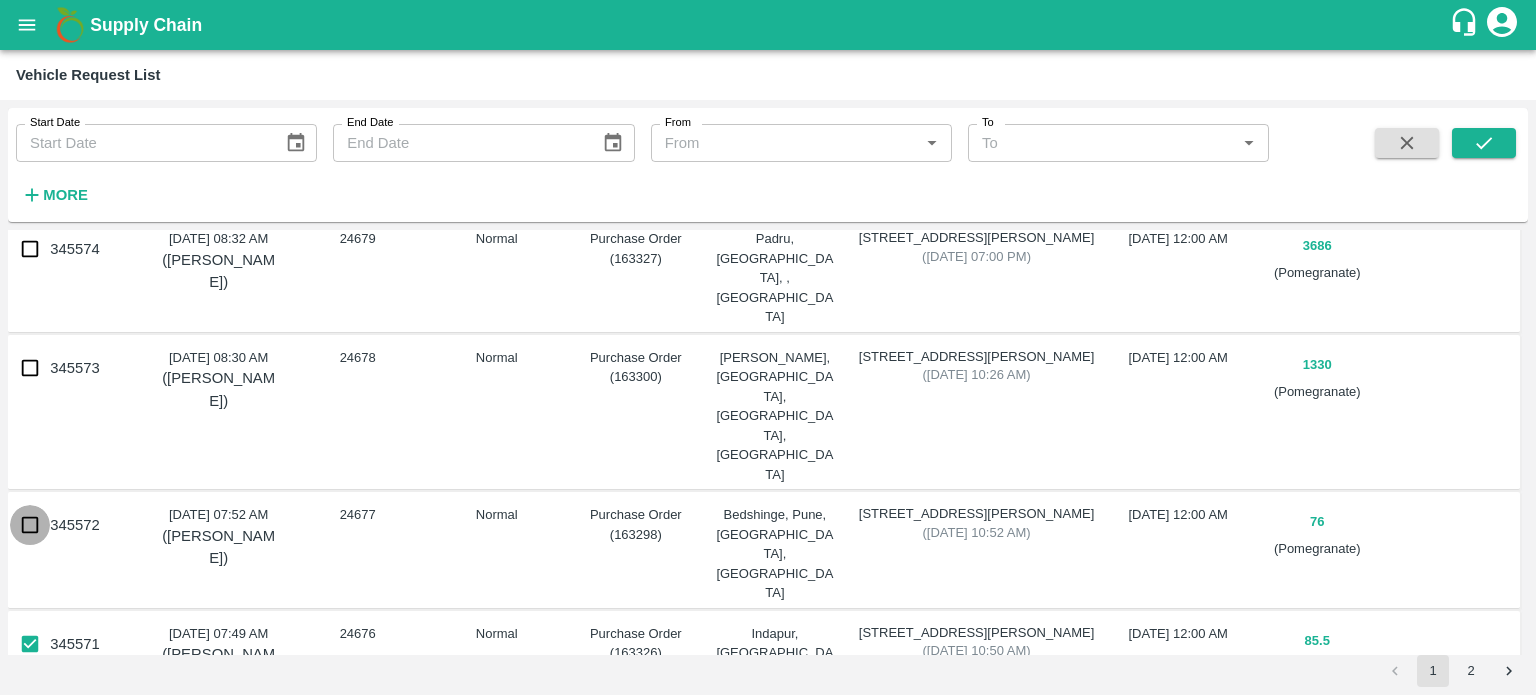 click on "345572" at bounding box center [30, 525] 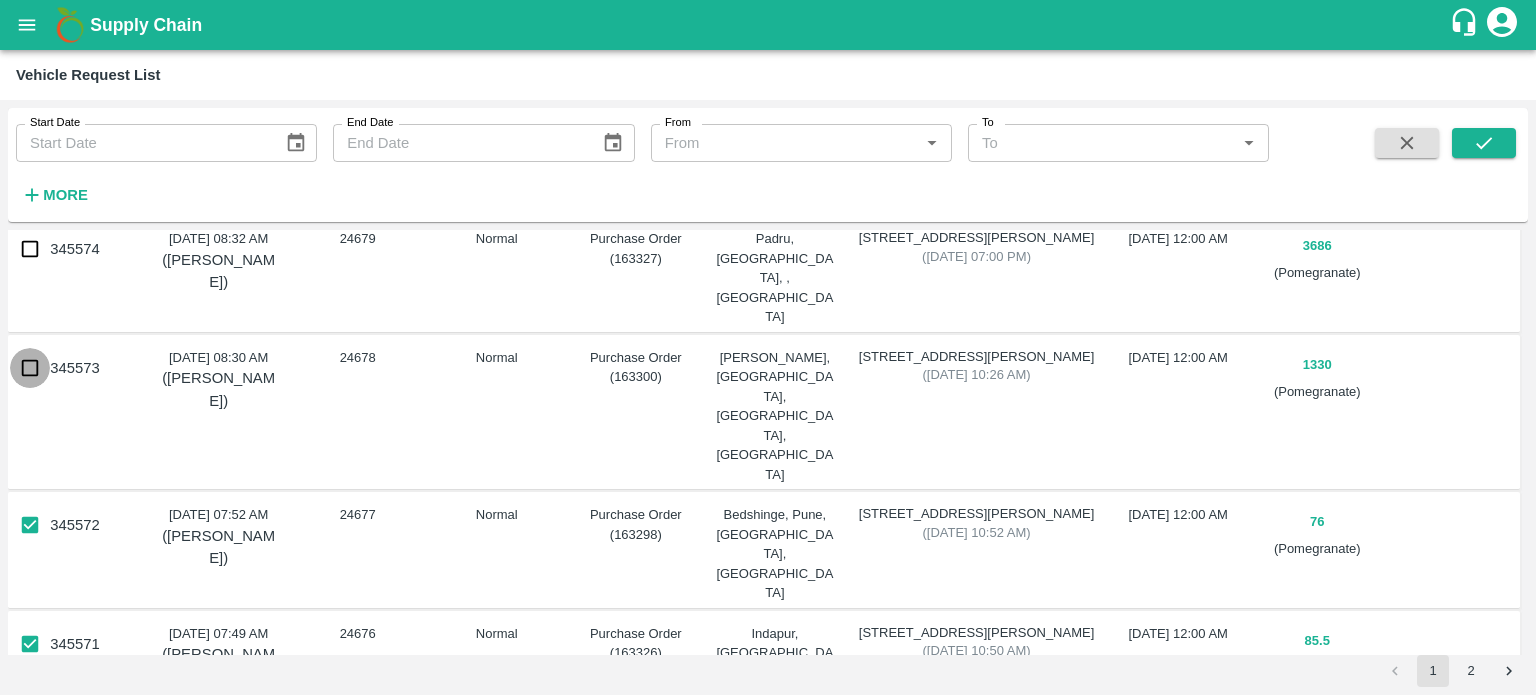 click on "345573" at bounding box center [30, 368] 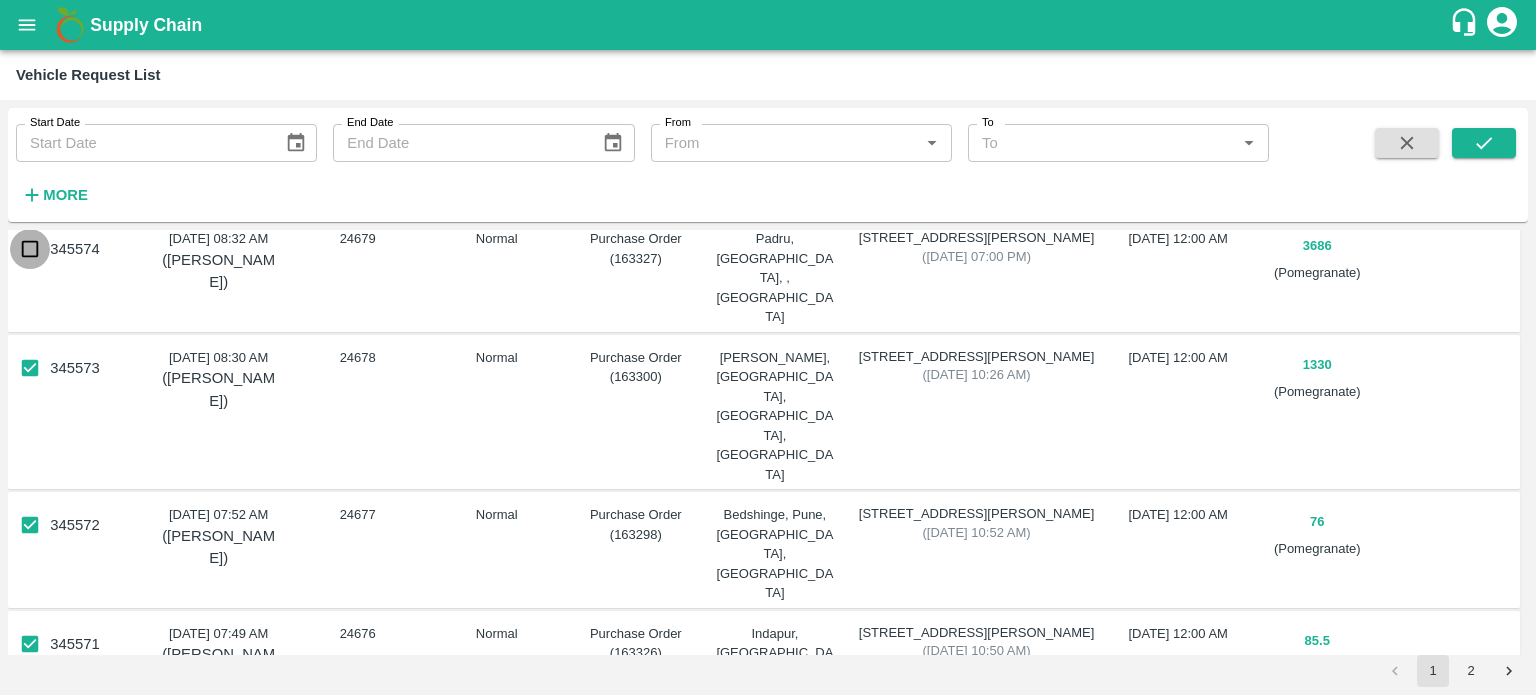 click on "345574" at bounding box center (30, 249) 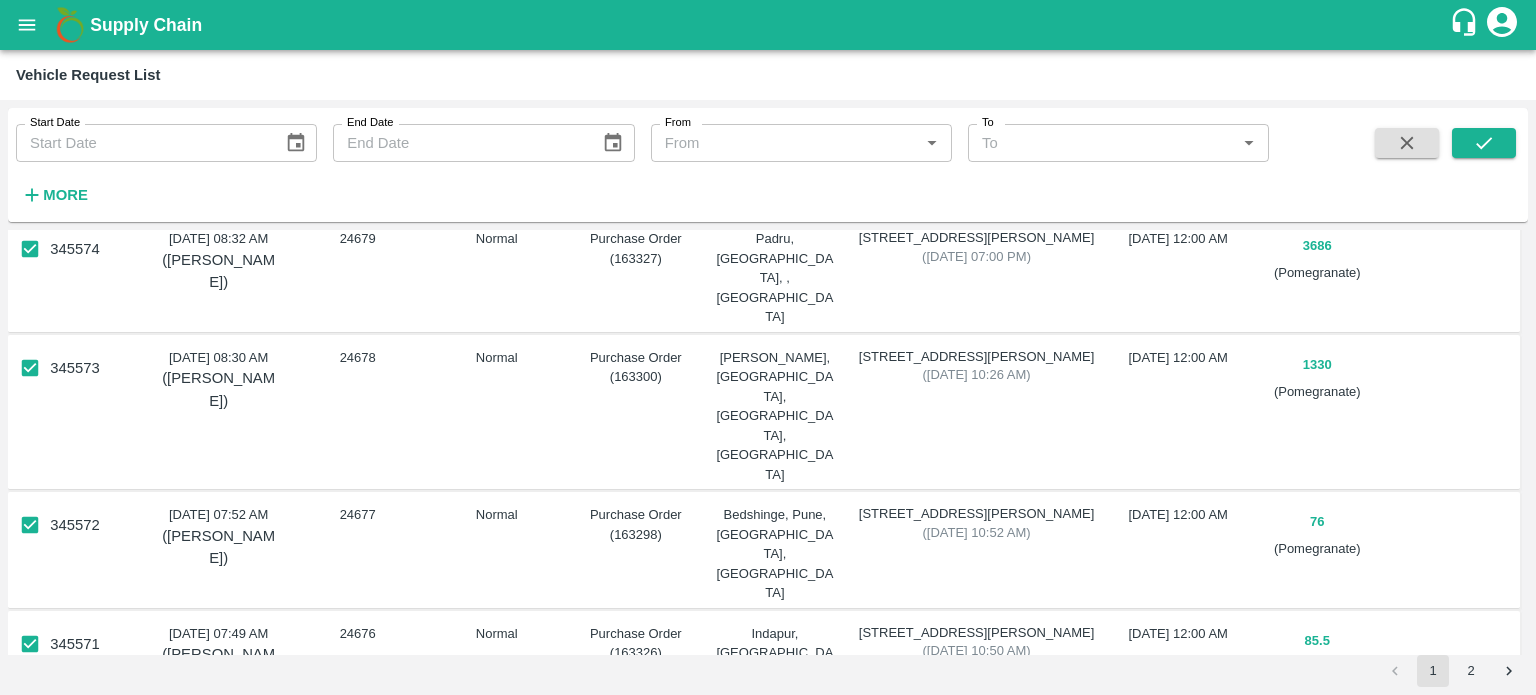 scroll, scrollTop: 0, scrollLeft: 0, axis: both 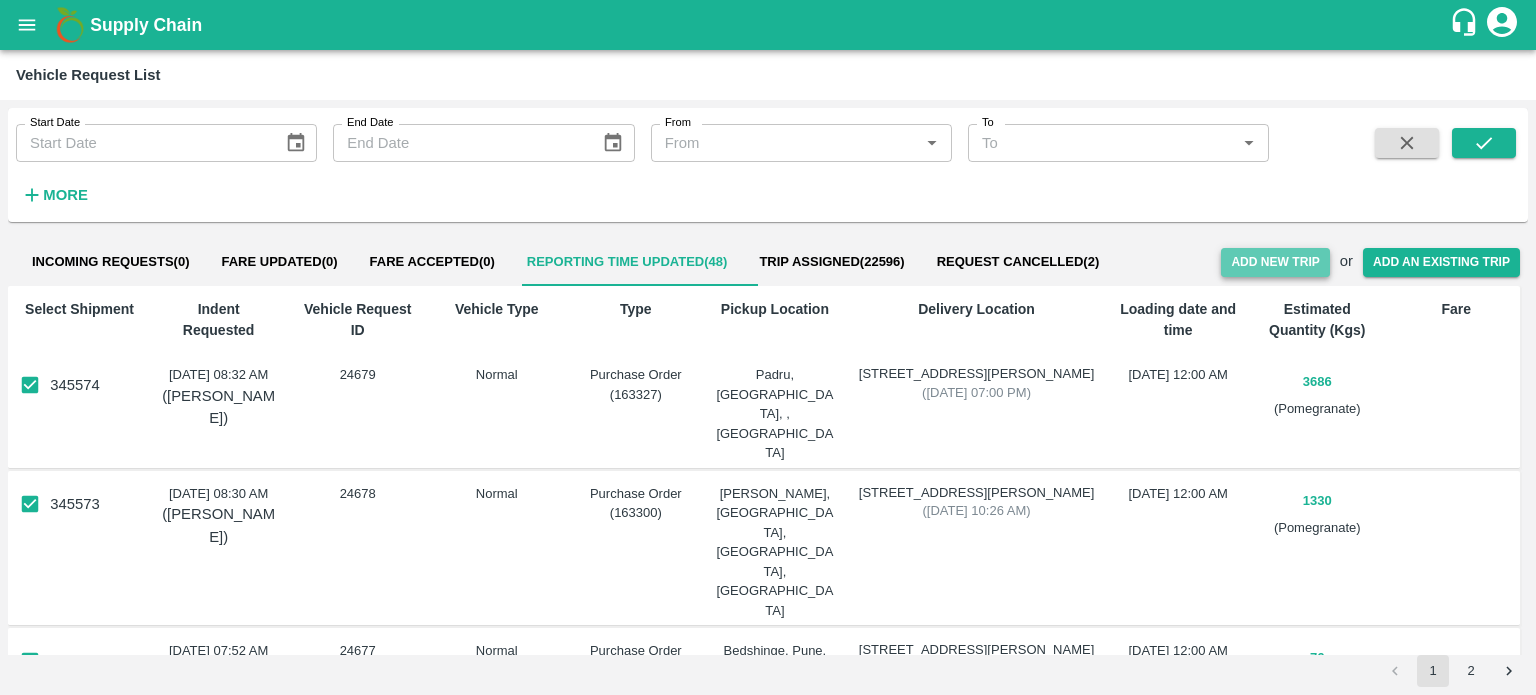 click on "Add New Trip" at bounding box center [1275, 262] 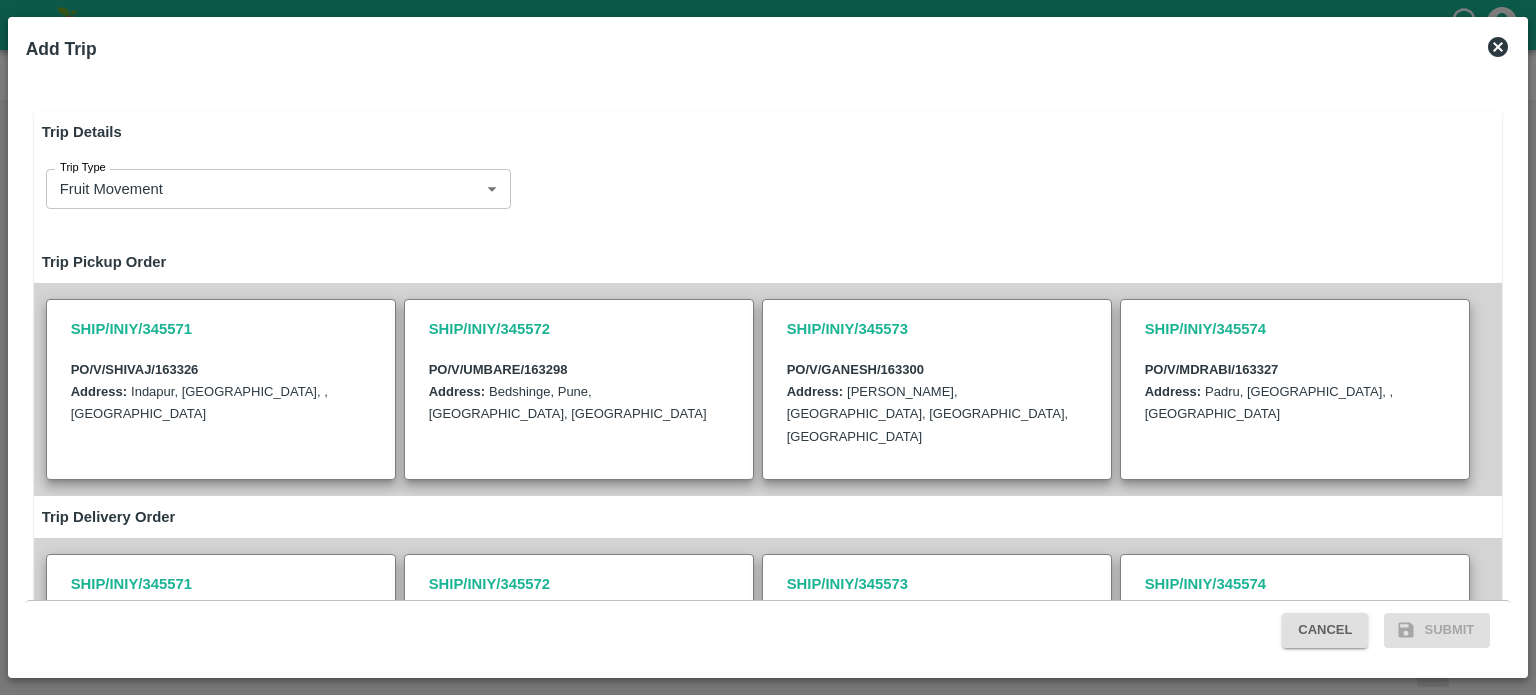 type on "85.5" 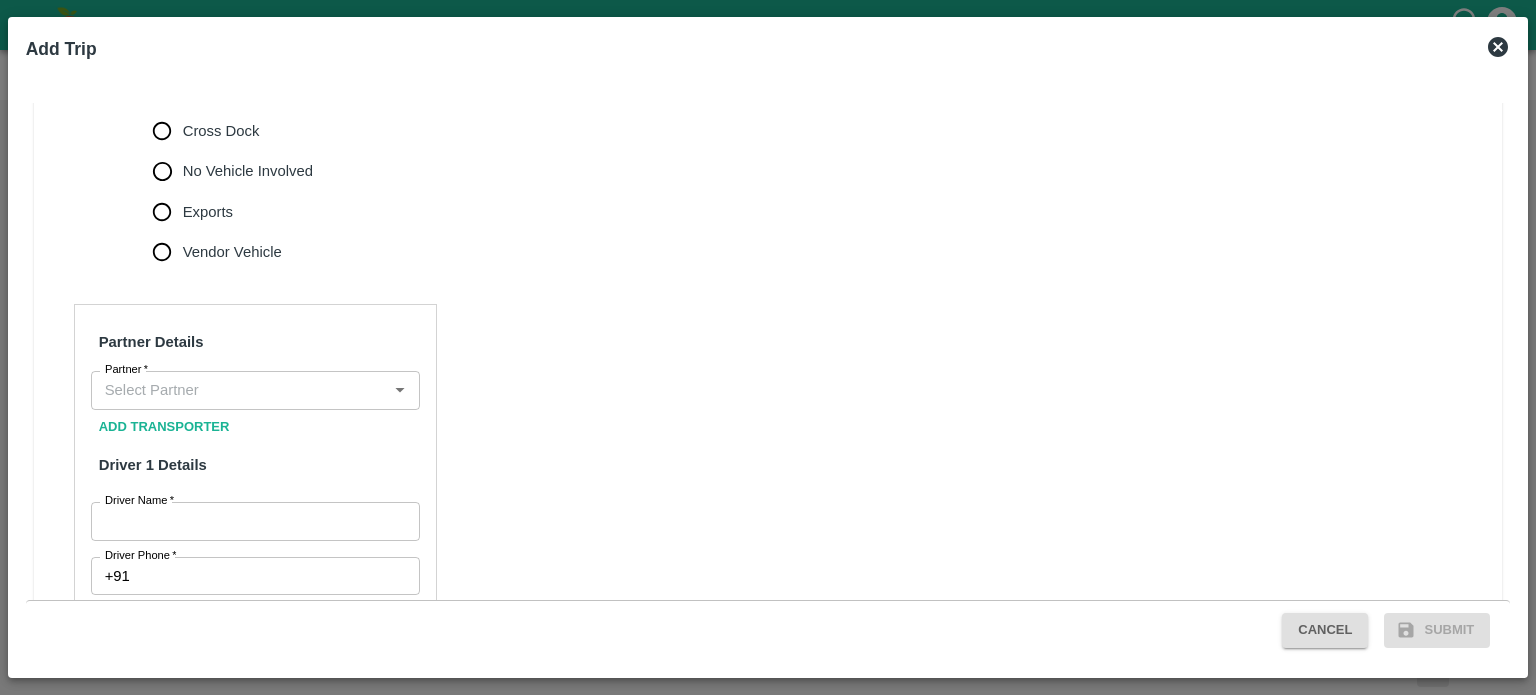 scroll, scrollTop: 724, scrollLeft: 0, axis: vertical 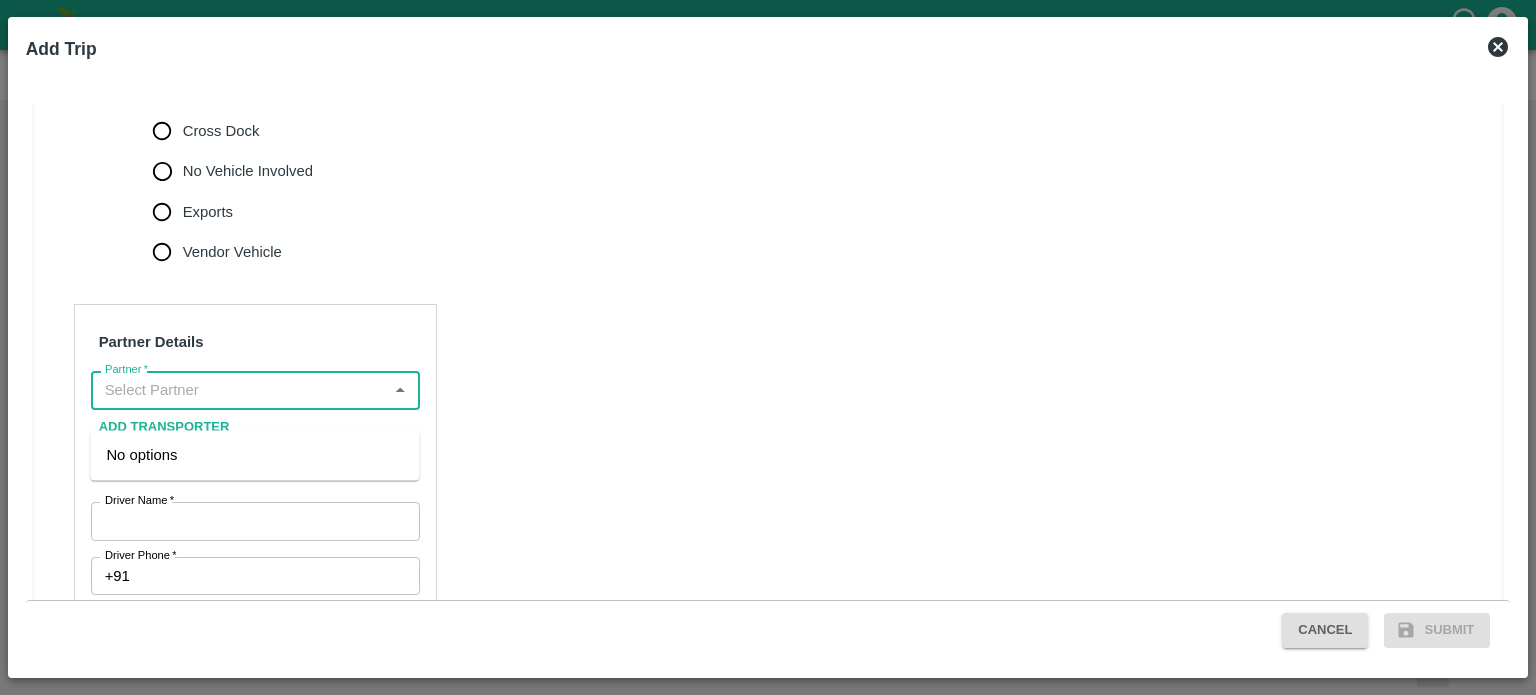 click on "Partner   *" at bounding box center [239, 390] 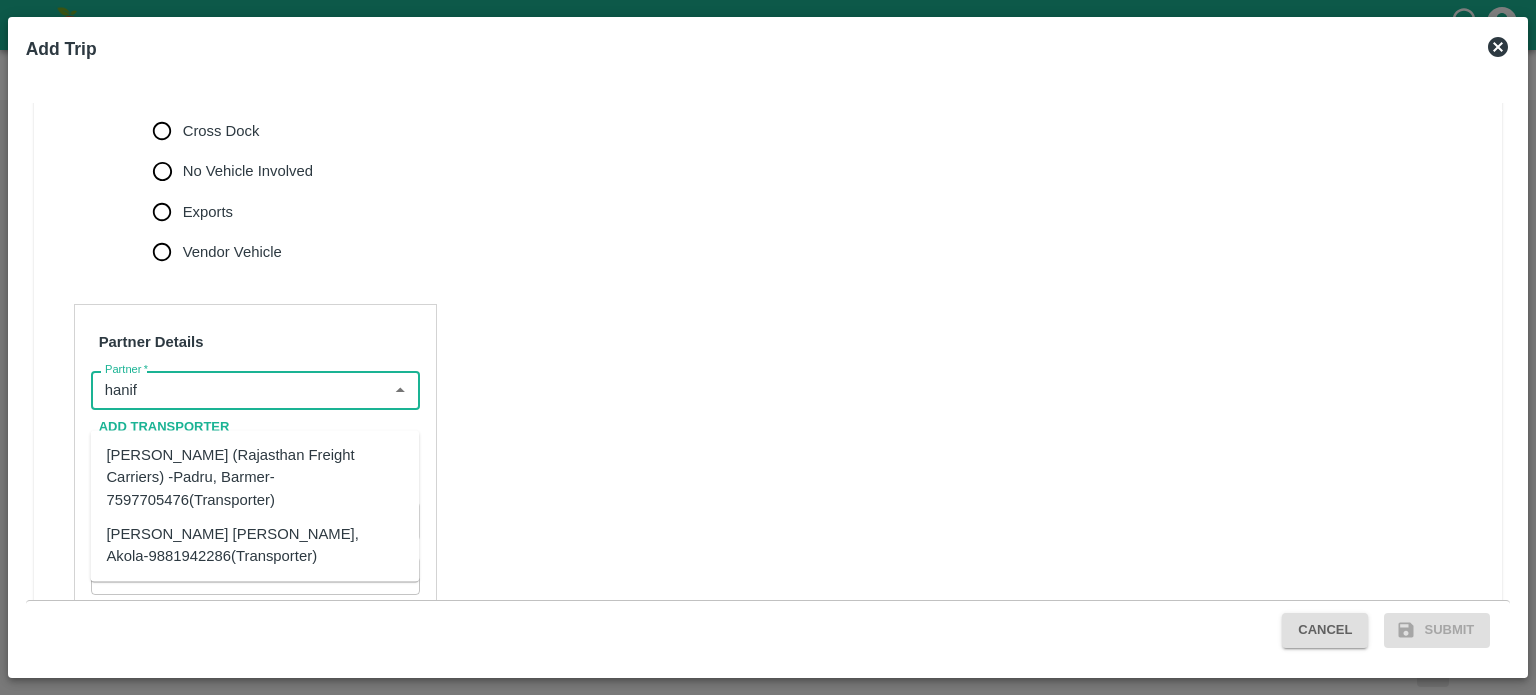 click on "[PERSON_NAME] (Rajasthan Freight Carriers) -Padru, Barmer-7597705476(Transporter)" at bounding box center [254, 477] 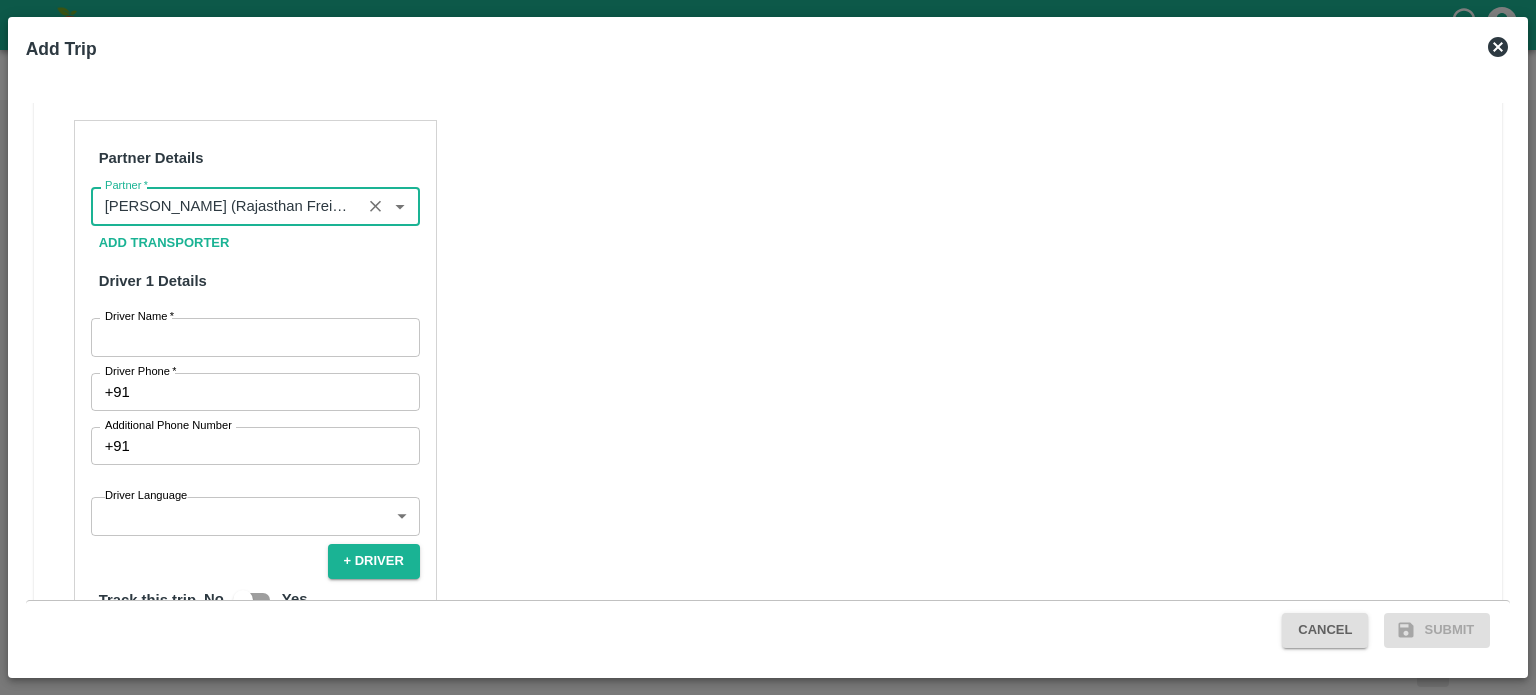 scroll, scrollTop: 918, scrollLeft: 0, axis: vertical 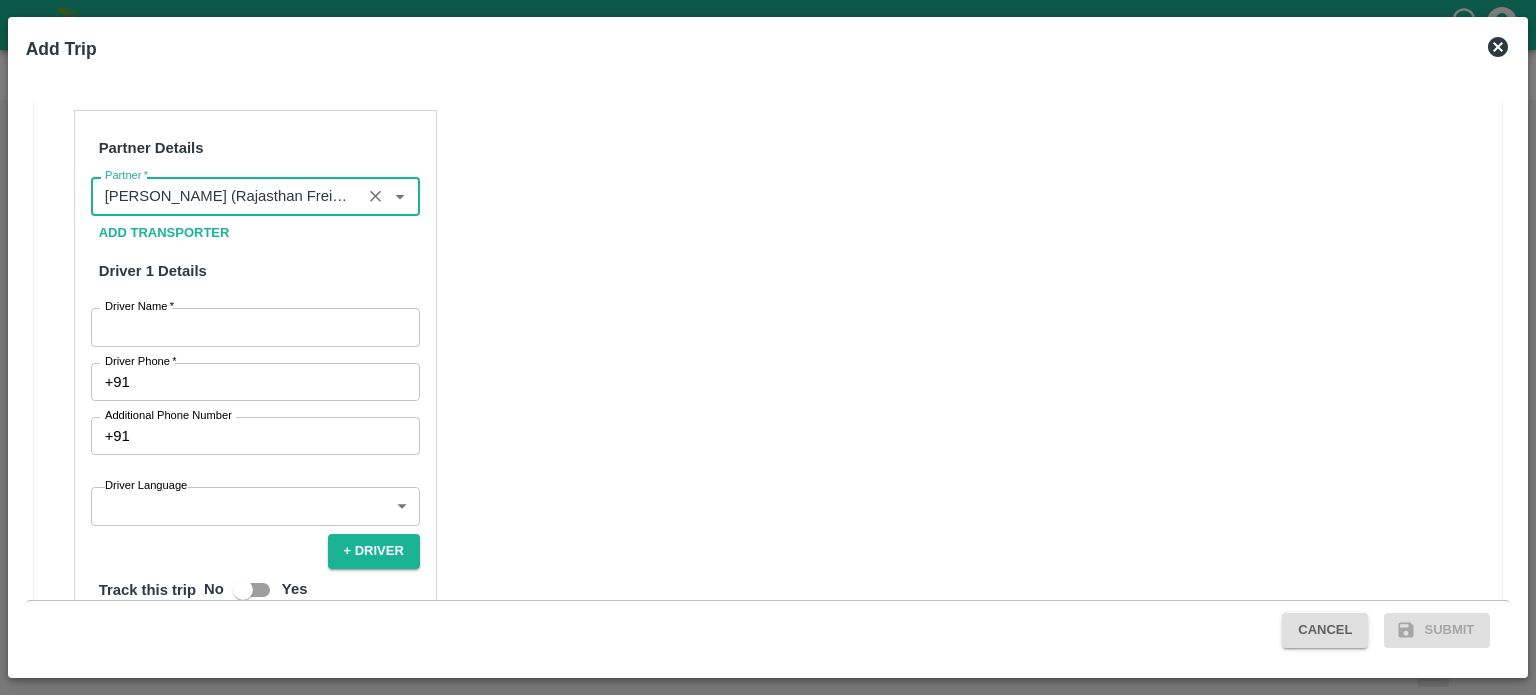 type on "[PERSON_NAME] (Rajasthan Freight Carriers) -Padru, Barmer-7597705476(Transporter)" 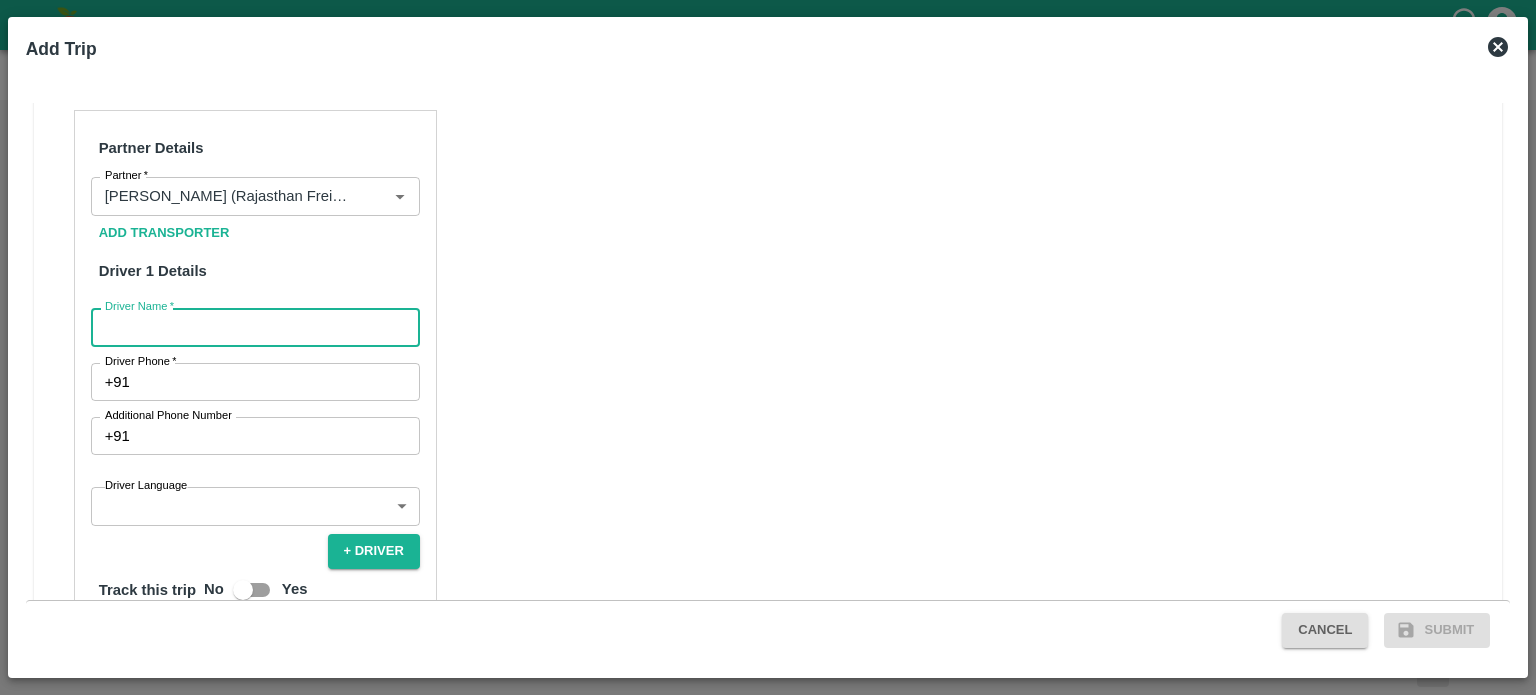click on "Driver Name   *" at bounding box center (255, 327) 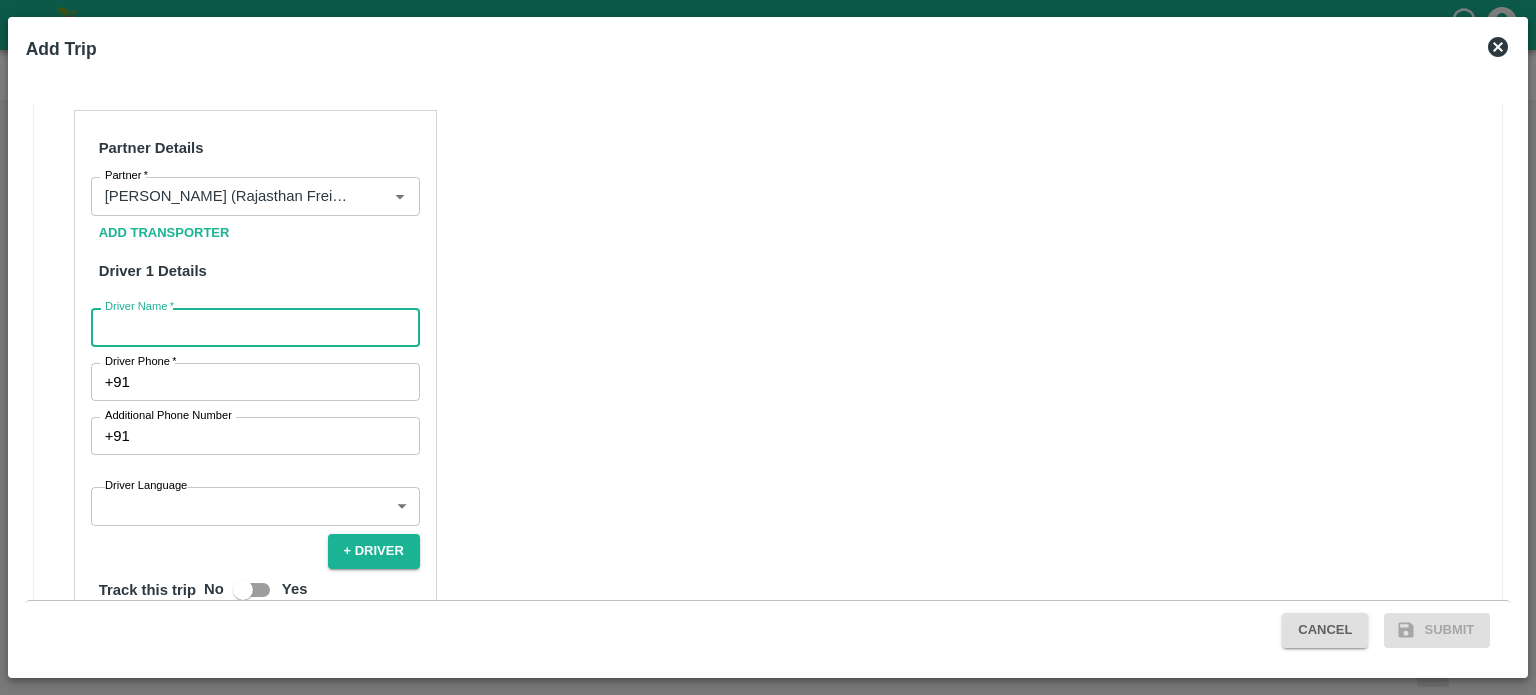 type on "RAHUL" 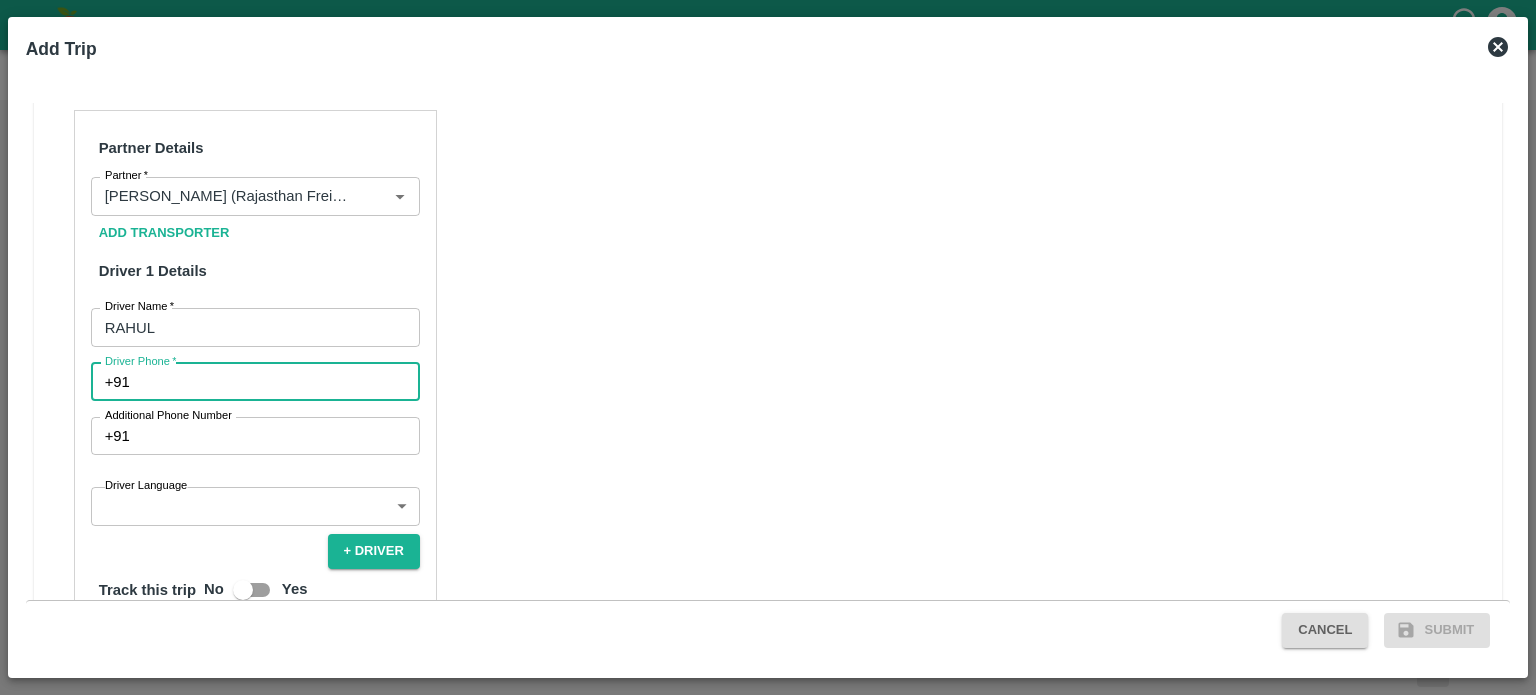 click on "Driver Phone   *" at bounding box center [279, 382] 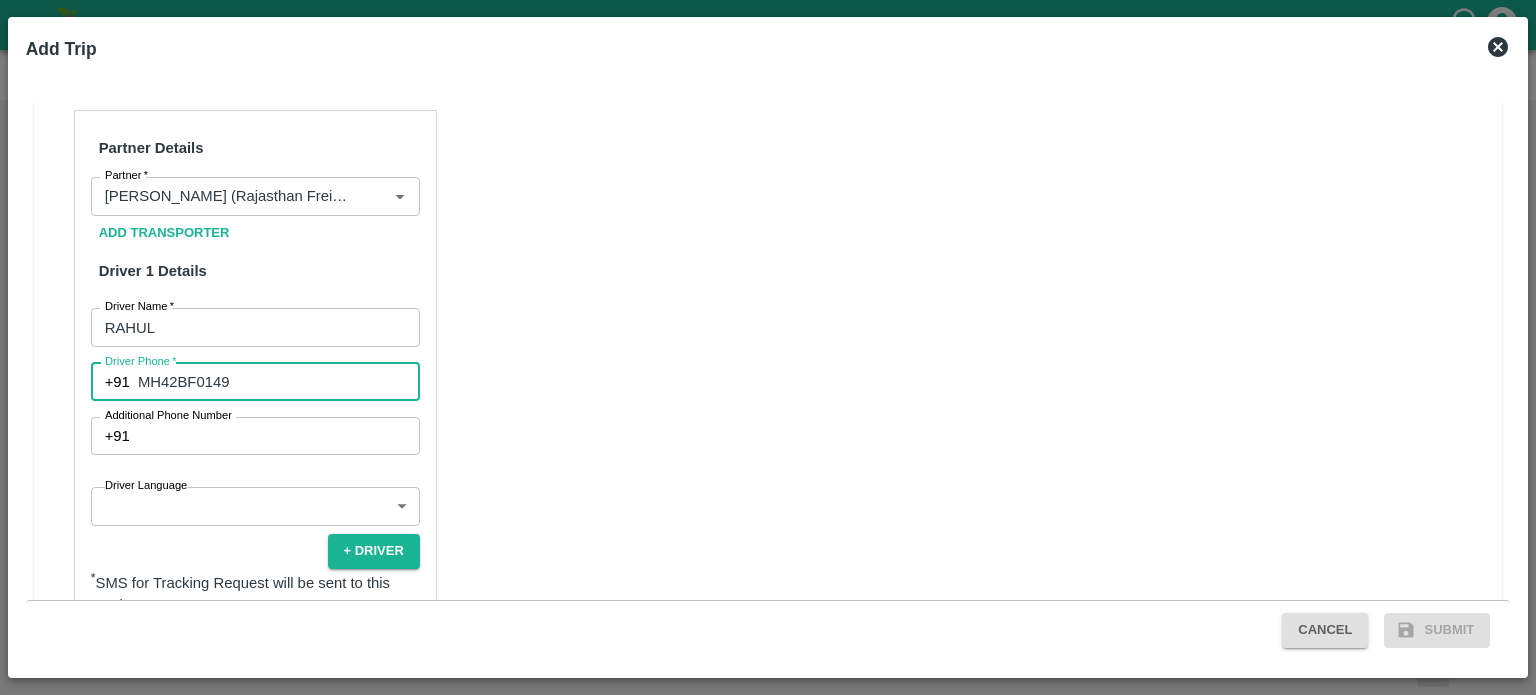 drag, startPoint x: 260, startPoint y: 403, endPoint x: 129, endPoint y: 419, distance: 131.97348 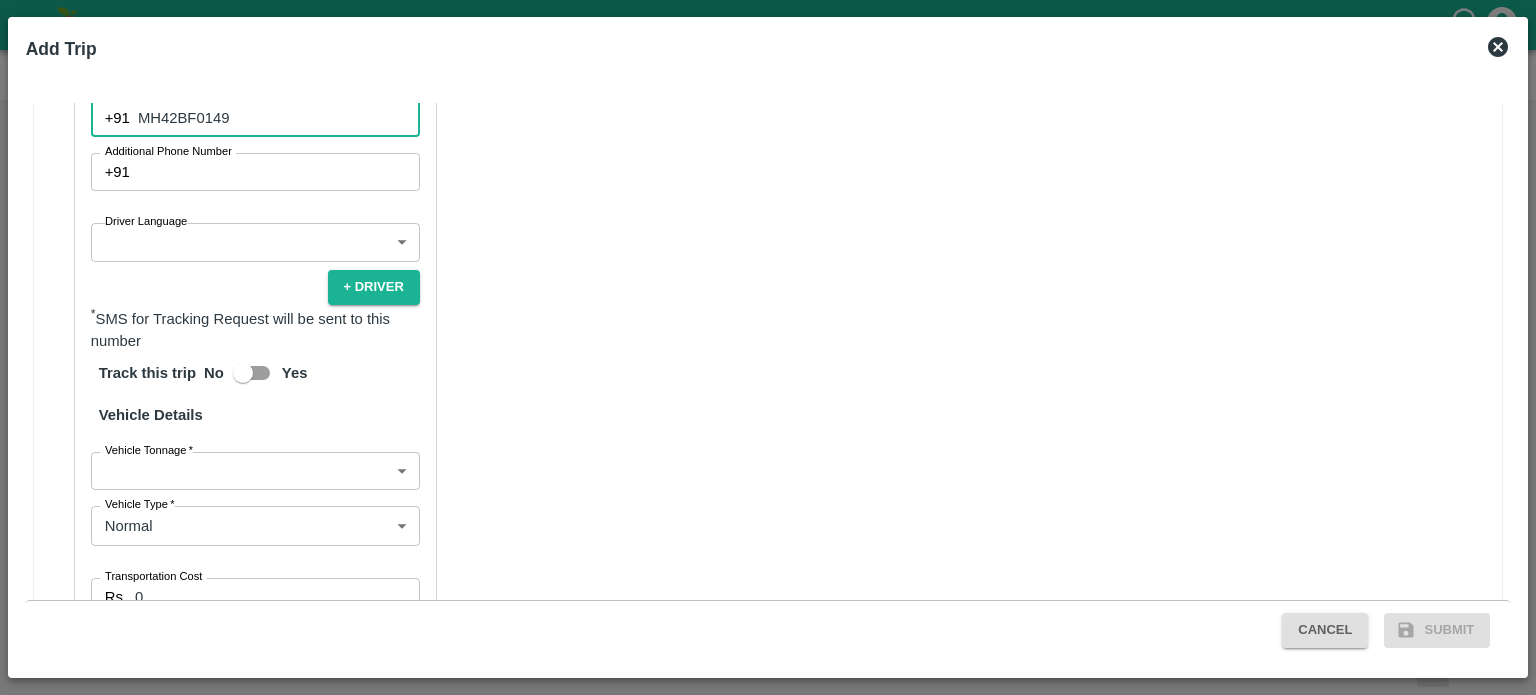 scroll, scrollTop: 1310, scrollLeft: 0, axis: vertical 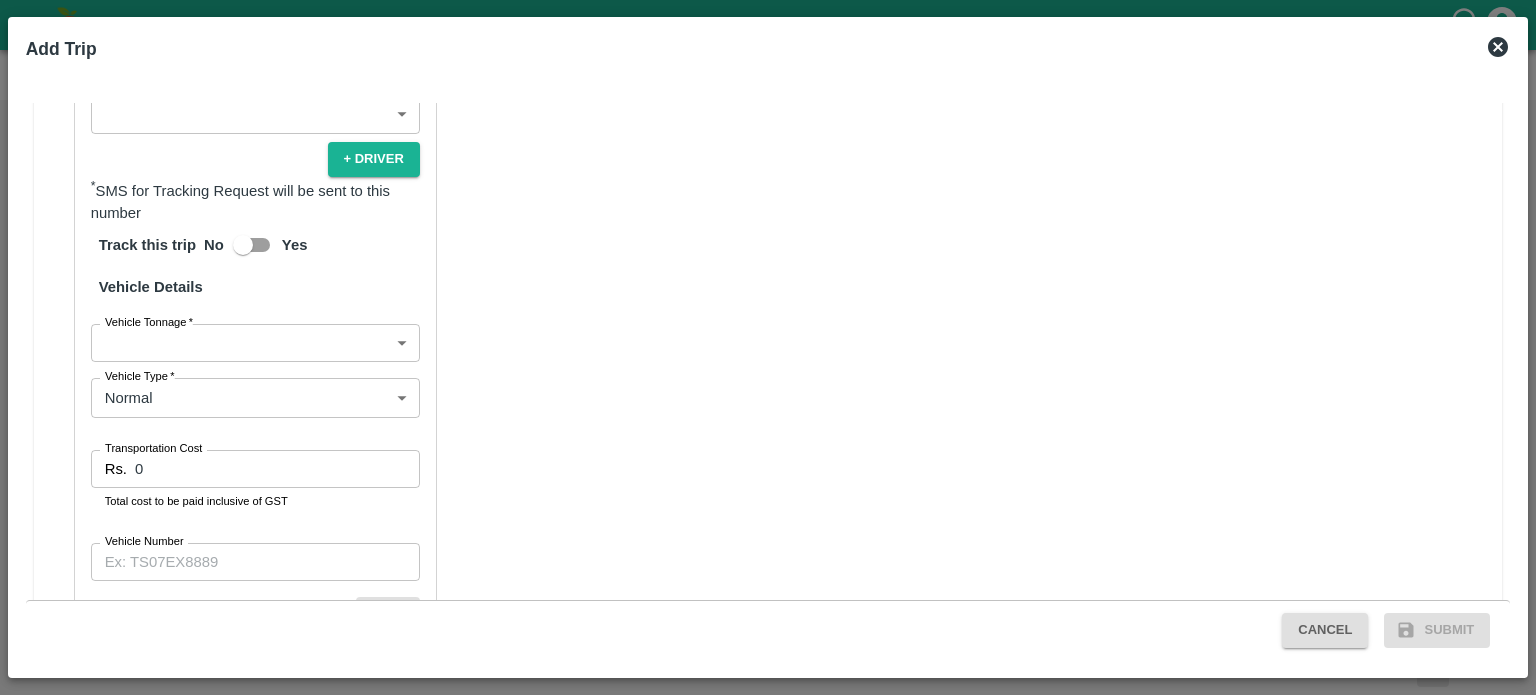 type on "MH42BF0149" 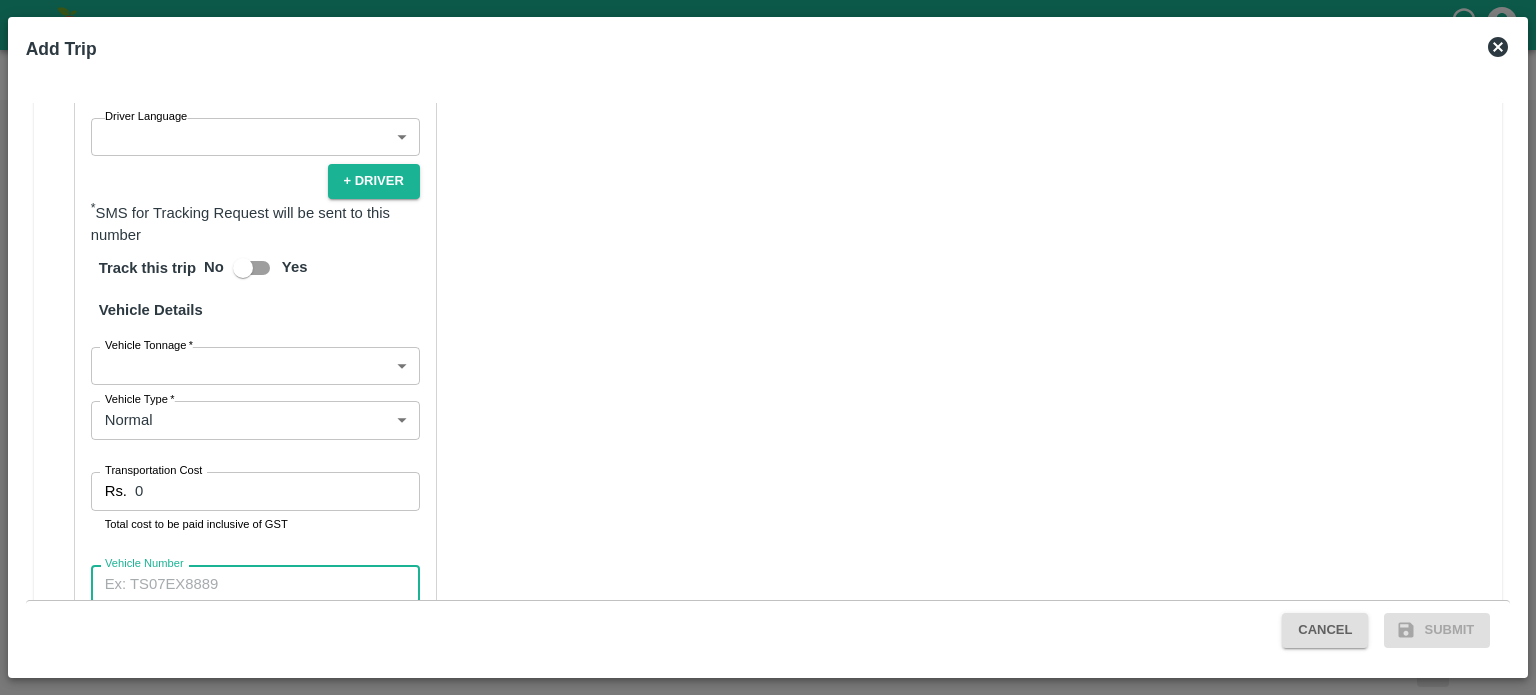 click on "Vehicle Number" at bounding box center [255, 584] 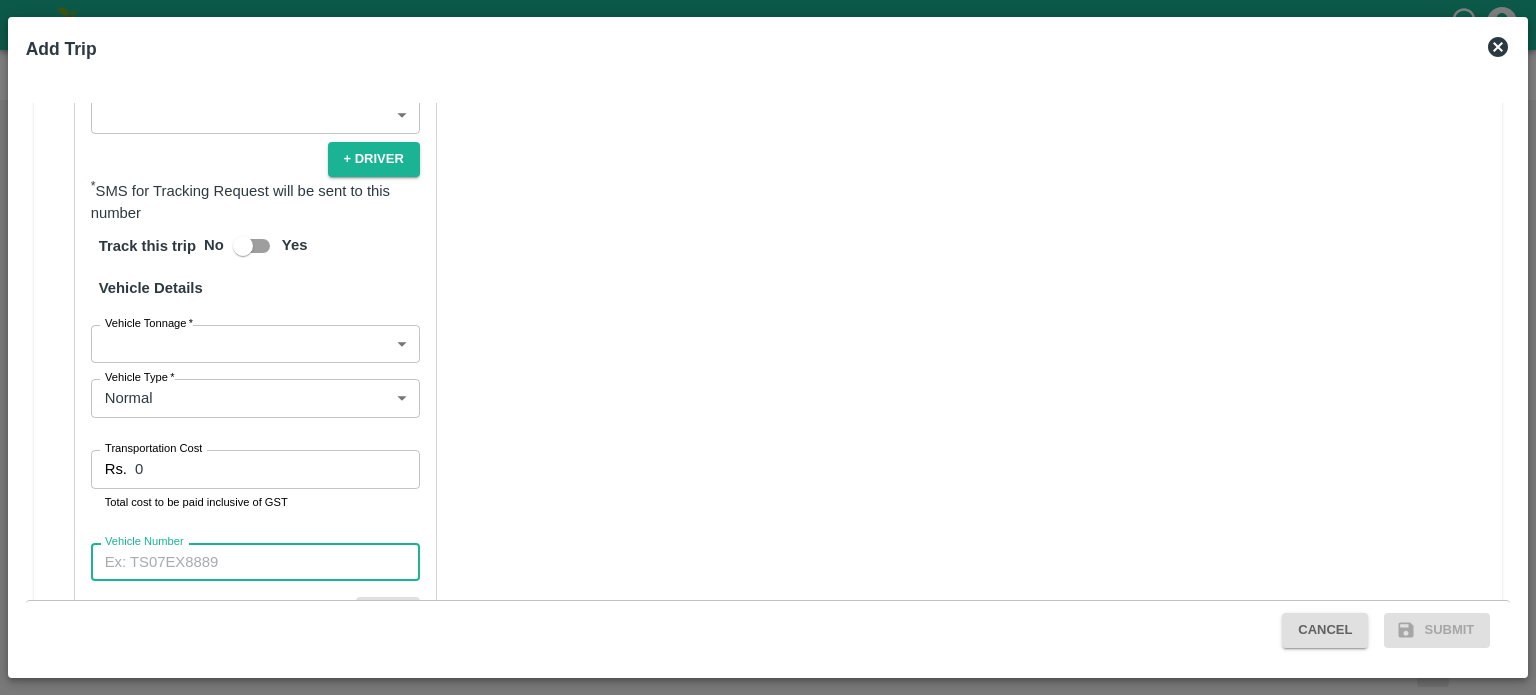 paste on "MH42BF0149" 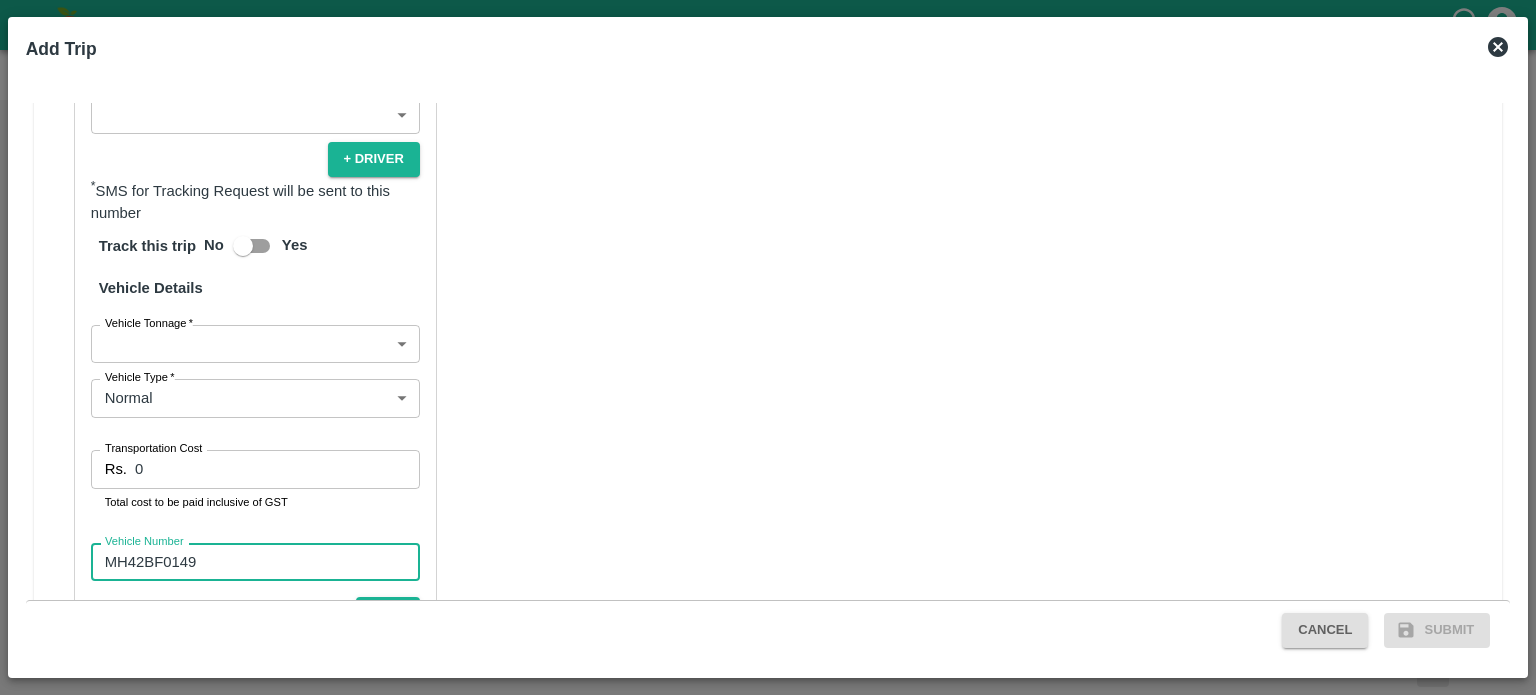 type on "MH42BF0149" 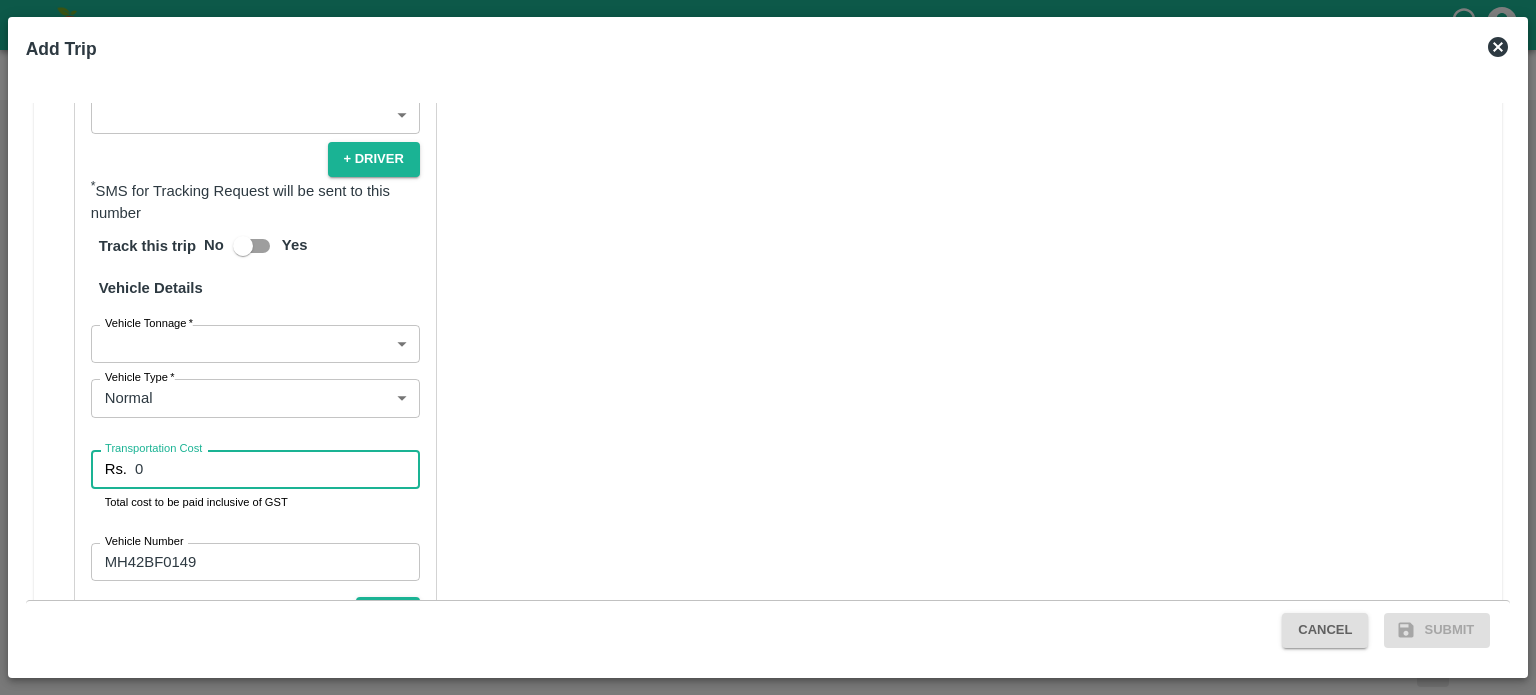 click on "0" at bounding box center [277, 469] 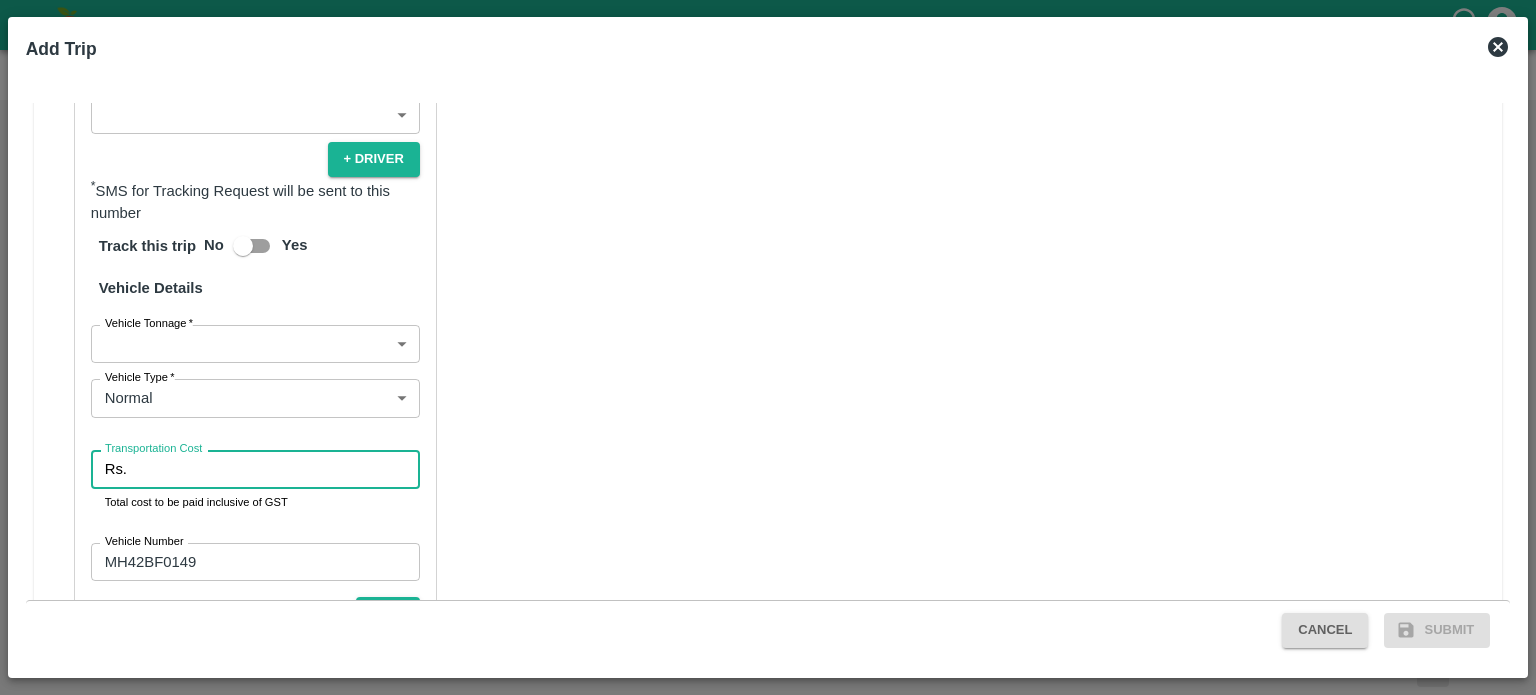 type 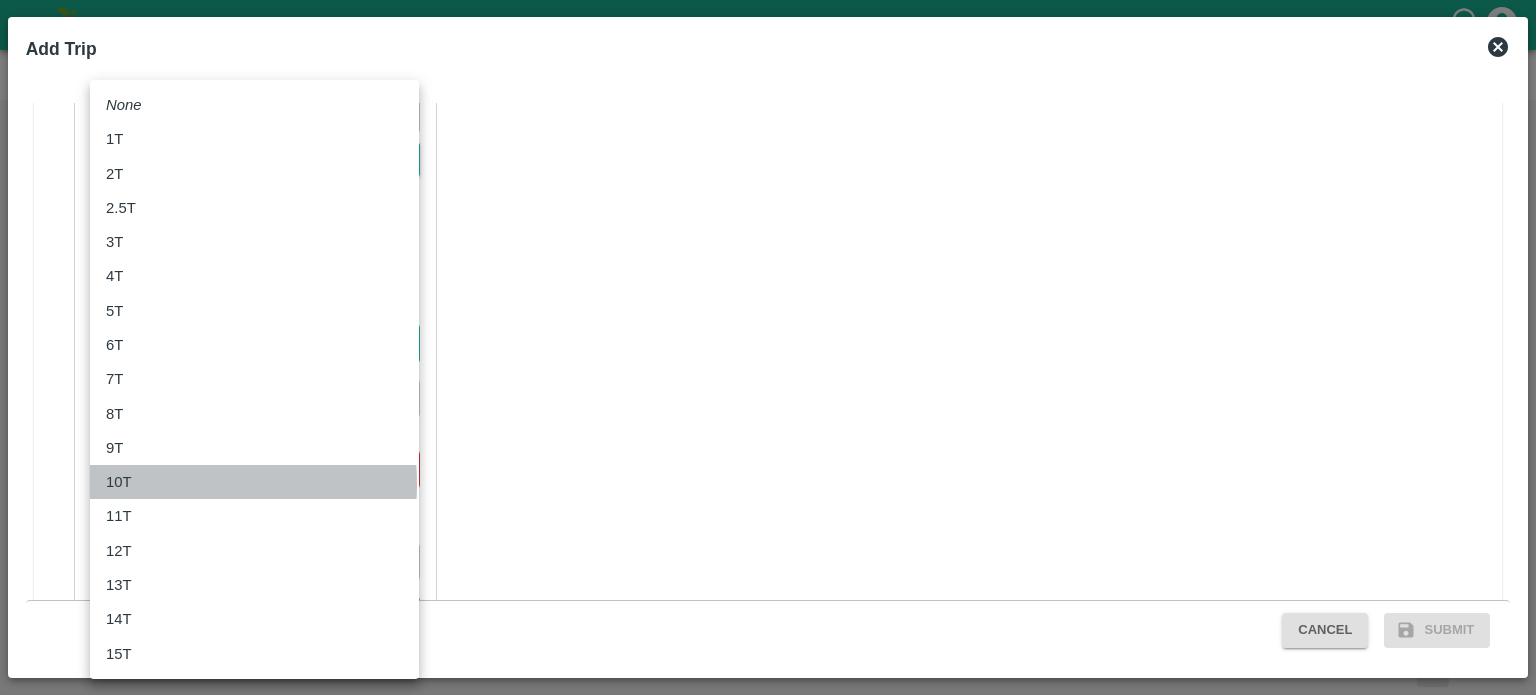 click on "10T" at bounding box center (124, 482) 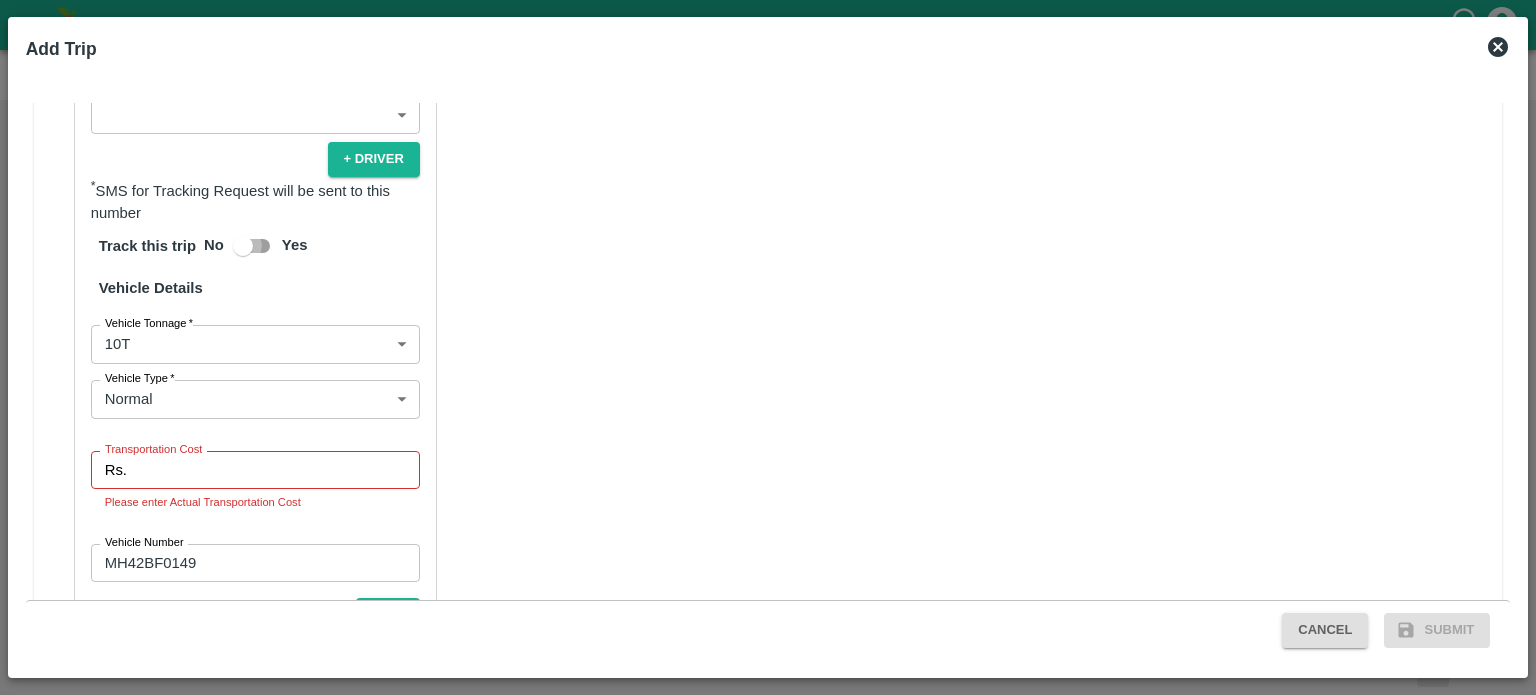 click on "Yes" at bounding box center (243, 246) 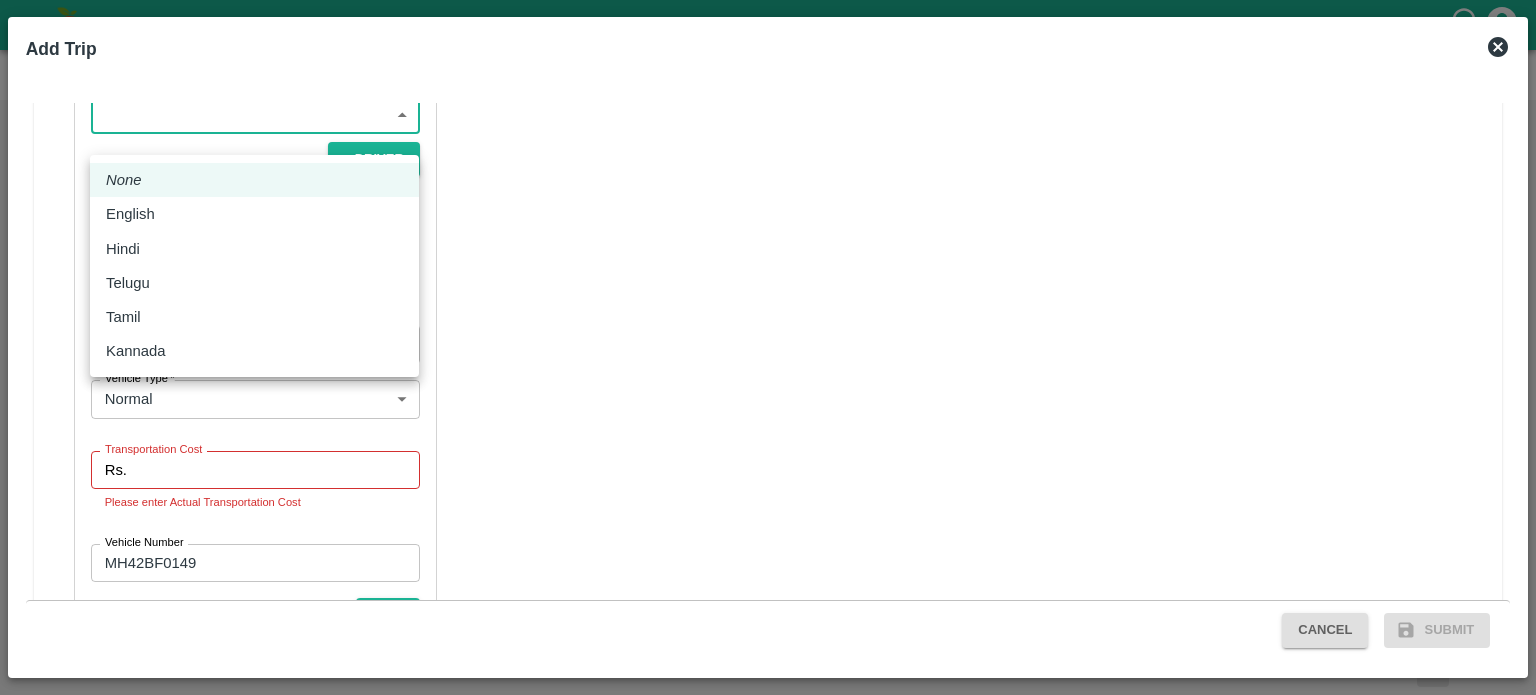 click on "Supply Chain Vehicle Request List Start Date Start Date End Date End Date From From   * To To   * More Incoming Requests  ( 0 ) Fare Updated  ( 0 ) Fare Accepted  ( 0 ) Reporting Time Updated  ( 48 ) Trip Assigned  ( 22596 ) Request Cancelled  ( 2 ) Add New Trip or Add an Existing Trip Select Shipment 345574 Indent Requested [DATE] 08:32 AM ([PERSON_NAME]) Vehicle Request ID 24679 Vehicle Type Normal Type Purchase Order
(163327) Pickup Location [GEOGRAPHIC_DATA], [GEOGRAPHIC_DATA], , [GEOGRAPHIC_DATA] Delivery Location TC/73,  [PERSON_NAME] FRUITS MARKET KOYAMBEDU, [GEOGRAPHIC_DATA] ( [DATE] 07:00 PM ) Loading date and time [DATE] 12:00 AM Estimated Quantity (Kgs) 3686 (Pomegranate) Fare 345573 [DATE] 08:30 AM ([PERSON_NAME]) 24678 Normal Purchase Order
(163300) [GEOGRAPHIC_DATA] [PERSON_NAME], [GEOGRAPHIC_DATA], [GEOGRAPHIC_DATA], [GEOGRAPHIC_DATA] TC/73,  [PERSON_NAME] FRUITS MARKET KOYAMBEDU, [GEOGRAPHIC_DATA] ( [DATE] 10:26 AM ) [DATE] 12:00 AM 1330 ([GEOGRAPHIC_DATA]) 345572 [DATE] 07:52 AM ([PERSON_NAME]) 24677 Normal (" at bounding box center (768, 347) 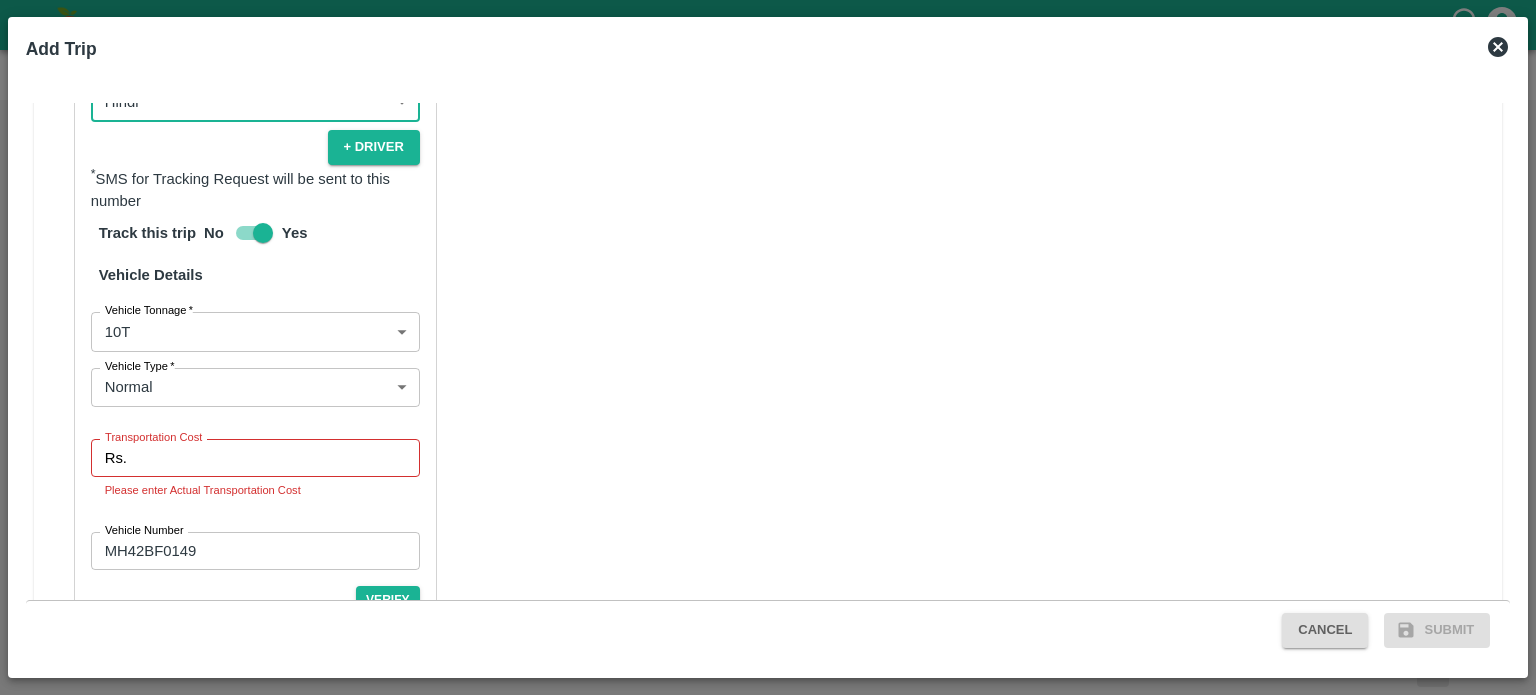 scroll, scrollTop: 1370, scrollLeft: 0, axis: vertical 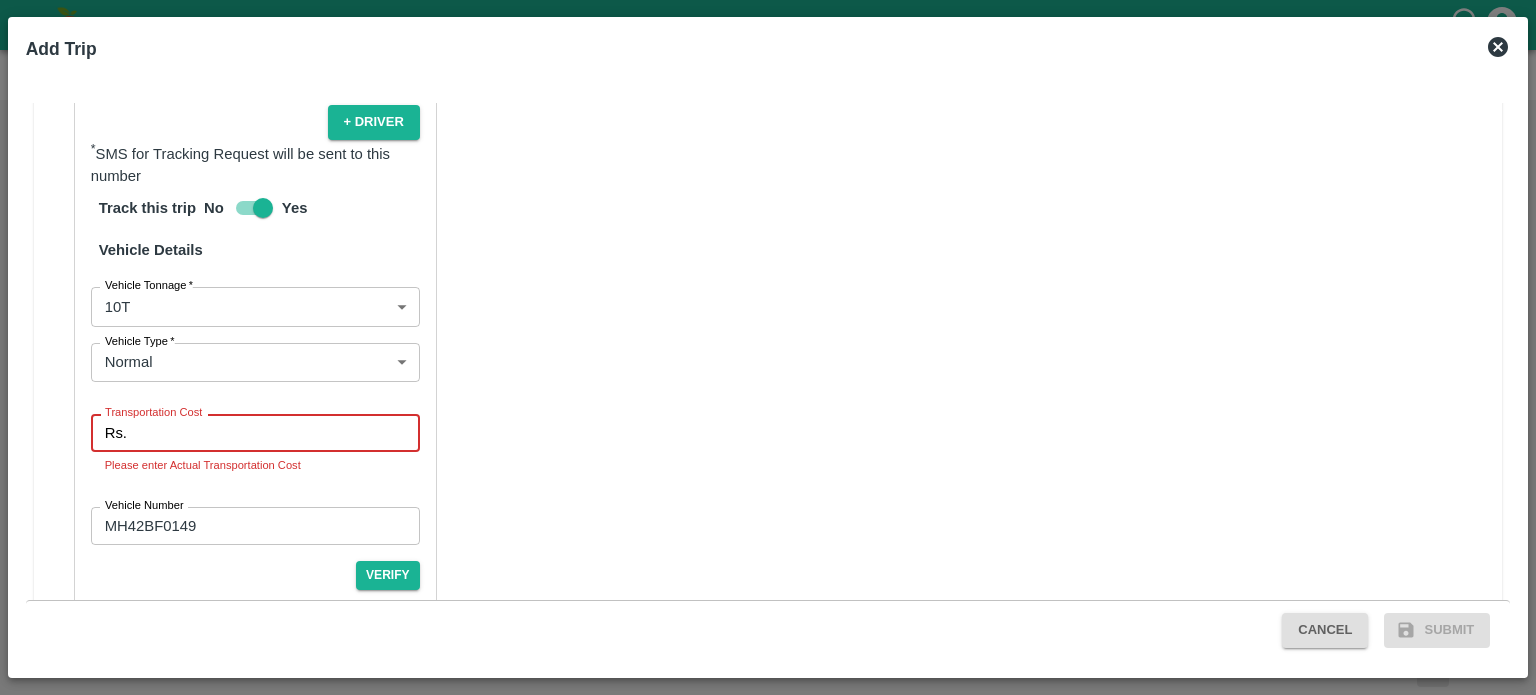 click on "Transportation Cost" at bounding box center [277, 433] 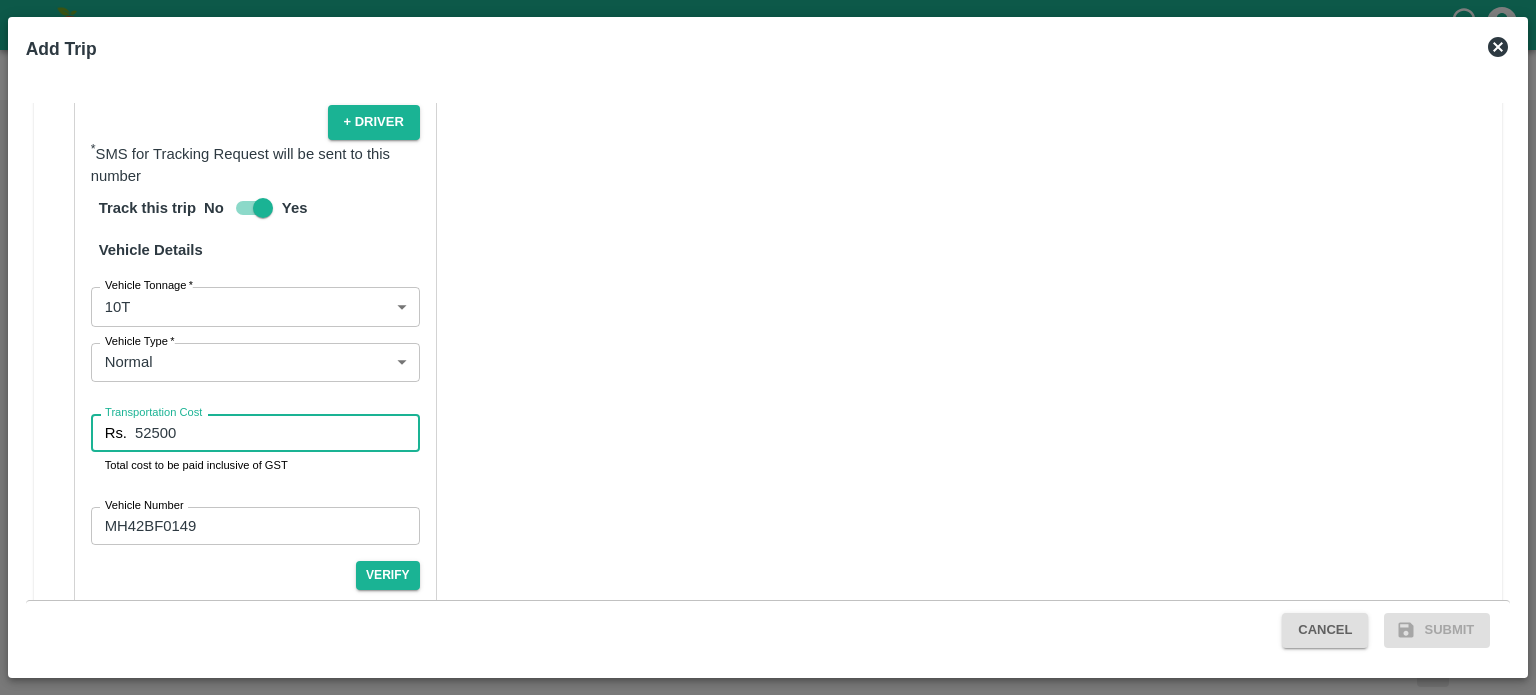 click on "52500" at bounding box center (277, 433) 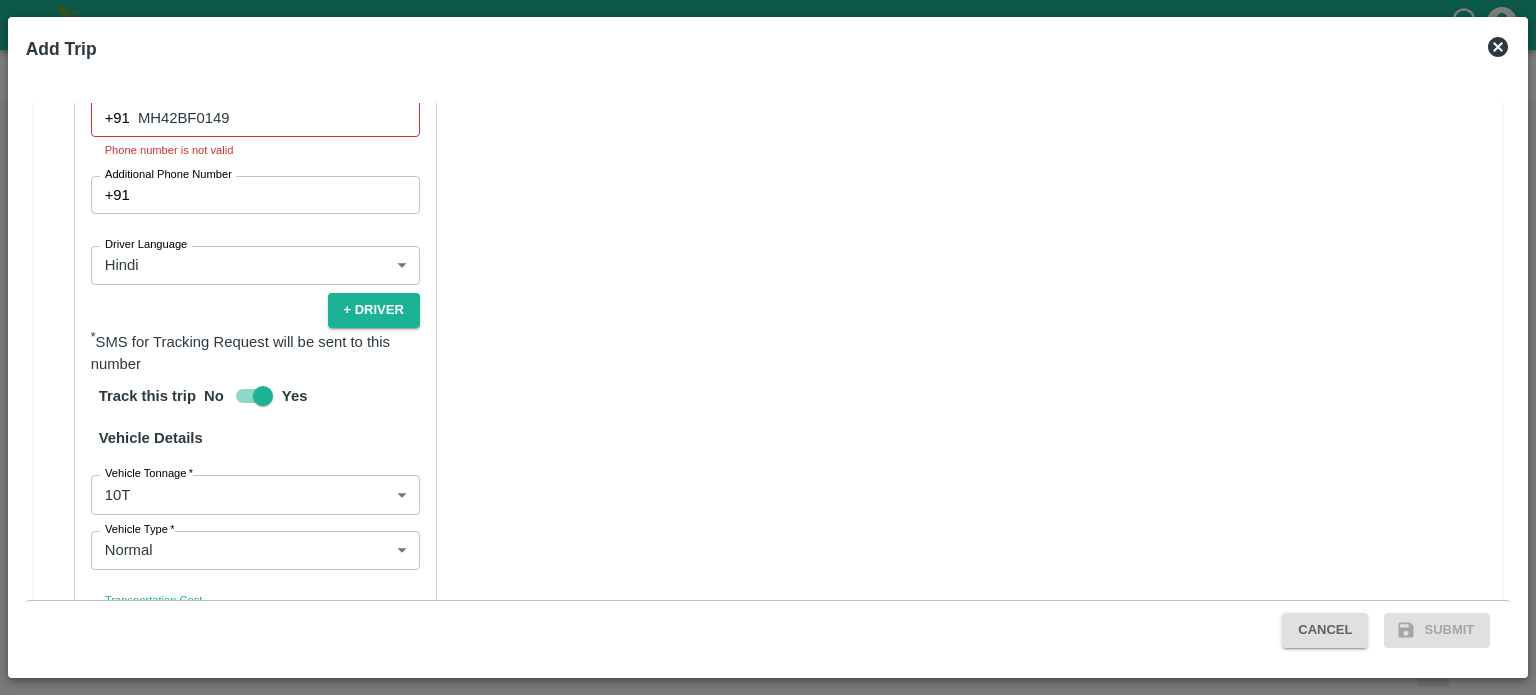 scroll, scrollTop: 1176, scrollLeft: 0, axis: vertical 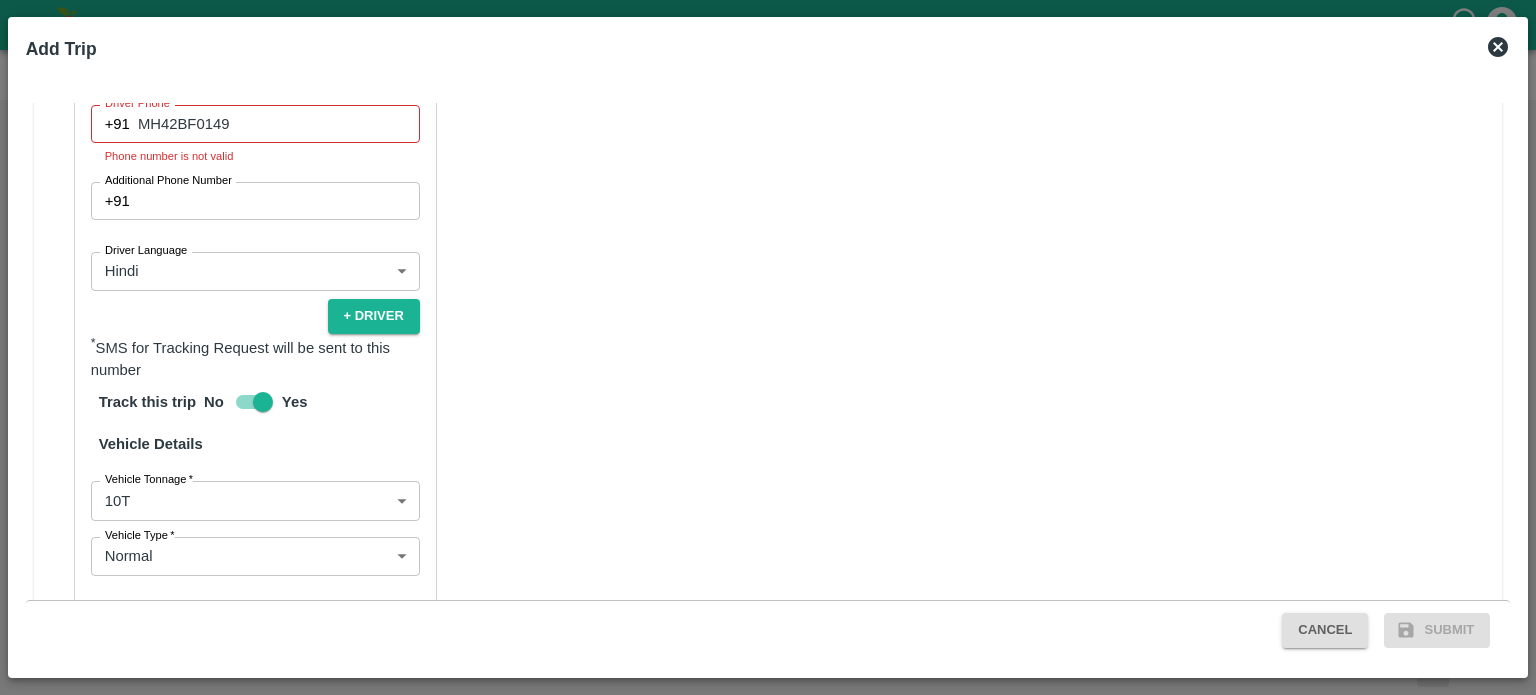 type on "55500" 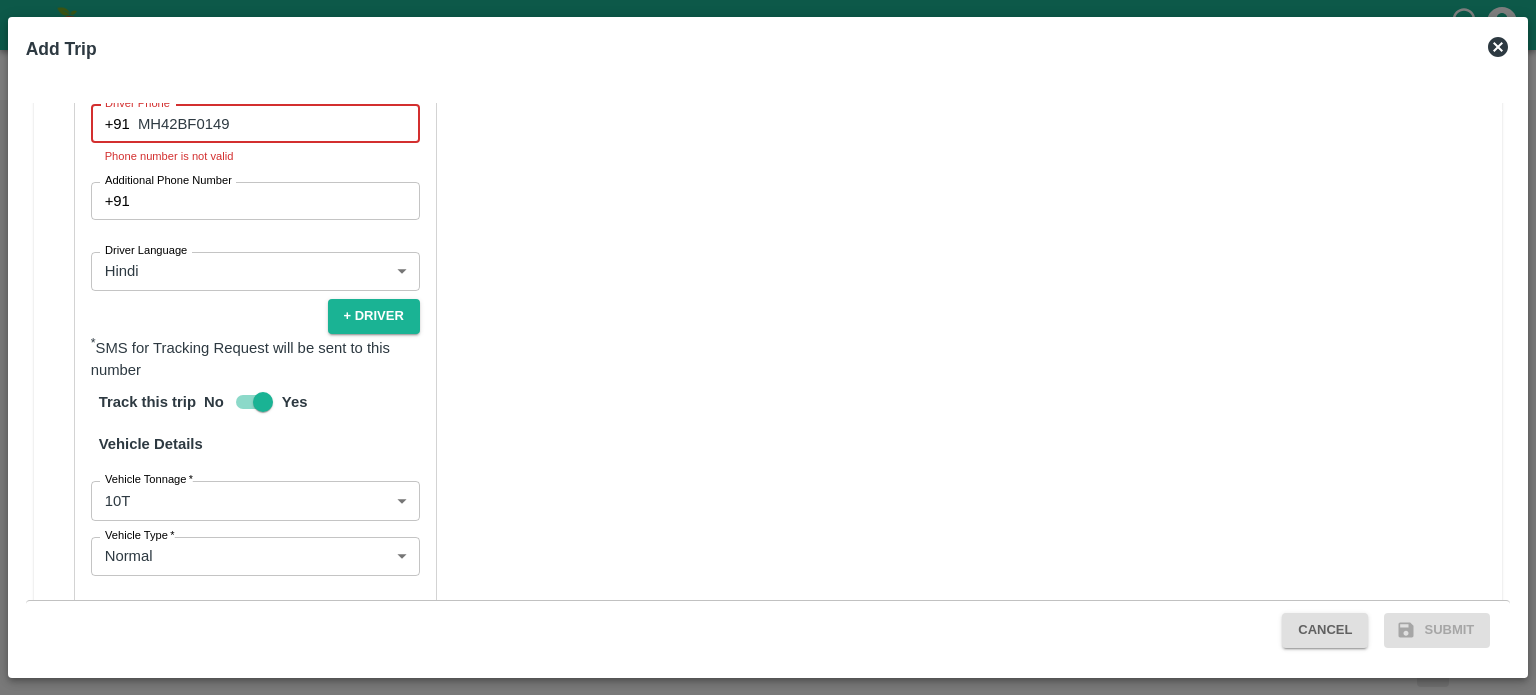click on "MH42BF0149" at bounding box center [279, 124] 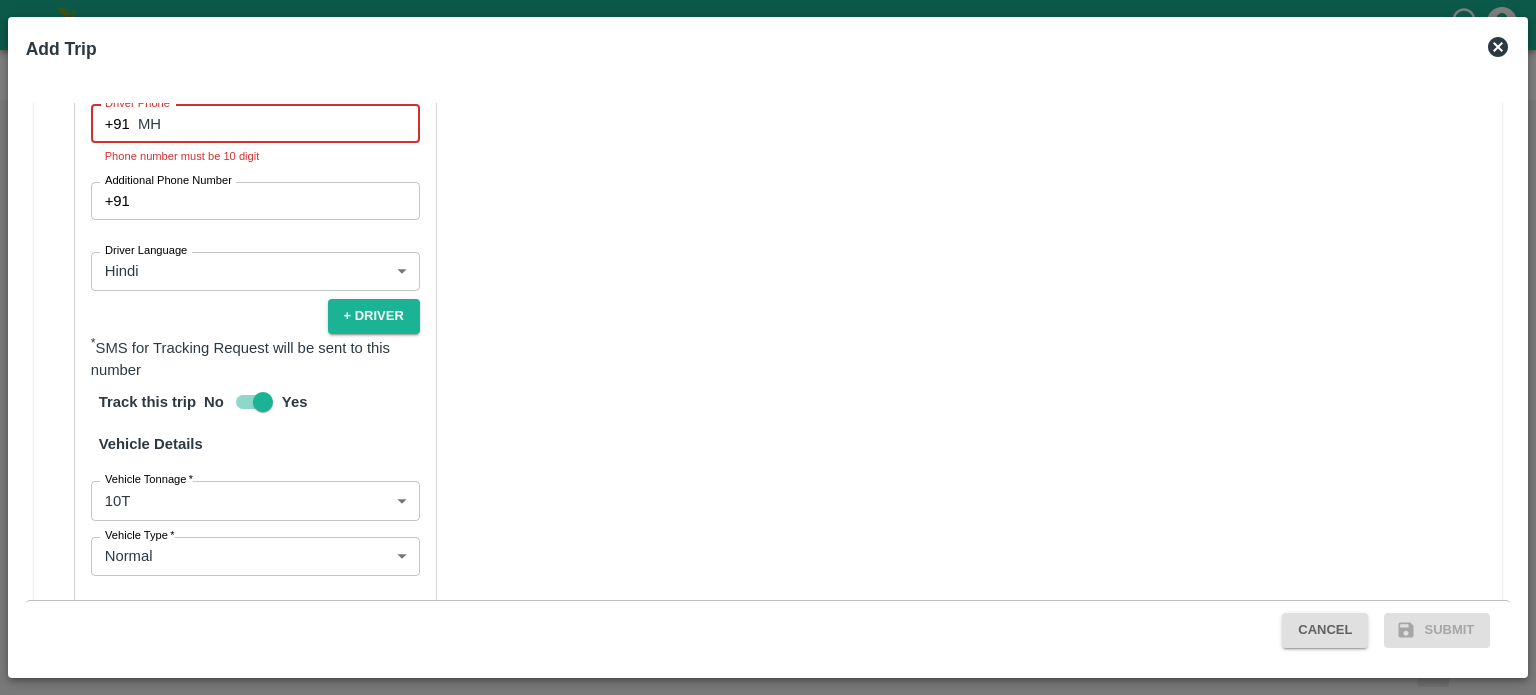 type on "M" 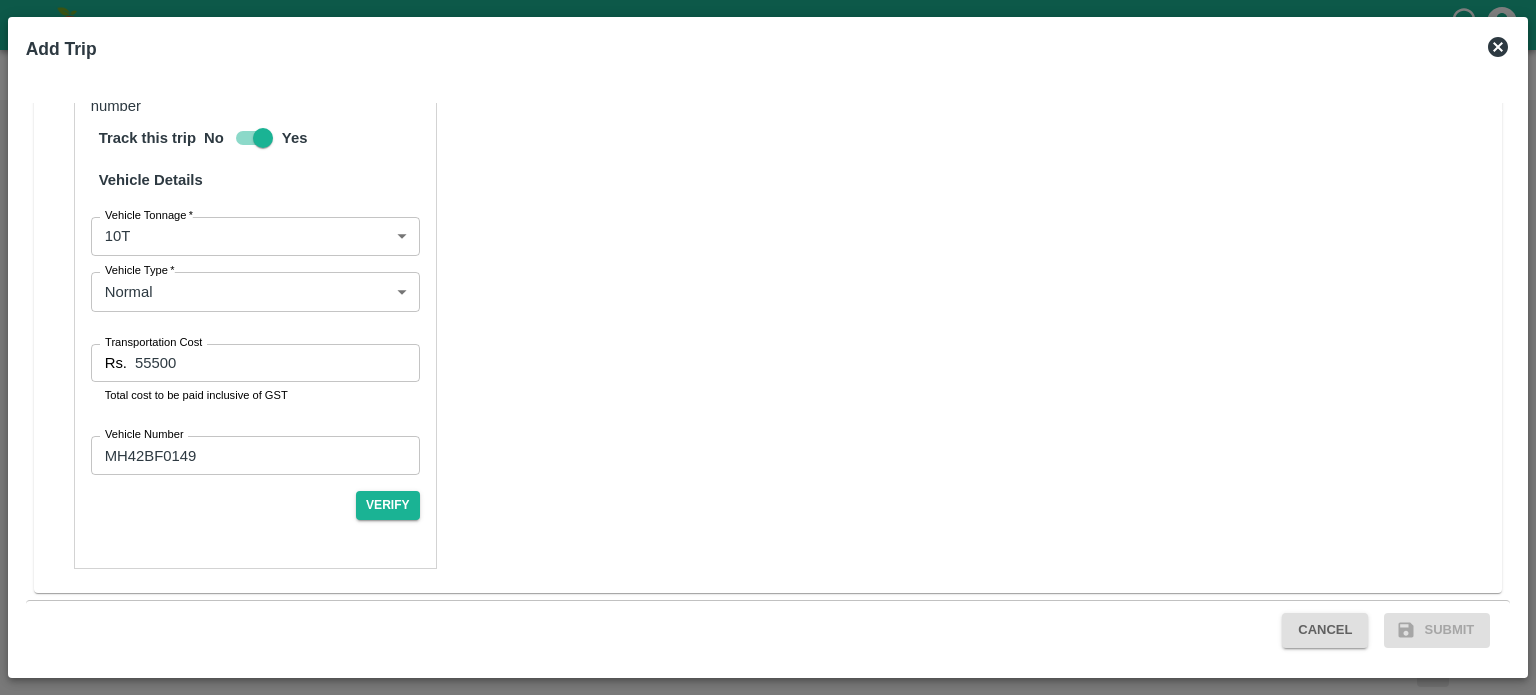 scroll, scrollTop: 1440, scrollLeft: 0, axis: vertical 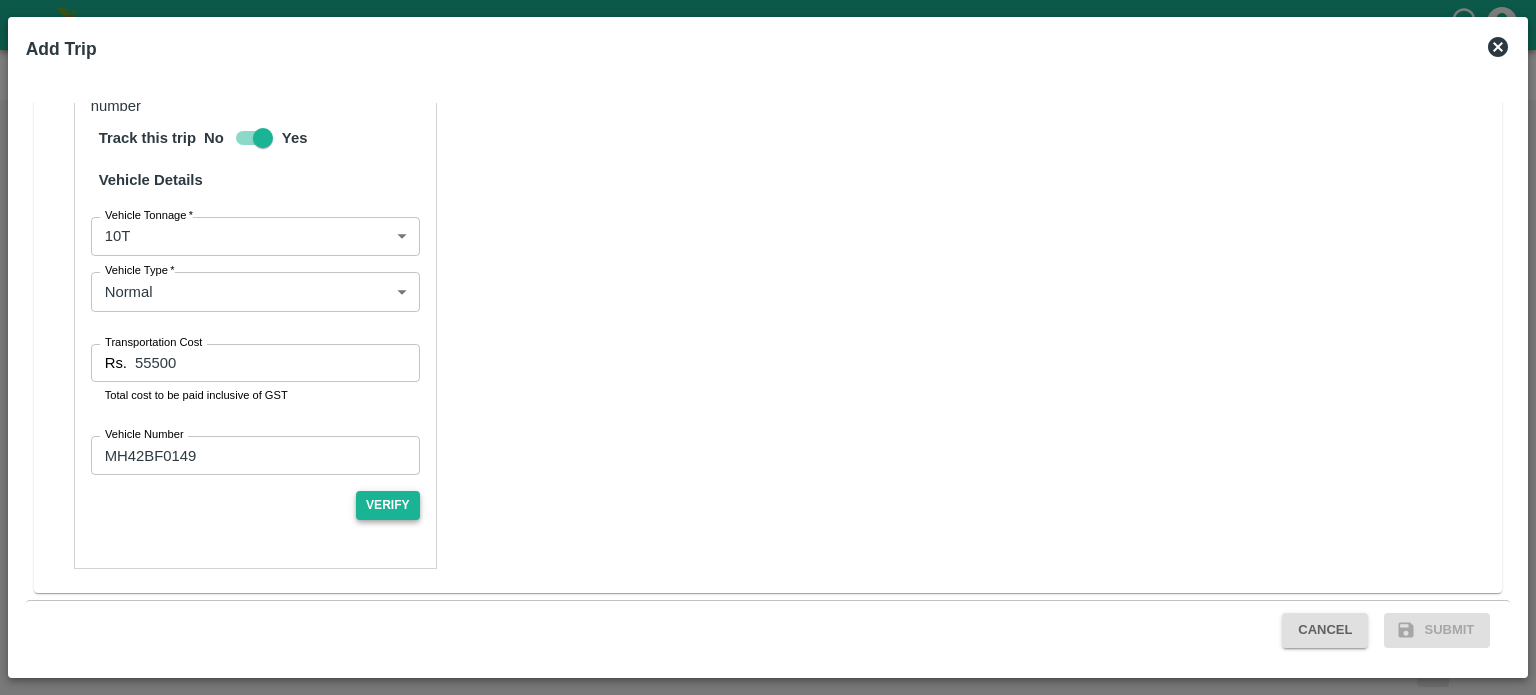 type on "9307326453" 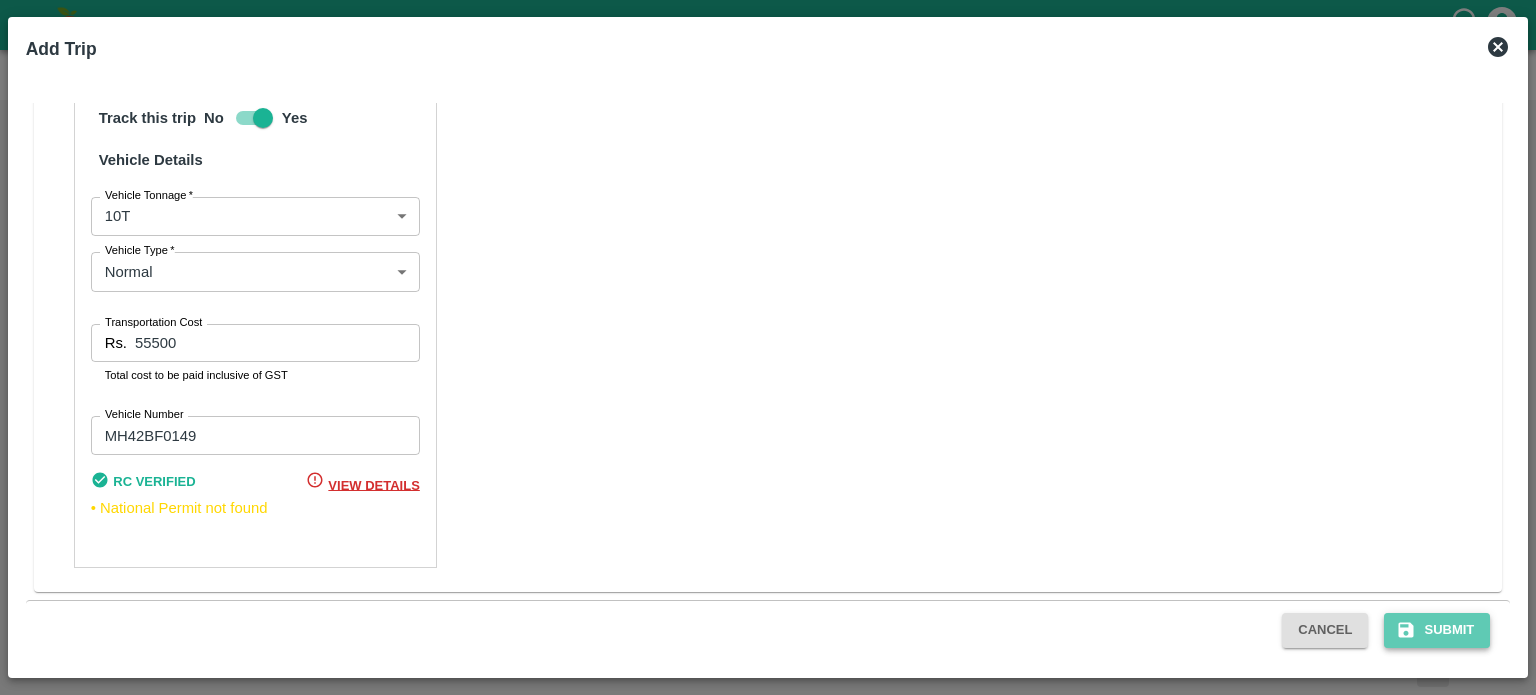 click on "Submit" at bounding box center [1437, 630] 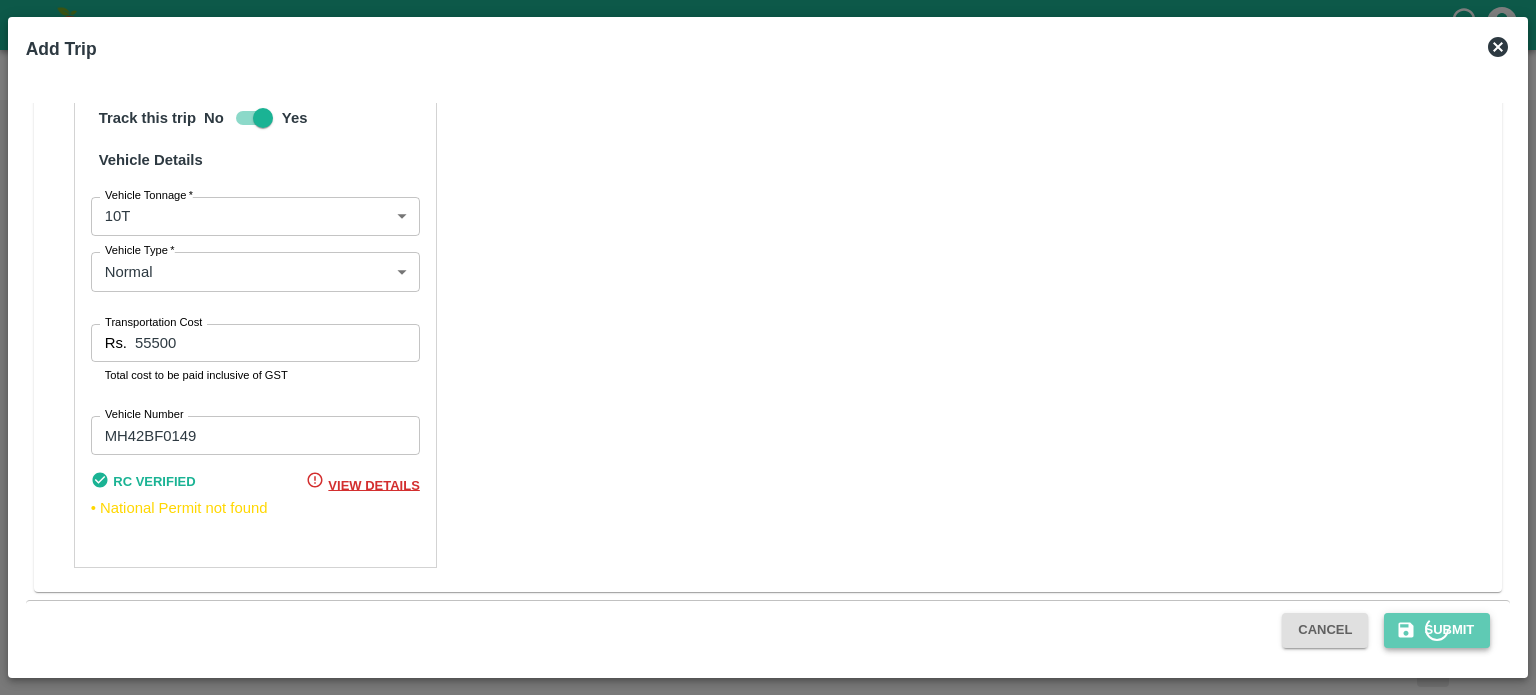 click on "Submit" at bounding box center (1437, 630) 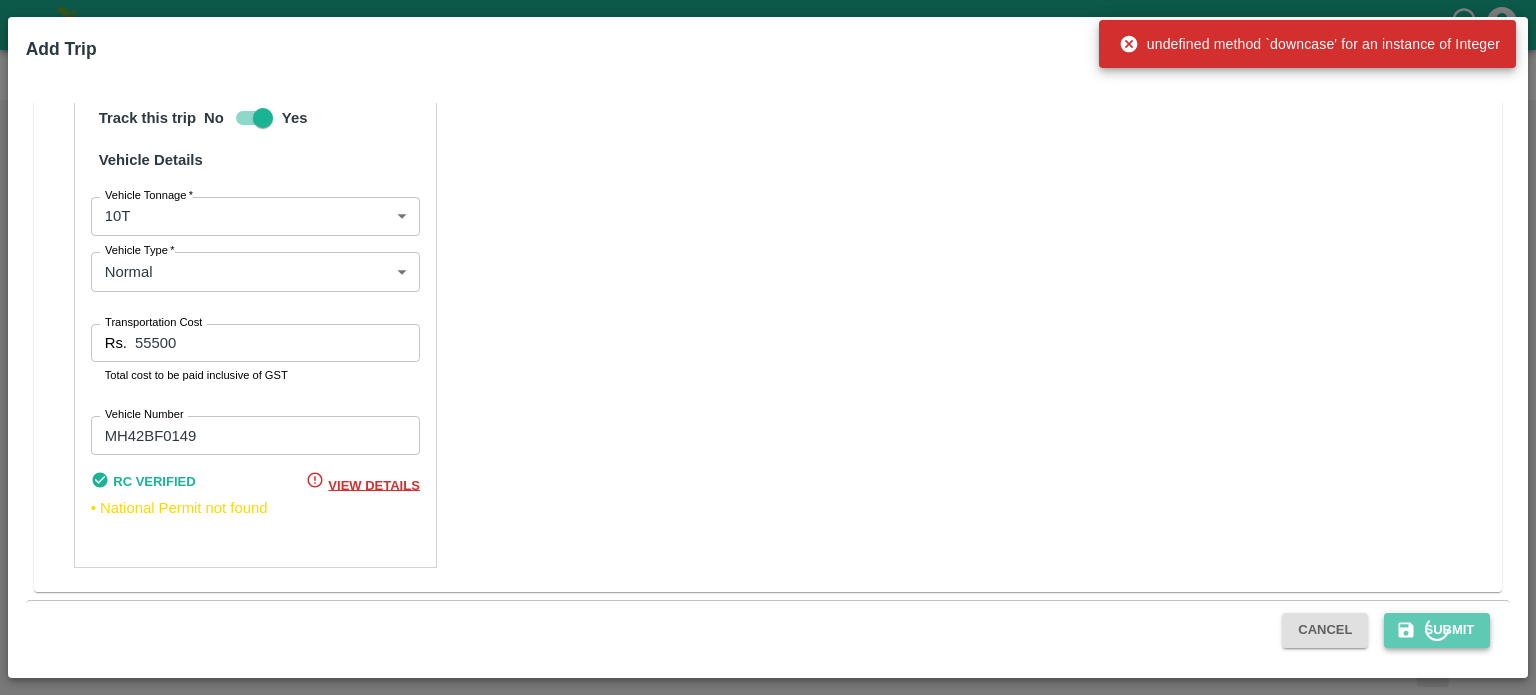 click on "Submit" at bounding box center [1437, 630] 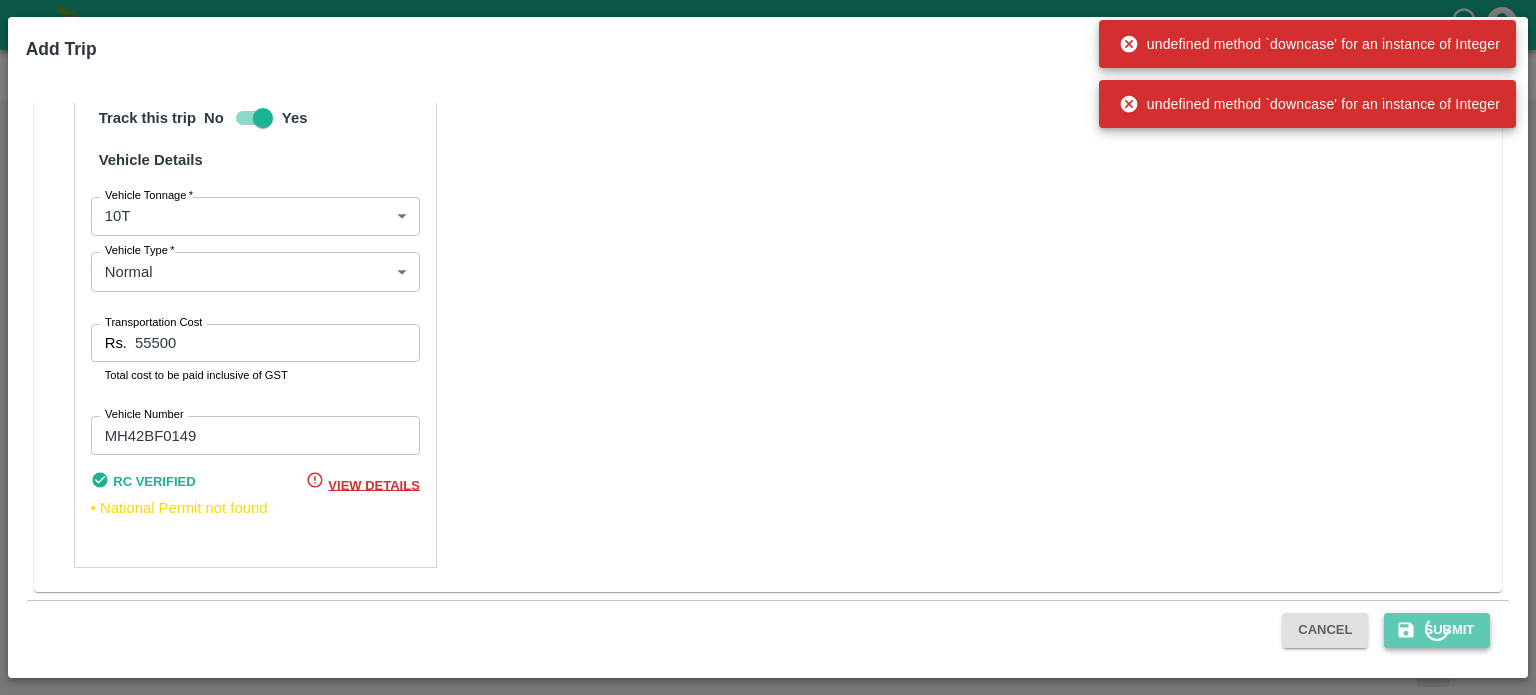 click on "Submit" at bounding box center [1437, 630] 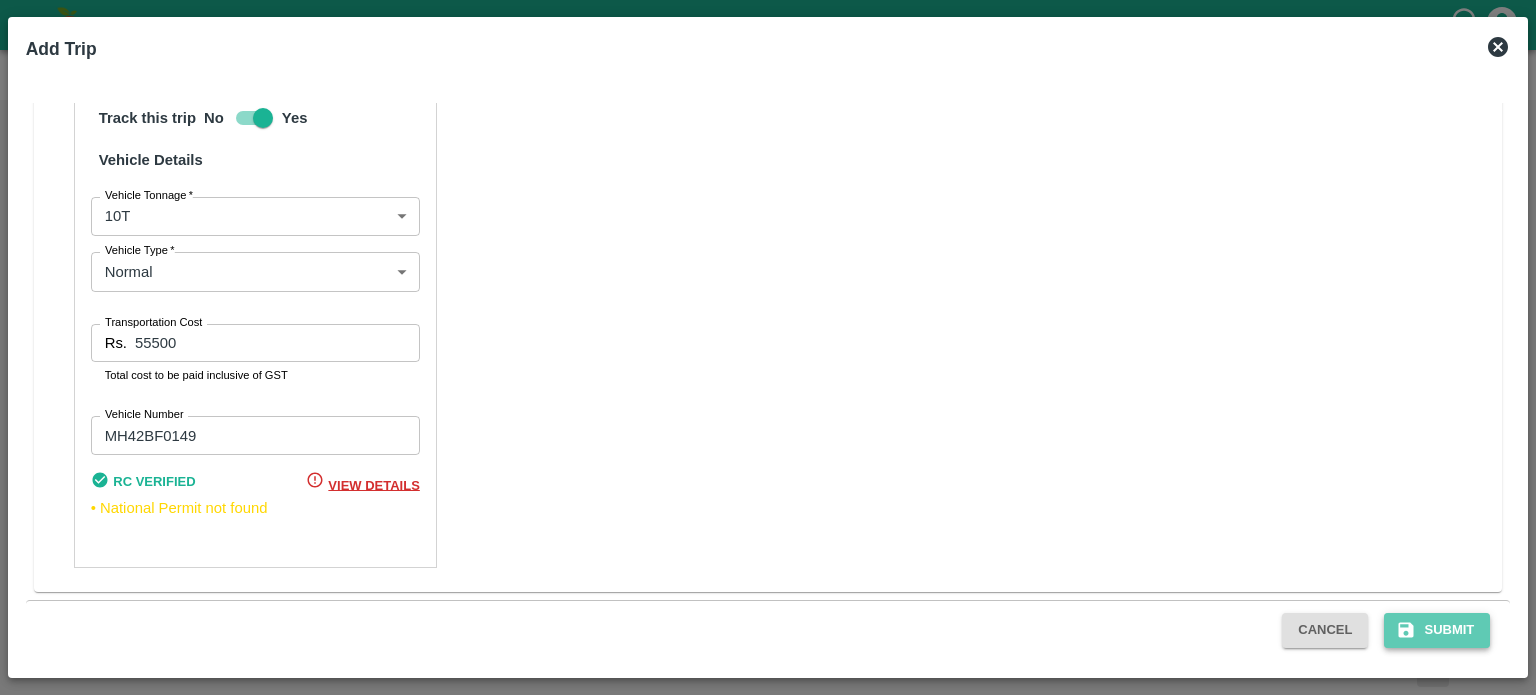 click on "Submit" at bounding box center [1437, 630] 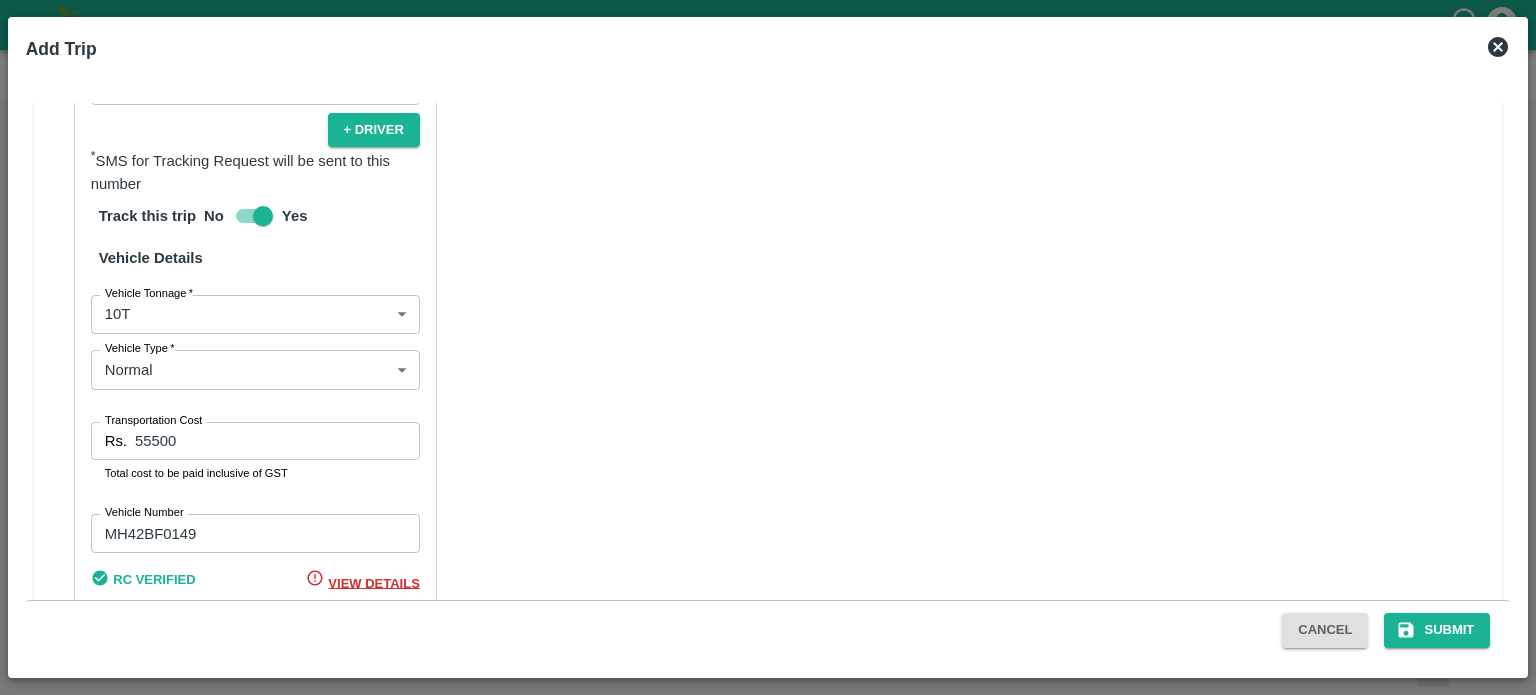 scroll, scrollTop: 1458, scrollLeft: 0, axis: vertical 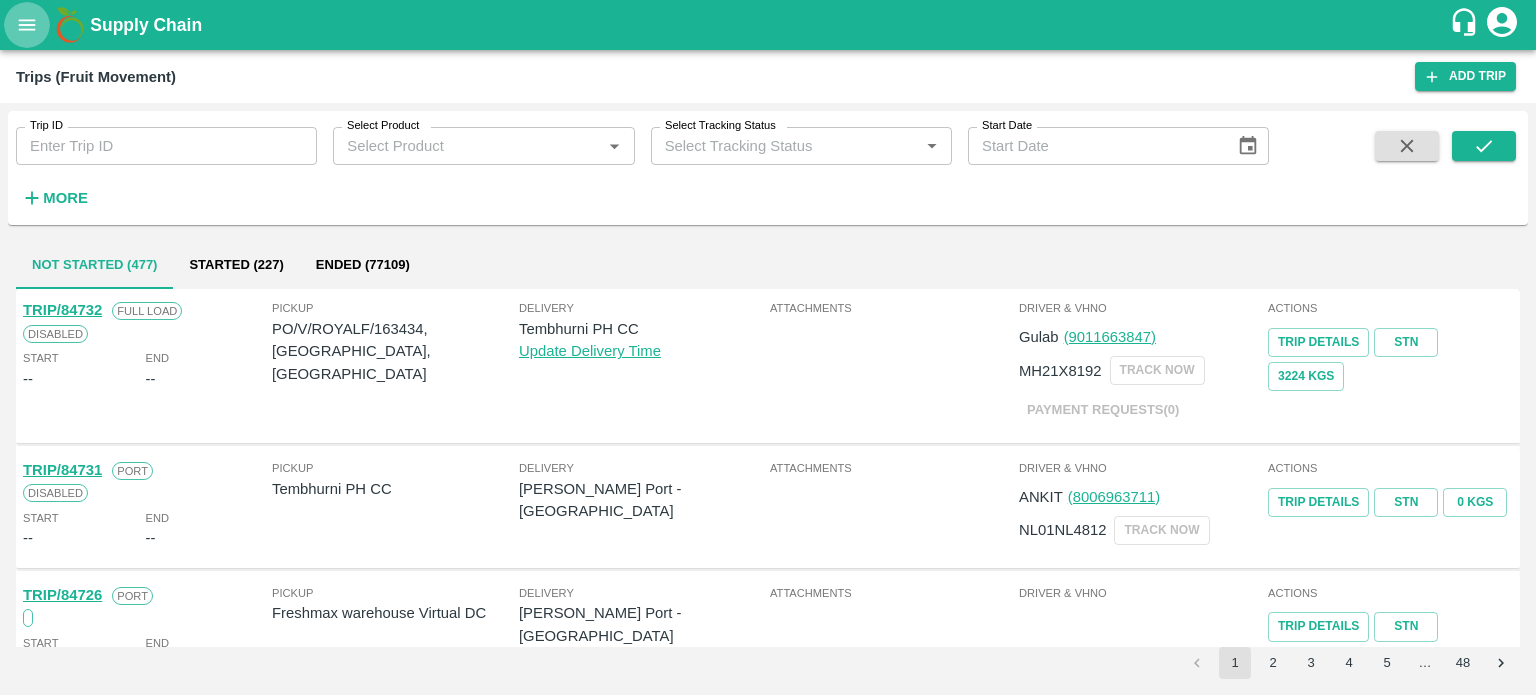 click 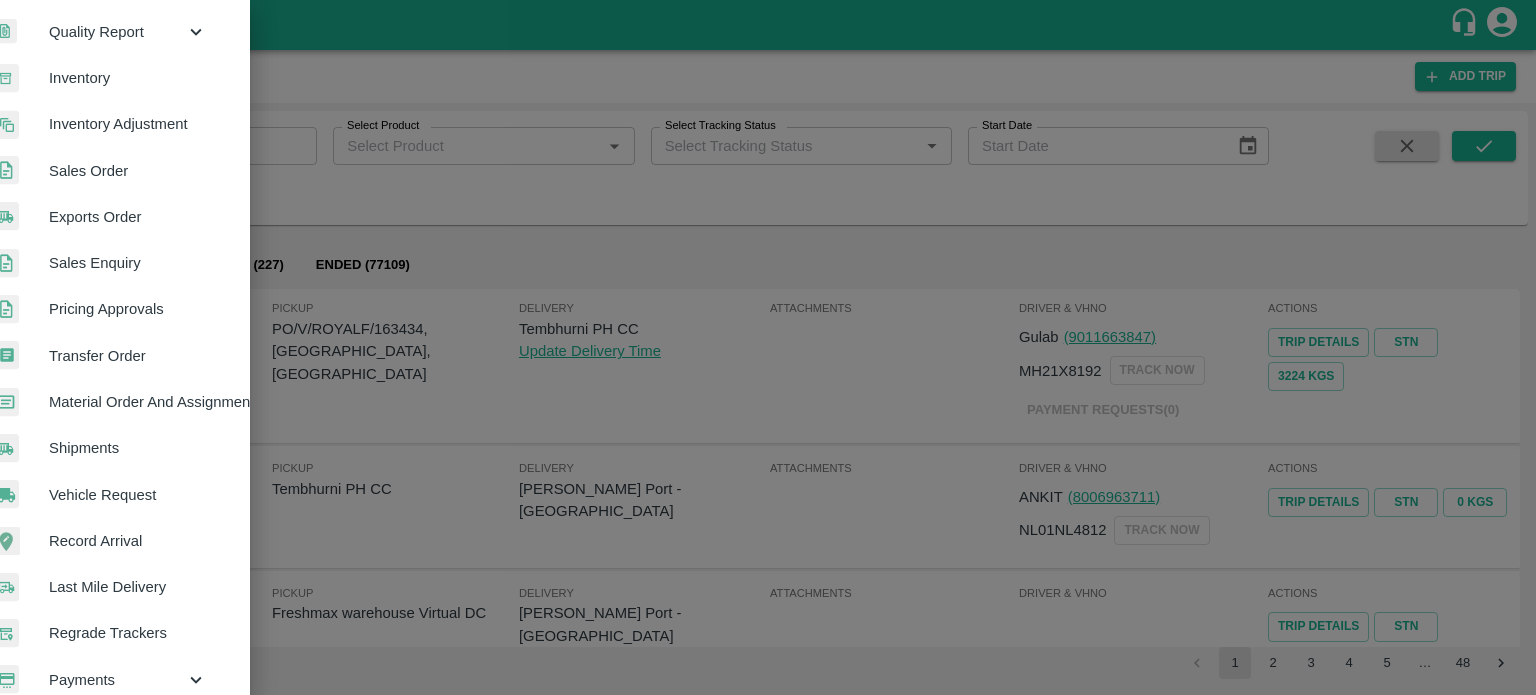 scroll, scrollTop: 444, scrollLeft: 28, axis: both 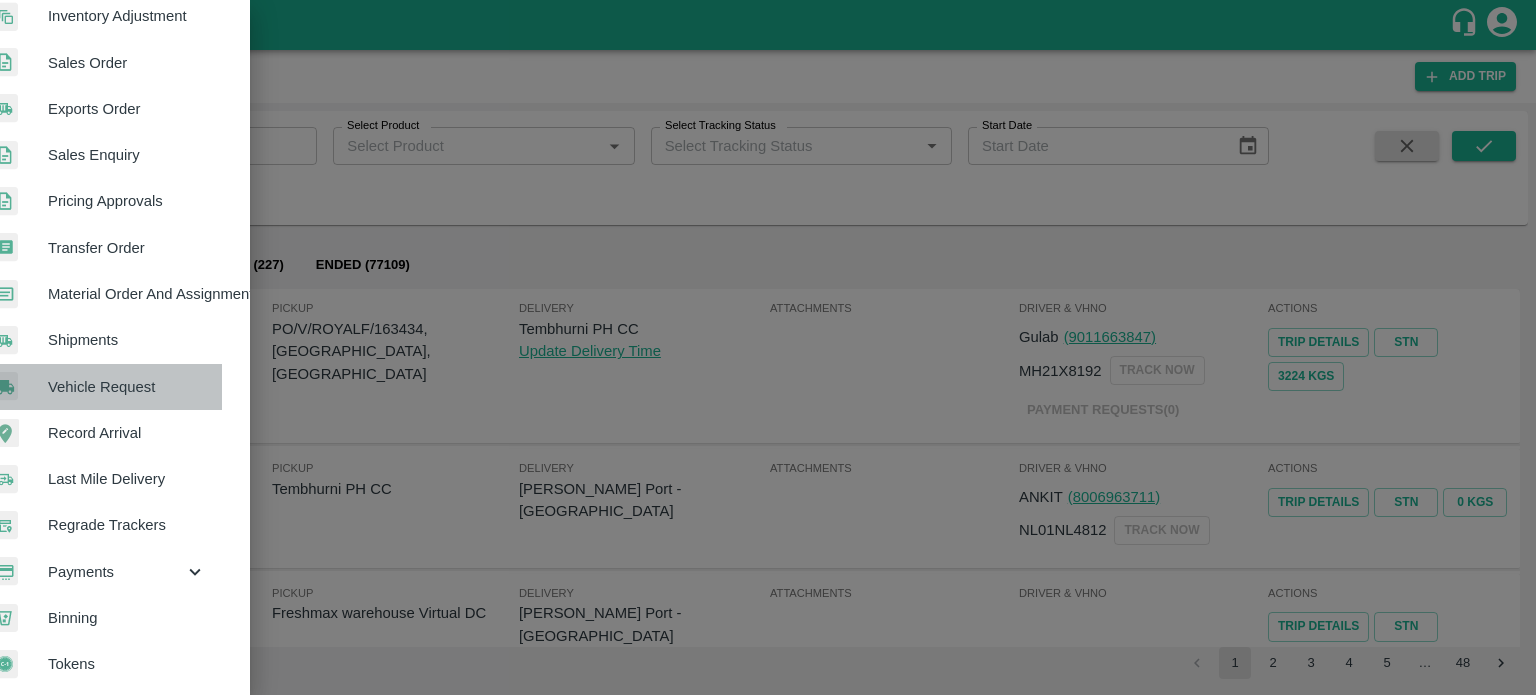 click on "Vehicle Request" at bounding box center (127, 387) 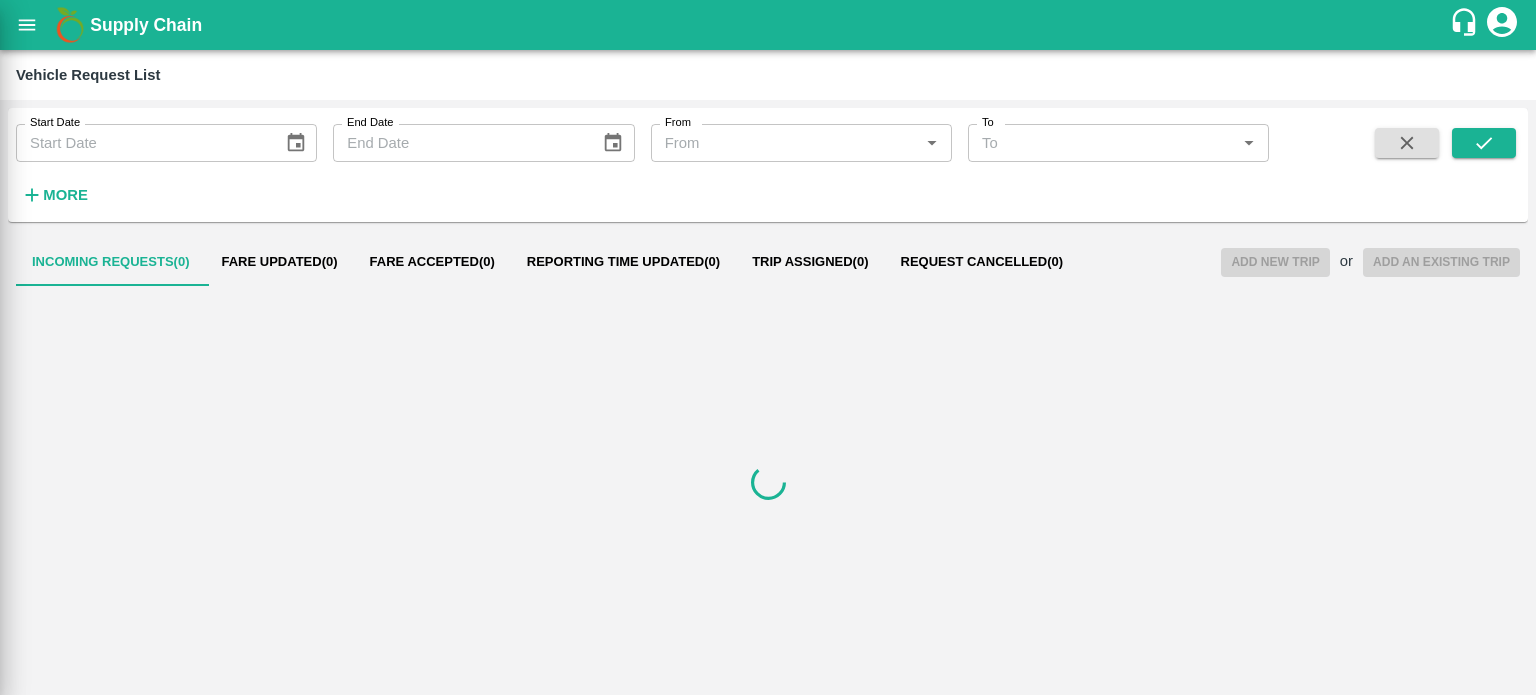 scroll, scrollTop: 0, scrollLeft: 0, axis: both 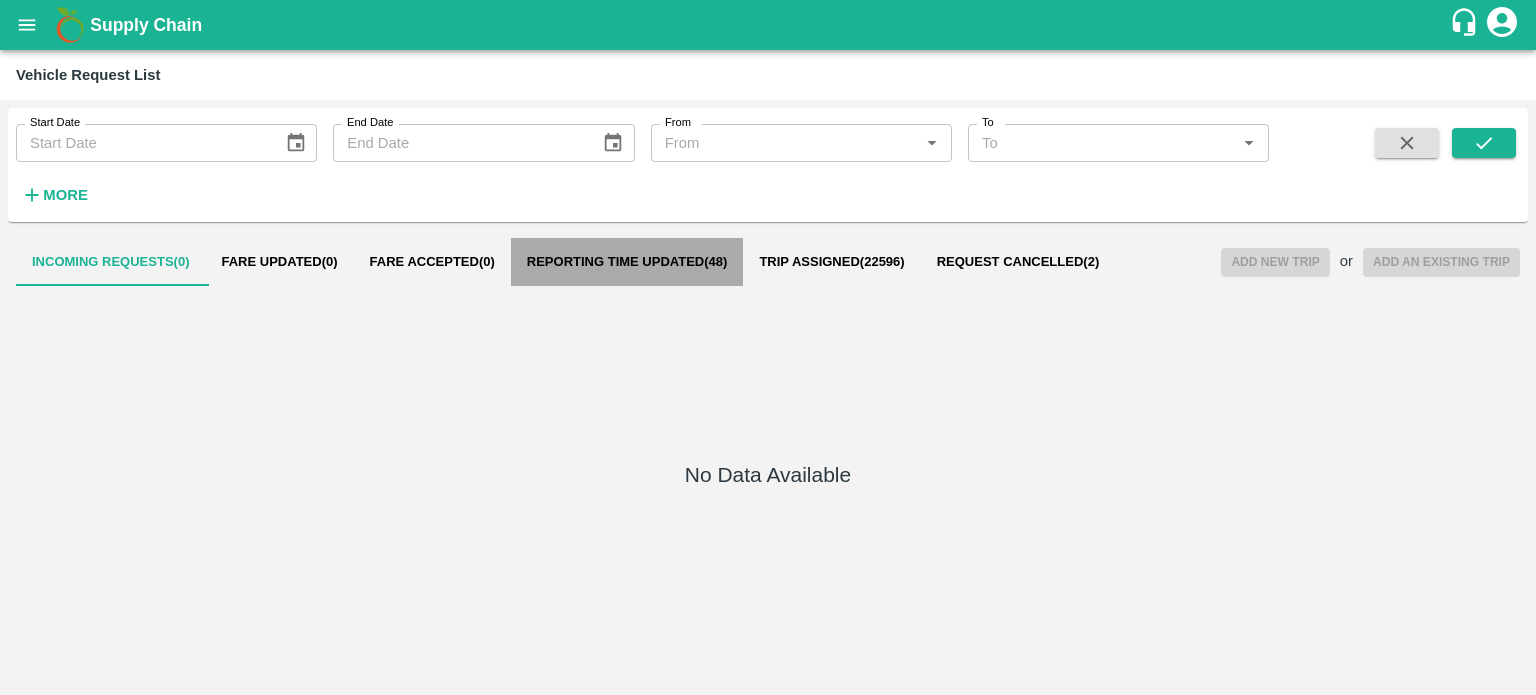 click on "Reporting Time Updated  ( 48 )" at bounding box center [627, 262] 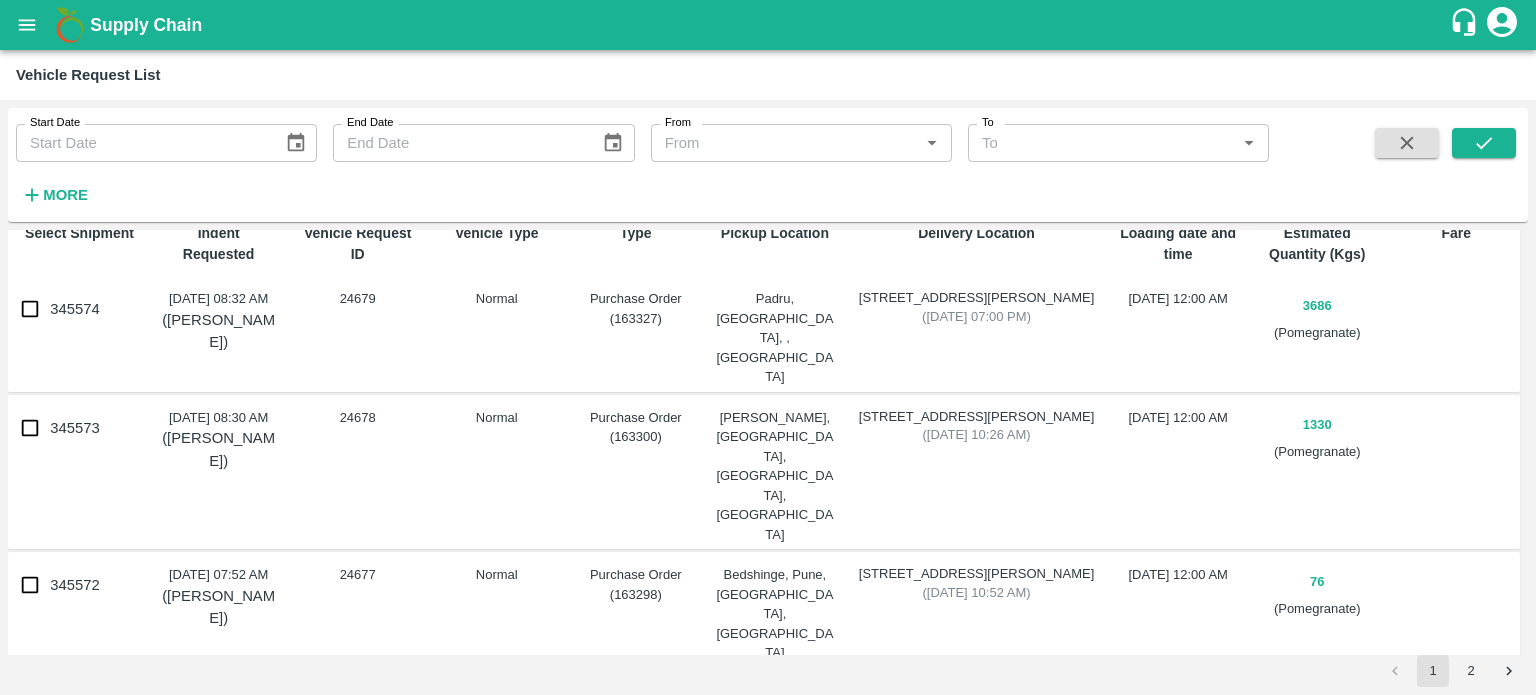 scroll, scrollTop: 90, scrollLeft: 0, axis: vertical 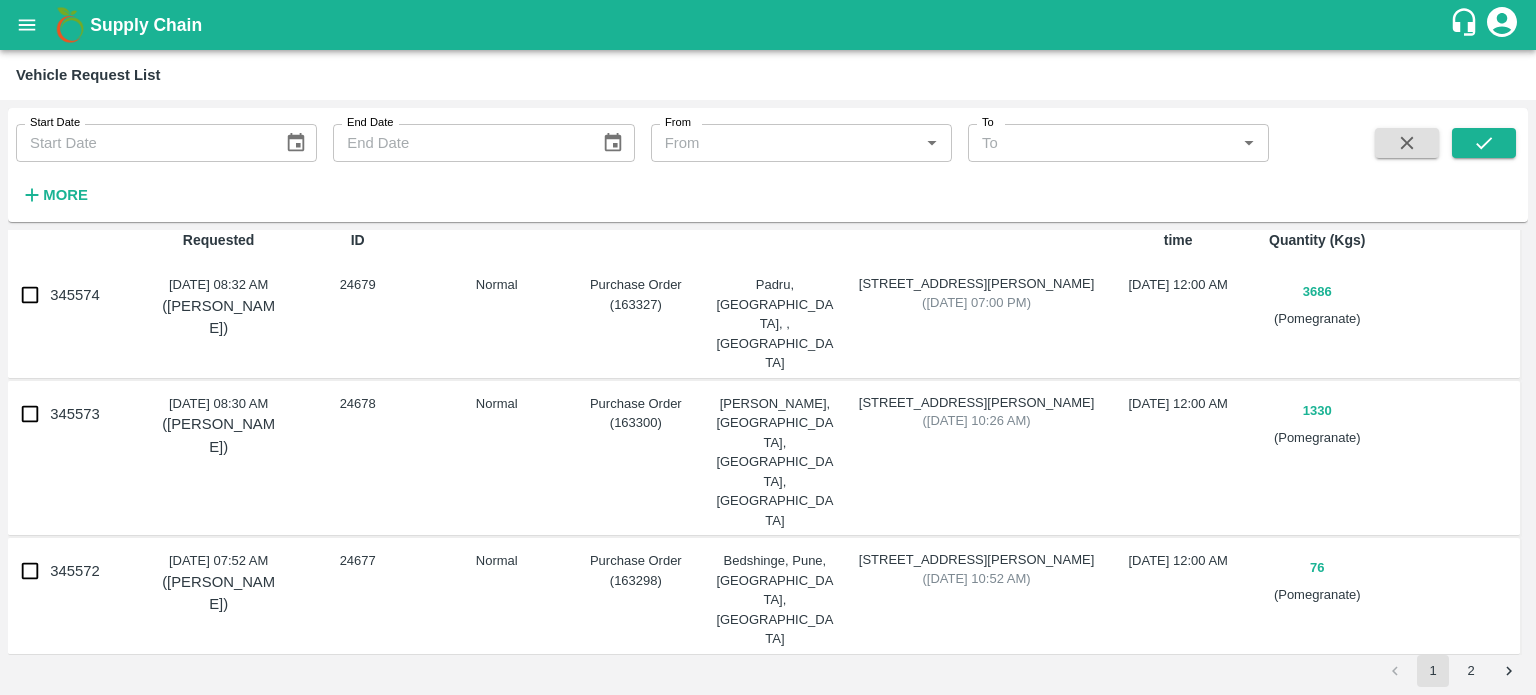 click on "345571" at bounding box center [75, 690] 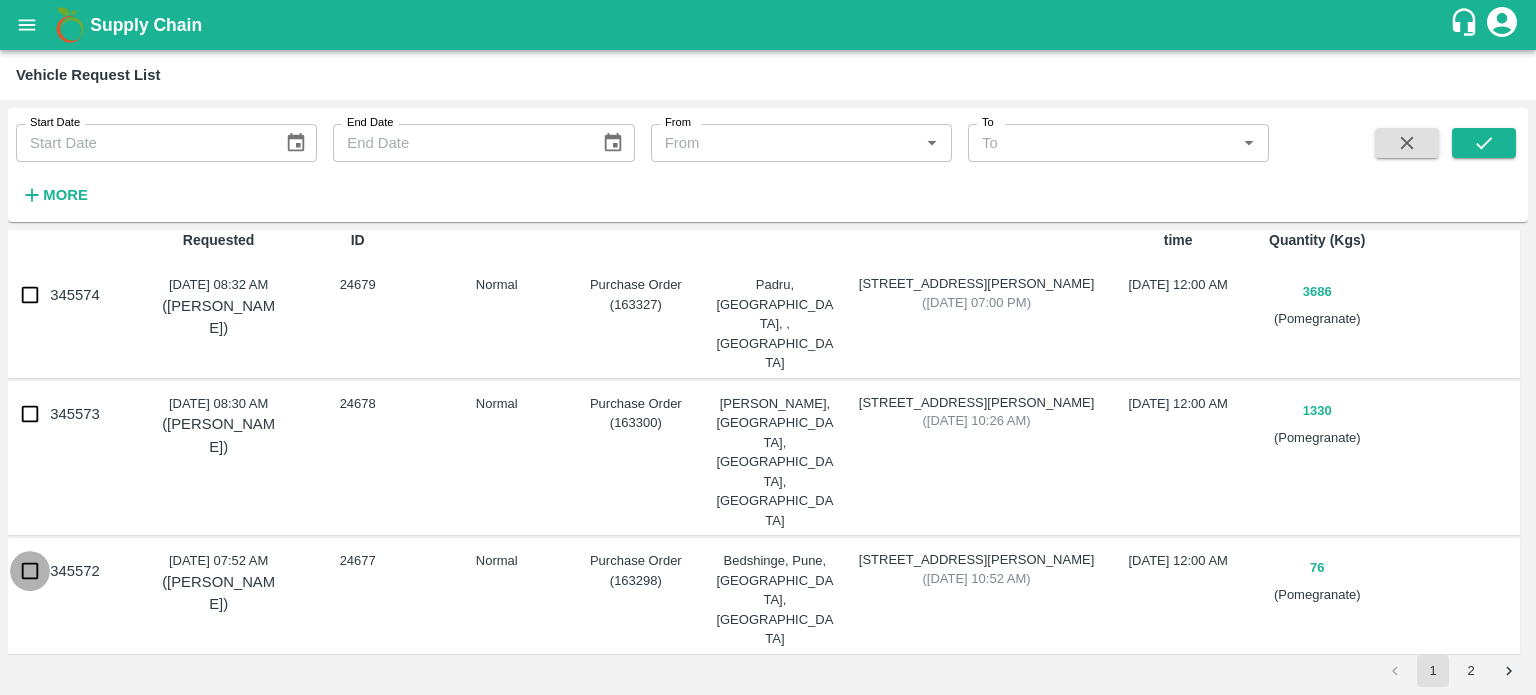 click on "345572" at bounding box center (30, 571) 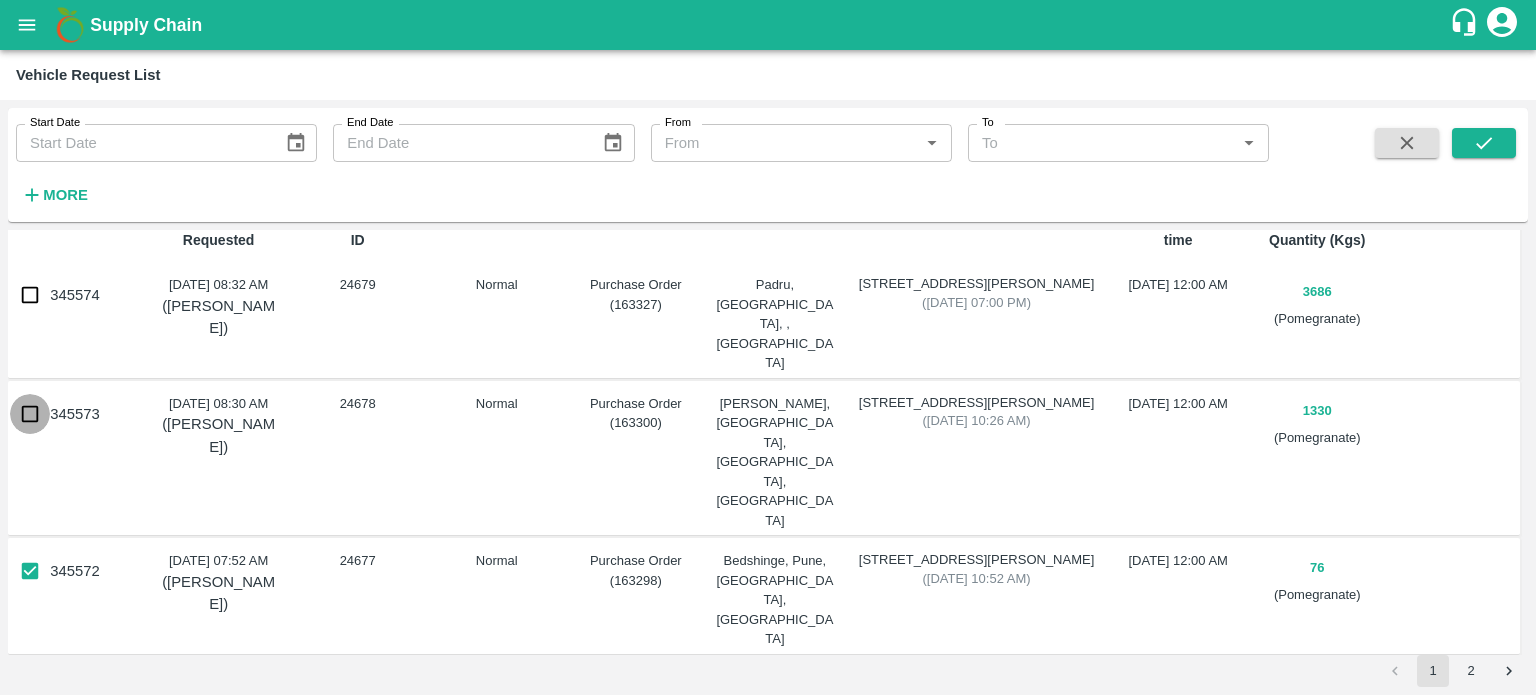 click on "345573" at bounding box center [30, 414] 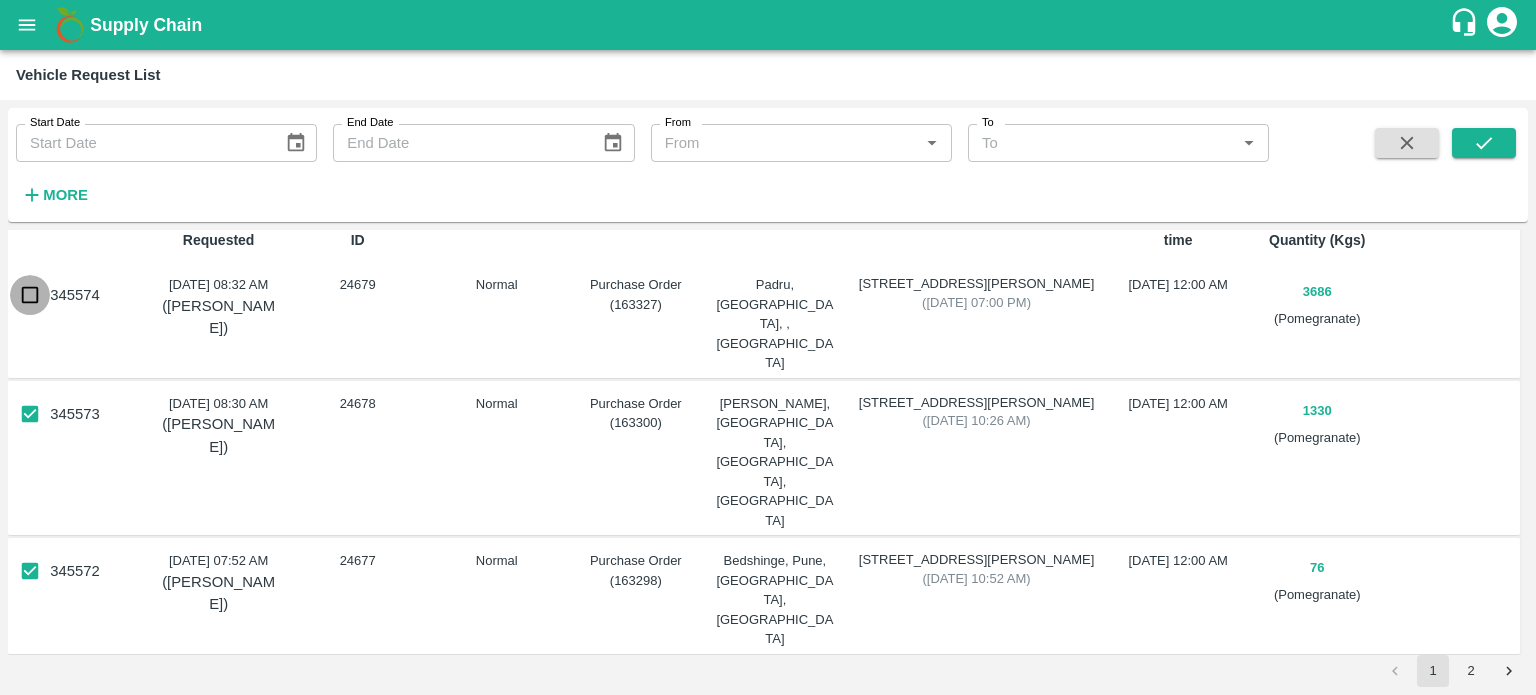 click on "345574" at bounding box center [30, 295] 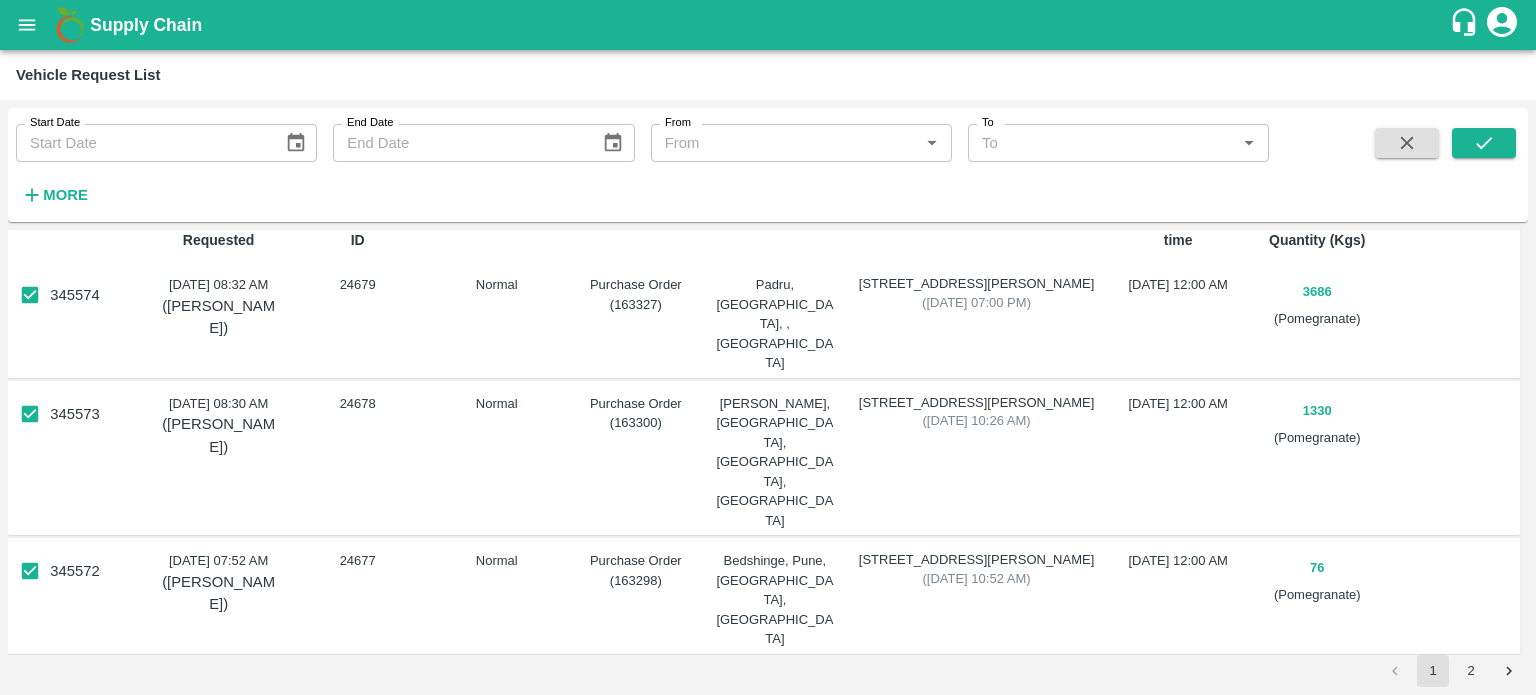 scroll, scrollTop: 0, scrollLeft: 0, axis: both 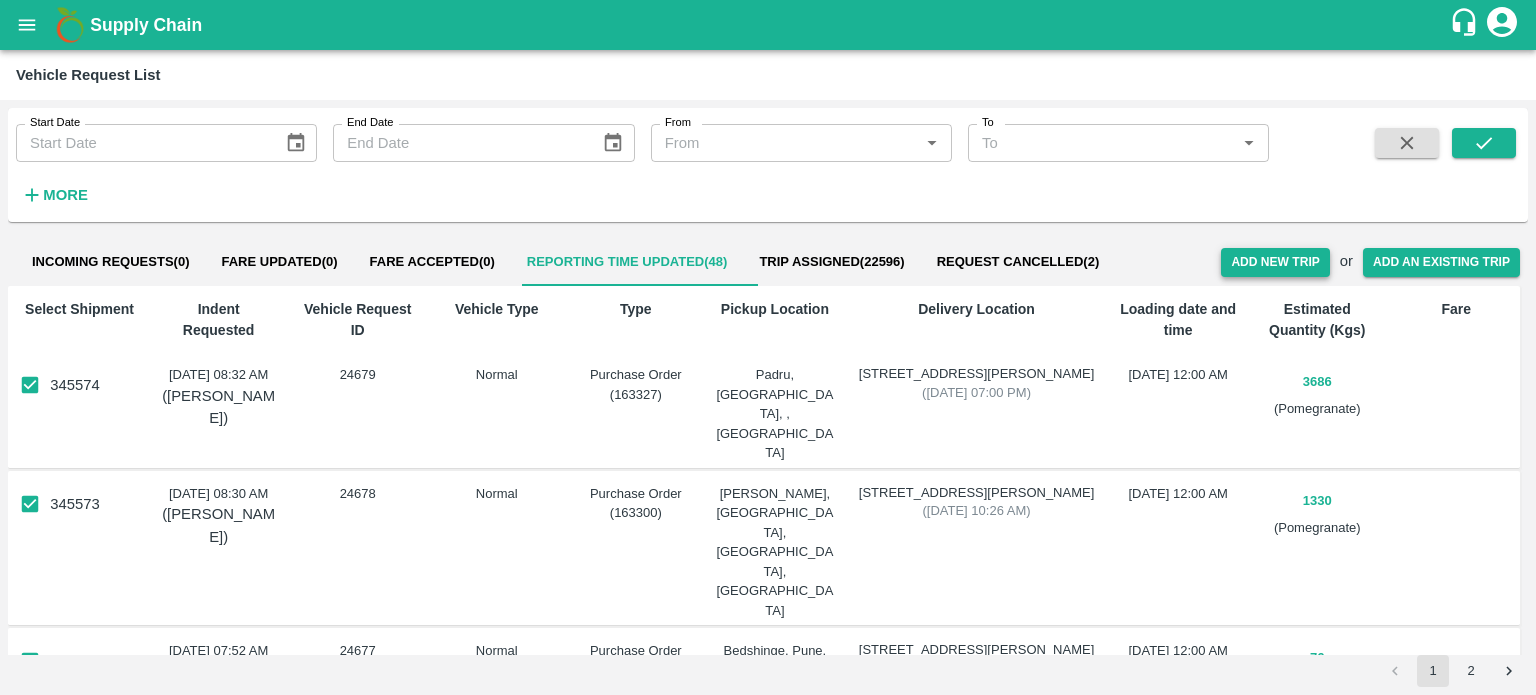 click on "Add New Trip" at bounding box center [1275, 262] 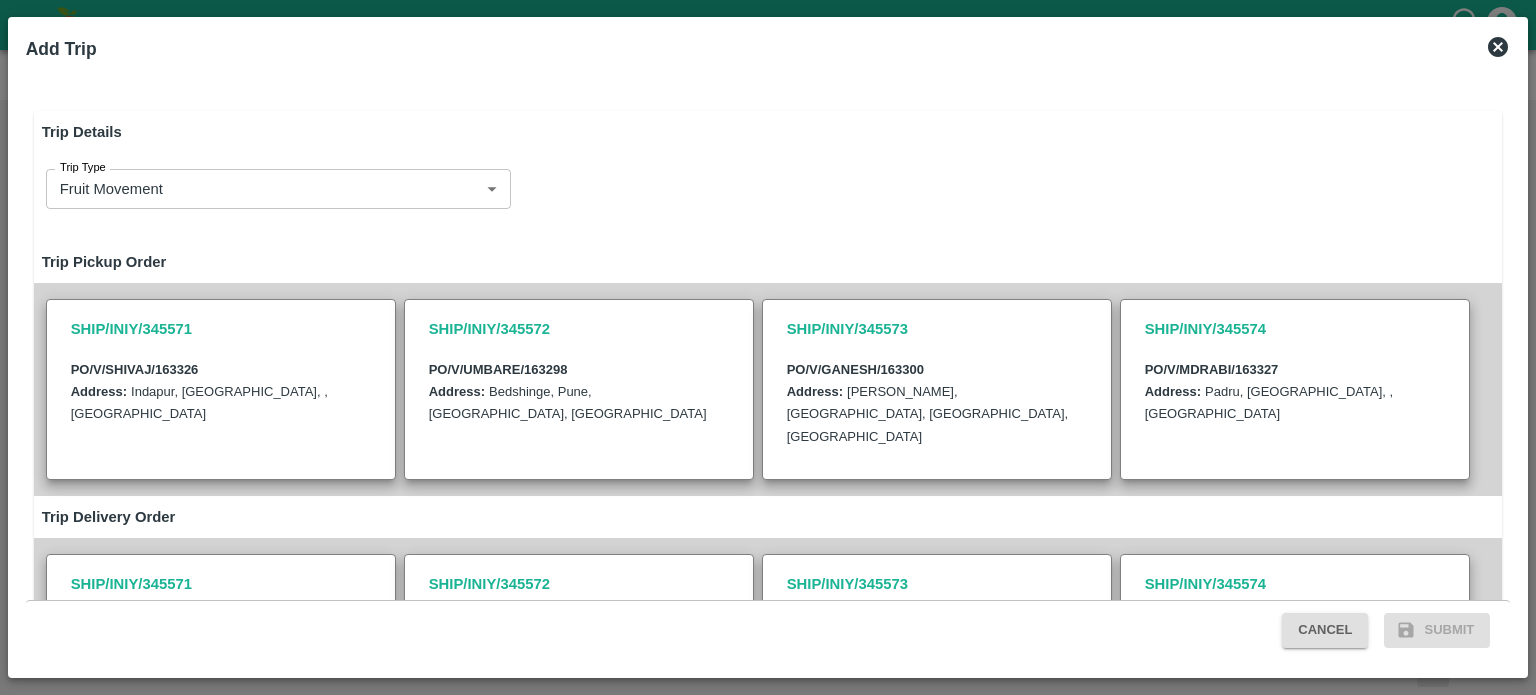 type on "85.5" 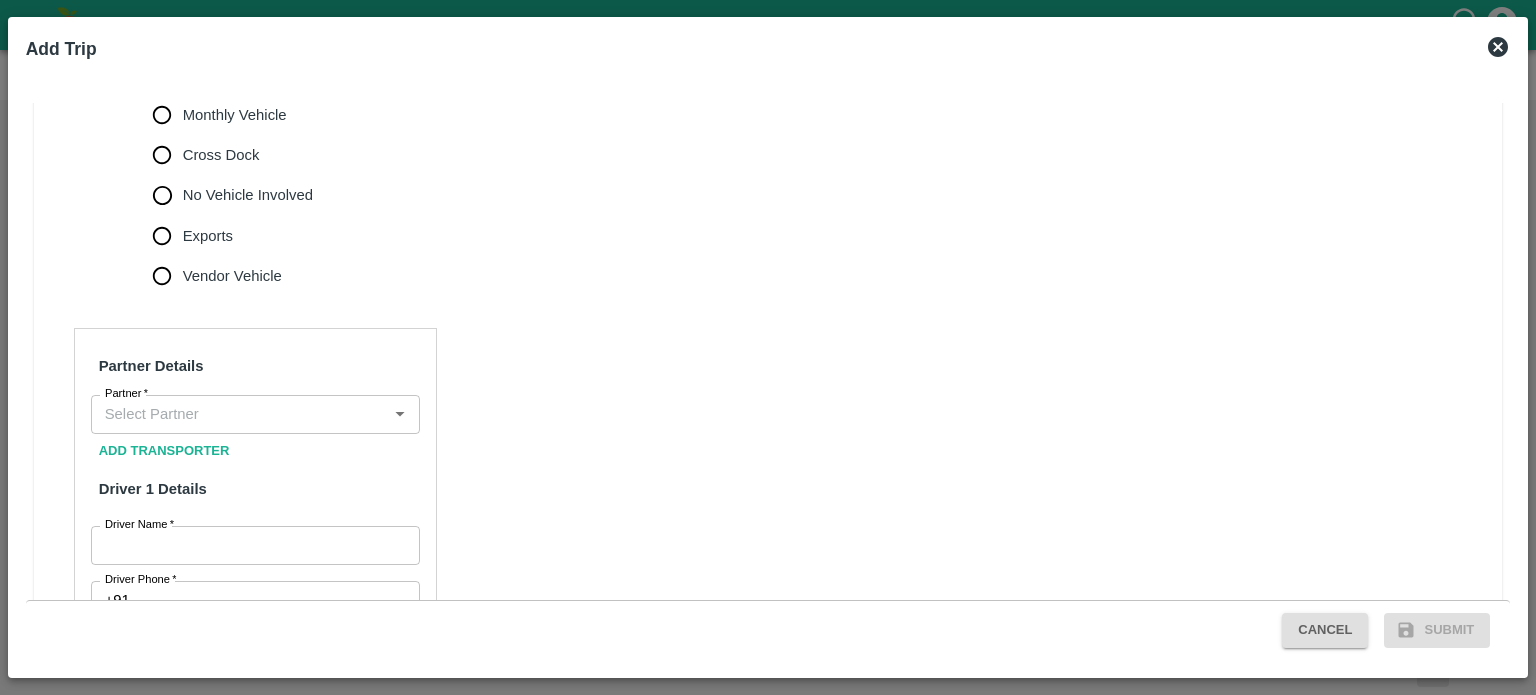 scroll, scrollTop: 704, scrollLeft: 0, axis: vertical 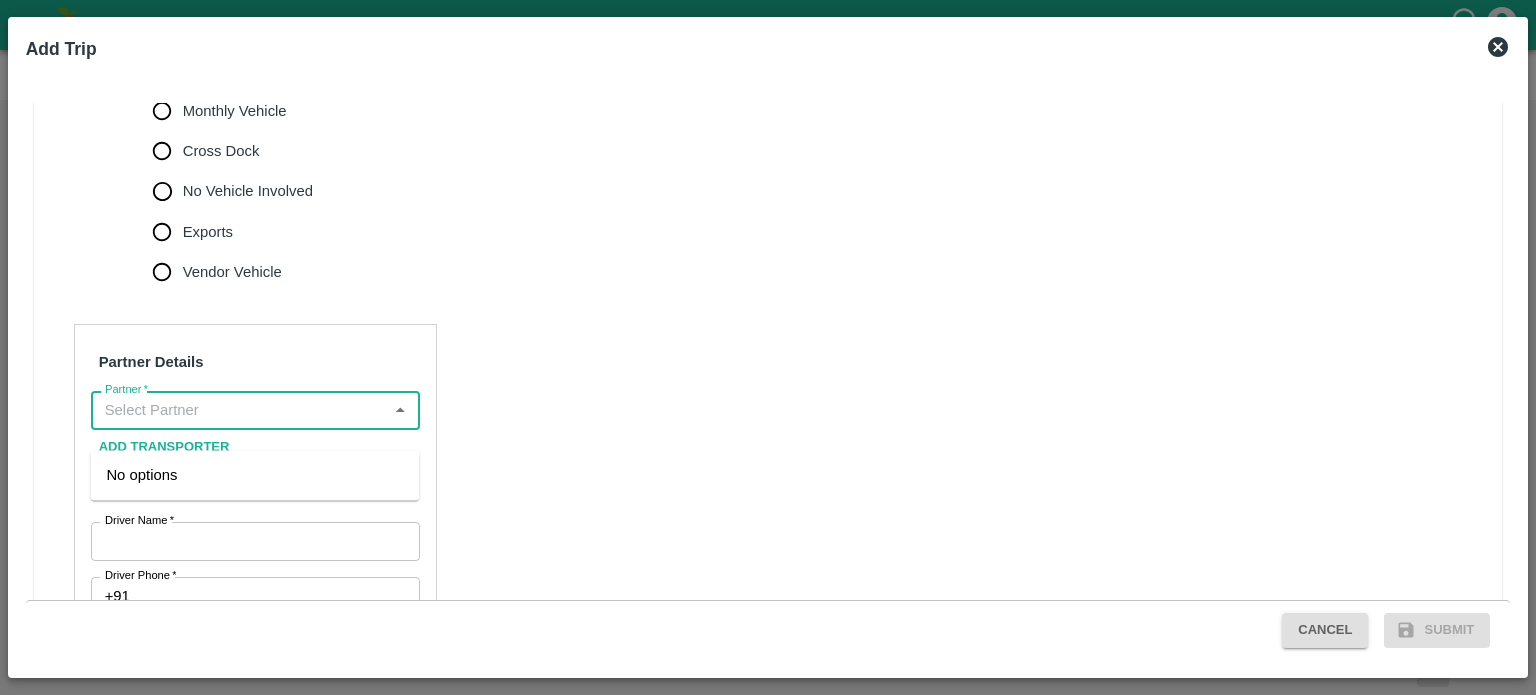 click on "Partner   *" at bounding box center (239, 410) 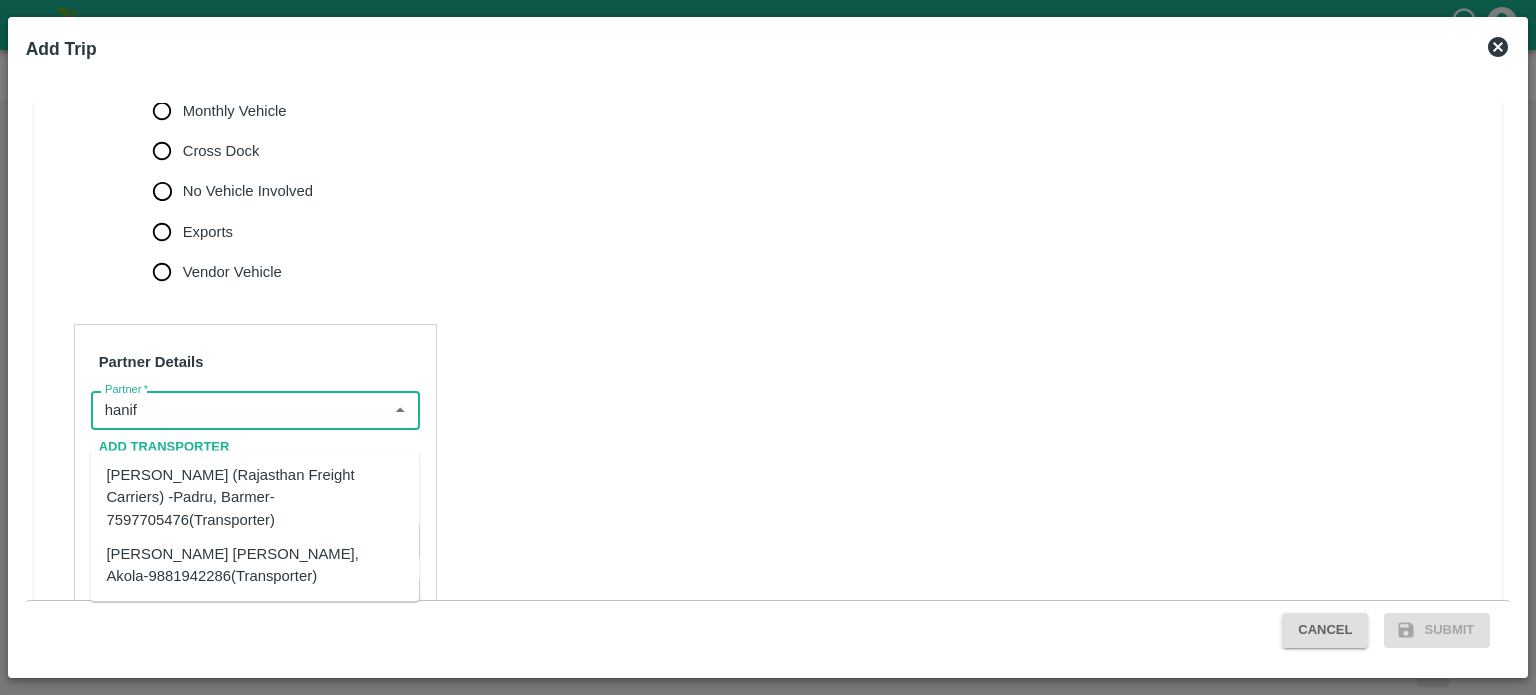 click on "[PERSON_NAME] (Rajasthan Freight Carriers) -Padru, Barmer-7597705476(Transporter)" at bounding box center [254, 497] 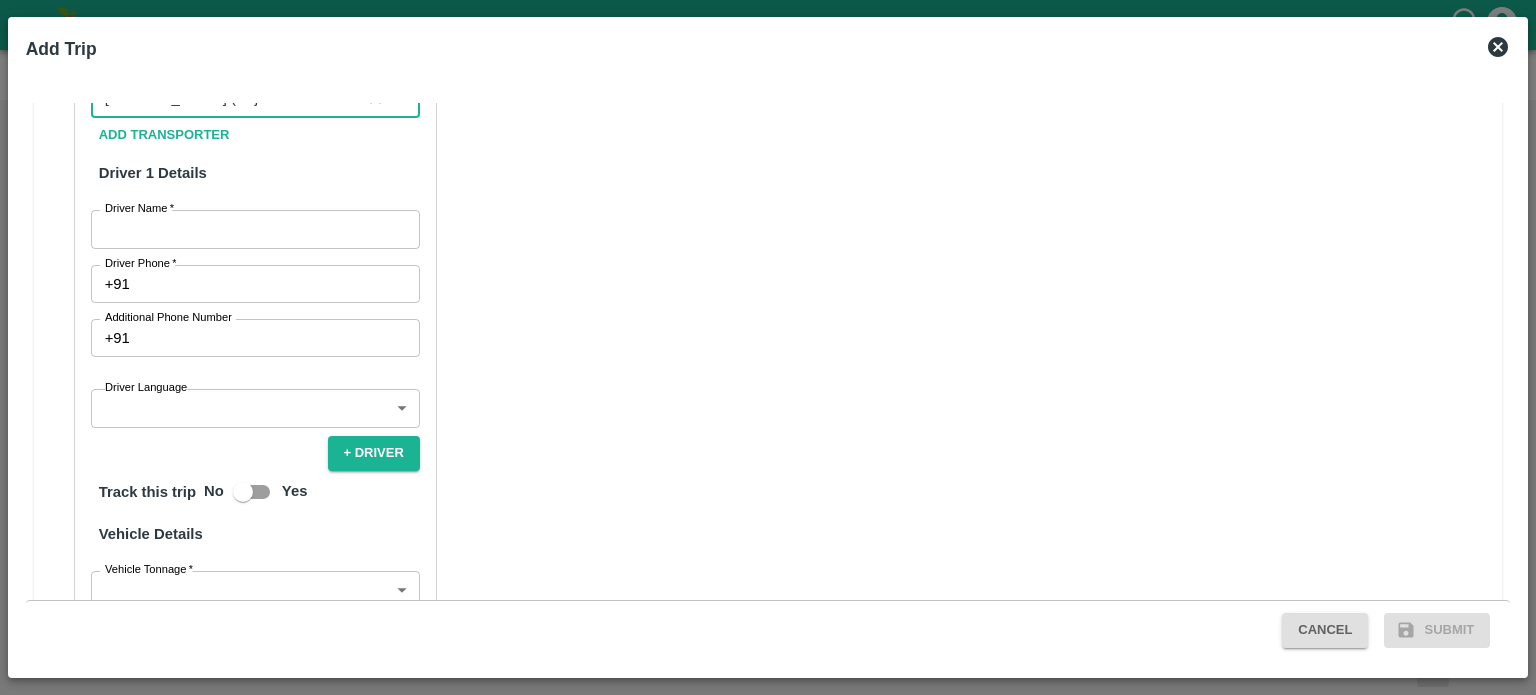 scroll, scrollTop: 1016, scrollLeft: 0, axis: vertical 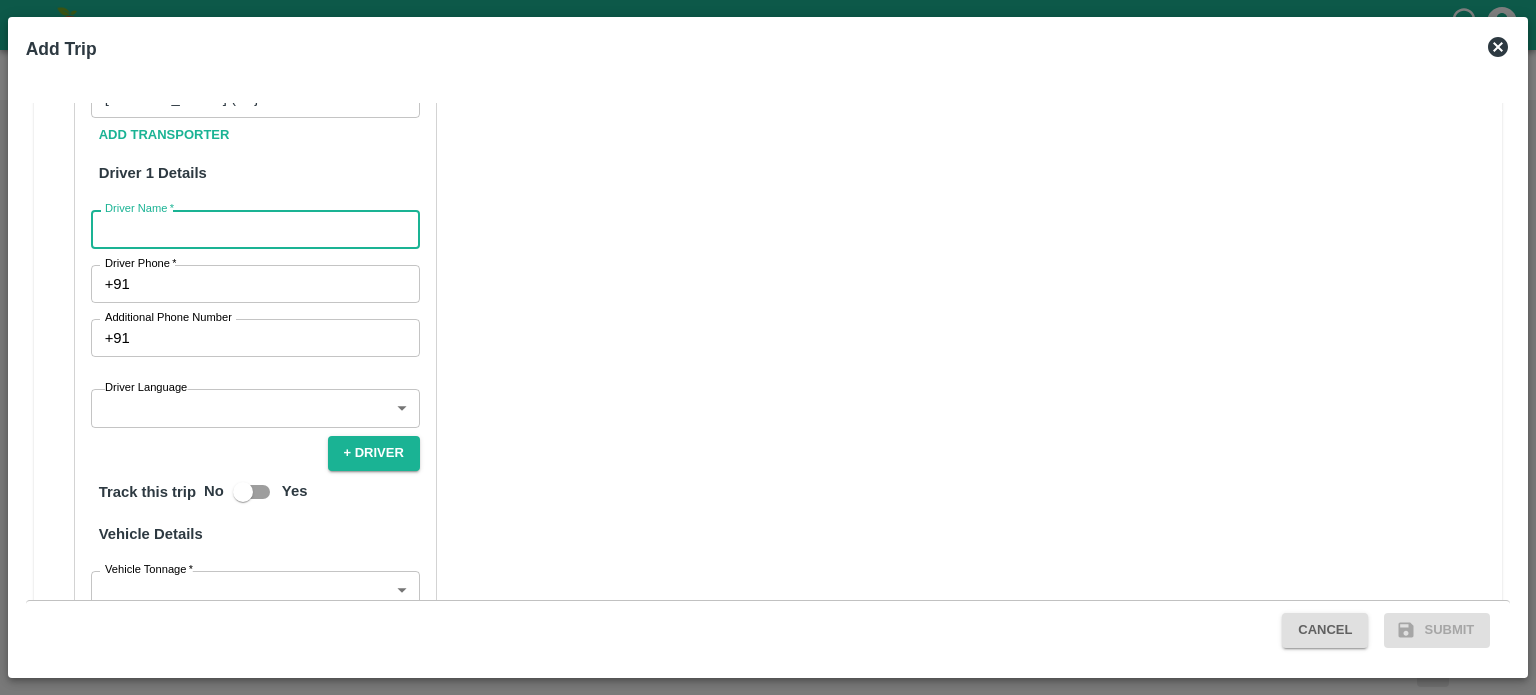type on "RAHUL" 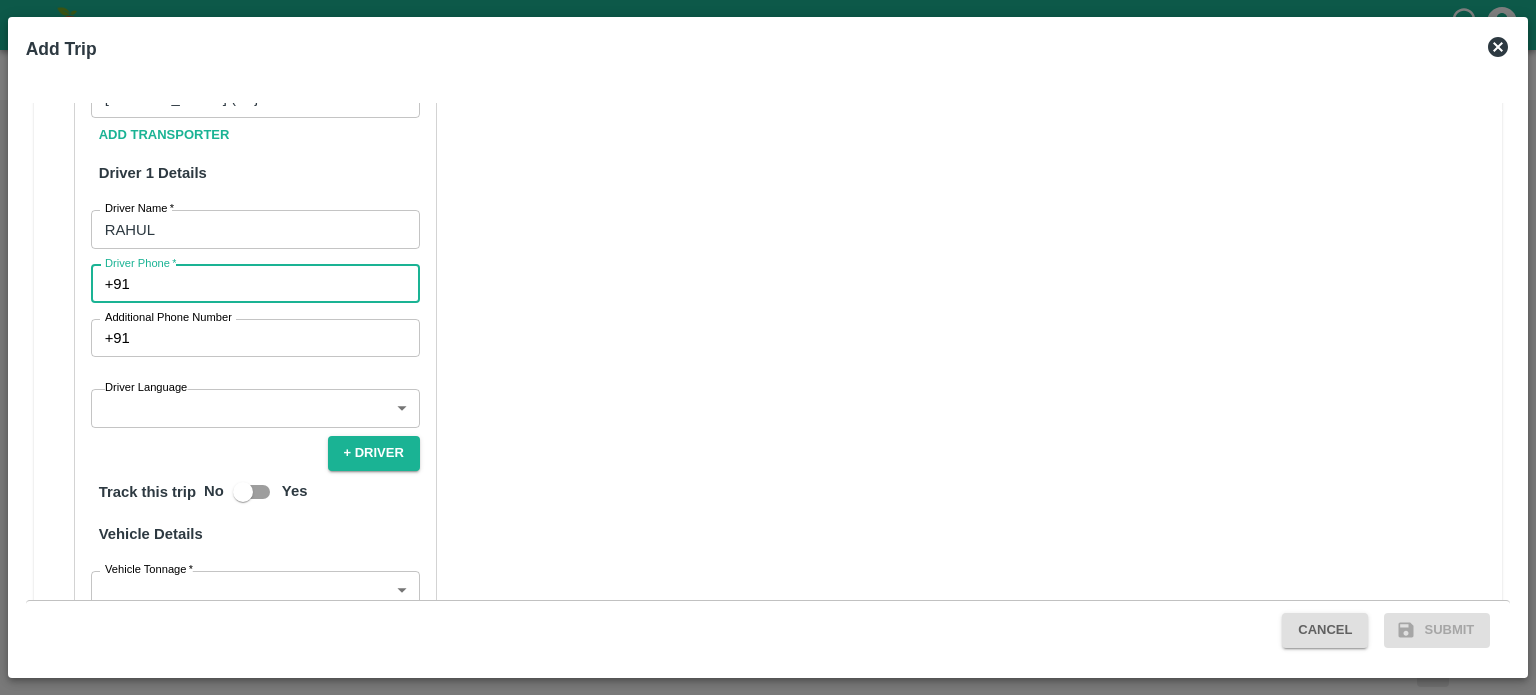 click on "Driver Phone   *" at bounding box center [279, 284] 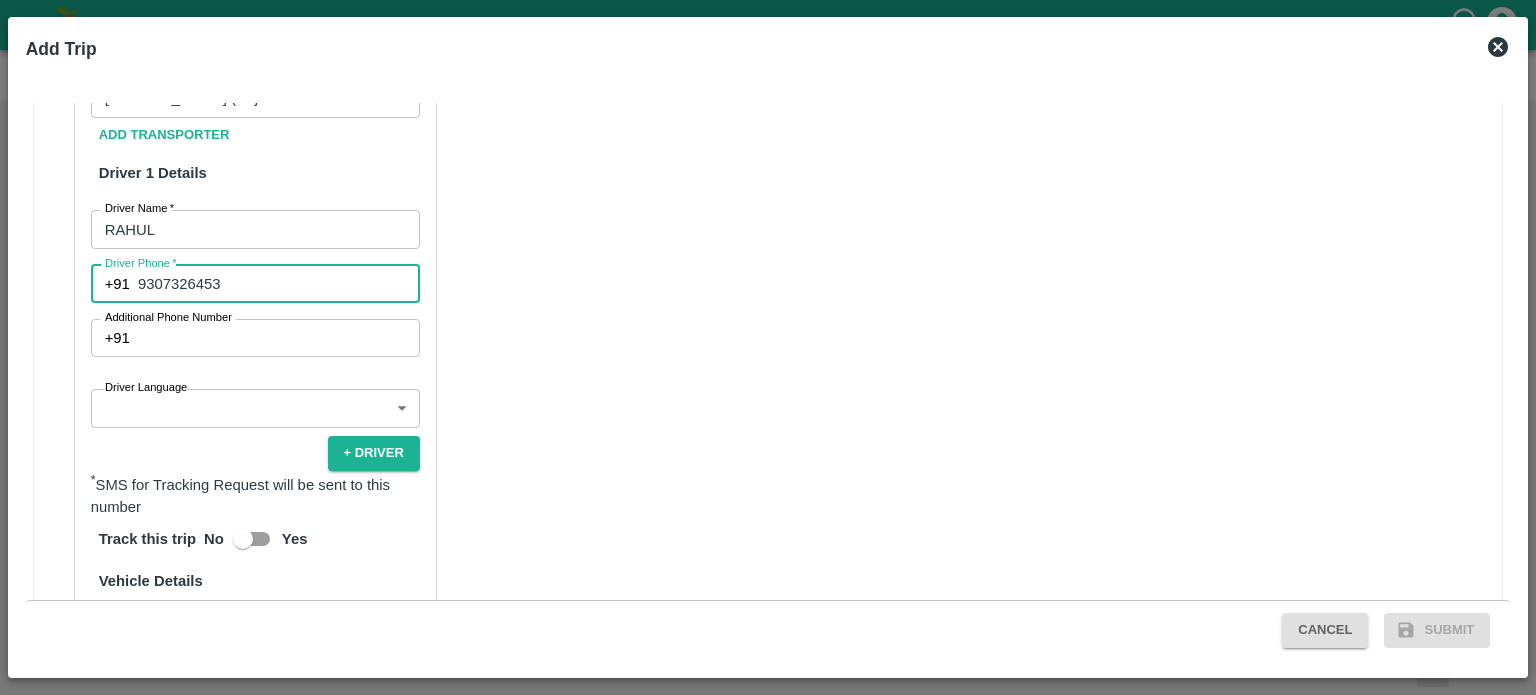 type on "9307326453" 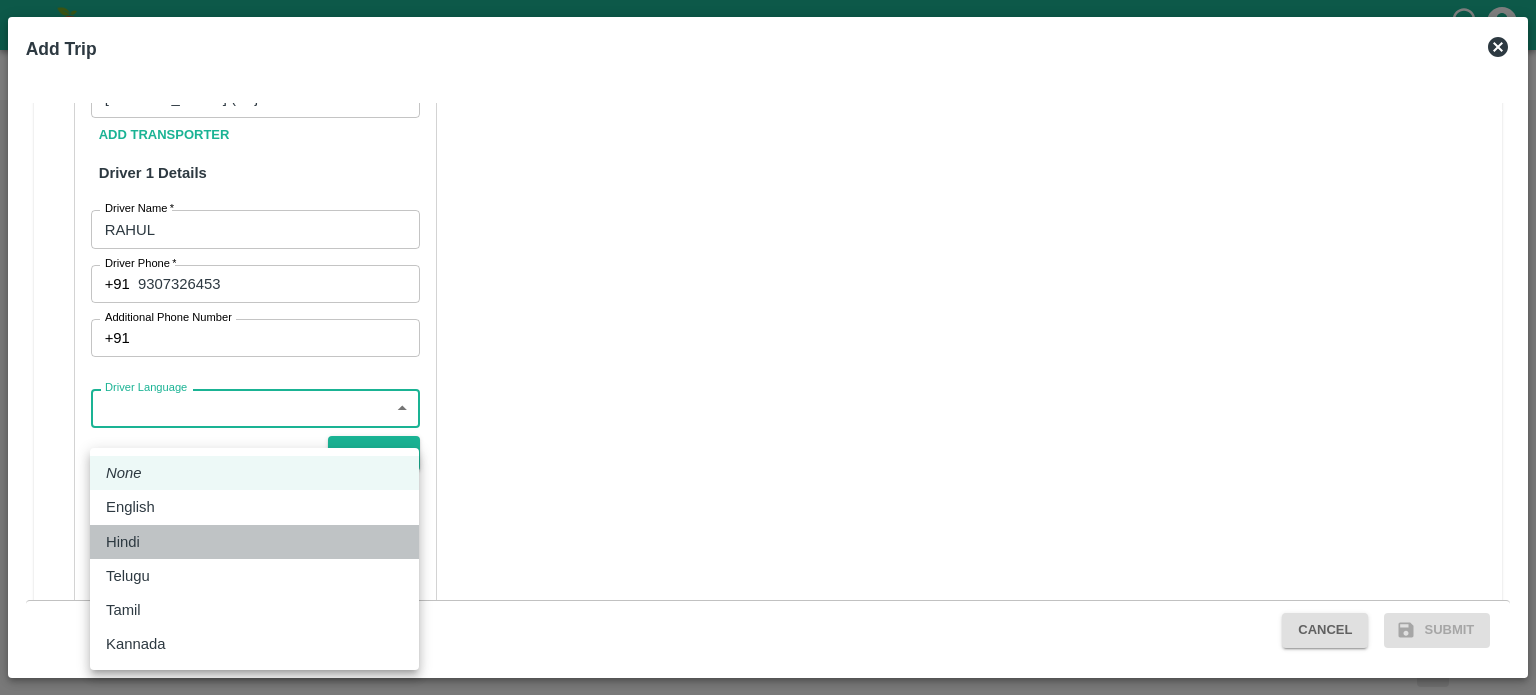 click on "Hindi" at bounding box center [128, 542] 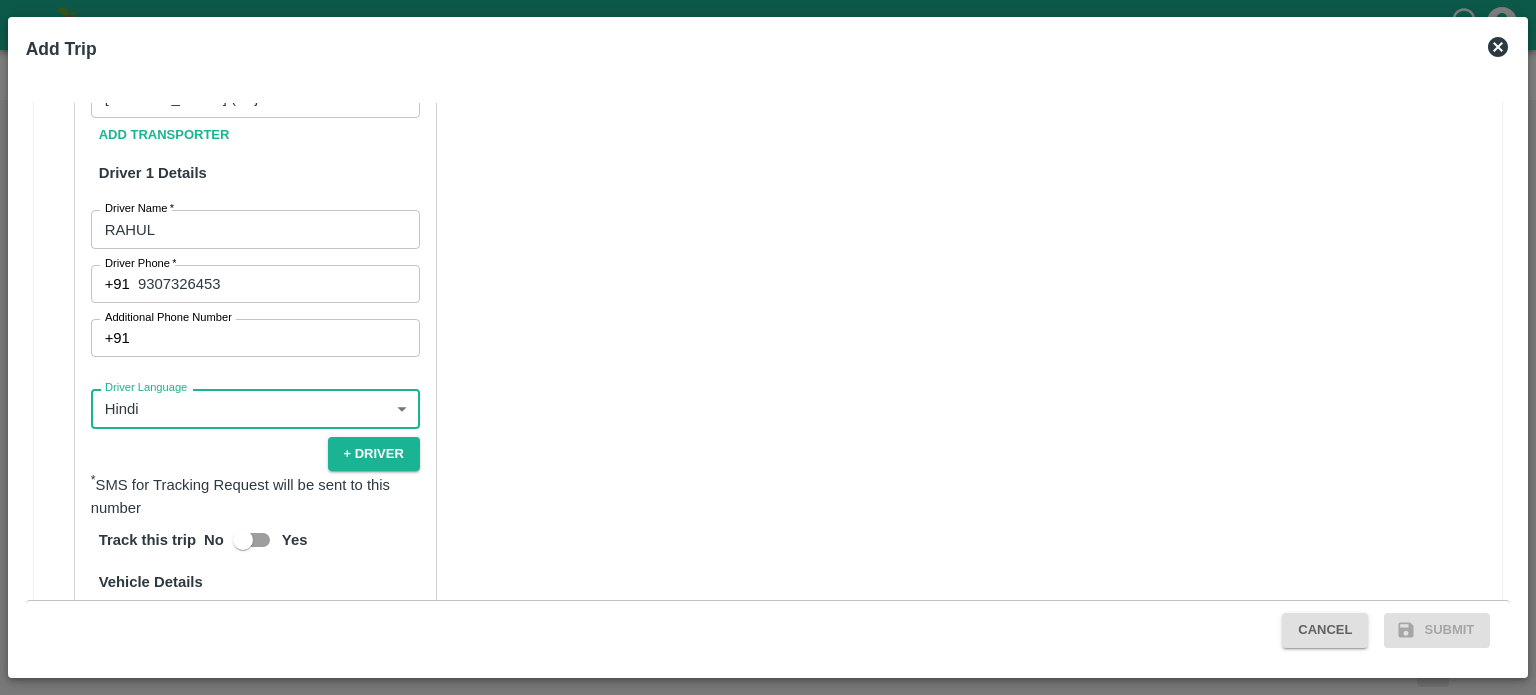 click on "Yes" at bounding box center [243, 540] 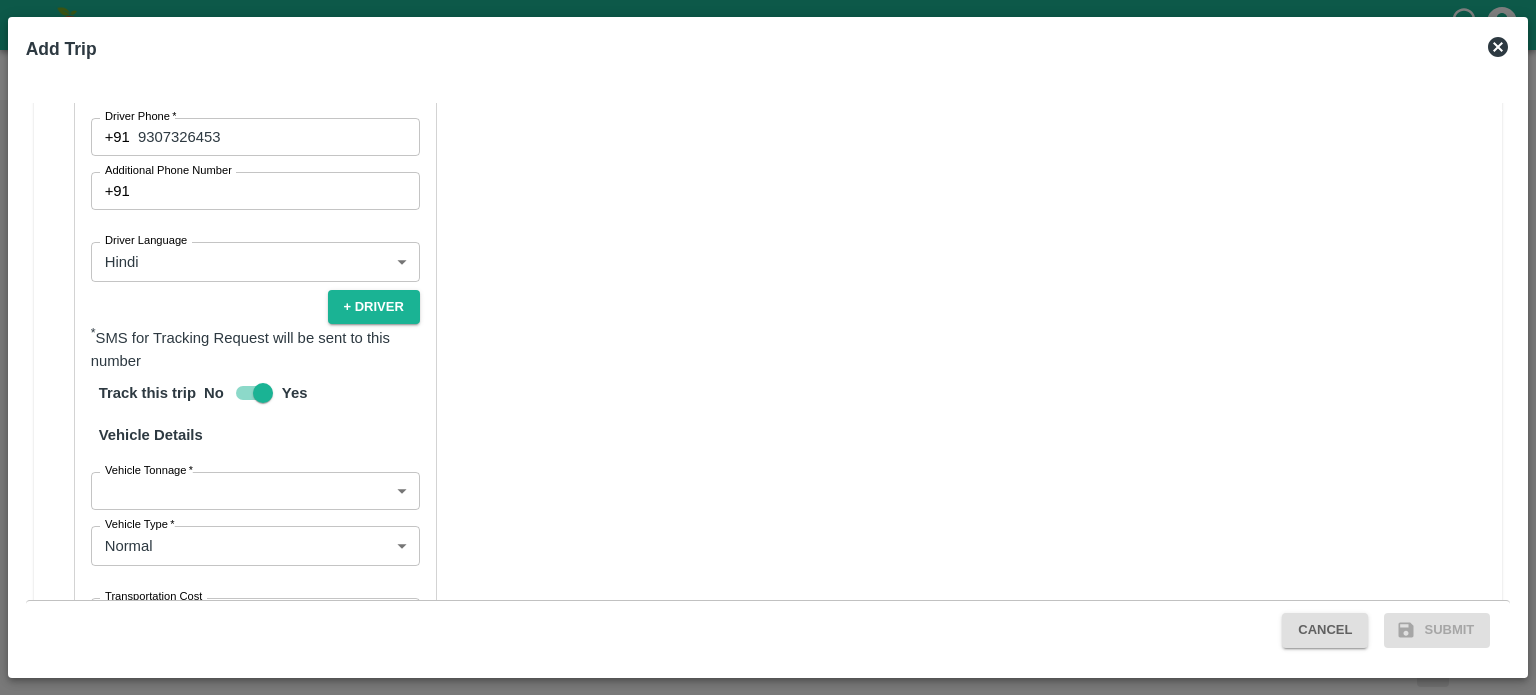 scroll, scrollTop: 1164, scrollLeft: 0, axis: vertical 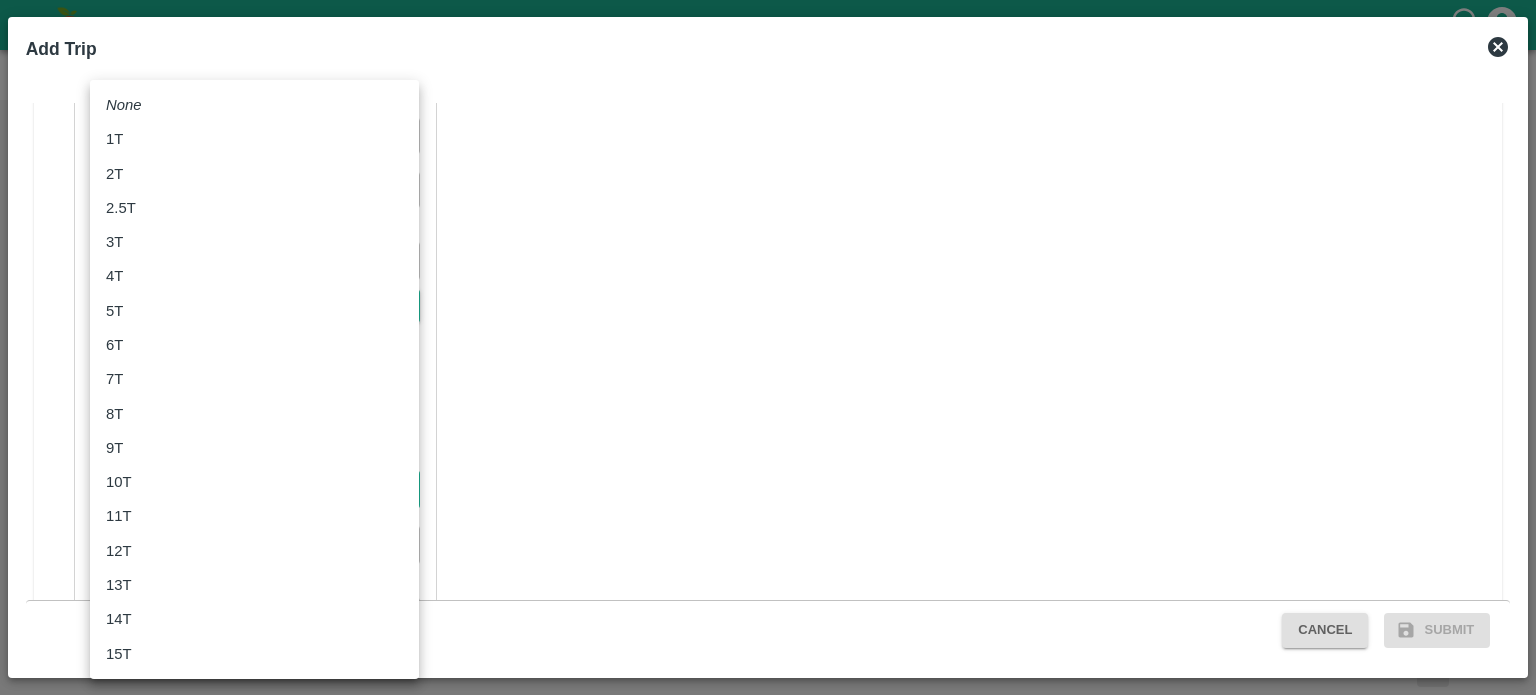 click on "Supply Chain Vehicle Request List Start Date Start Date End Date End Date From From   * To To   * More Incoming Requests  ( 0 ) Fare Updated  ( 0 ) Fare Accepted  ( 0 ) Reporting Time Updated  ( 48 ) Trip Assigned  ( 22596 ) Request Cancelled  ( 2 ) Add New Trip or Add an Existing Trip Select Shipment 345574 Indent Requested [DATE] 08:32 AM ([PERSON_NAME]) Vehicle Request ID 24679 Vehicle Type Normal Type Purchase Order
(163327) Pickup Location [GEOGRAPHIC_DATA], [GEOGRAPHIC_DATA], , [GEOGRAPHIC_DATA] Delivery Location TC/73,  [PERSON_NAME] FRUITS MARKET KOYAMBEDU, [GEOGRAPHIC_DATA] ( [DATE] 07:00 PM ) Loading date and time [DATE] 12:00 AM Estimated Quantity (Kgs) 3686 (Pomegranate) Fare 345573 [DATE] 08:30 AM ([PERSON_NAME]) 24678 Normal Purchase Order
(163300) [GEOGRAPHIC_DATA] [PERSON_NAME], [GEOGRAPHIC_DATA], [GEOGRAPHIC_DATA], [GEOGRAPHIC_DATA] TC/73,  [PERSON_NAME] FRUITS MARKET KOYAMBEDU, [GEOGRAPHIC_DATA] ( [DATE] 10:26 AM ) [DATE] 12:00 AM 1330 ([GEOGRAPHIC_DATA]) 345572 [DATE] 07:52 AM ([PERSON_NAME]) 24677 Normal (" at bounding box center (768, 347) 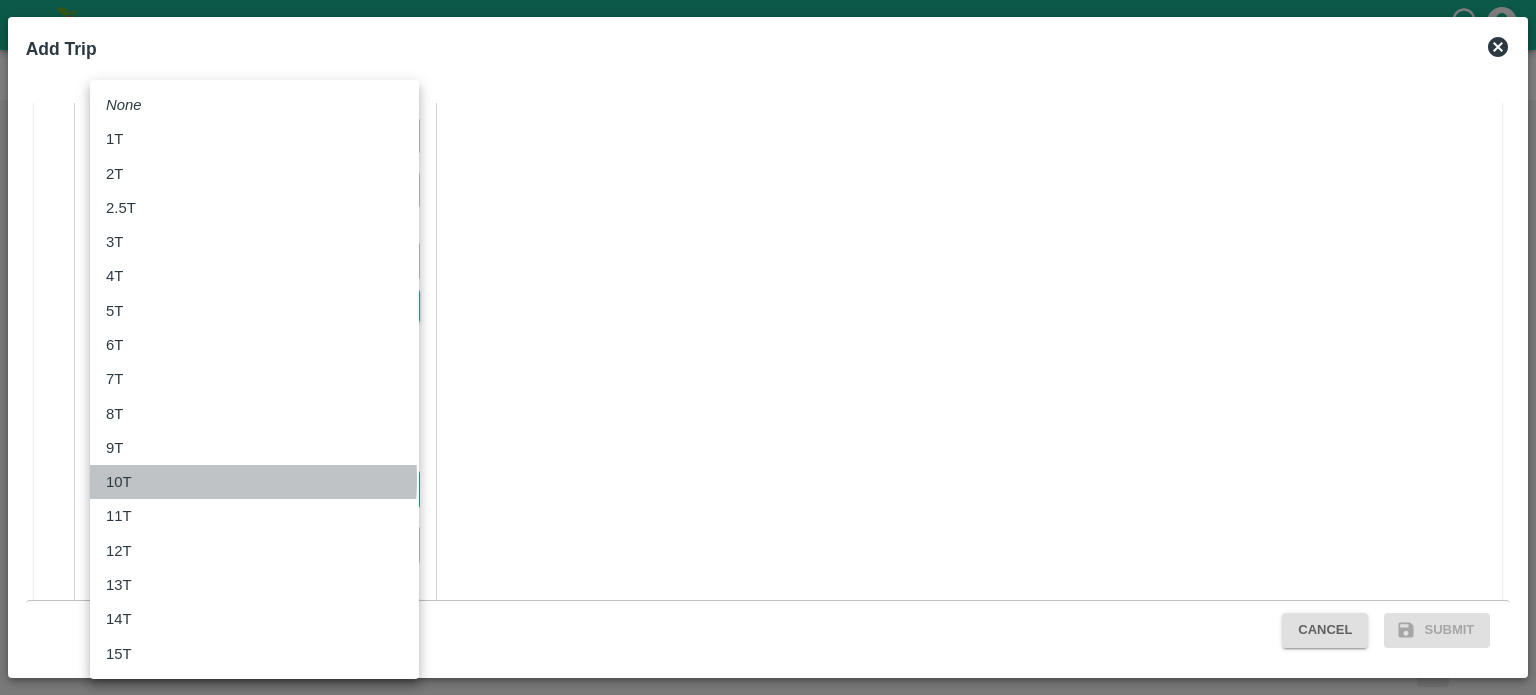 click on "10T" at bounding box center (119, 482) 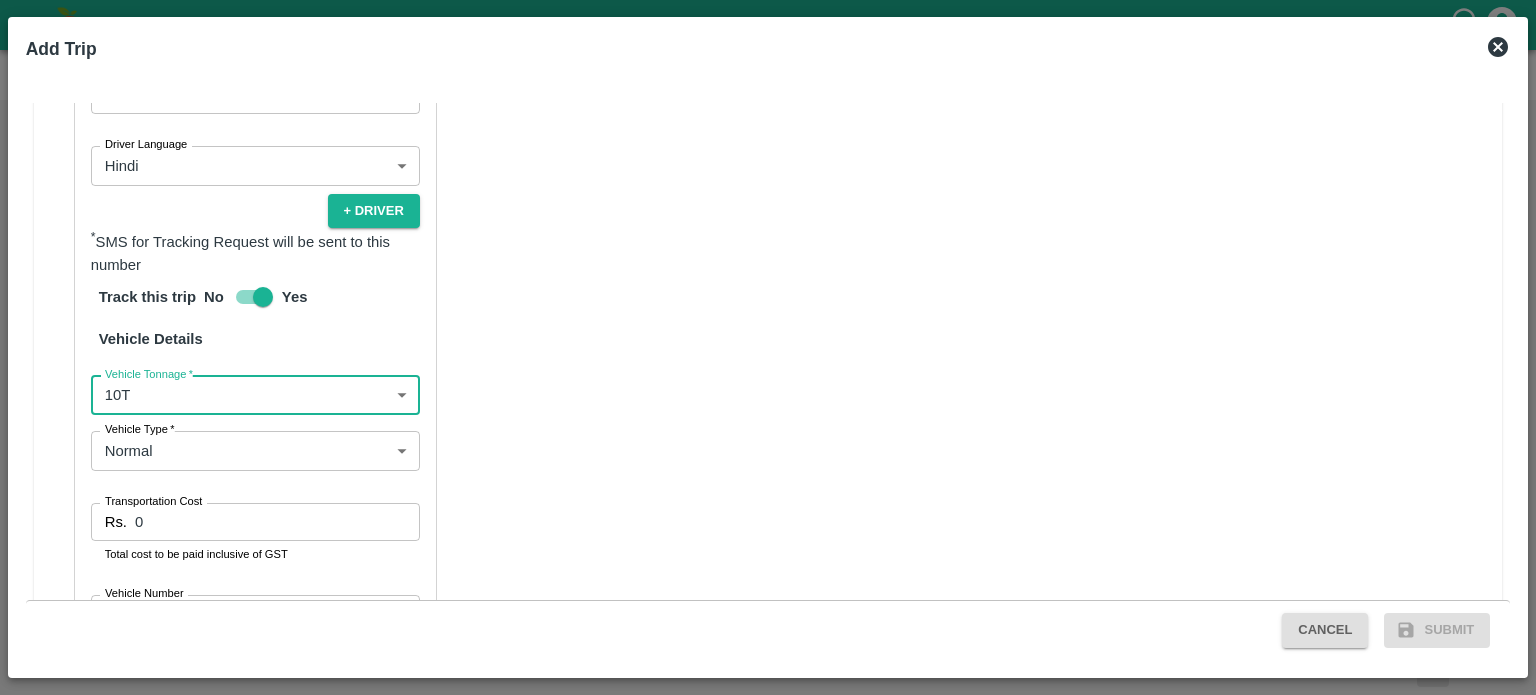 scroll, scrollTop: 1268, scrollLeft: 0, axis: vertical 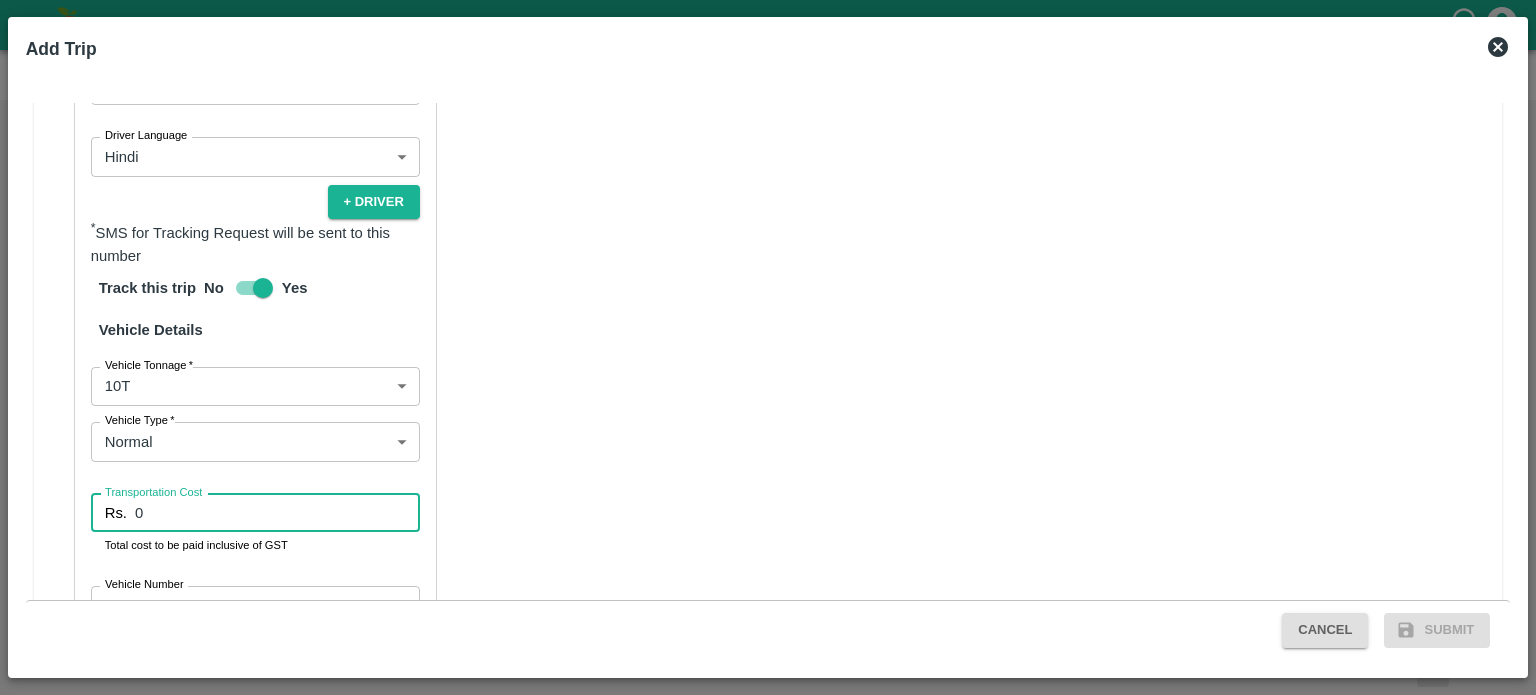click on "0" at bounding box center [277, 513] 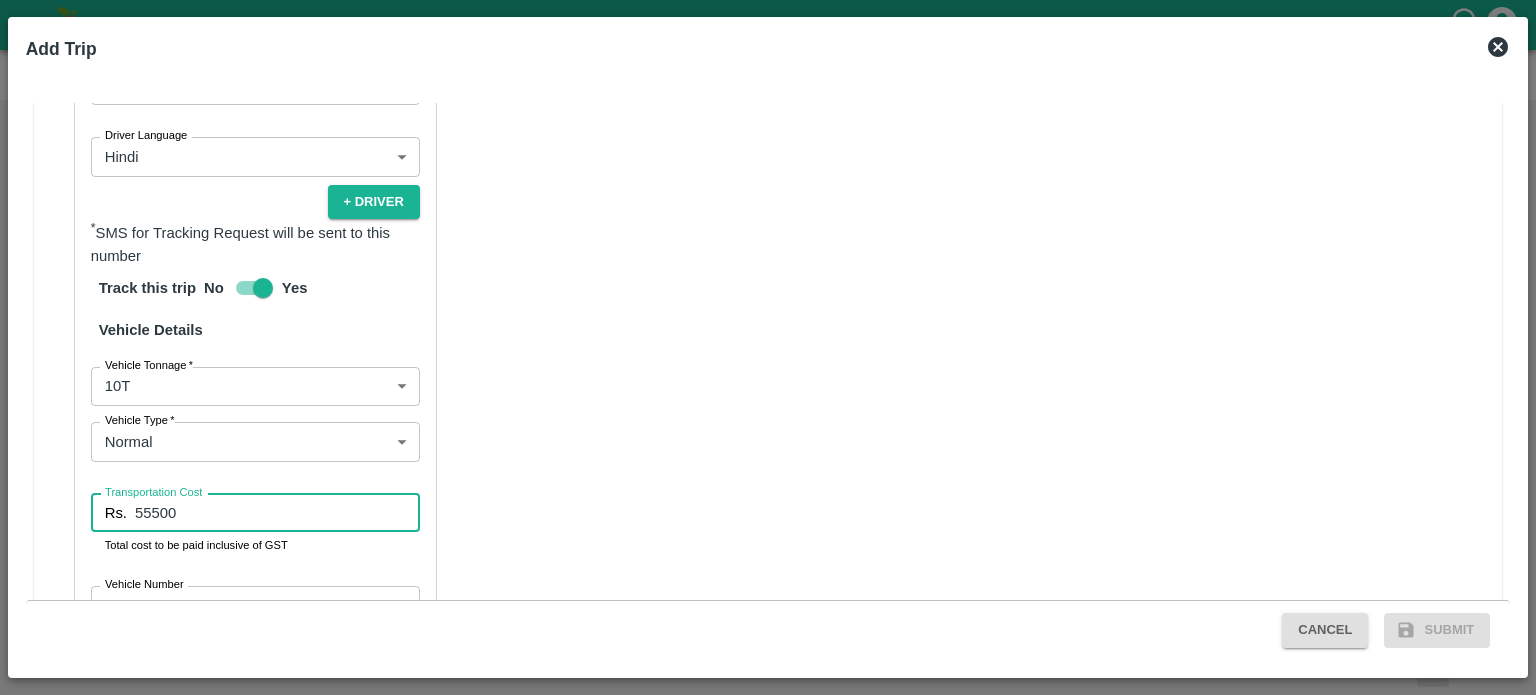 type on "55500" 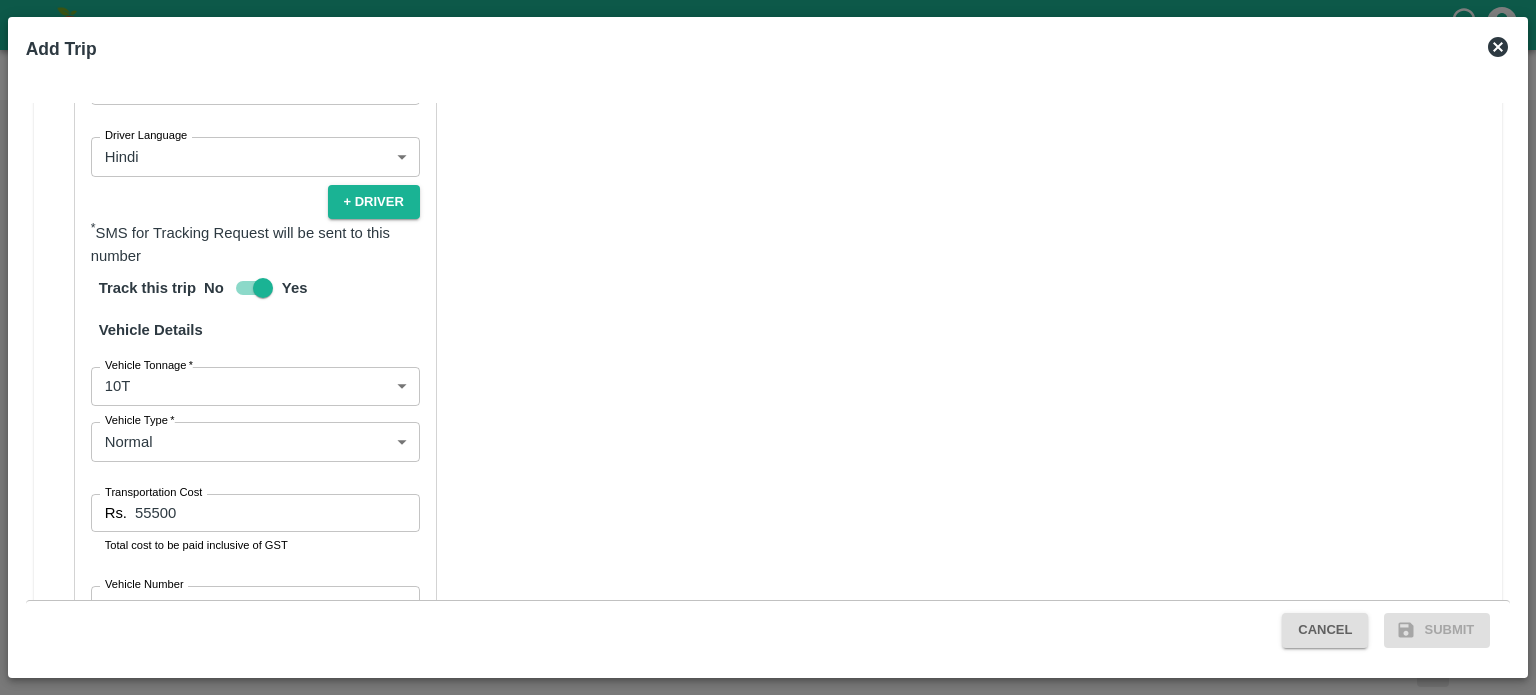 click on "Partner Details Partner   * Partner Add   Transporter Driver 1 Details Driver Name   * RAHUL Driver Name Driver Phone   * [PHONE_NUMBER] Driver Phone Additional Phone Number +91 Additional Phone Number Driver Language Hindi hi Driver Language + Driver * SMS for Tracking Request will be sent to this number Track this trip No Yes Vehicle Details Vehicle Tonnage   * 10T 10000 Vehicle Tonnage Vehicle Type   * Normal Normal Vehicle Type Transportation Cost Rs. 55500 Transportation Cost Total cost to be paid inclusive of GST Vehicle Number Vehicle Number Verify" at bounding box center [768, 239] 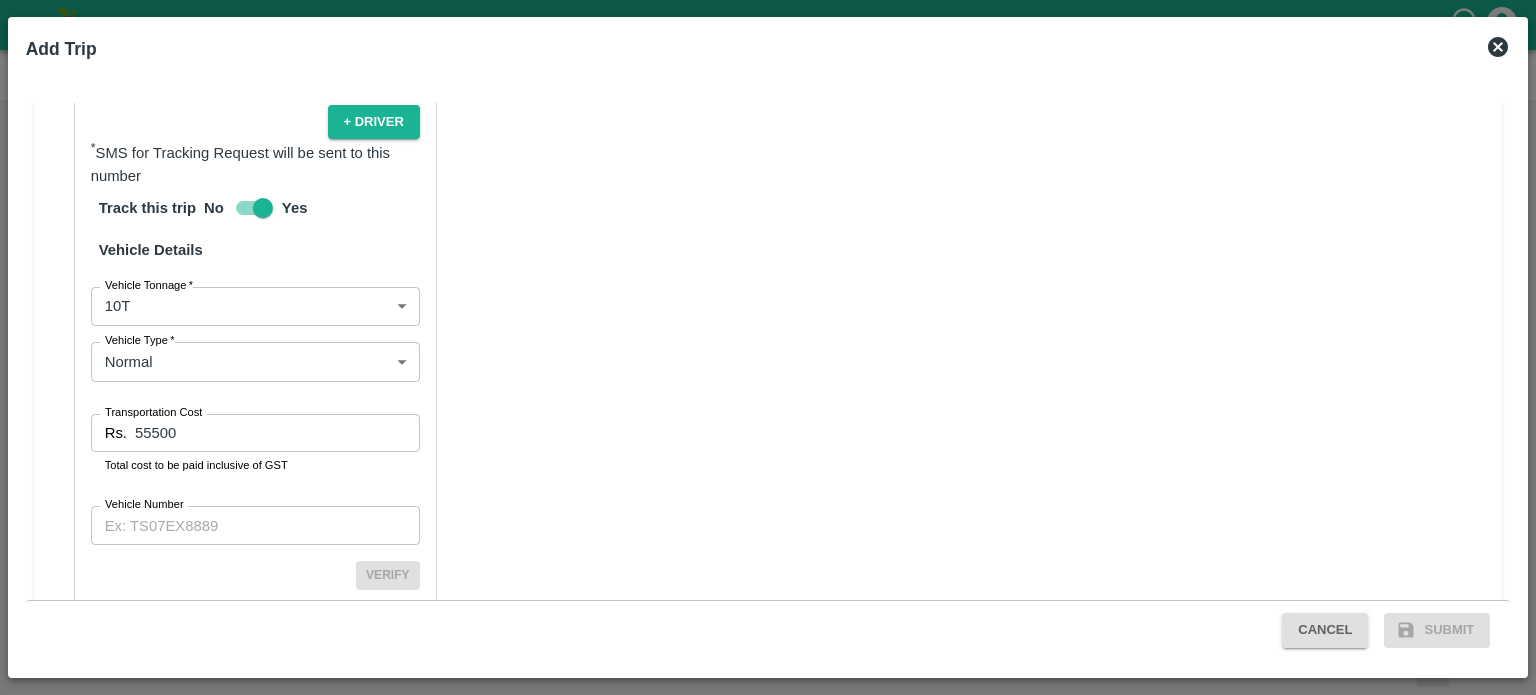 scroll, scrollTop: 1363, scrollLeft: 0, axis: vertical 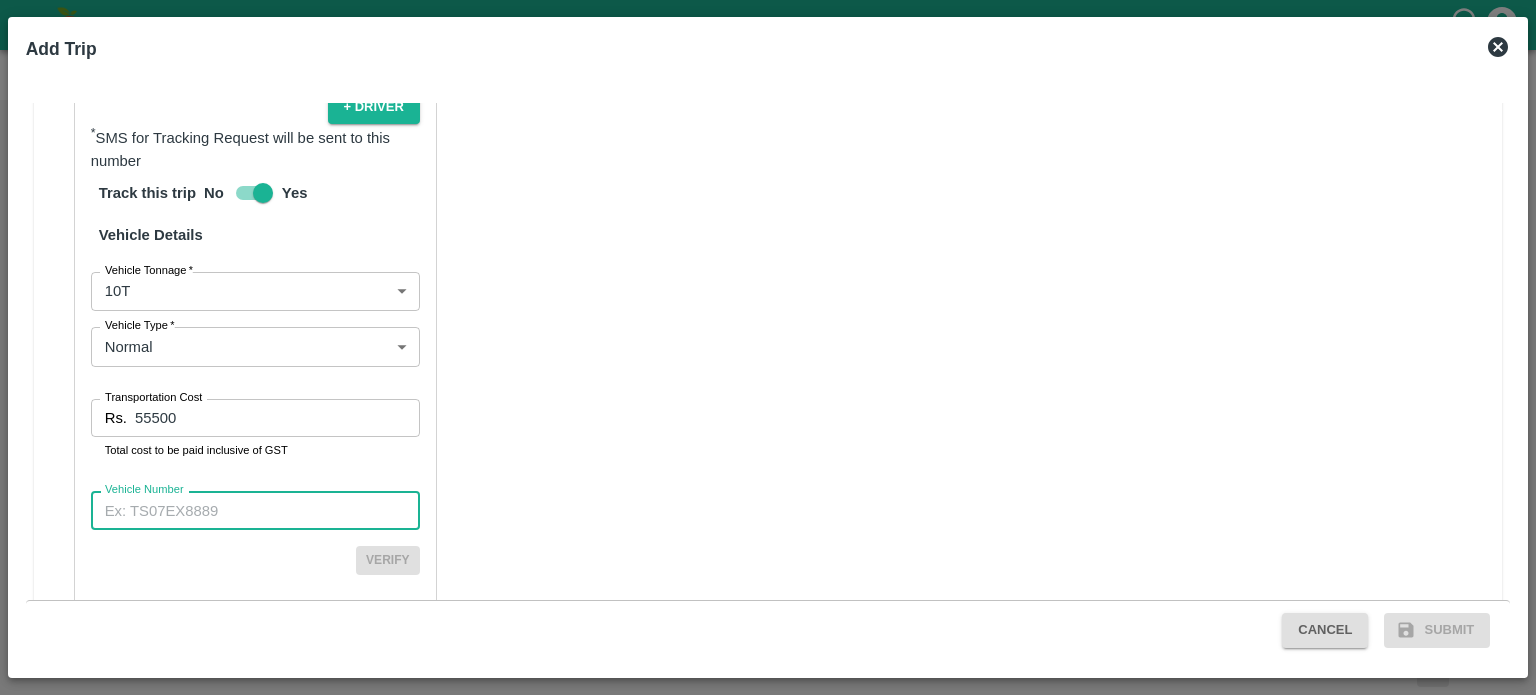 click on "Vehicle Number" at bounding box center (255, 510) 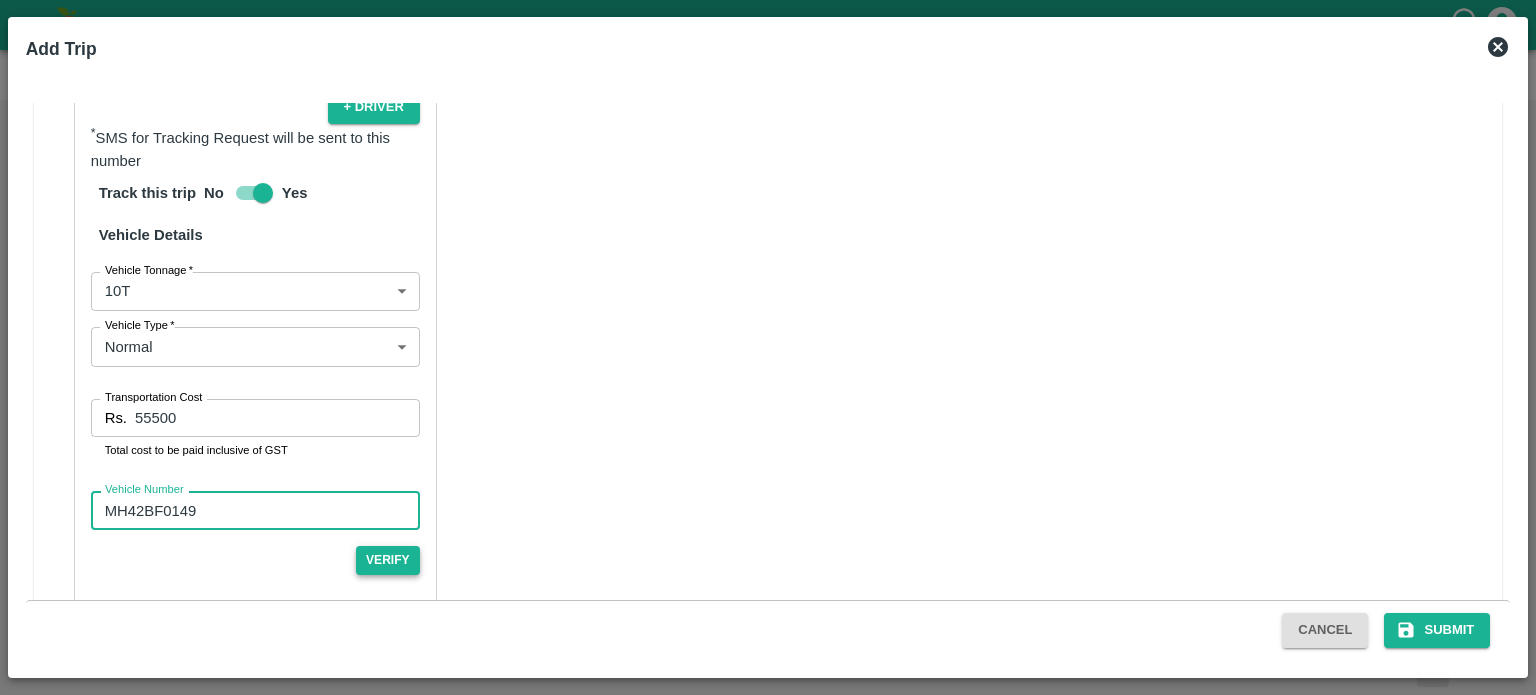 type on "MH42BF0149" 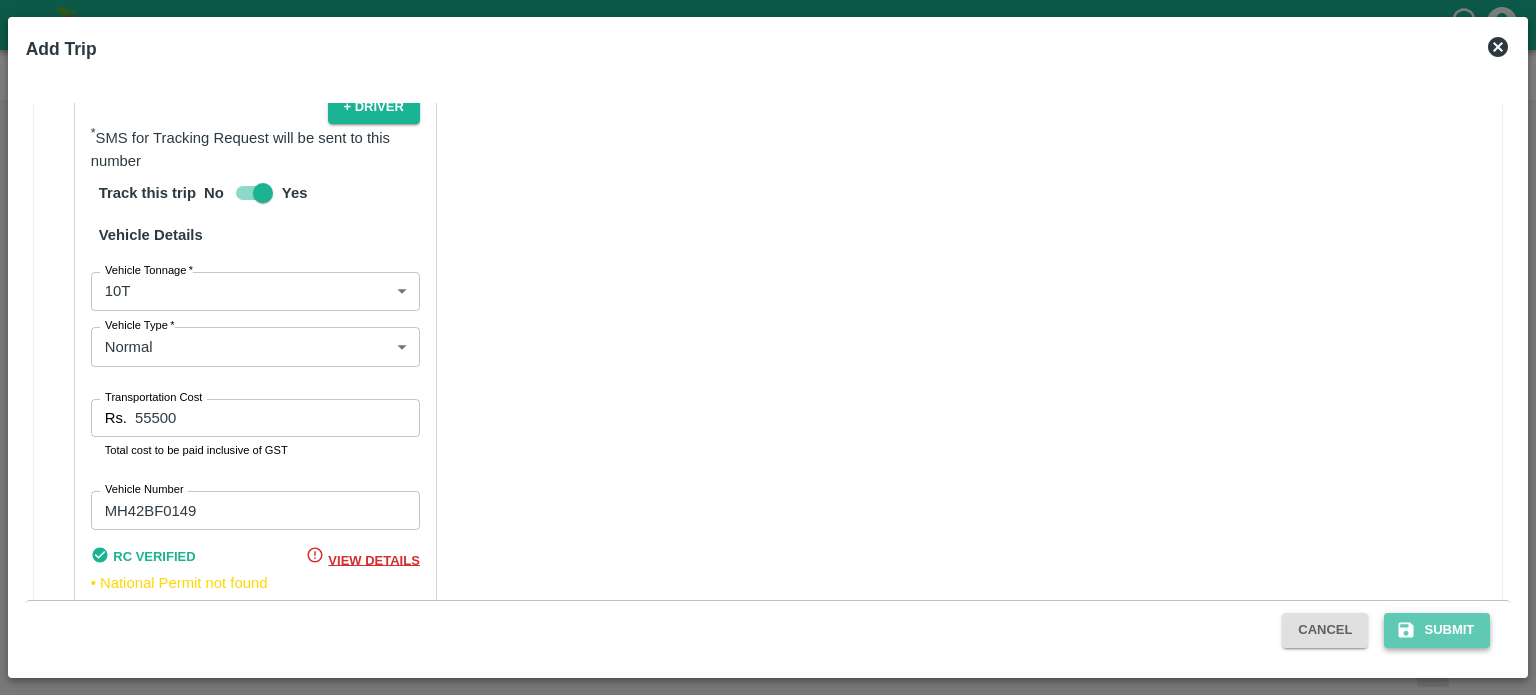 click on "Submit" at bounding box center [1437, 630] 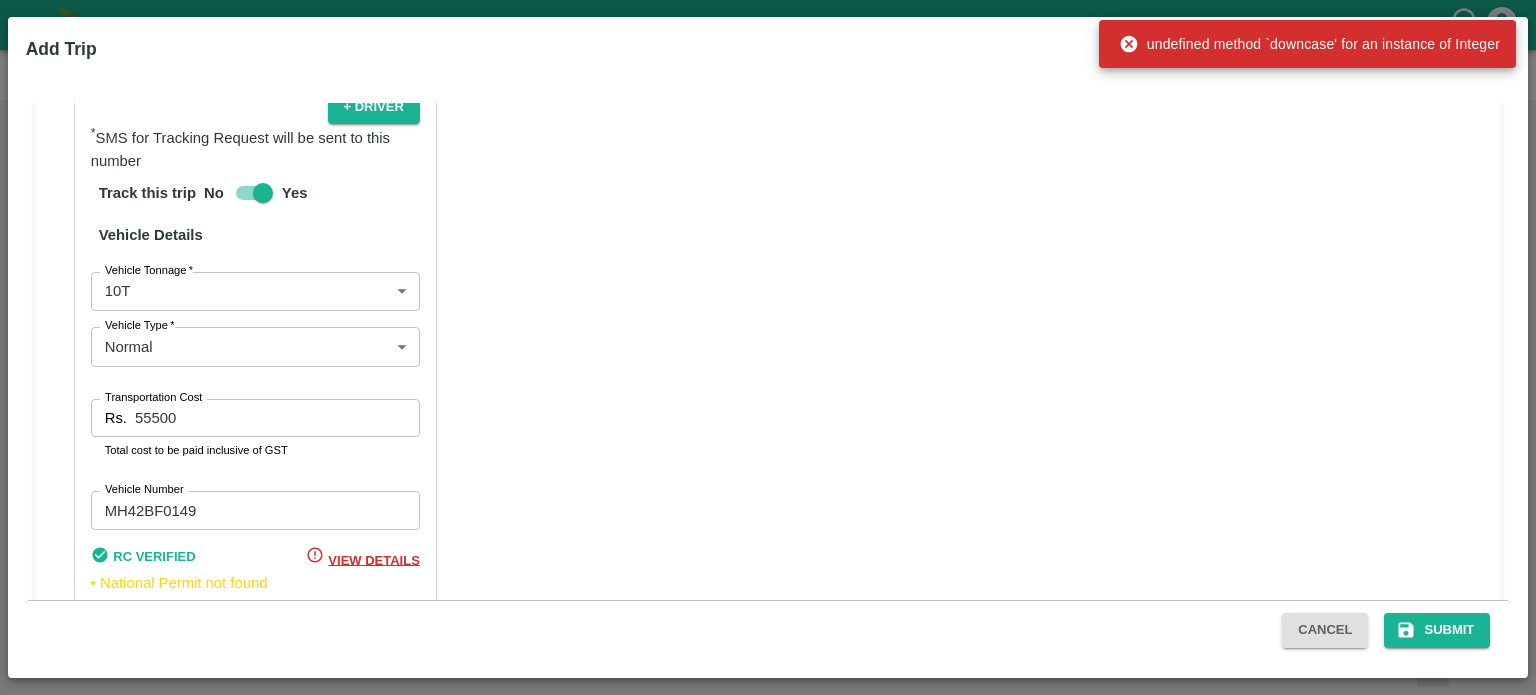 click on "Partner Details Partner   * Partner Add   Transporter Driver 1 Details Driver Name   * RAHUL Driver Name Driver Phone   * [PHONE_NUMBER] Driver Phone Additional Phone Number +91 Additional Phone Number Driver Language Hindi hi Driver Language + Driver * SMS for Tracking Request will be sent to this number Track this trip No Yes Vehicle Details Vehicle Tonnage   * 10T 10000 Vehicle Tonnage Vehicle Type   * Normal Normal Vehicle Type Transportation Cost Rs. 55500 Transportation Cost Total cost to be paid inclusive of GST Vehicle Number MH42BF0149 Vehicle Number RC Verified View Details • National Permit not found" at bounding box center (768, 154) 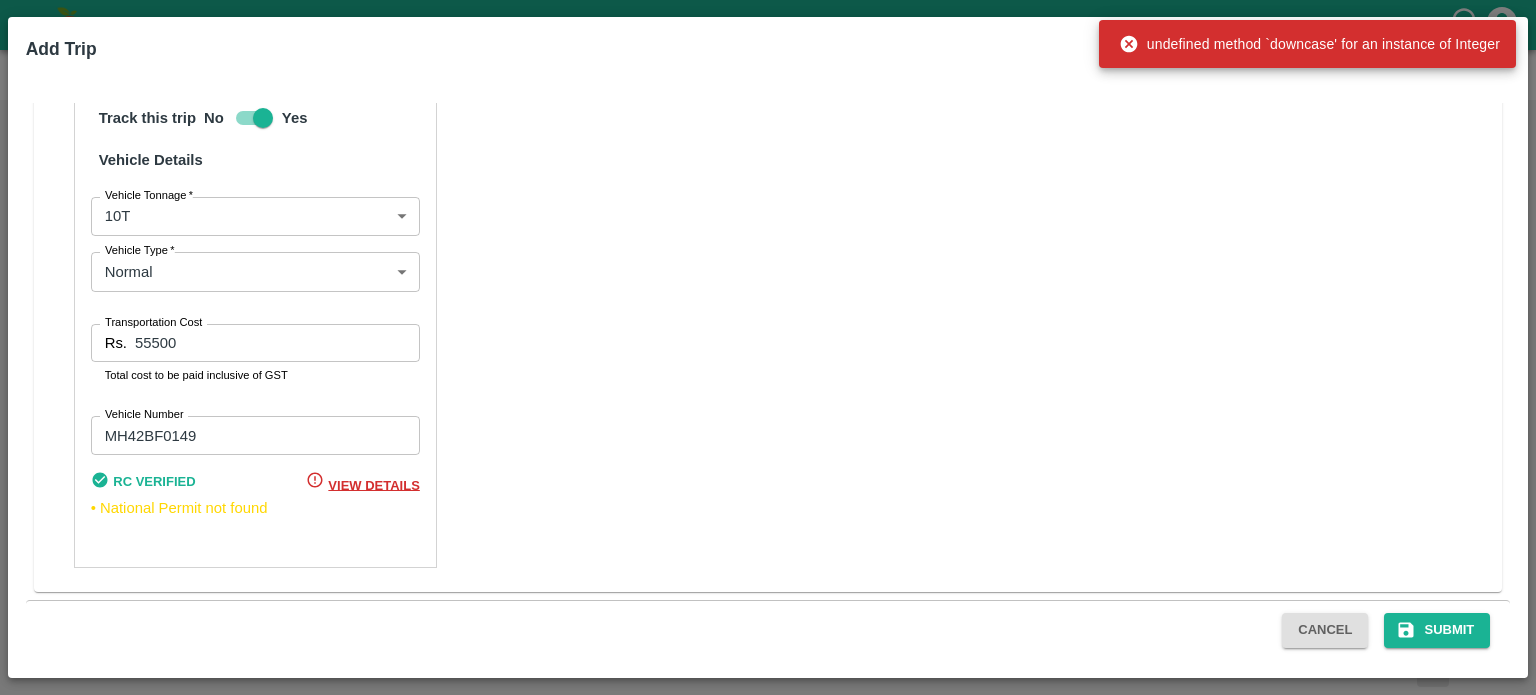 scroll, scrollTop: 1458, scrollLeft: 0, axis: vertical 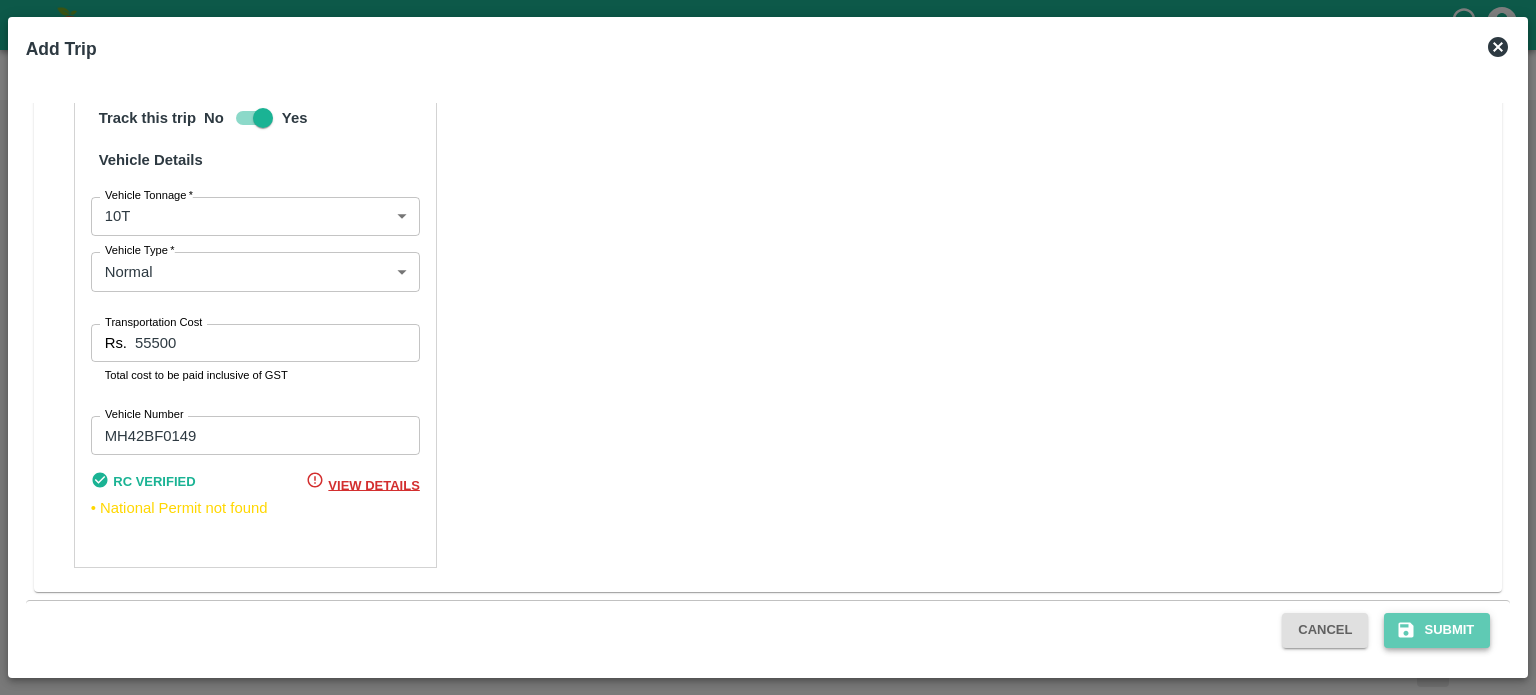 click on "Submit" at bounding box center (1437, 630) 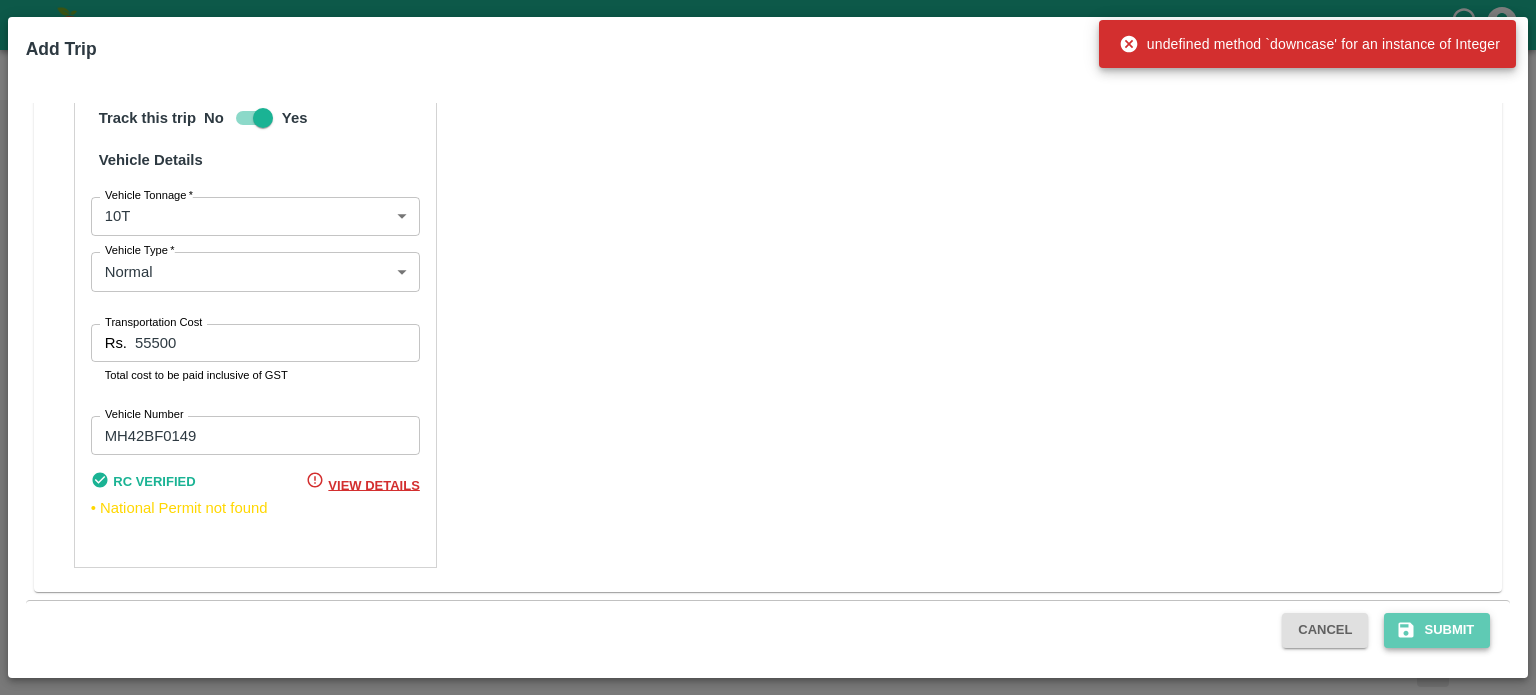 click on "Submit" at bounding box center [1437, 630] 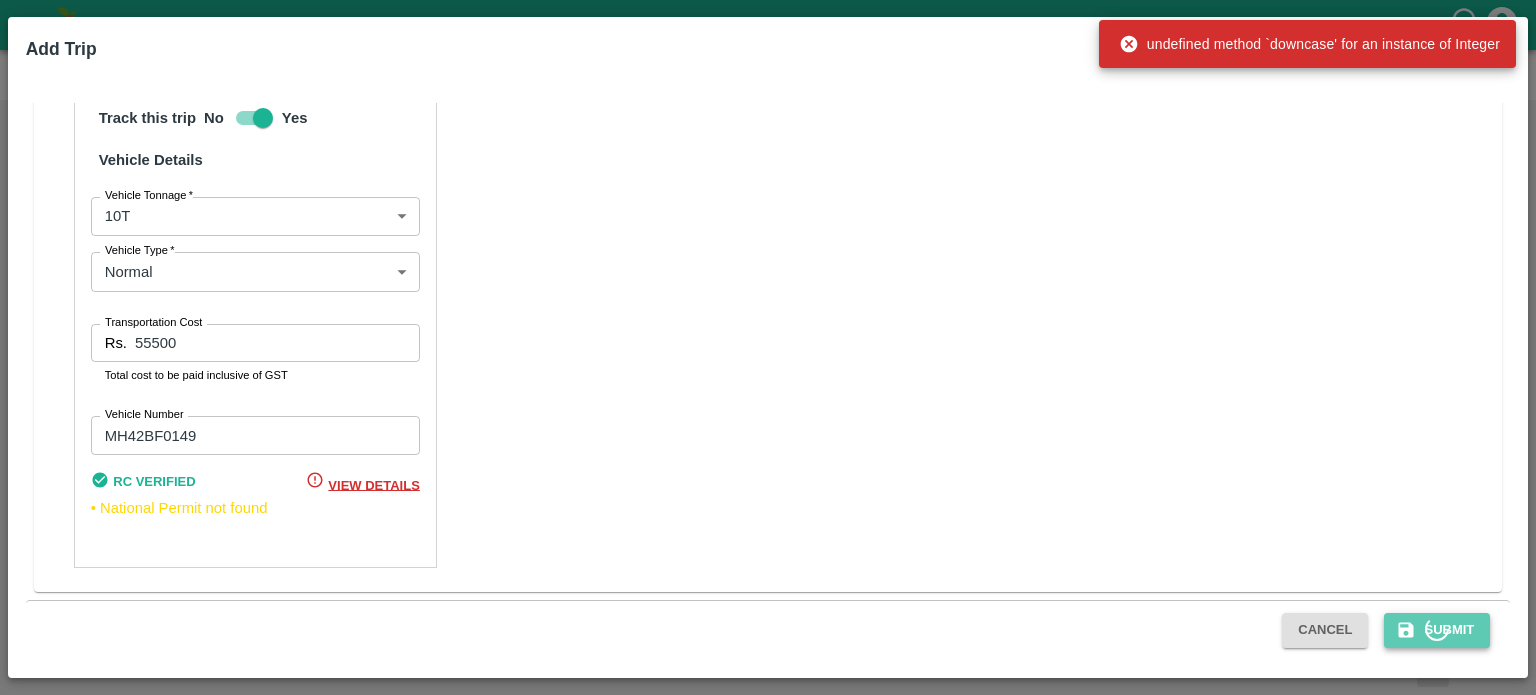 click on "Submit" at bounding box center (1437, 630) 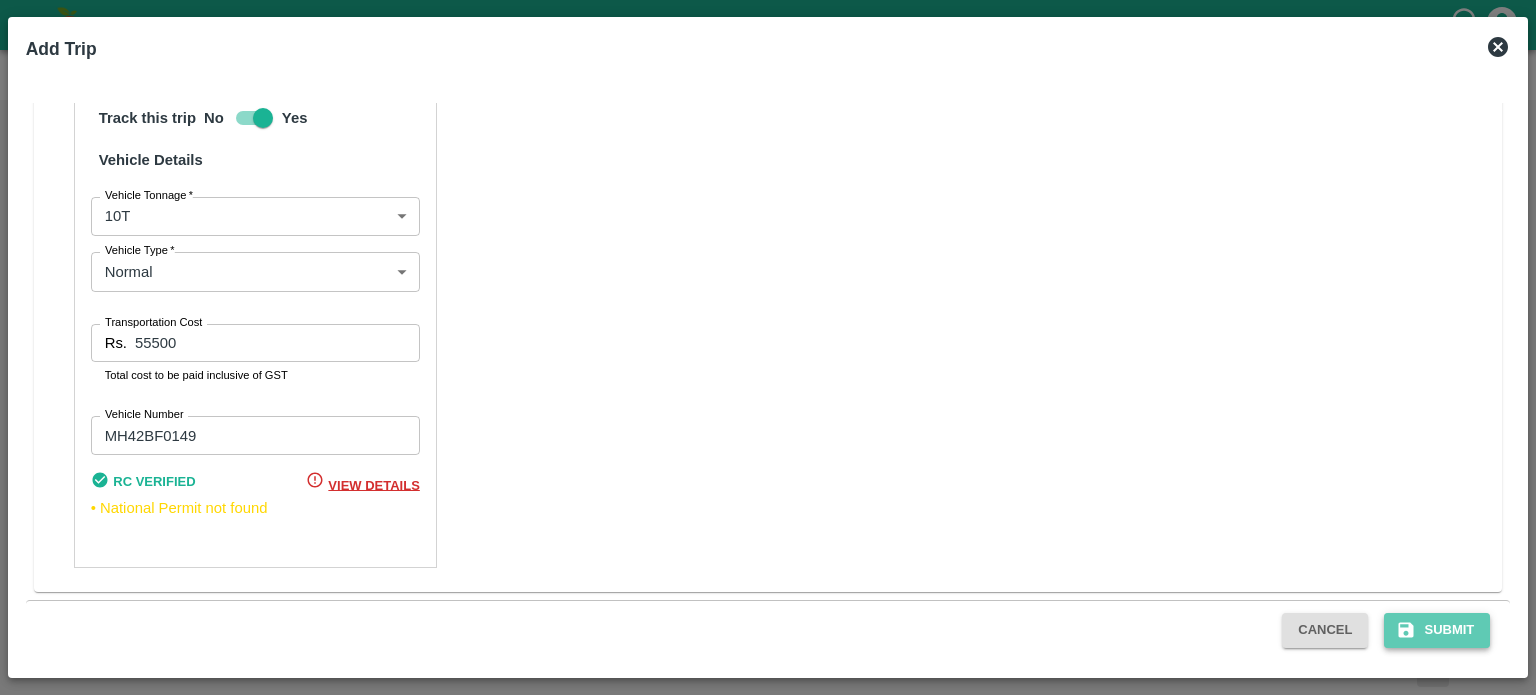 click on "Submit" at bounding box center [1437, 630] 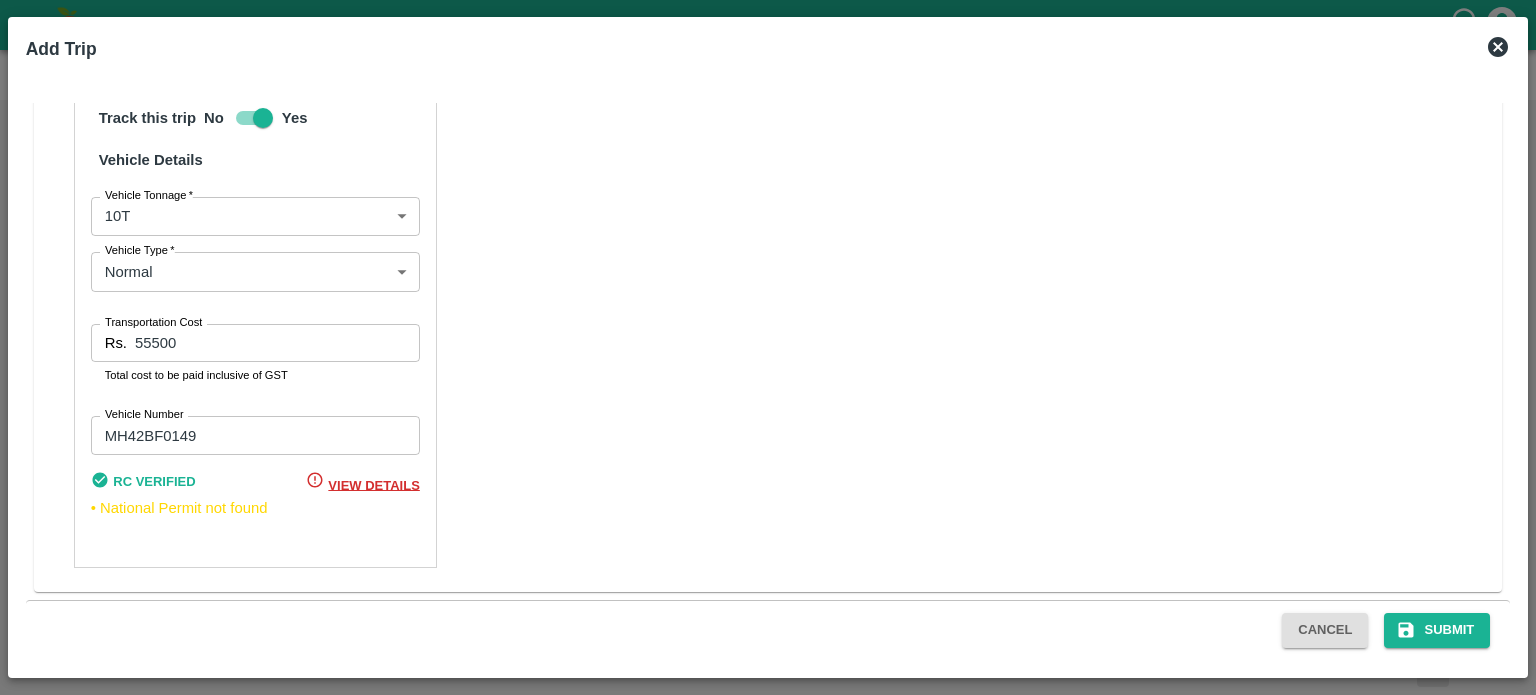 click on "Partner Details Partner   * Partner Add   Transporter Driver 1 Details Driver Name   * RAHUL Driver Name Driver Phone   * [PHONE_NUMBER] Driver Phone Additional Phone Number +91 Additional Phone Number Driver Language Hindi hi Driver Language + Driver * SMS for Tracking Request will be sent to this number Track this trip No Yes Vehicle Details Vehicle Tonnage   * 10T 10000 Vehicle Tonnage Vehicle Type   * Normal Normal Vehicle Type Transportation Cost Rs. 55500 Transportation Cost Total cost to be paid inclusive of GST Vehicle Number MH42BF0149 Vehicle Number RC Verified View Details • National Permit not found" at bounding box center [768, 79] 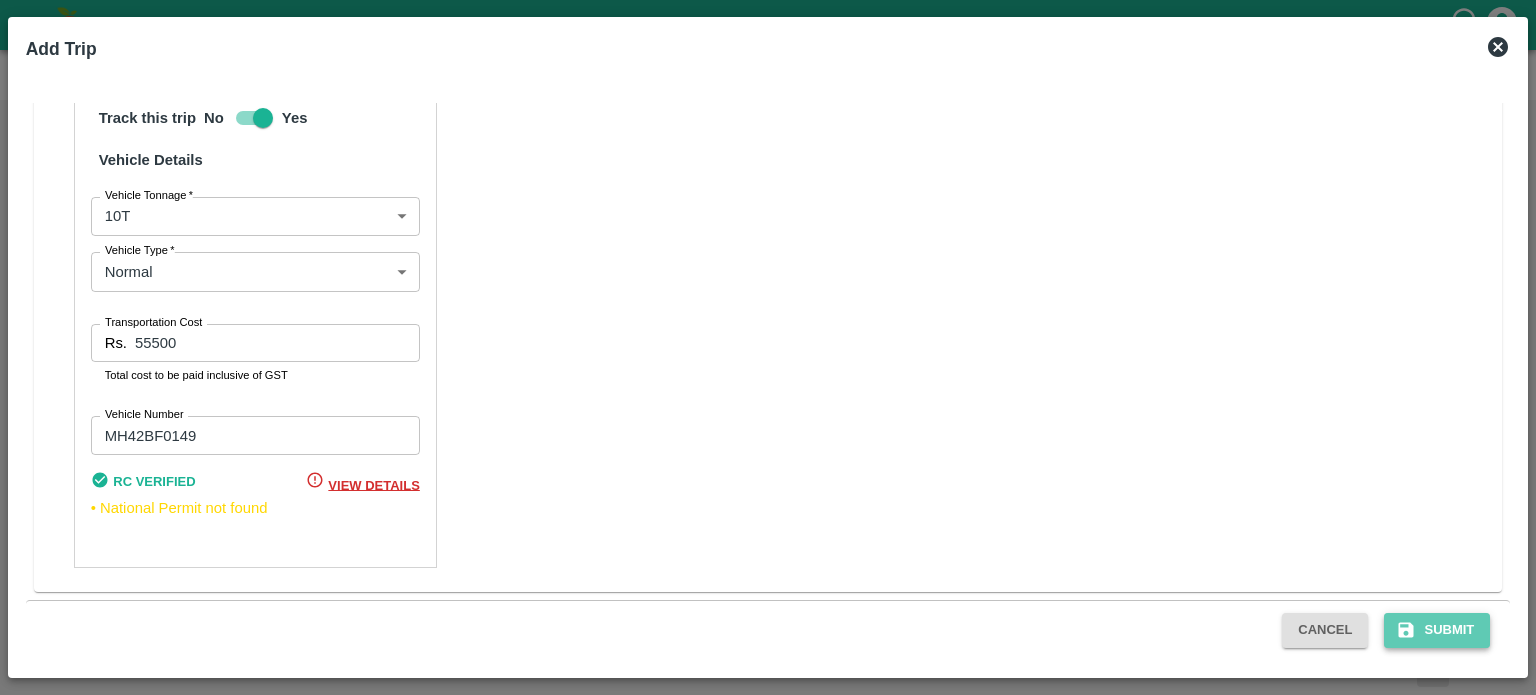 click on "Submit" at bounding box center (1437, 630) 